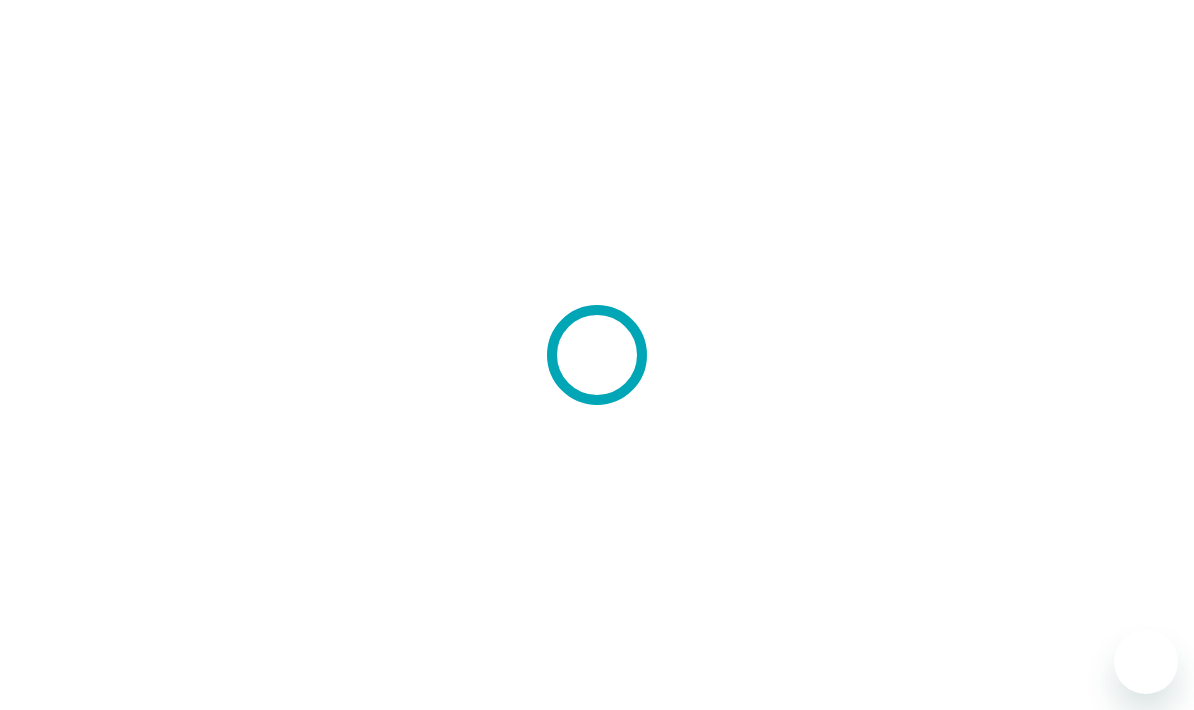 scroll, scrollTop: 80, scrollLeft: 0, axis: vertical 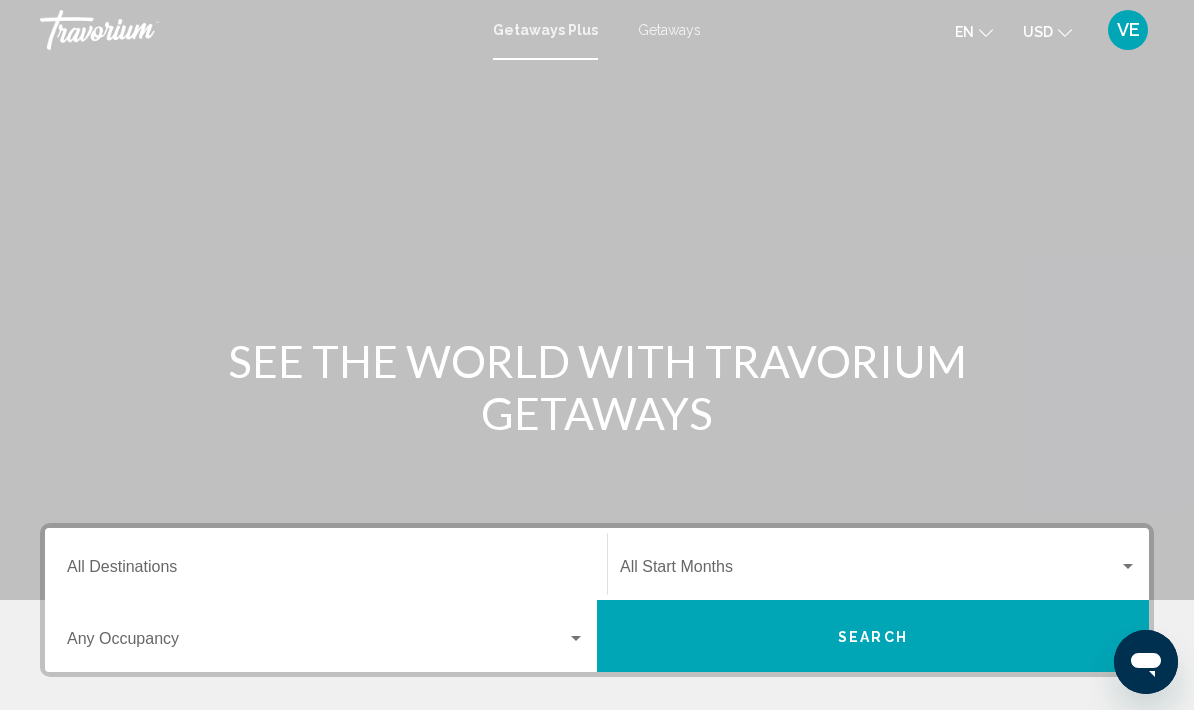 click at bounding box center [597, 300] 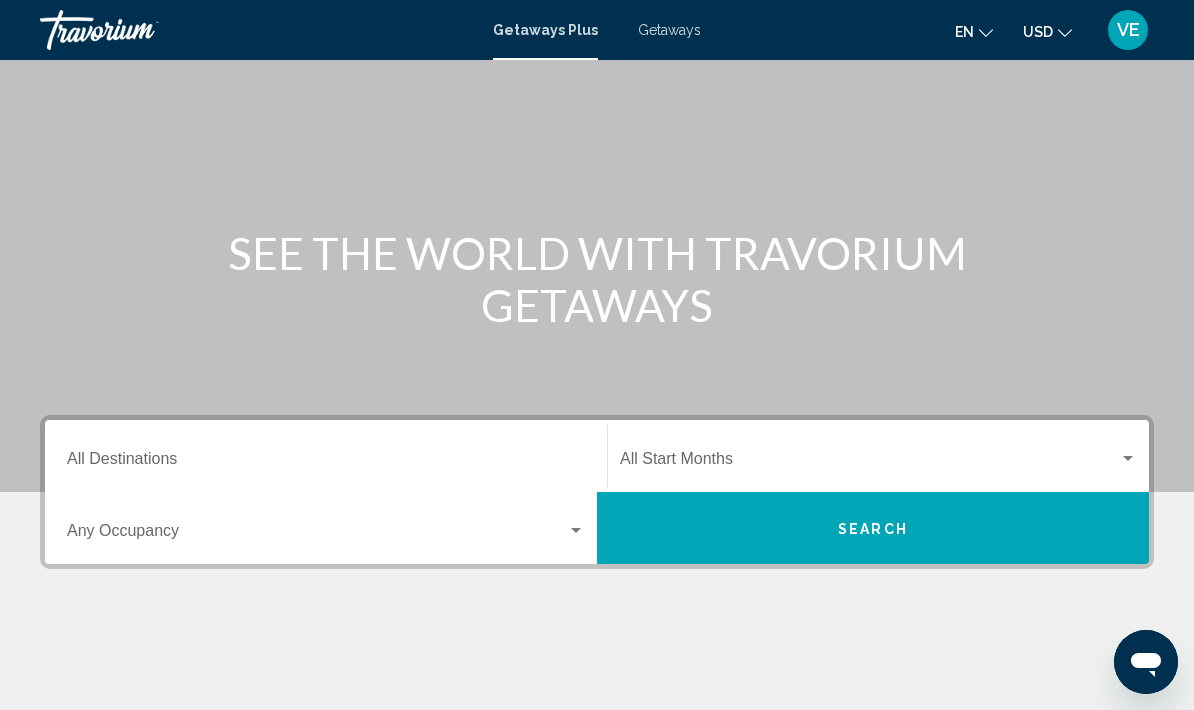 scroll, scrollTop: 0, scrollLeft: 0, axis: both 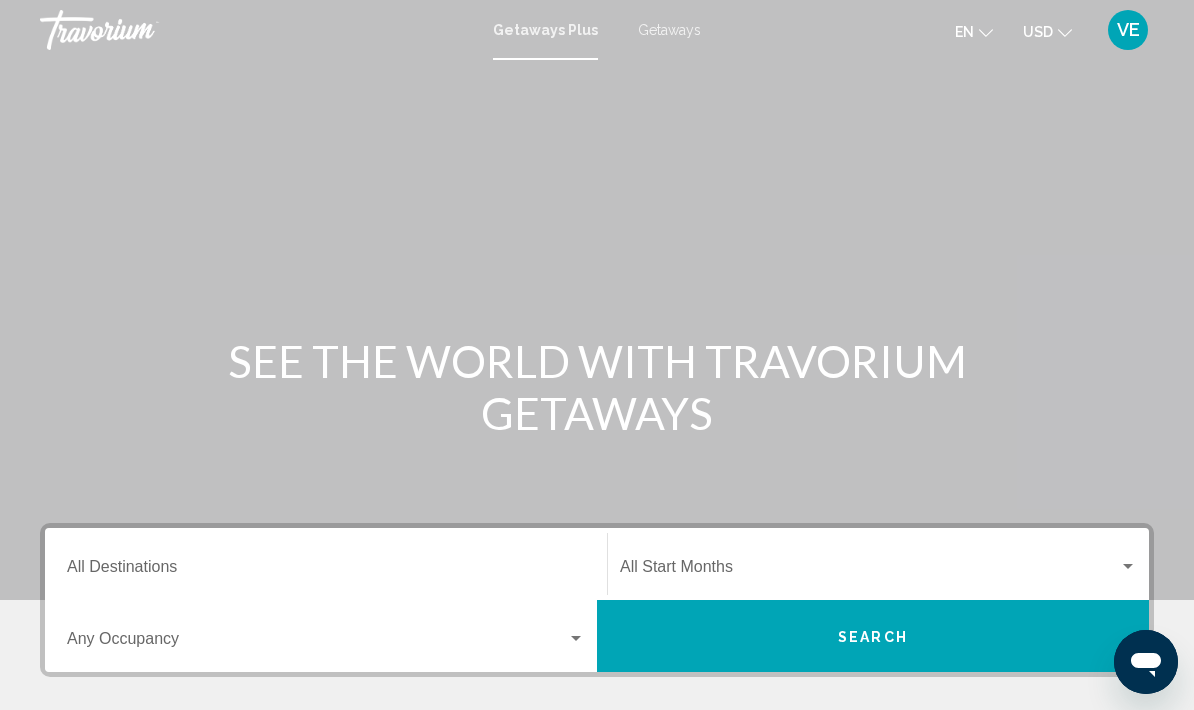 click on "Getaways" at bounding box center (669, 30) 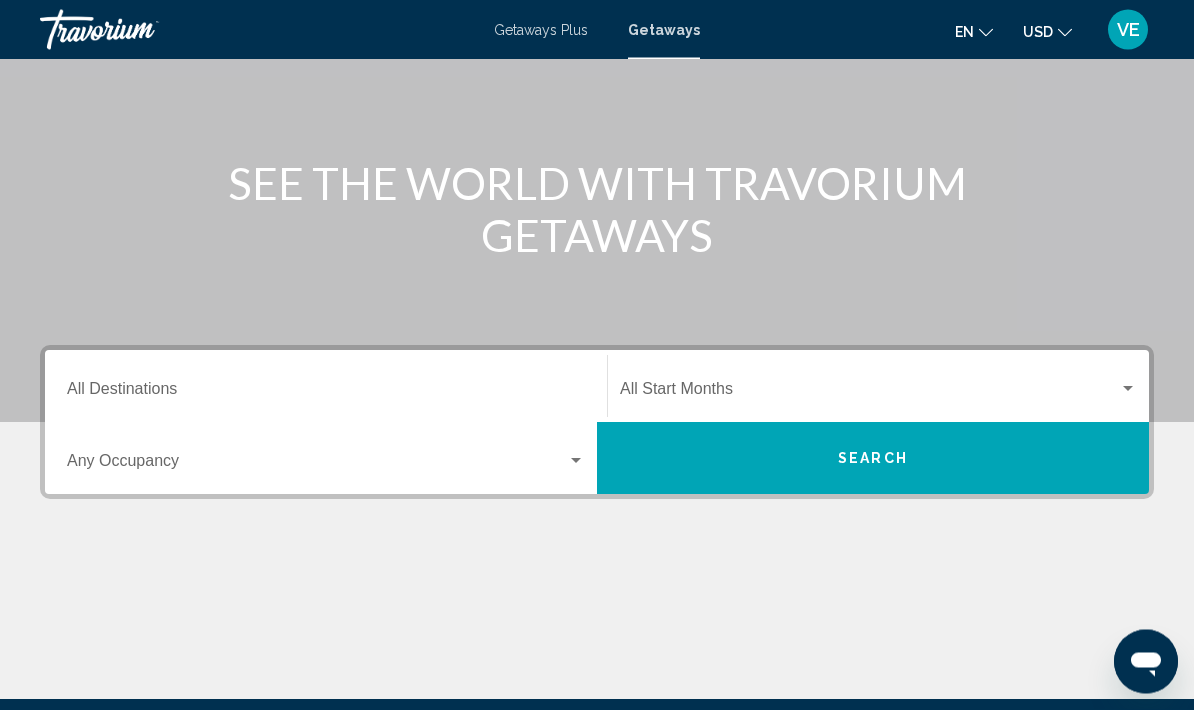 click on "Destination All Destinations" at bounding box center (326, 394) 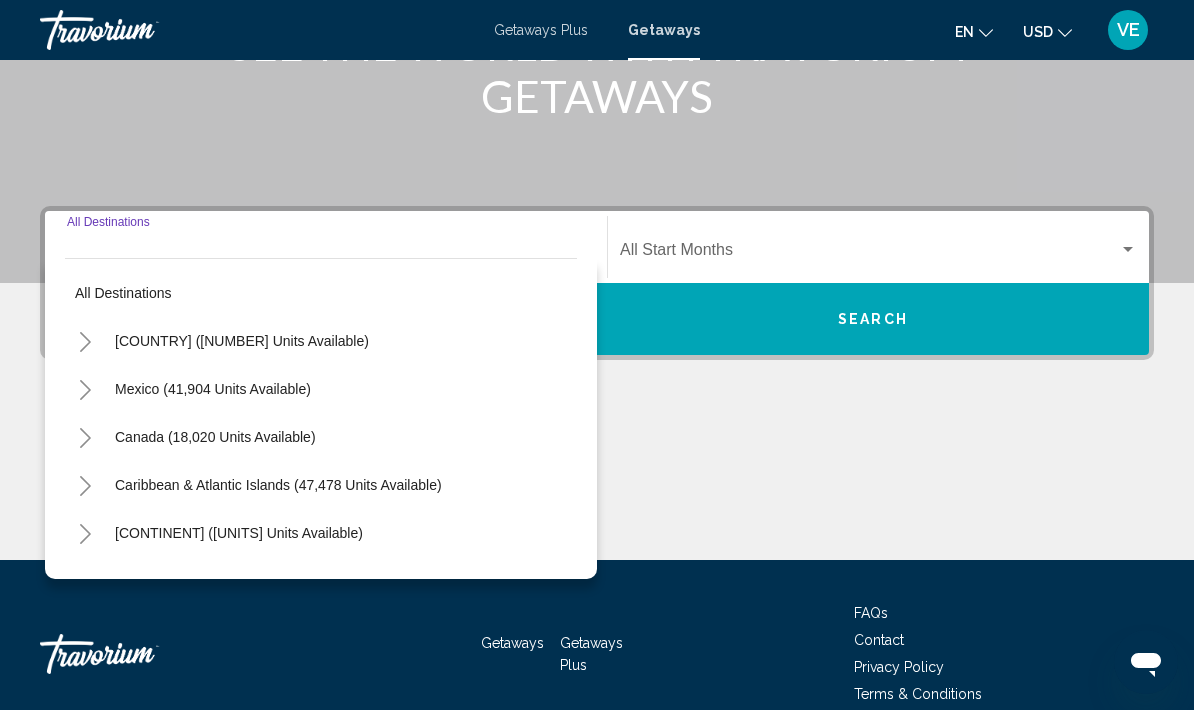 scroll, scrollTop: 332, scrollLeft: 0, axis: vertical 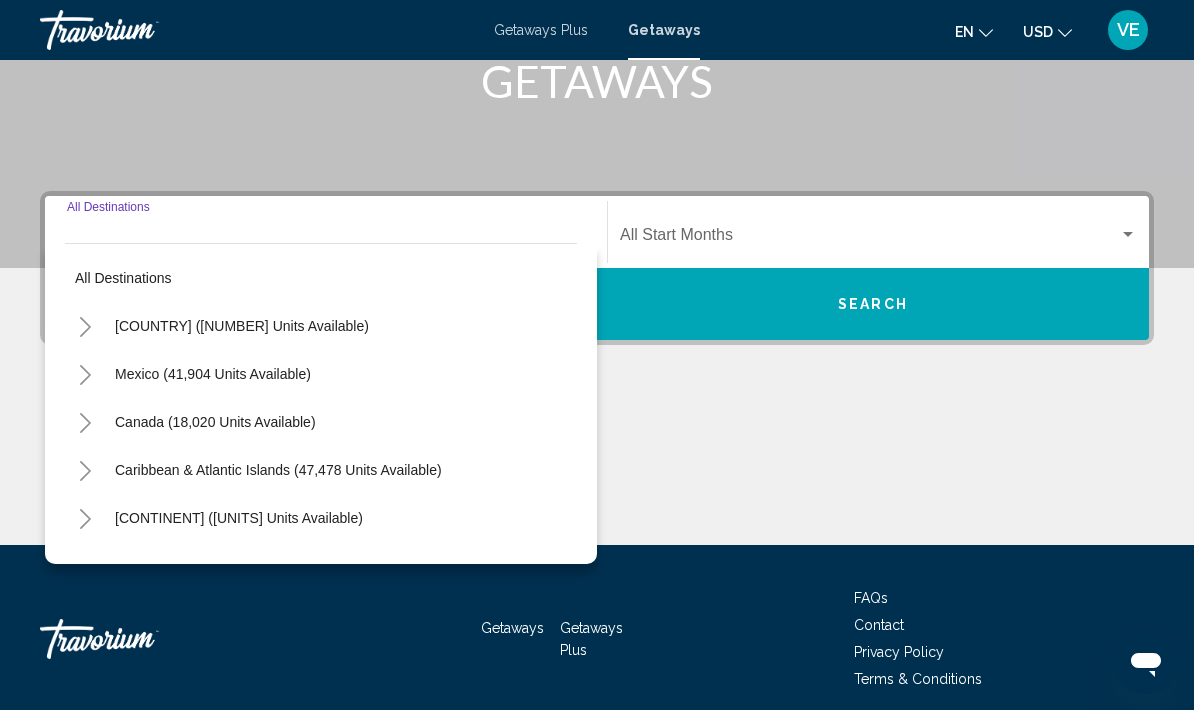 click on "[CONTINENT] ([UNITS] units available)" at bounding box center [321, 326] 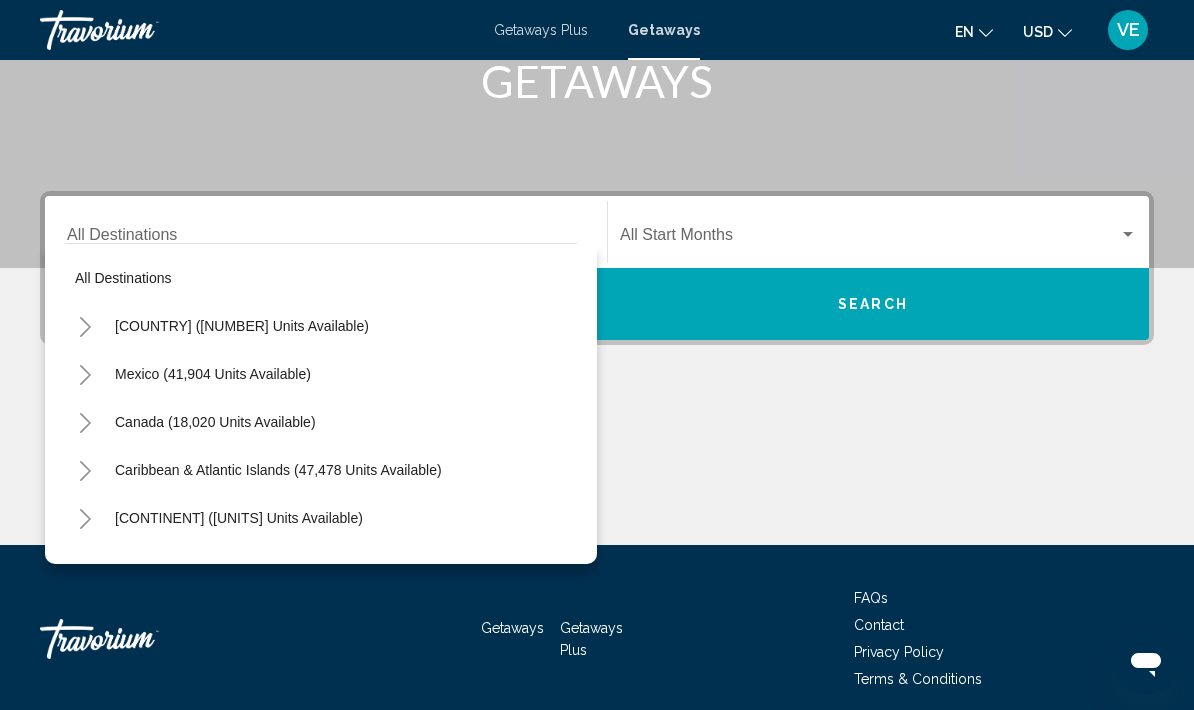 click on "Europe (36,211 units available)" at bounding box center (242, 326) 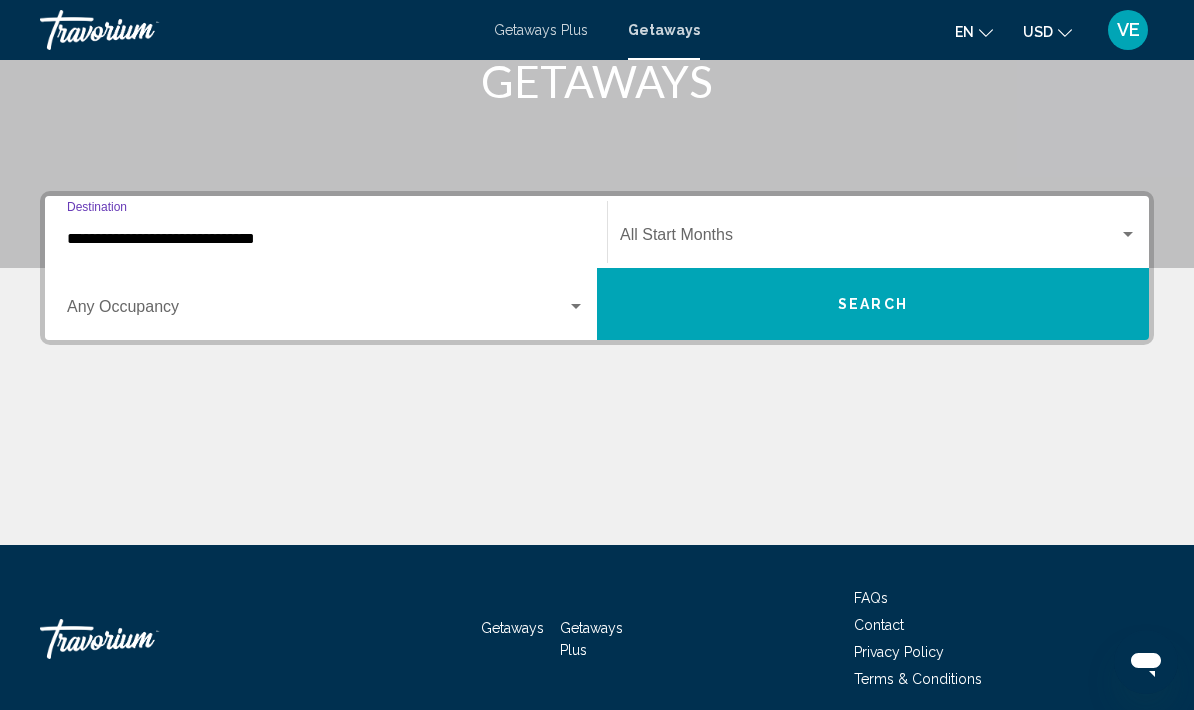 click at bounding box center [869, 239] 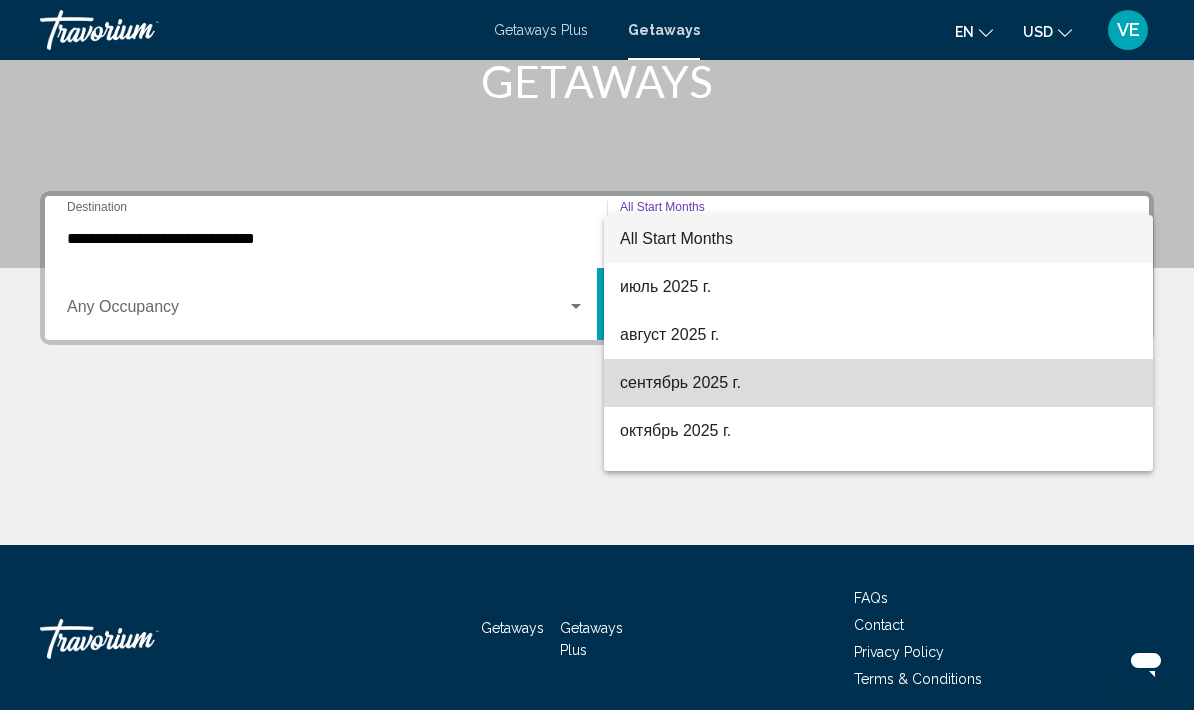 click on "сентябрь 2025 г." at bounding box center (878, 383) 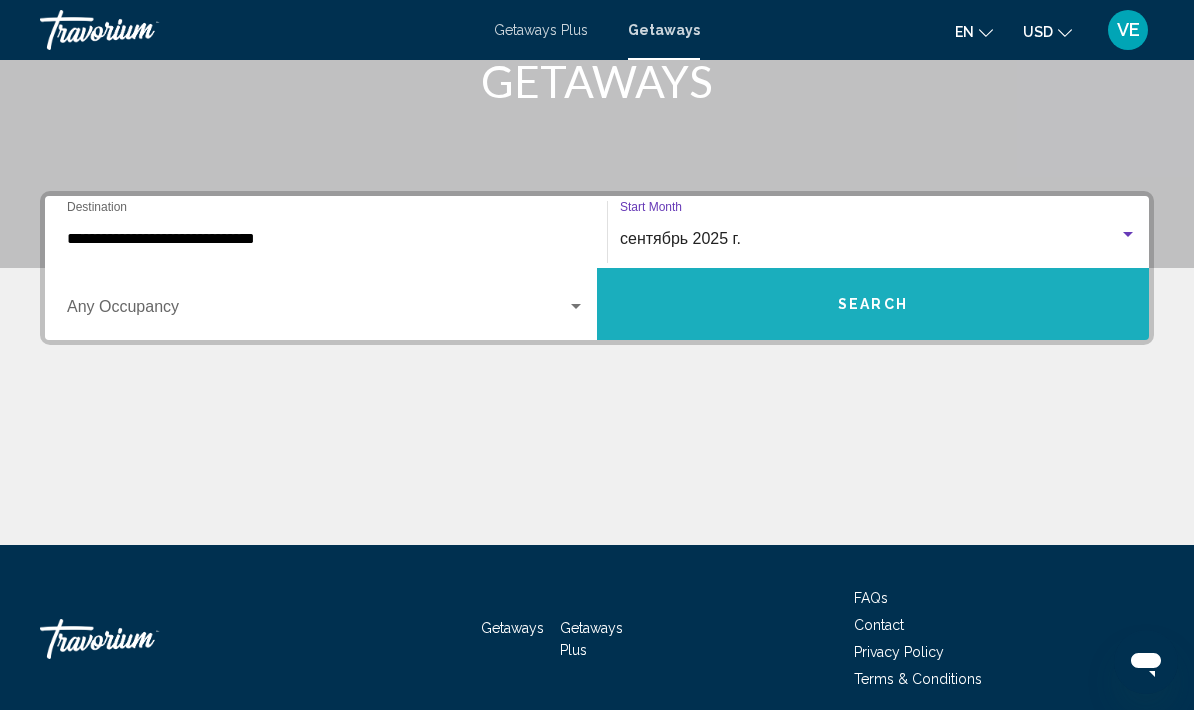 click on "Search" at bounding box center [873, 305] 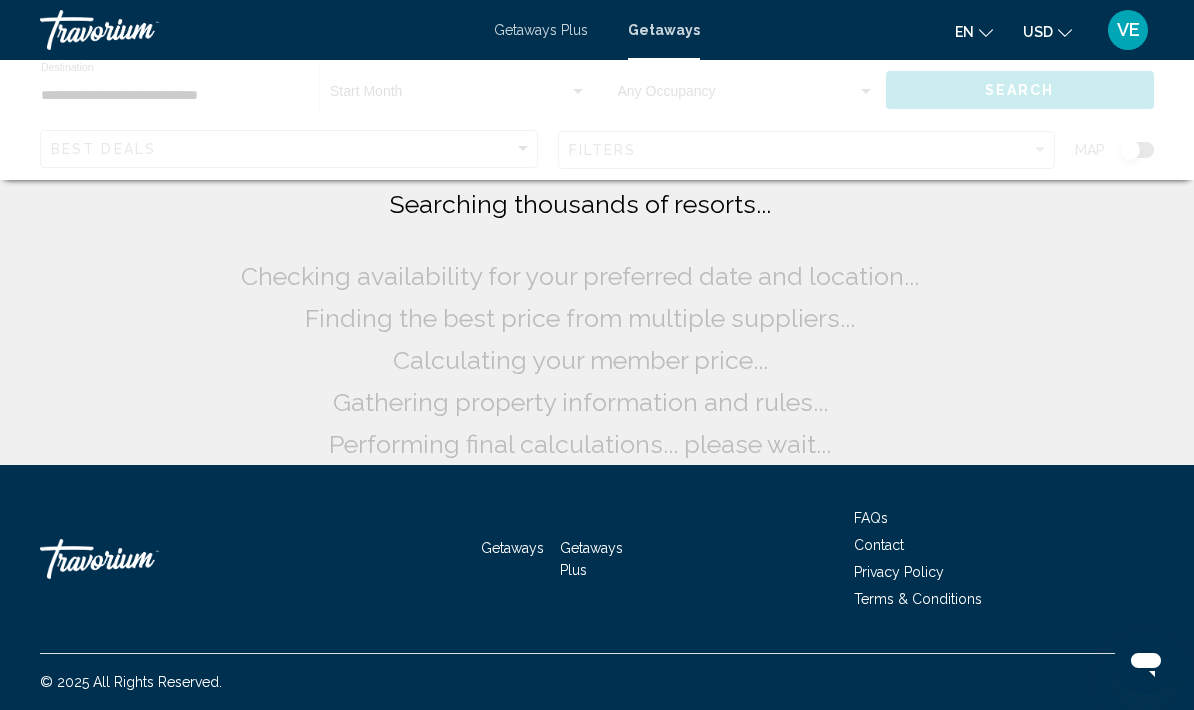 scroll, scrollTop: 0, scrollLeft: 0, axis: both 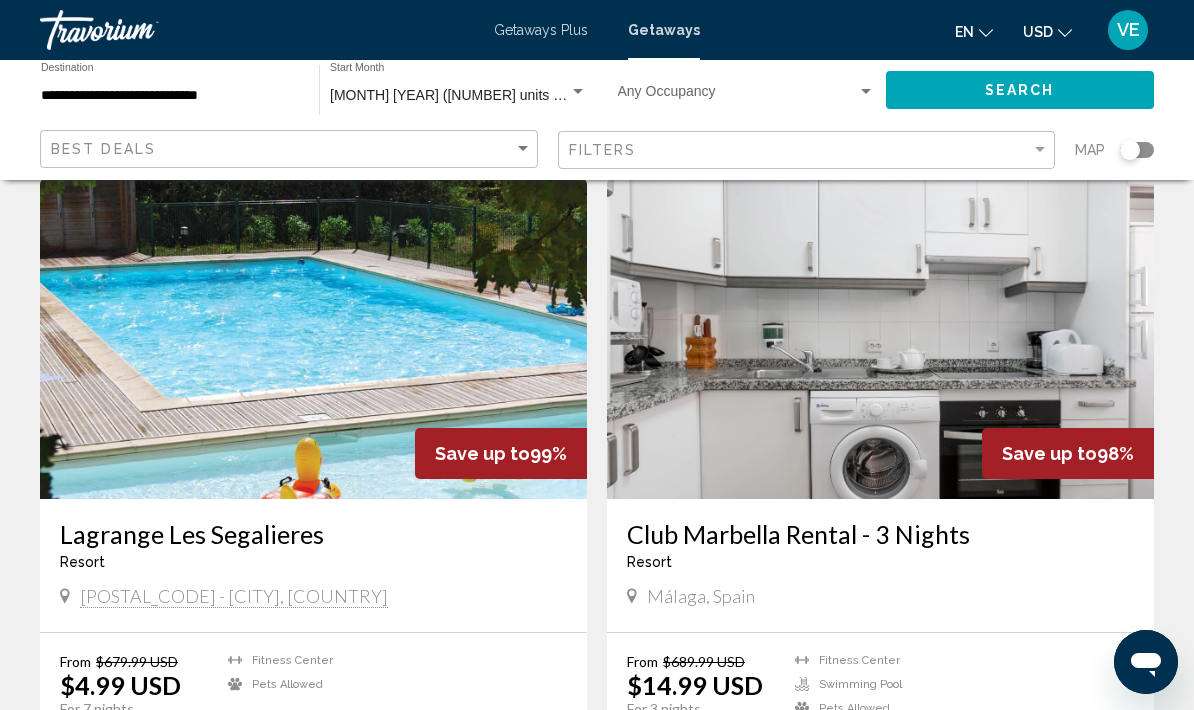 click on "View Resort    ( 12 units )" at bounding box center [397, 743] 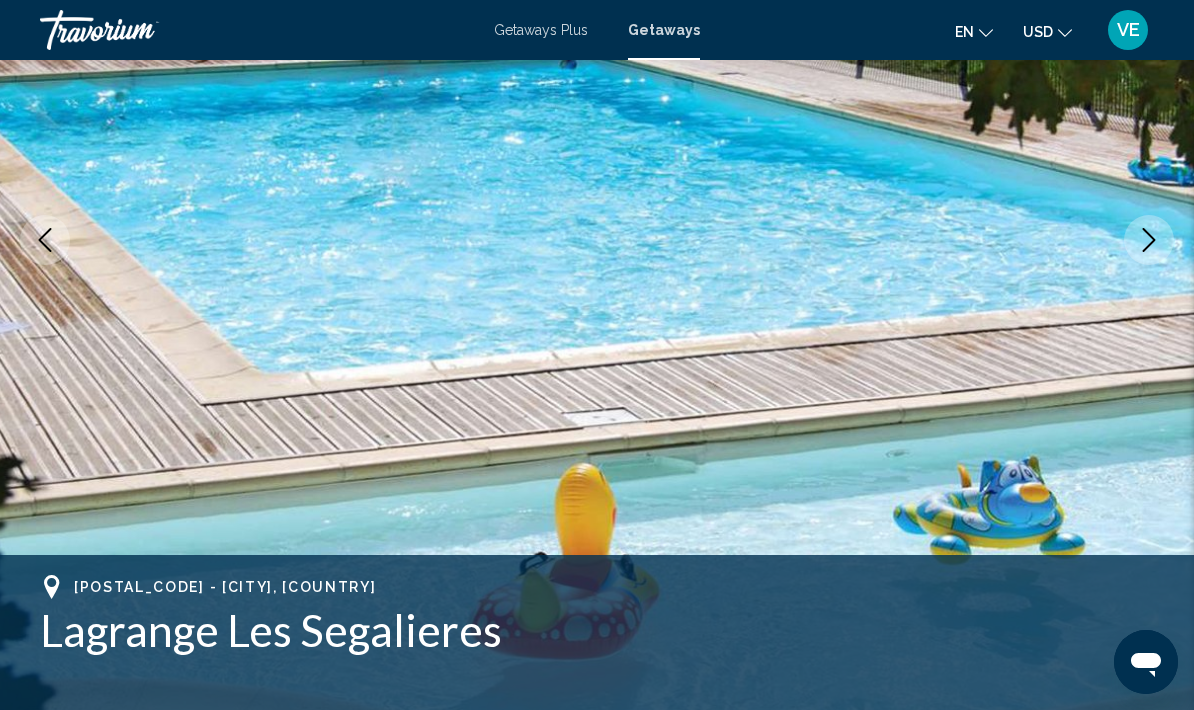 scroll, scrollTop: 293, scrollLeft: 0, axis: vertical 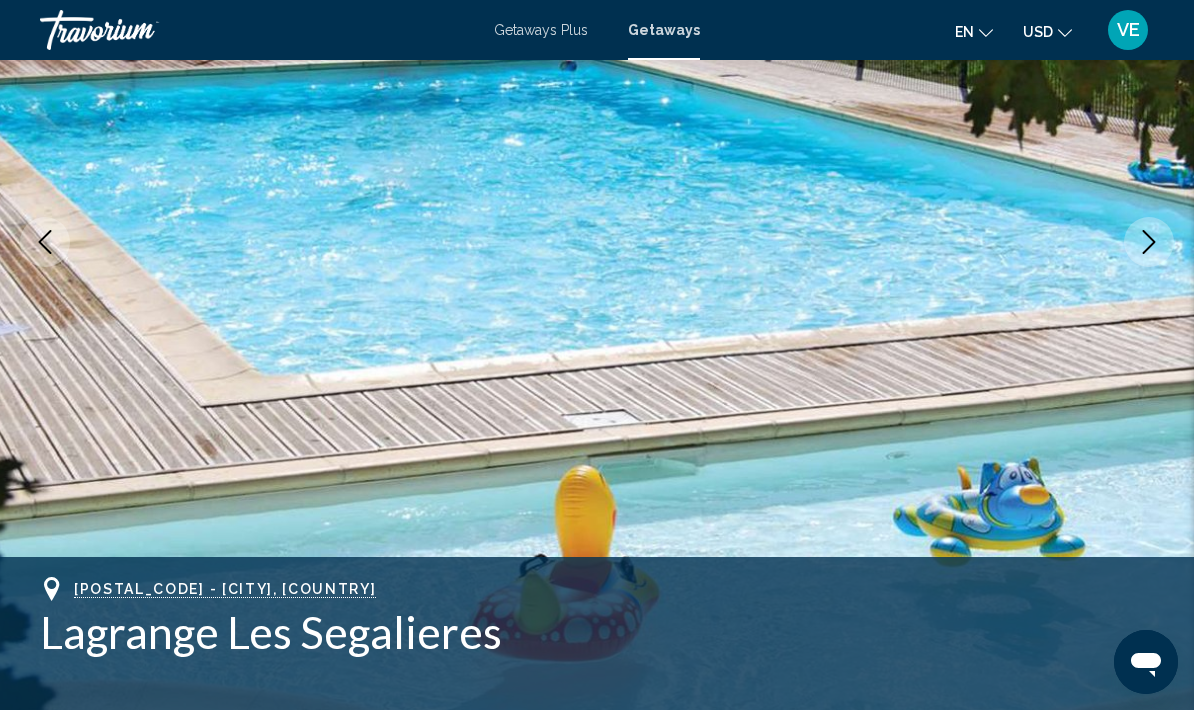 click at bounding box center [1149, 242] 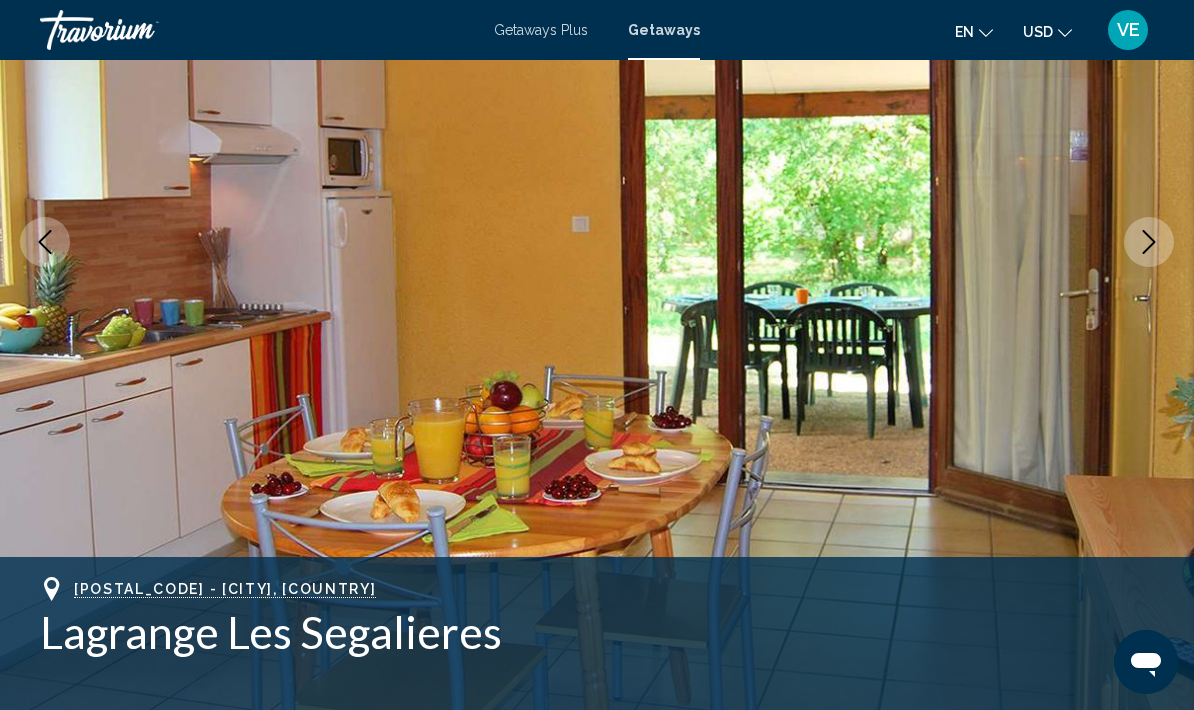 click at bounding box center (1149, 242) 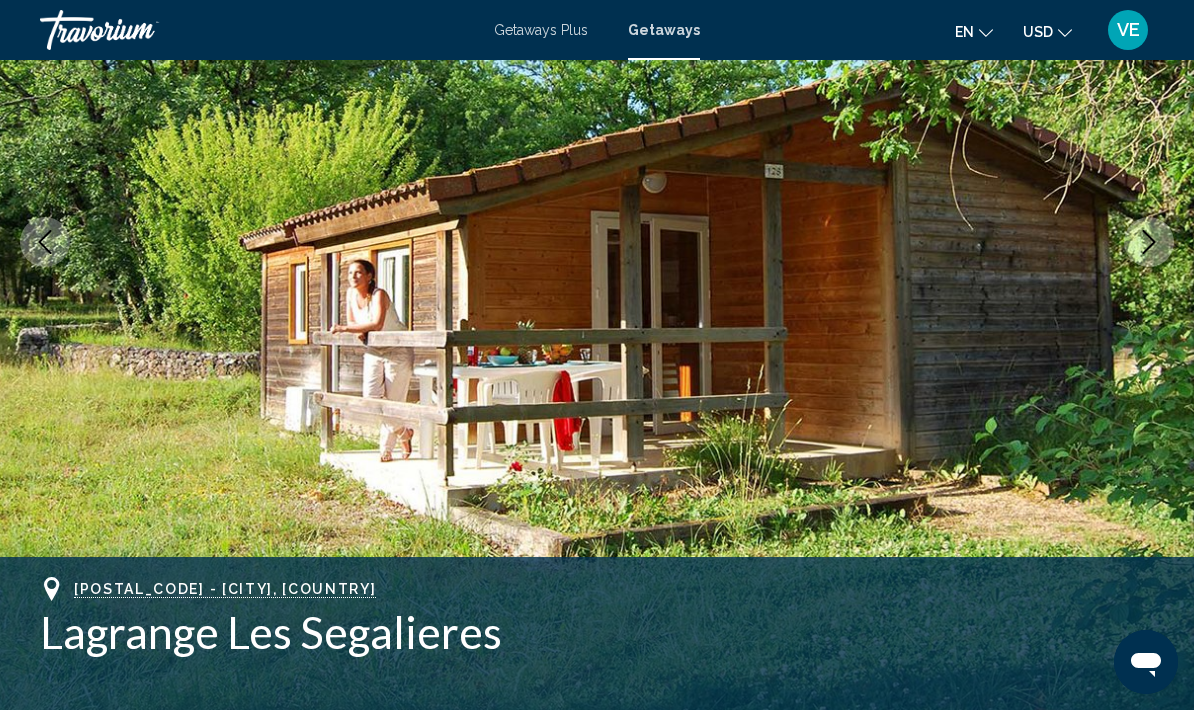 click at bounding box center [1149, 242] 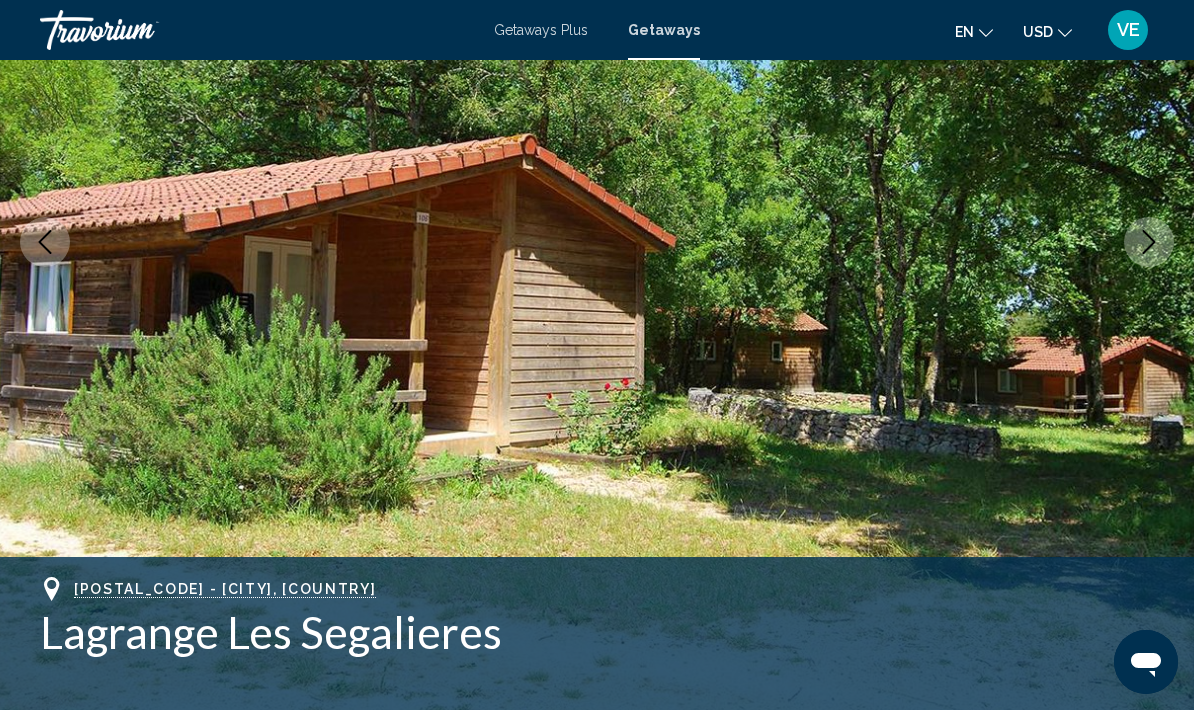click at bounding box center (1149, 242) 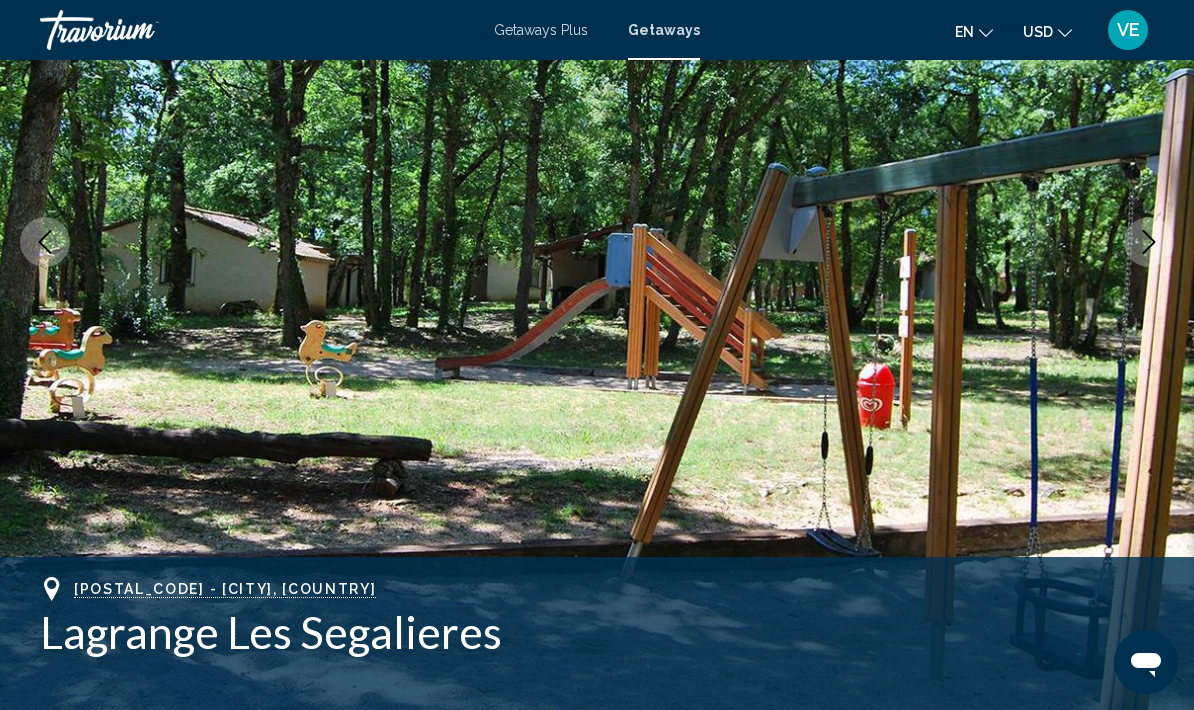 click at bounding box center (1149, 242) 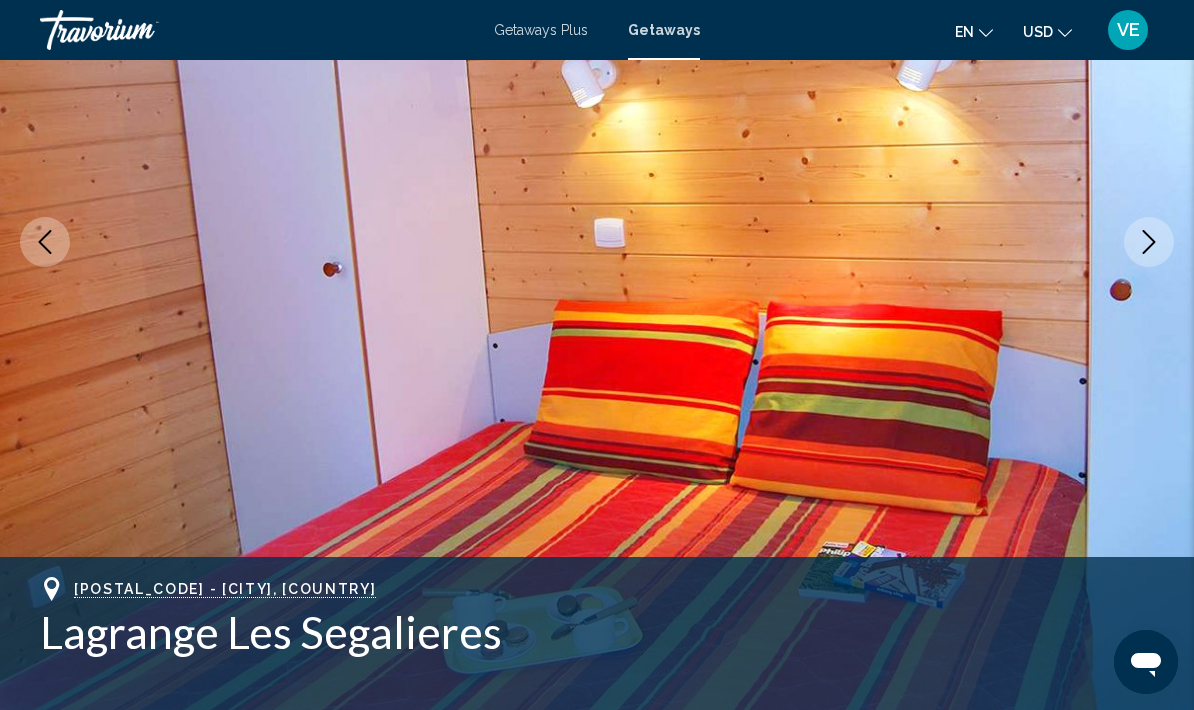 click at bounding box center [1149, 242] 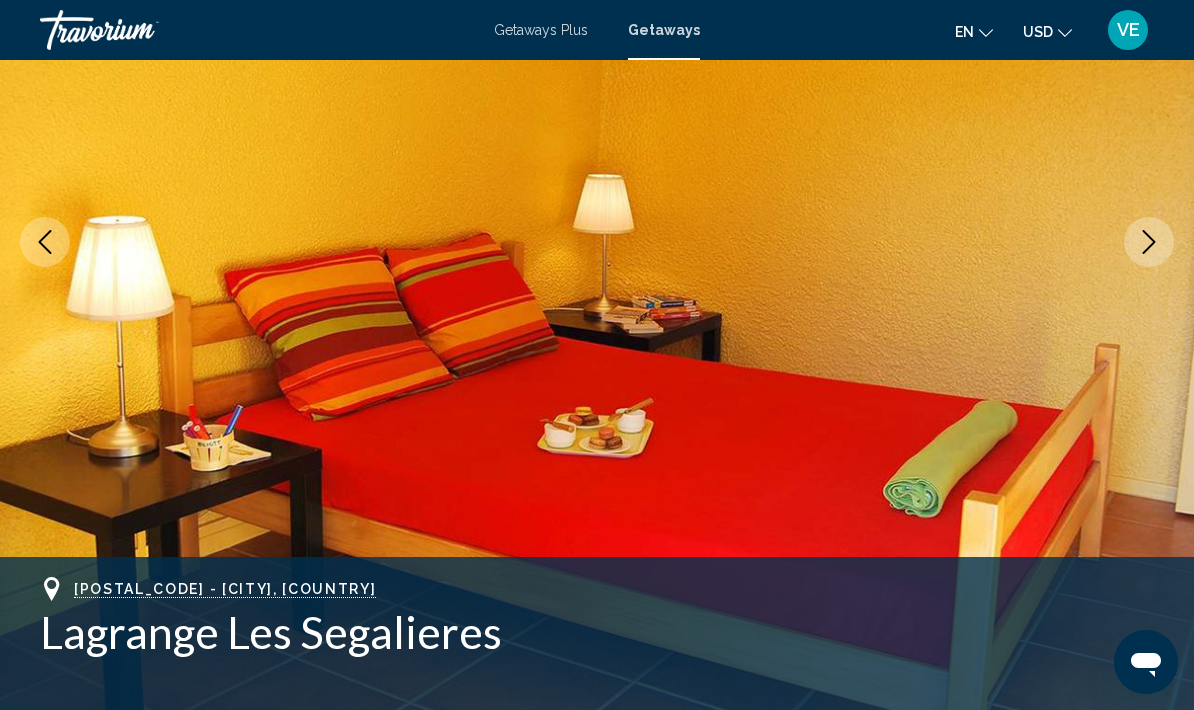 click at bounding box center [1149, 242] 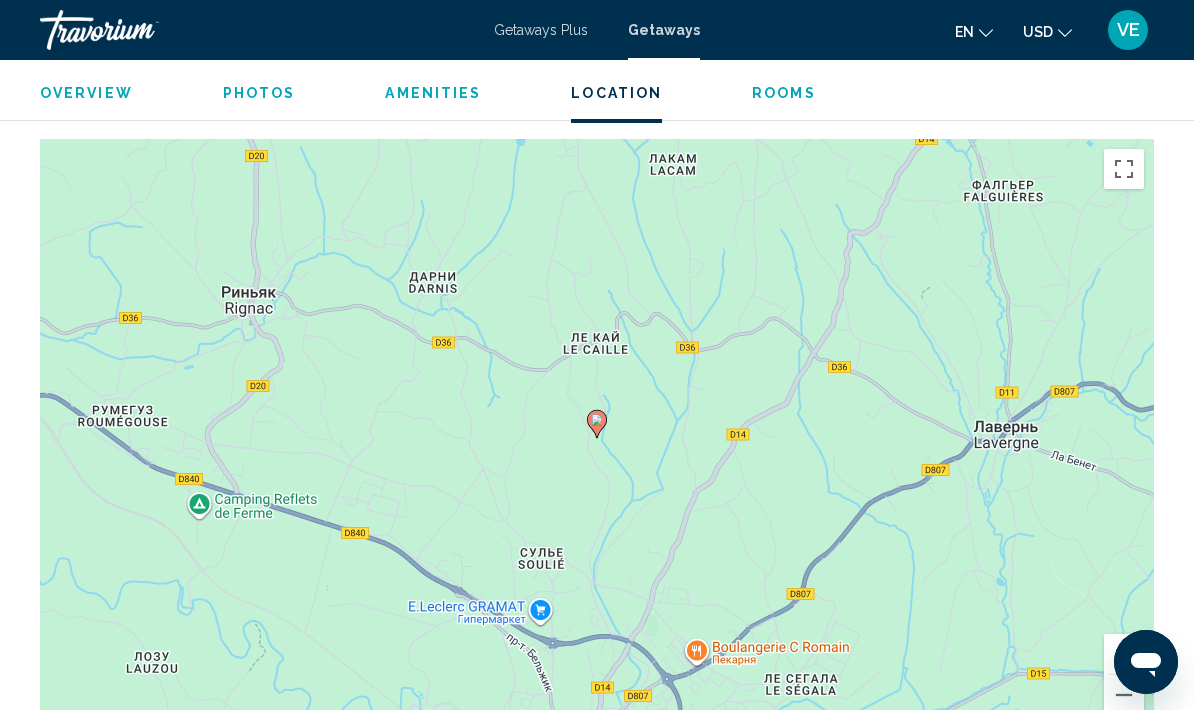 scroll, scrollTop: 2869, scrollLeft: 0, axis: vertical 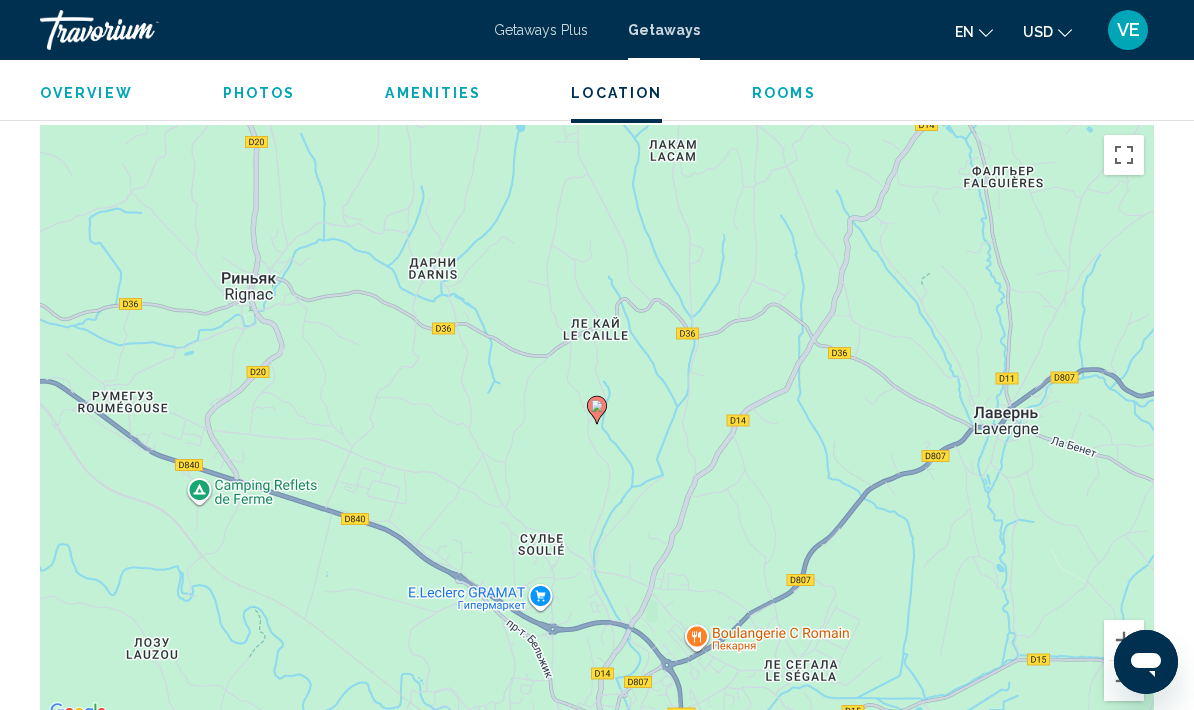 click at bounding box center (1124, 681) 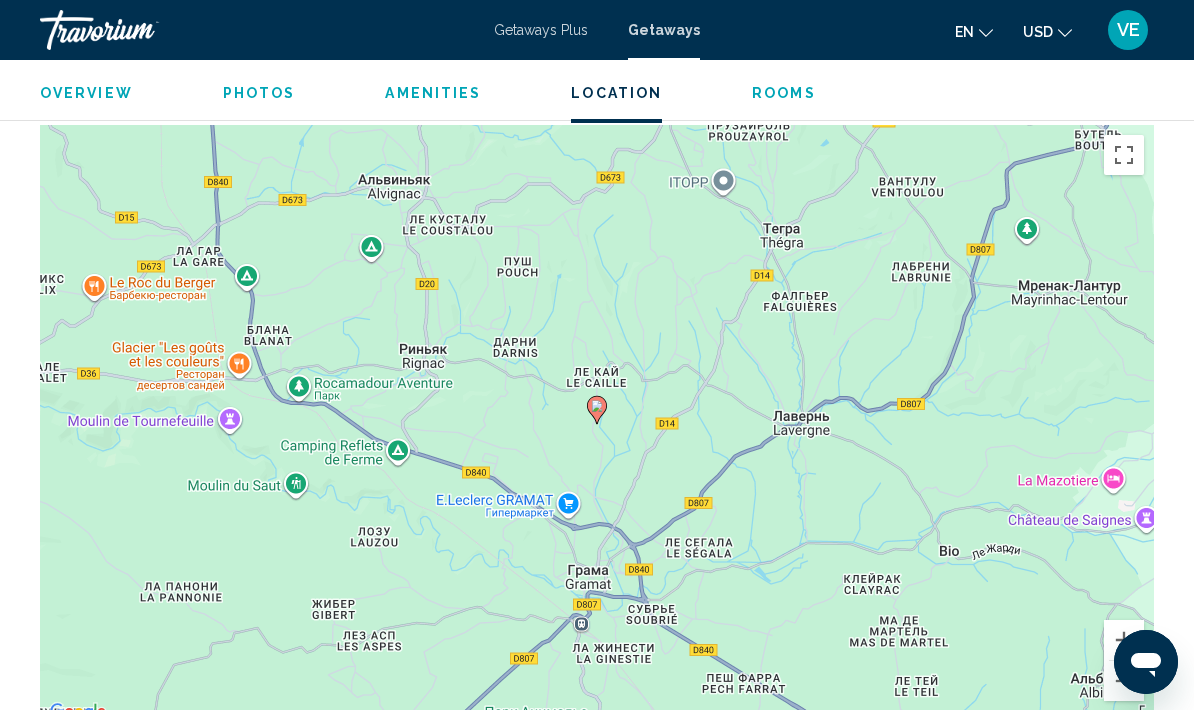 click at bounding box center (1124, 681) 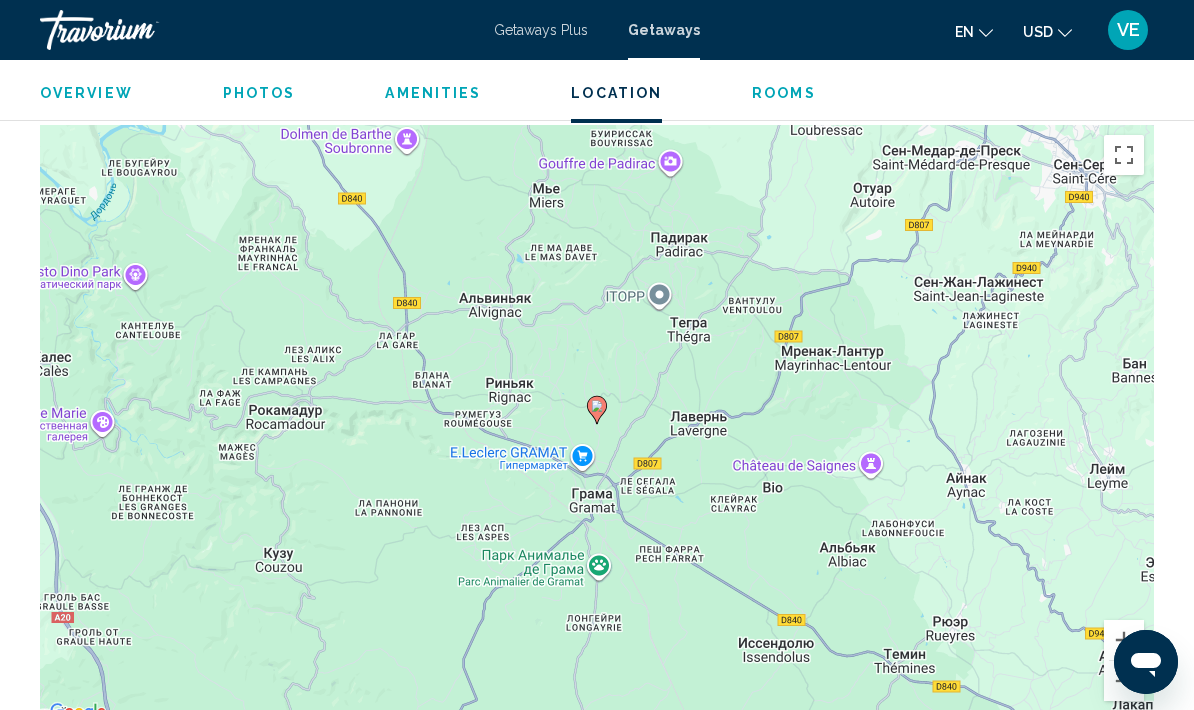 click at bounding box center [1124, 681] 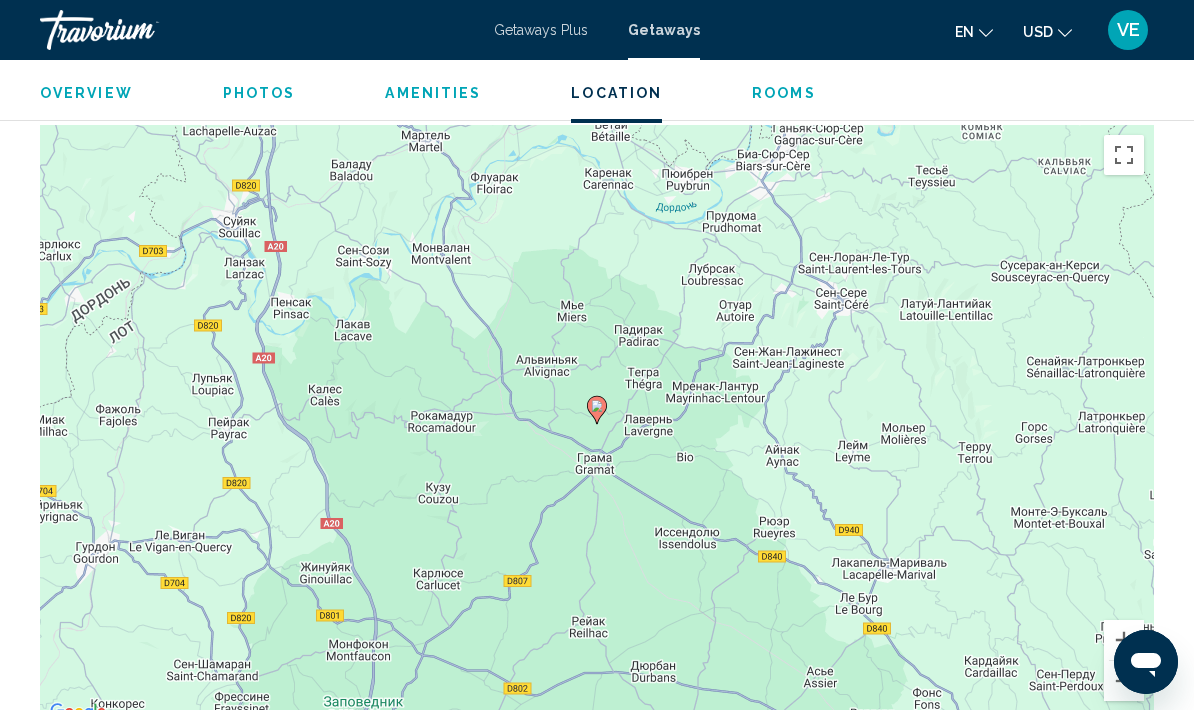 click at bounding box center [1124, 681] 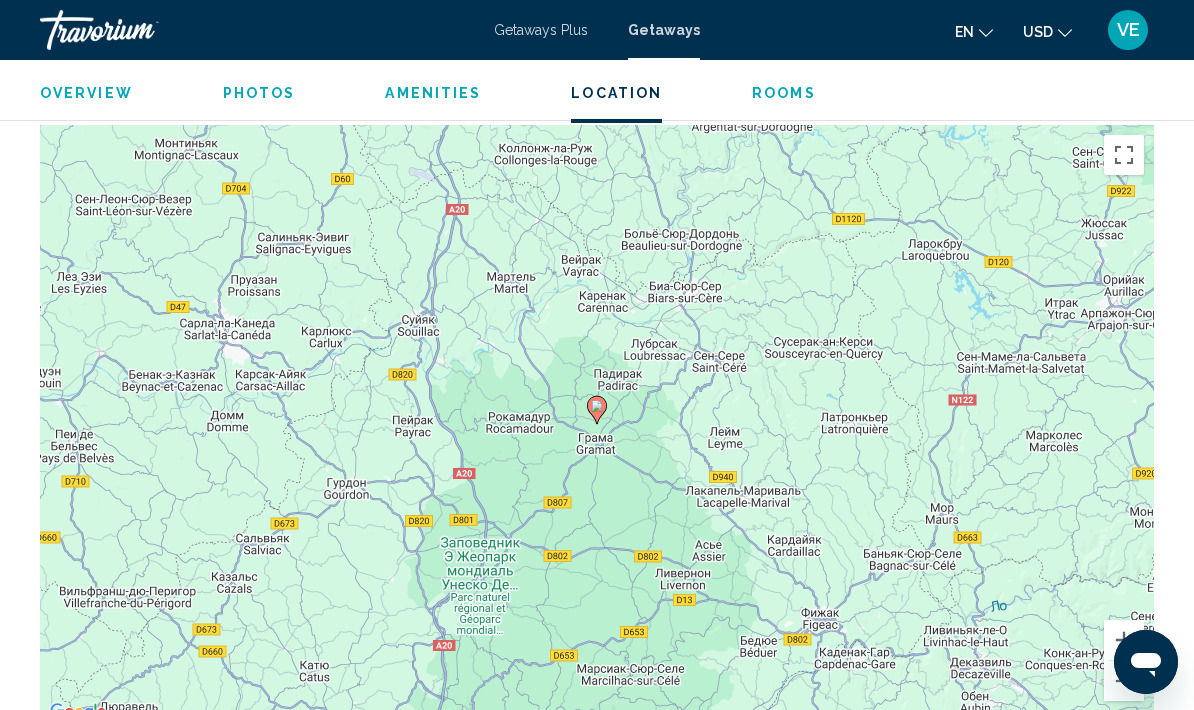 click at bounding box center (1124, 681) 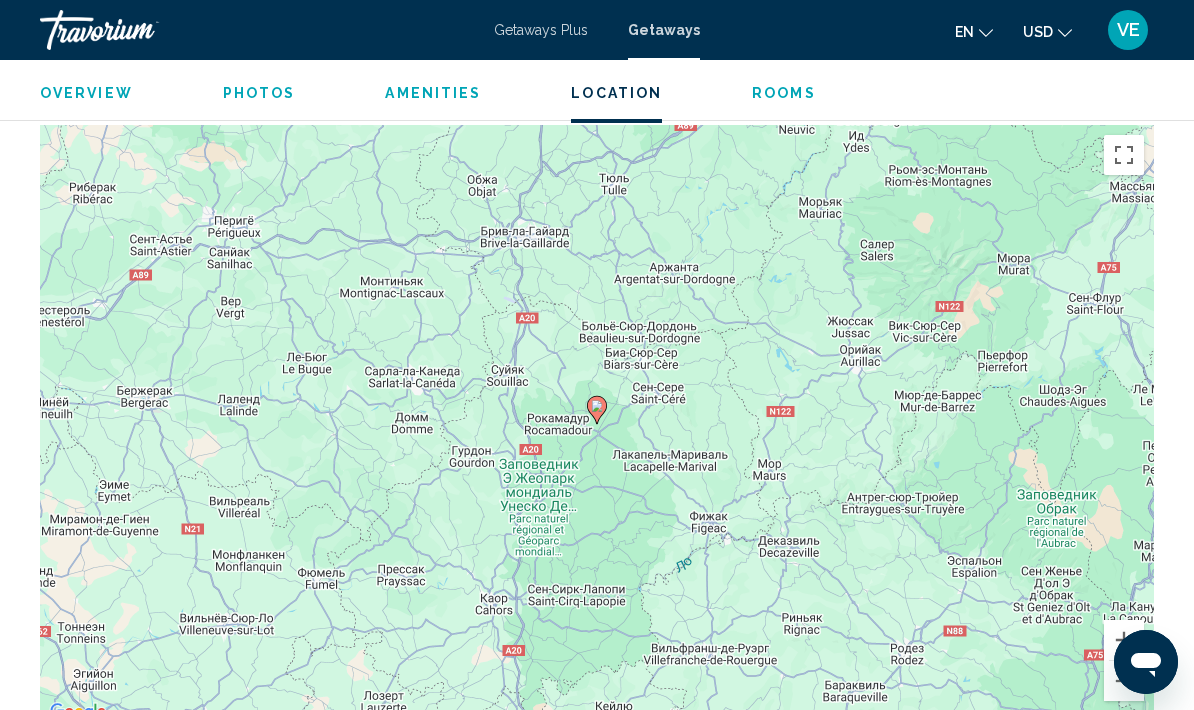 click at bounding box center (1124, 681) 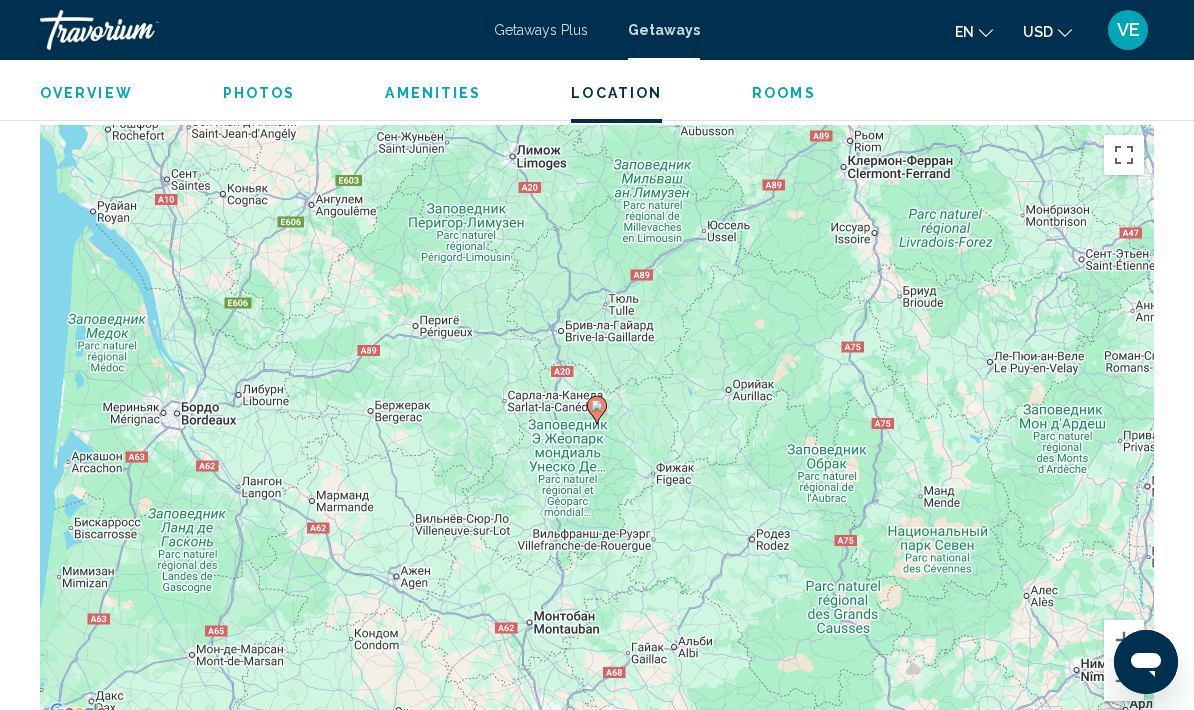 click on "Для навигации используйте клавиши со стрелками. Чтобы активировать перетаскивание с помощью клавиатуры, нажмите Alt + Ввод. После этого перемещайте маркер, используя клавиши со стрелками. Чтобы завершить перетаскивание, нажмите клавишу Ввод. Чтобы отменить действие, нажмите клавишу Esc." at bounding box center [597, 425] 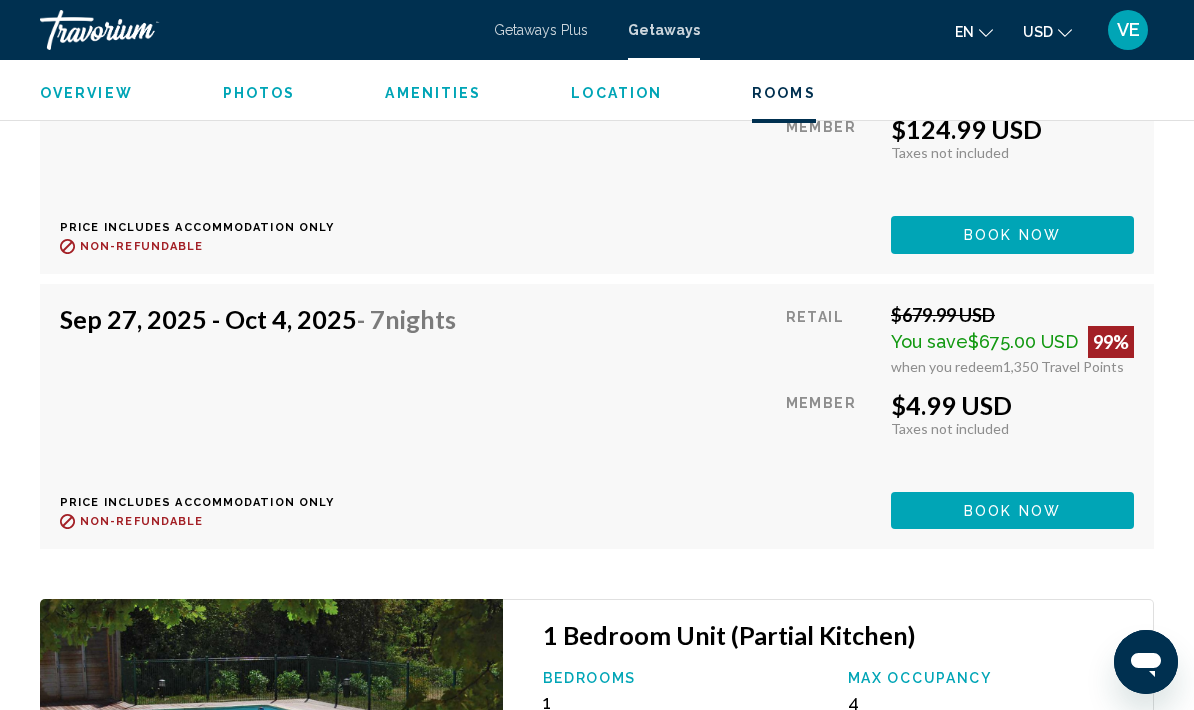 scroll, scrollTop: 4463, scrollLeft: 0, axis: vertical 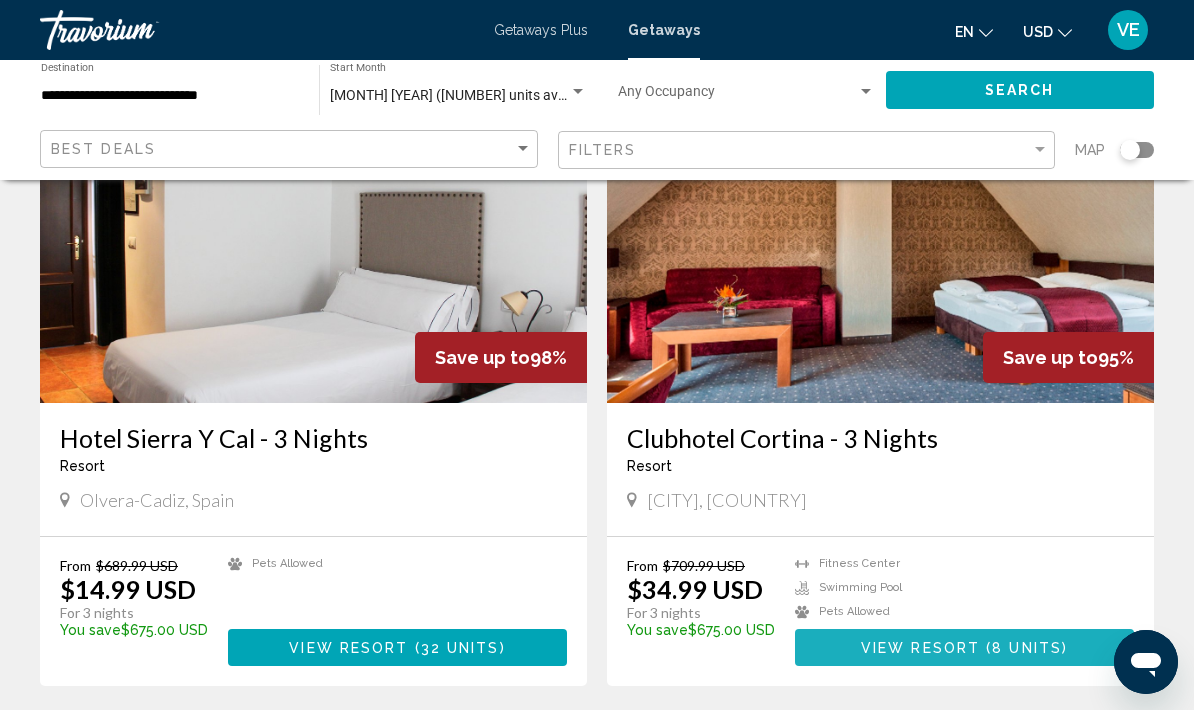 click on "View Resort" at bounding box center (920, 648) 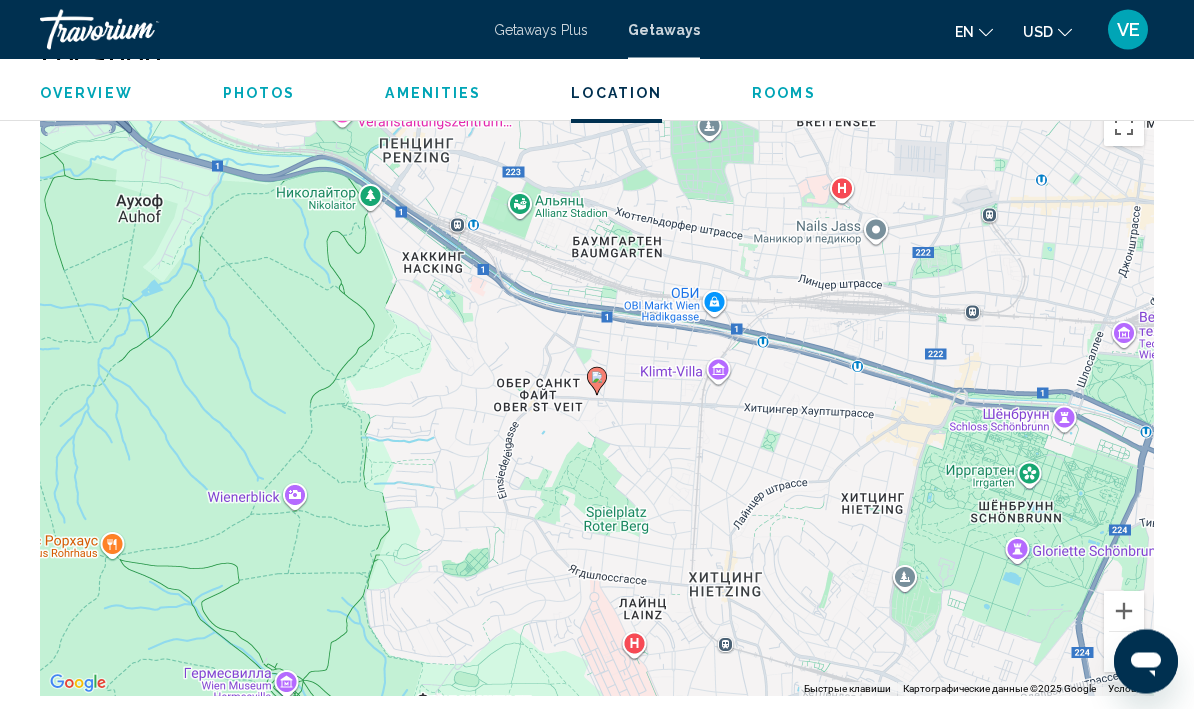 scroll, scrollTop: 2562, scrollLeft: 0, axis: vertical 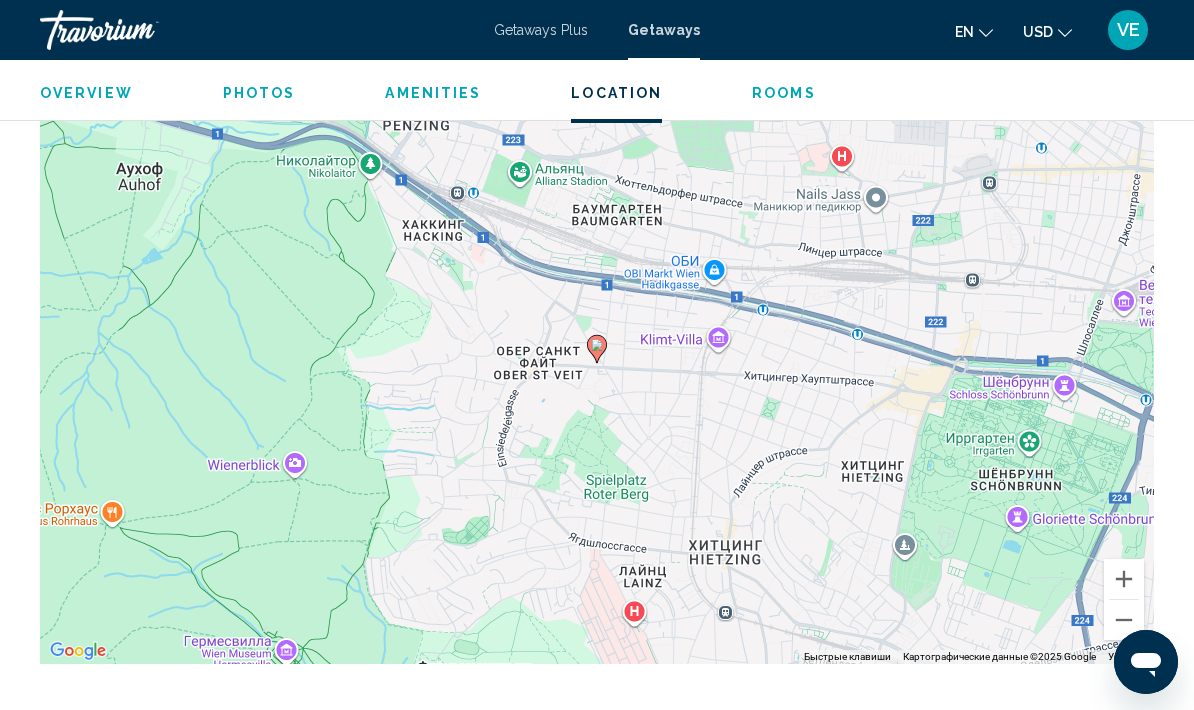 click at bounding box center (1124, 620) 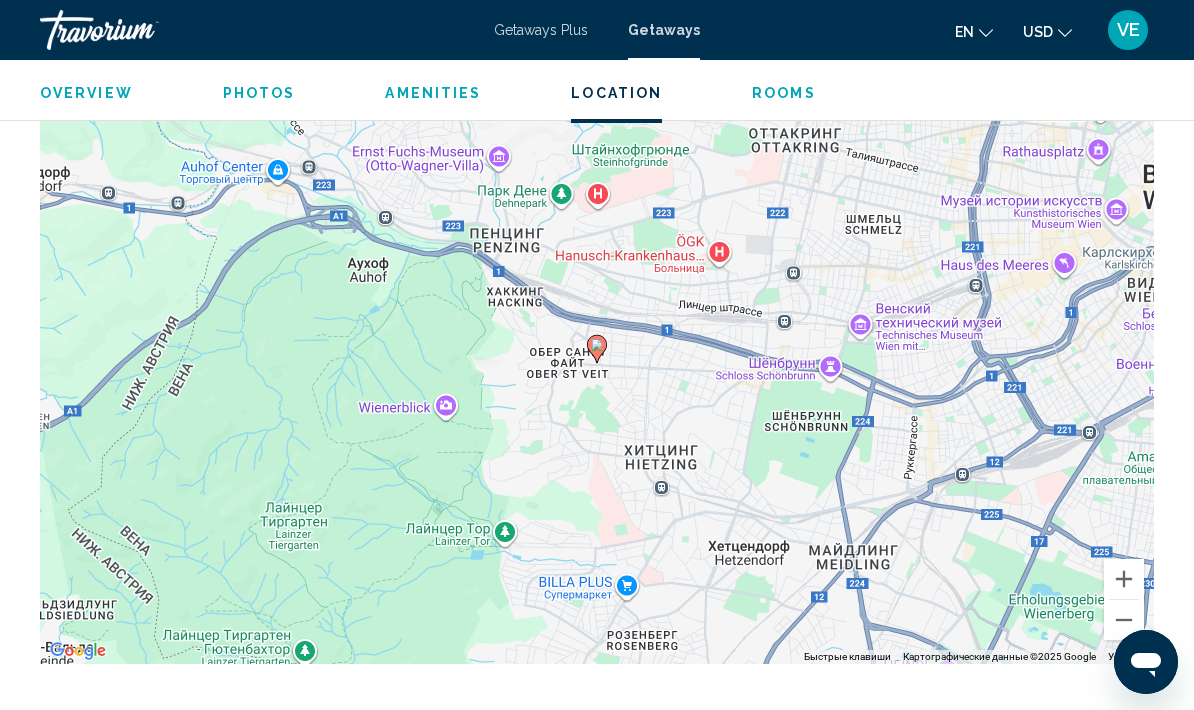 click at bounding box center (1124, 620) 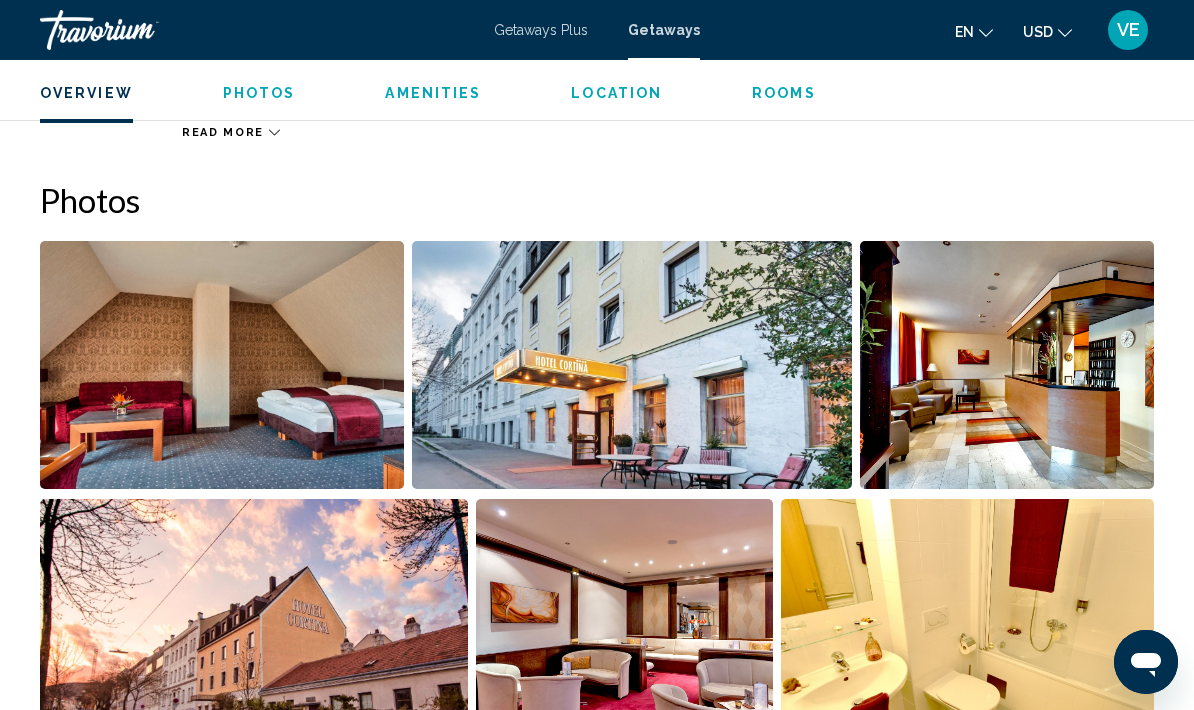 scroll, scrollTop: 97, scrollLeft: 0, axis: vertical 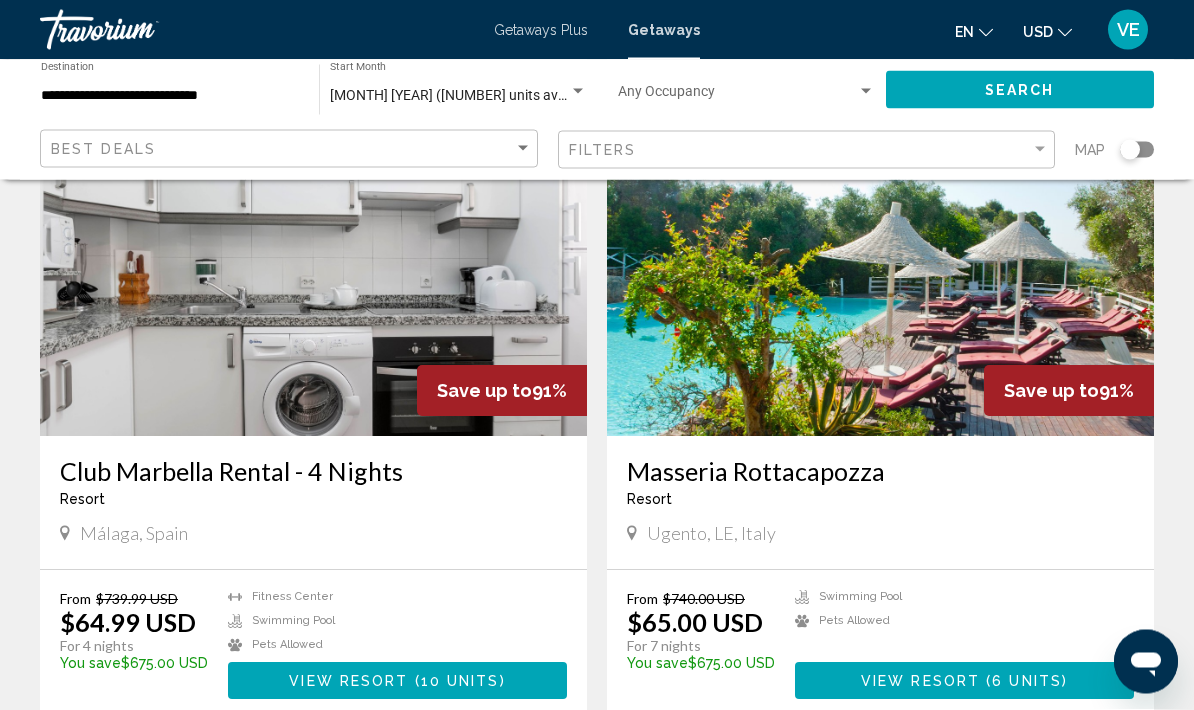 click on "View Resort" at bounding box center [920, 682] 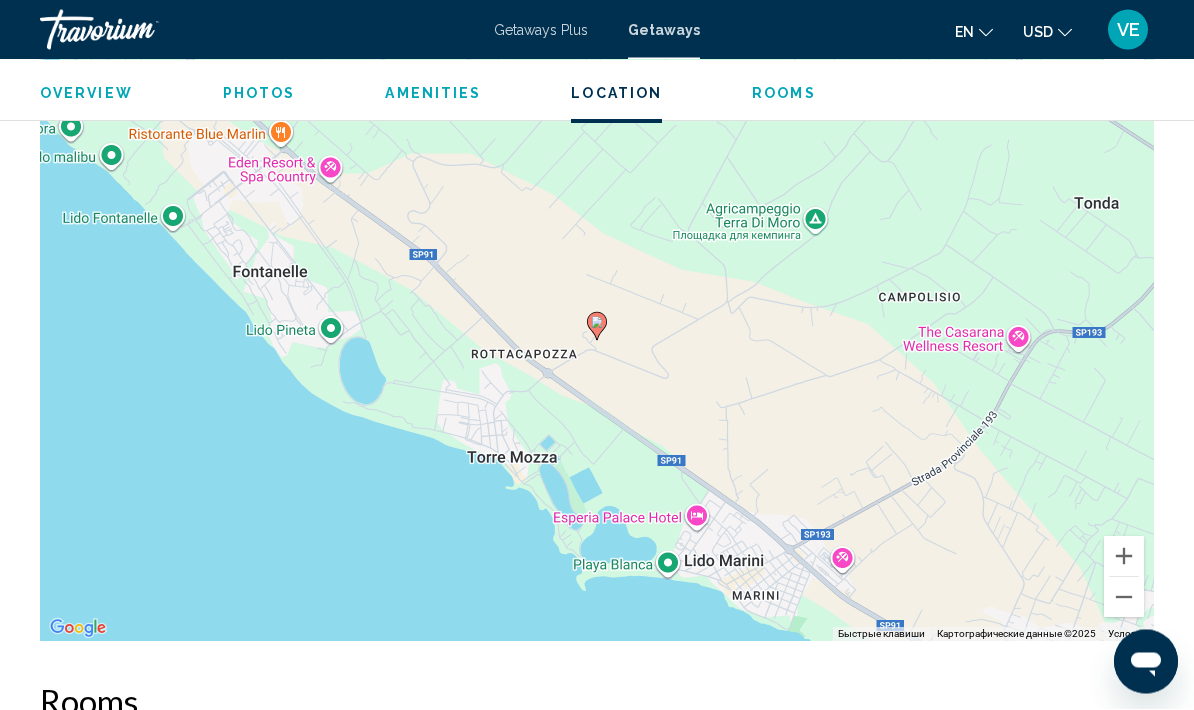 scroll, scrollTop: 2949, scrollLeft: 0, axis: vertical 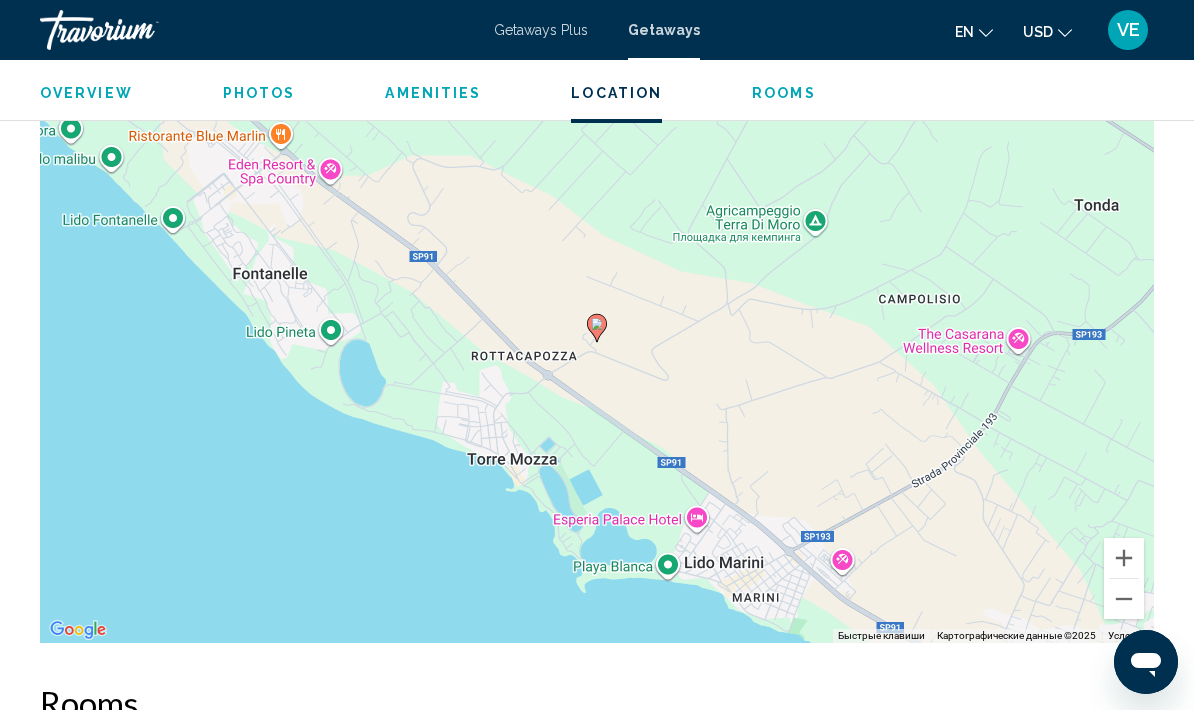 click at bounding box center (1124, 599) 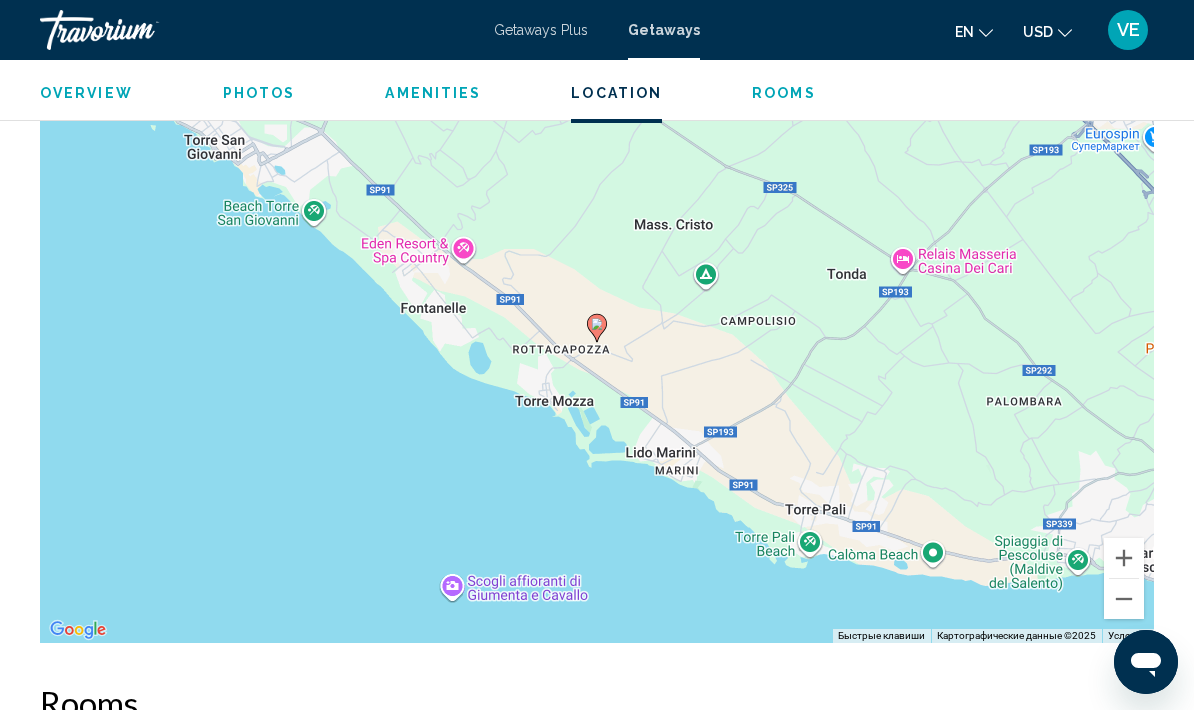 click at bounding box center (1124, 599) 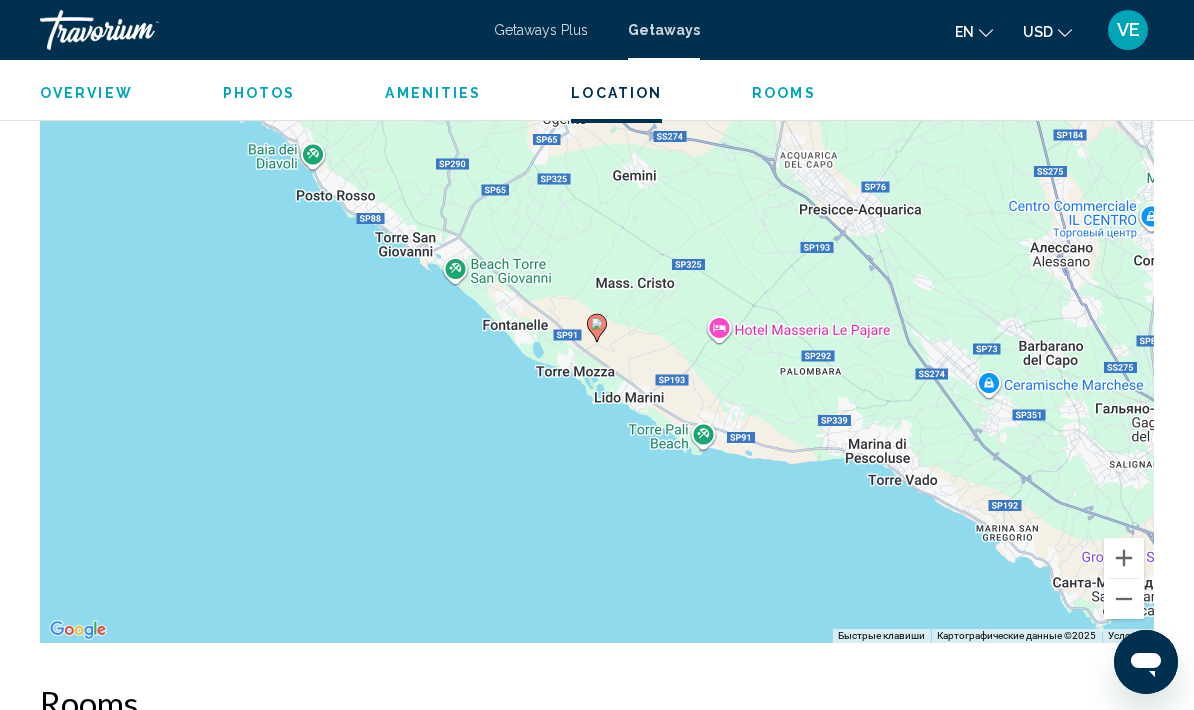 click at bounding box center (1124, 599) 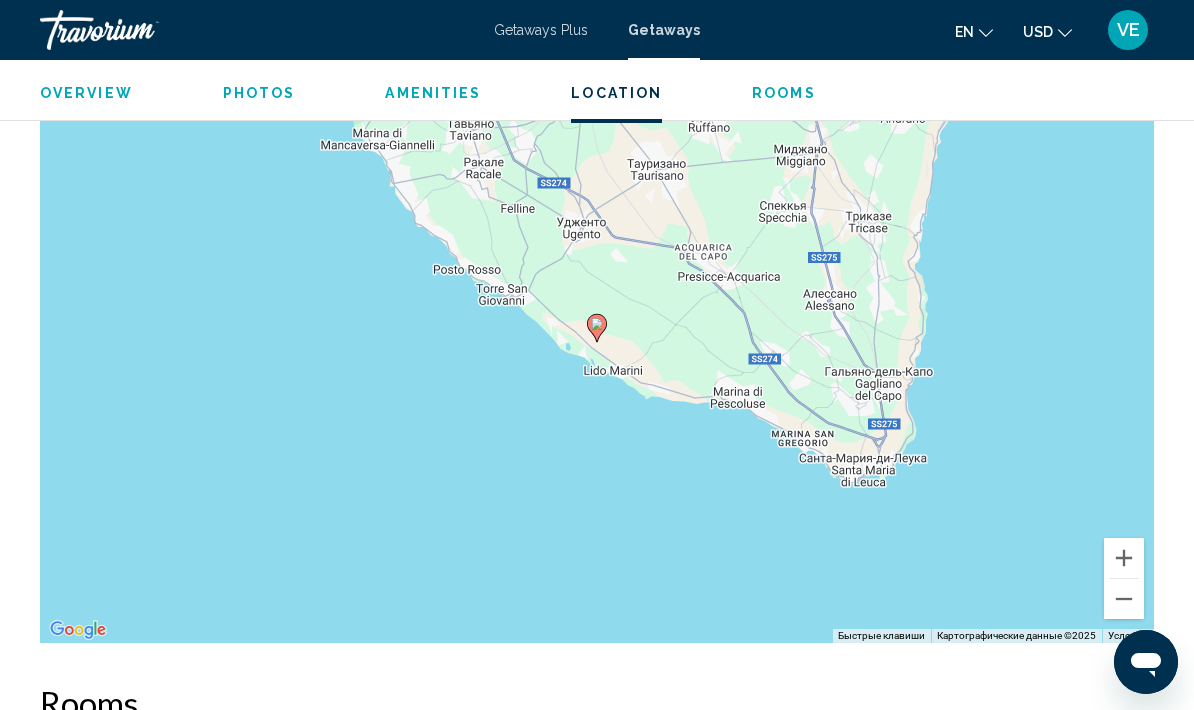 click at bounding box center [1124, 599] 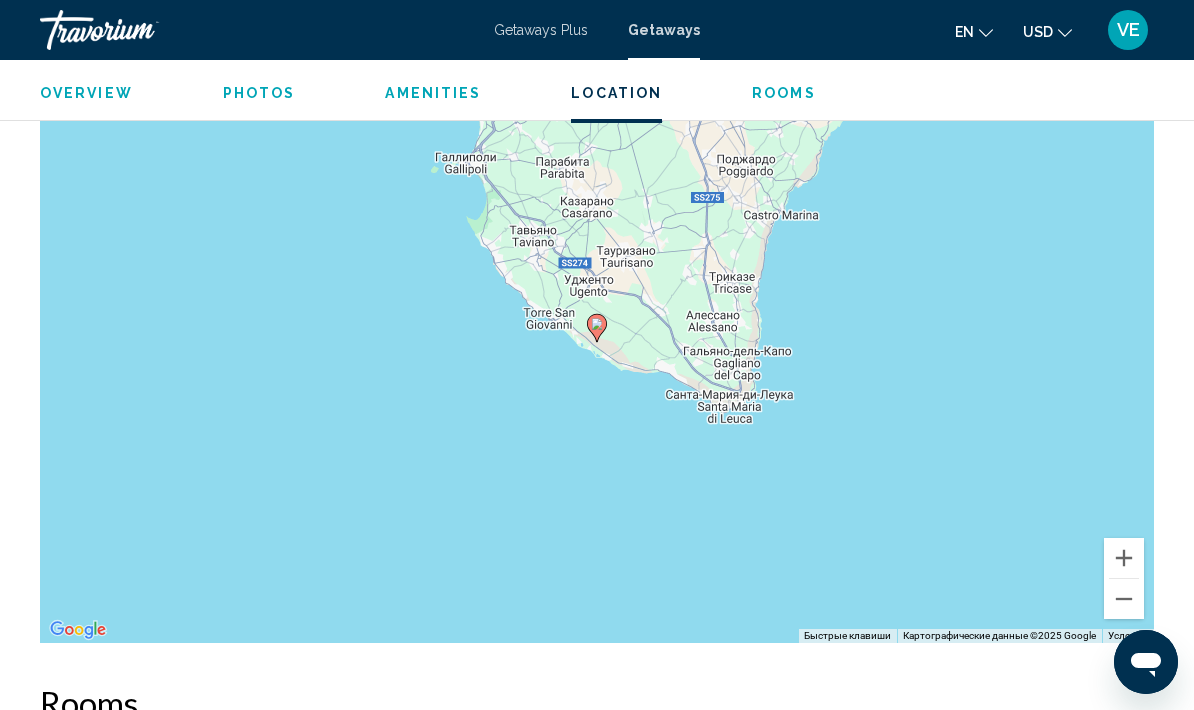 click at bounding box center (1124, 599) 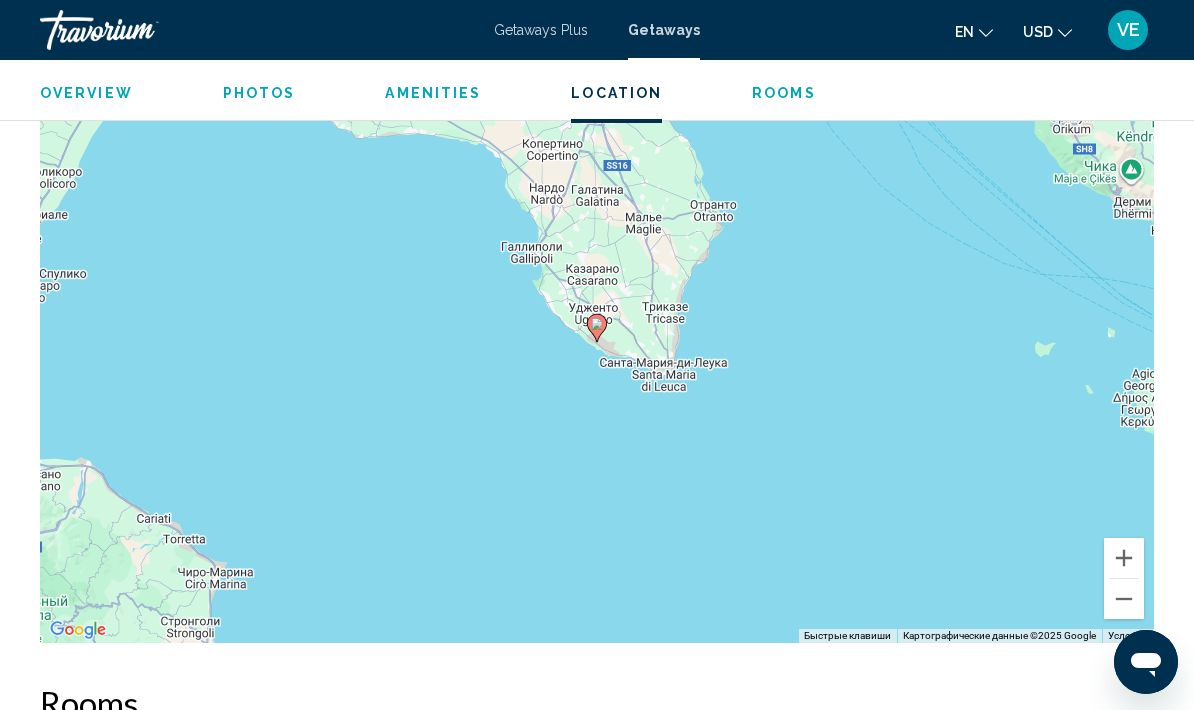 click on "Для навигации используйте клавиши со стрелками. Чтобы активировать перетаскивание с помощью клавиатуры, нажмите Alt + Ввод. После этого перемещайте маркер, используя клавиши со стрелками. Чтобы завершить перетаскивание, нажмите клавишу Ввод. Чтобы отменить действие, нажмите клавишу Esc." at bounding box center (597, 343) 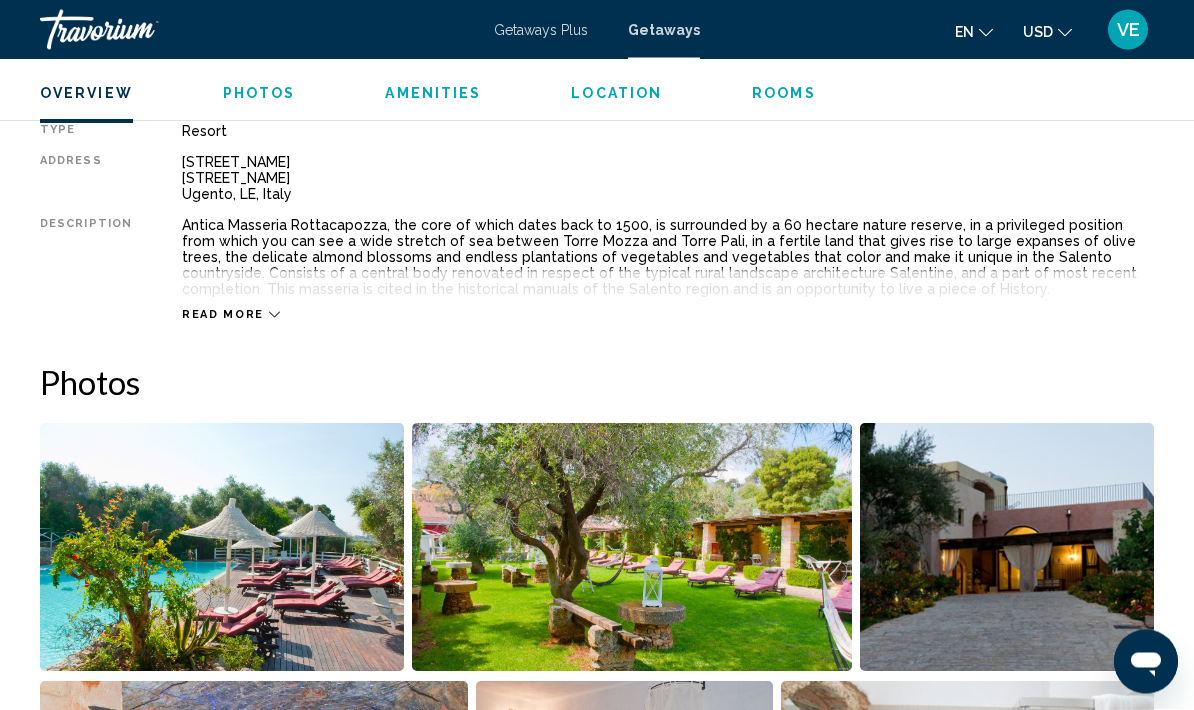 scroll, scrollTop: 1050, scrollLeft: 0, axis: vertical 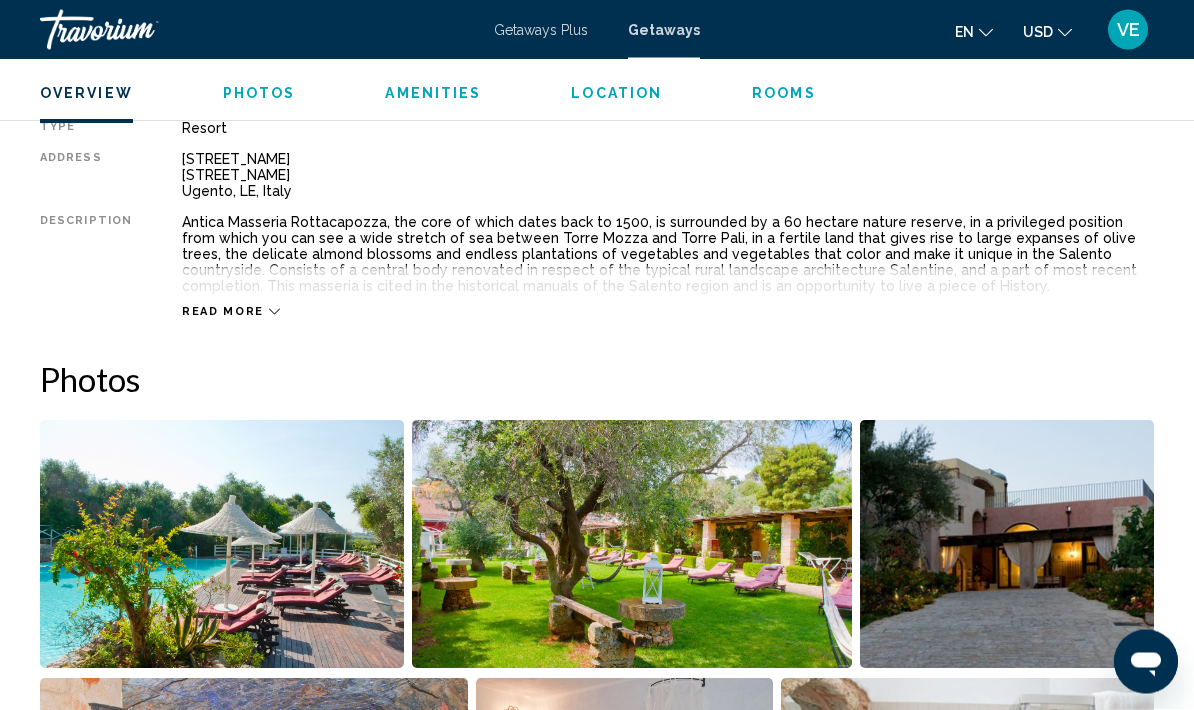 click on "Read more" at bounding box center [223, 312] 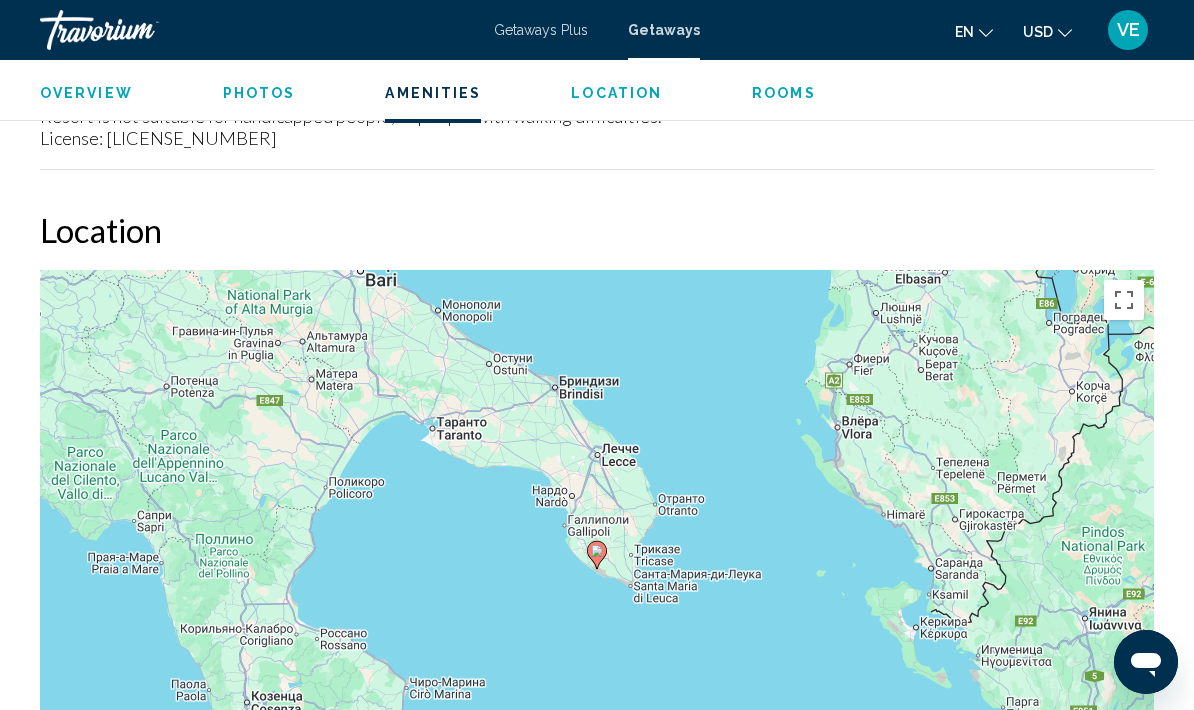 scroll, scrollTop: 2637, scrollLeft: 0, axis: vertical 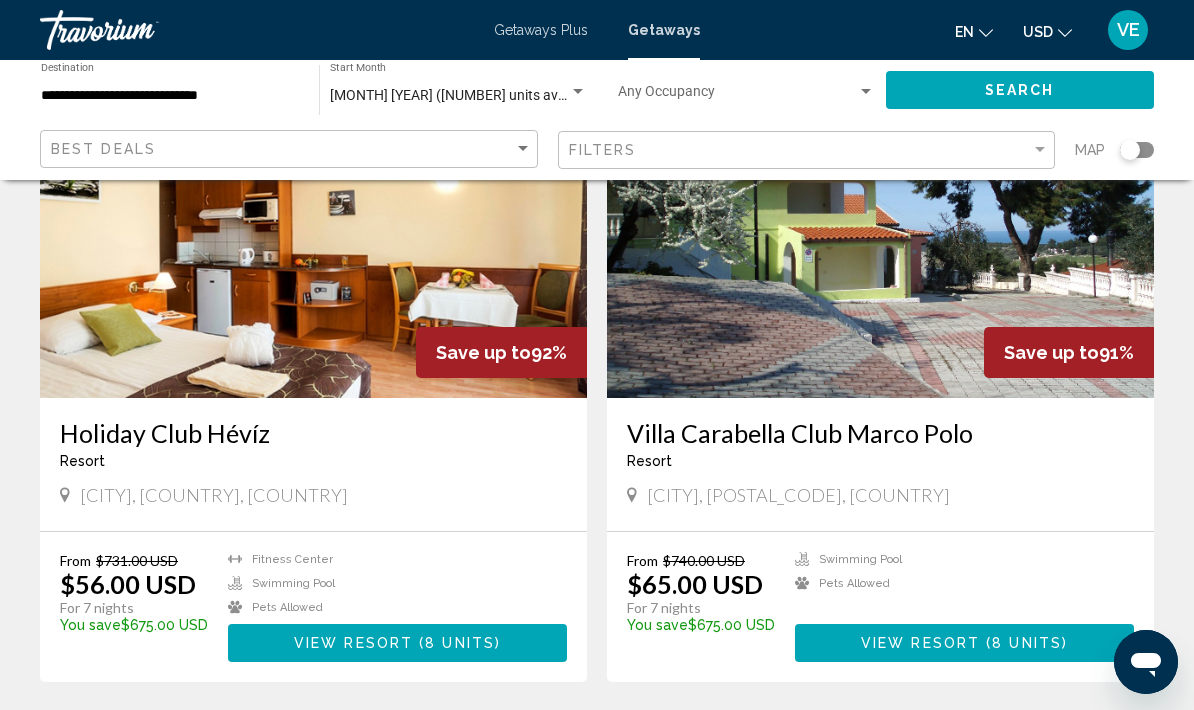 click on "View Resort" at bounding box center [920, 644] 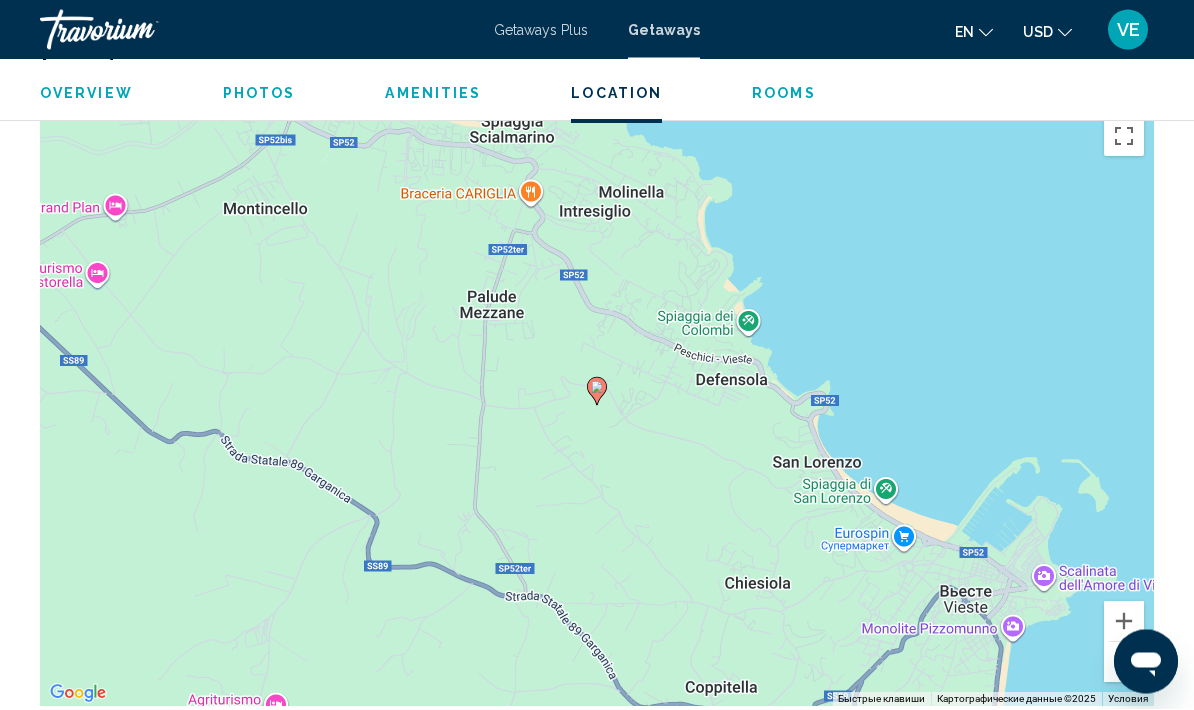 scroll, scrollTop: 2391, scrollLeft: 0, axis: vertical 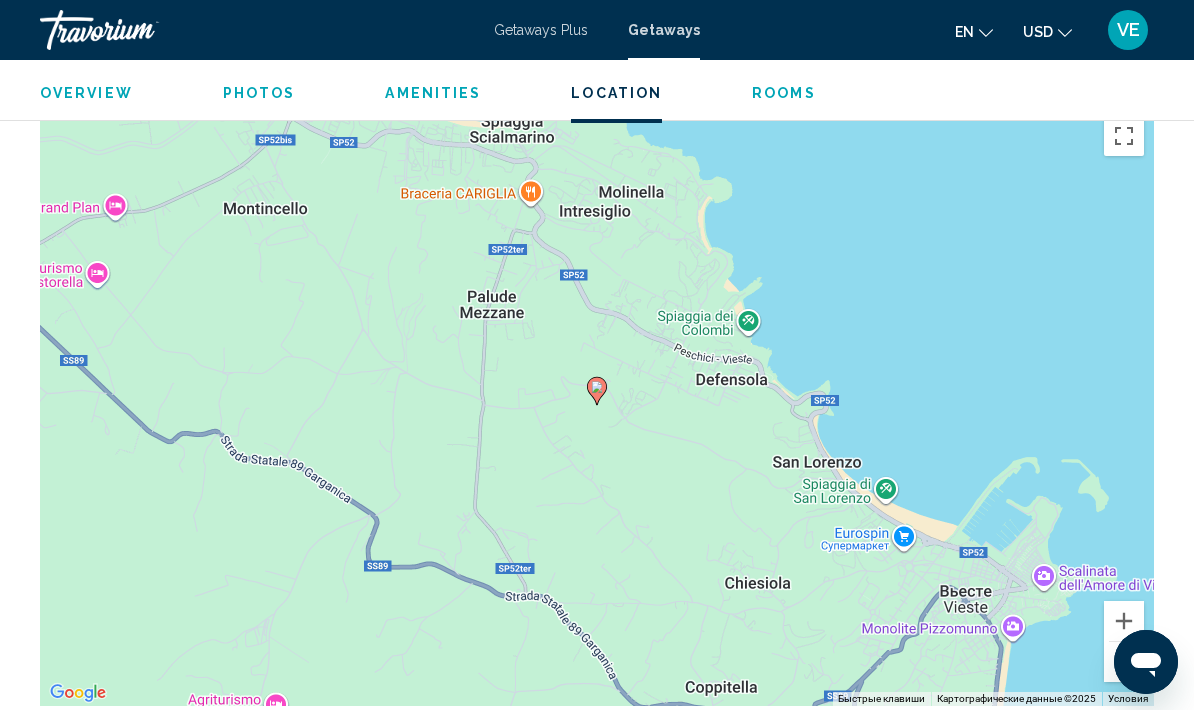 click at bounding box center (1124, 662) 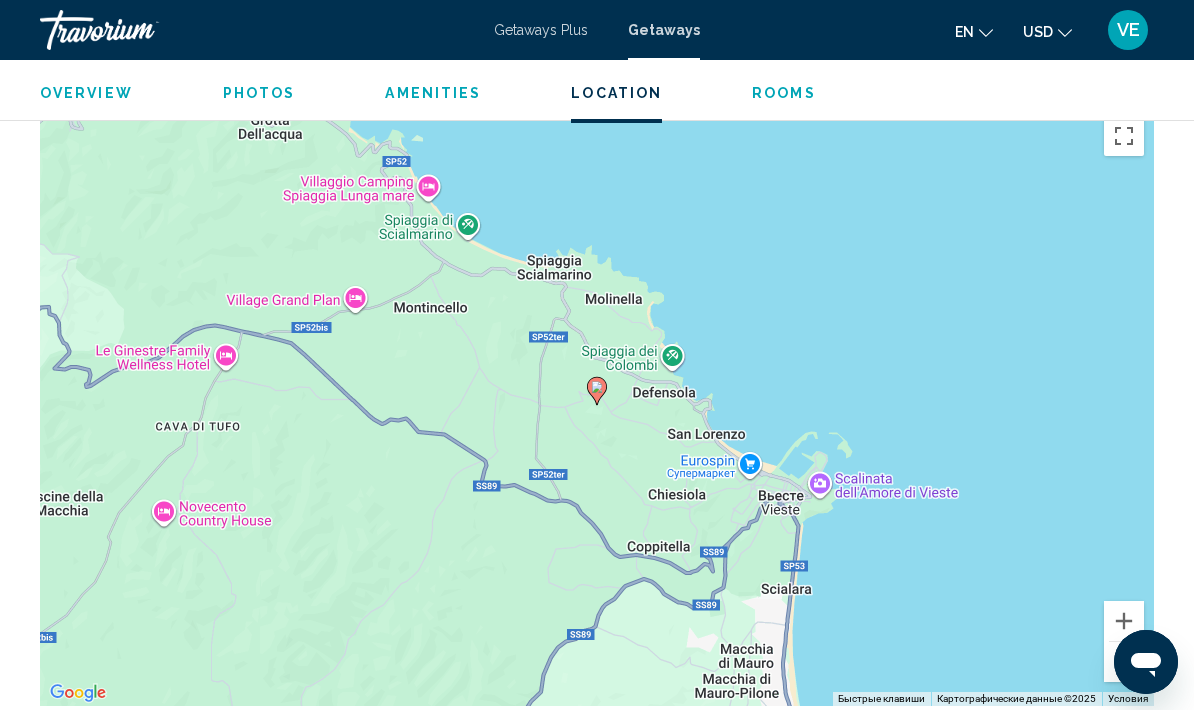 click at bounding box center [1124, 662] 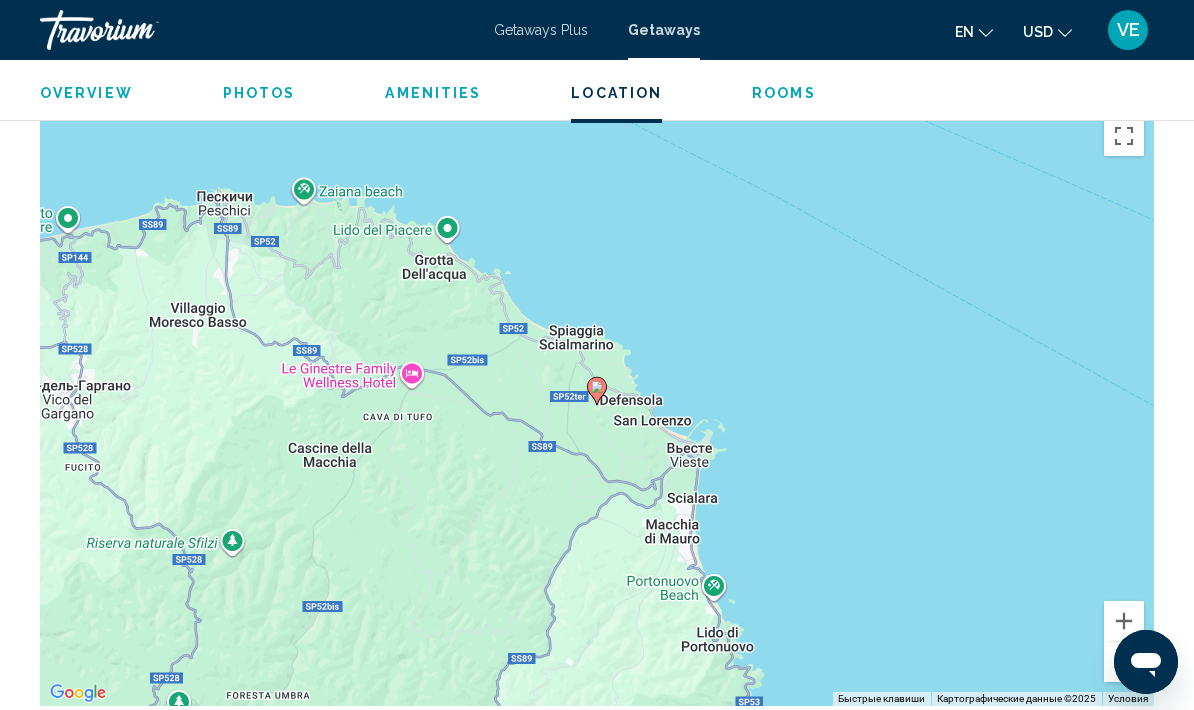 click at bounding box center [1124, 662] 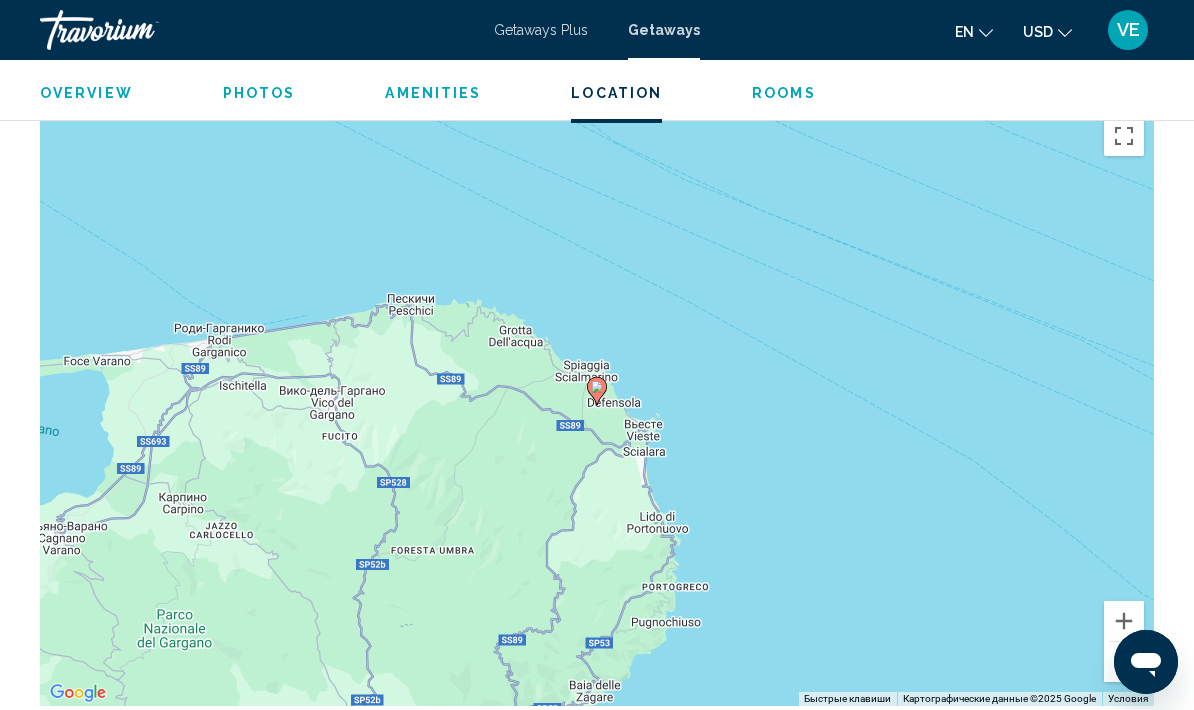 click at bounding box center [1124, 662] 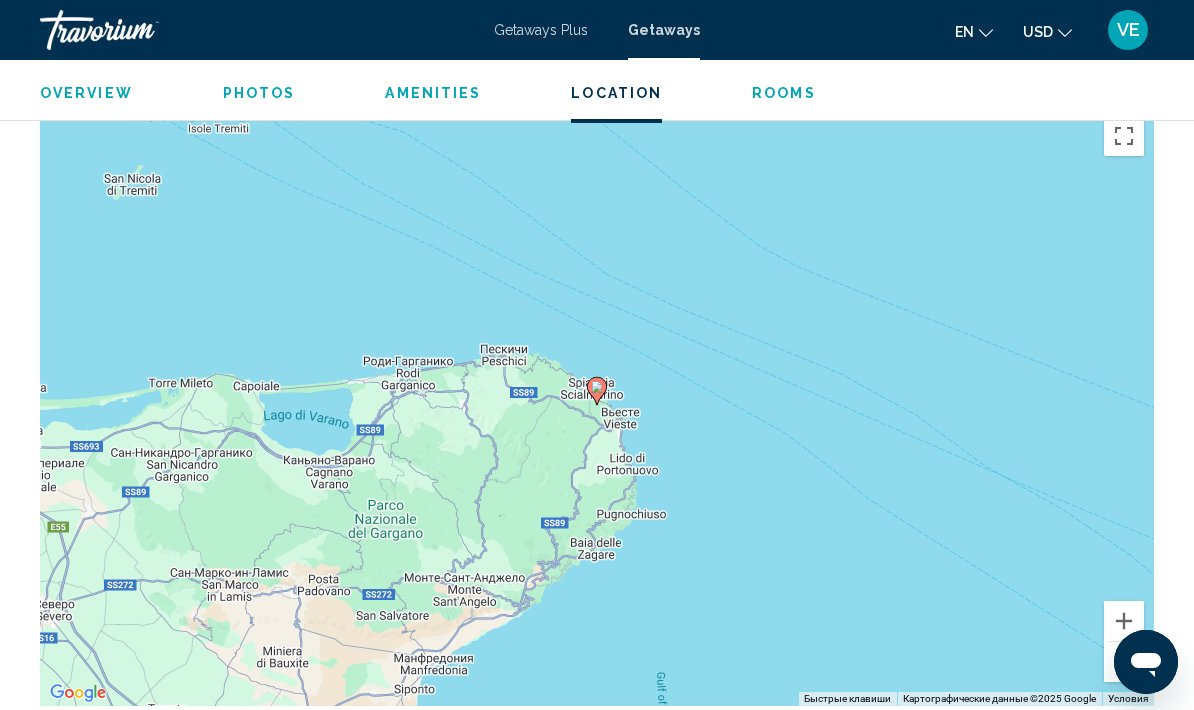 click at bounding box center [1124, 662] 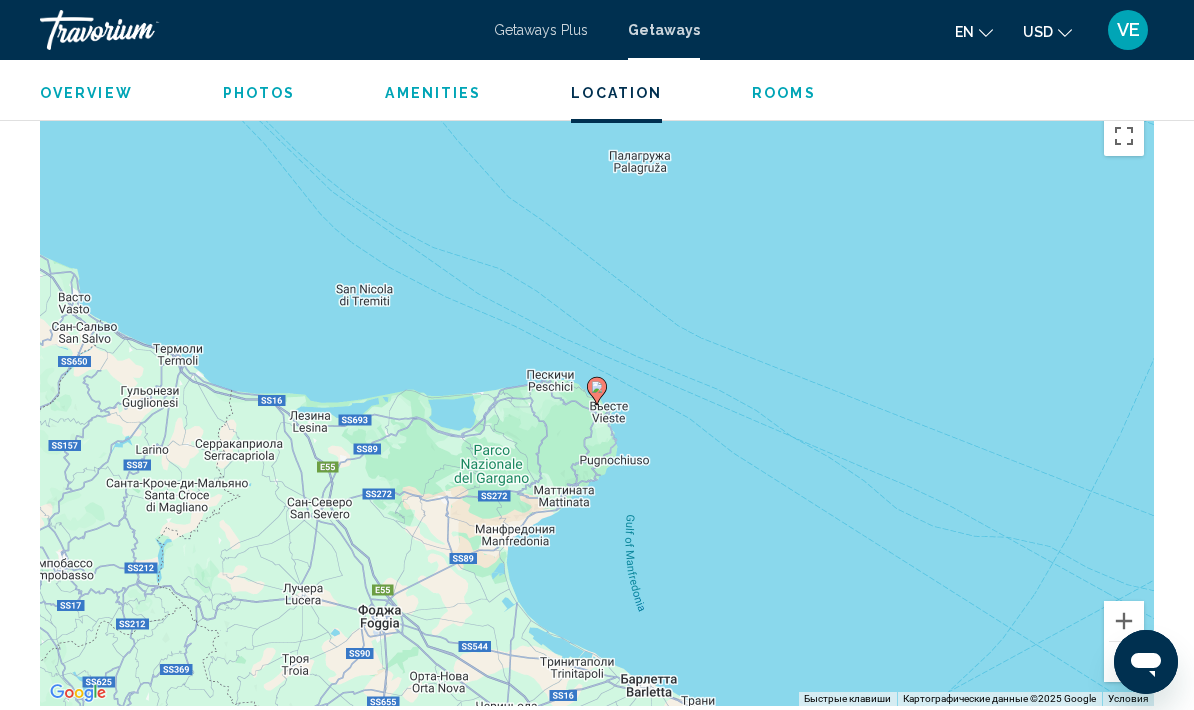 click at bounding box center [1124, 662] 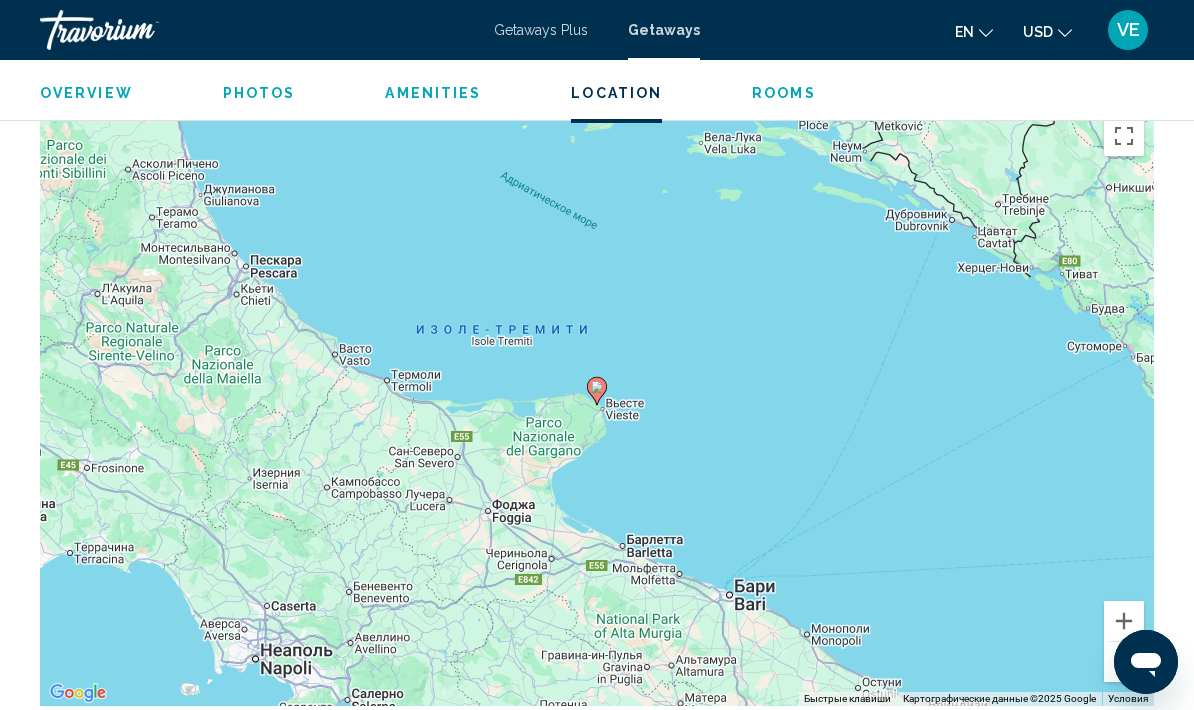 click at bounding box center [1124, 662] 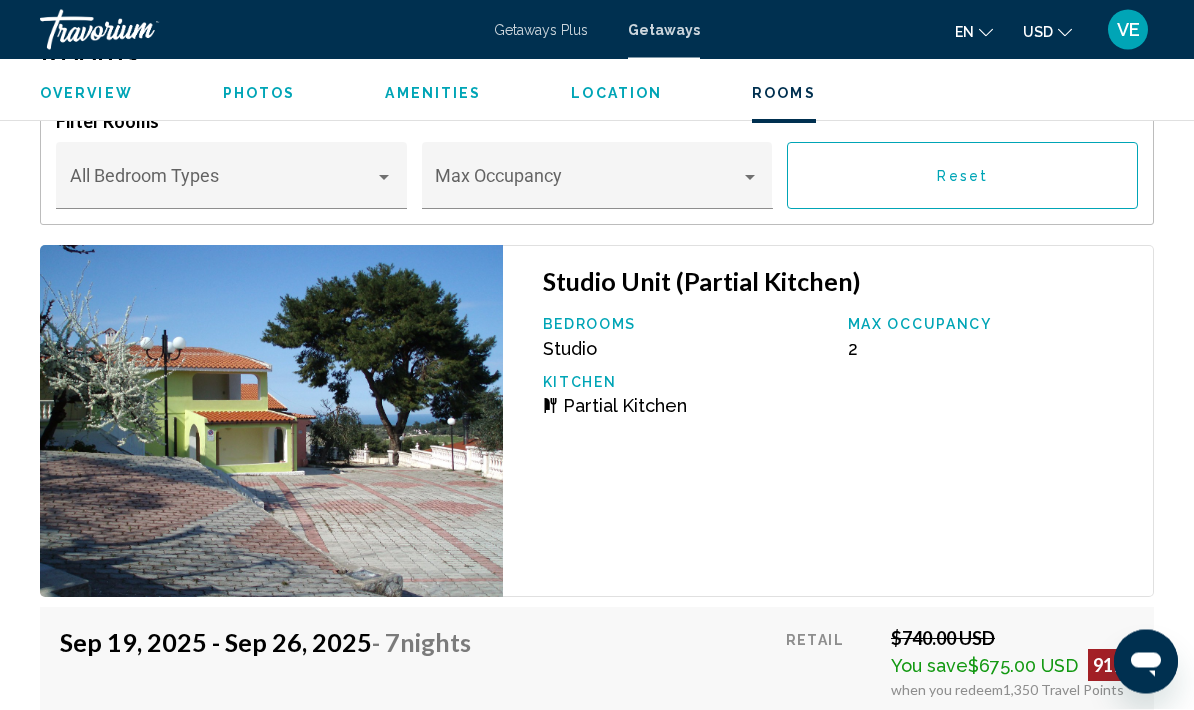 scroll, scrollTop: 3106, scrollLeft: 0, axis: vertical 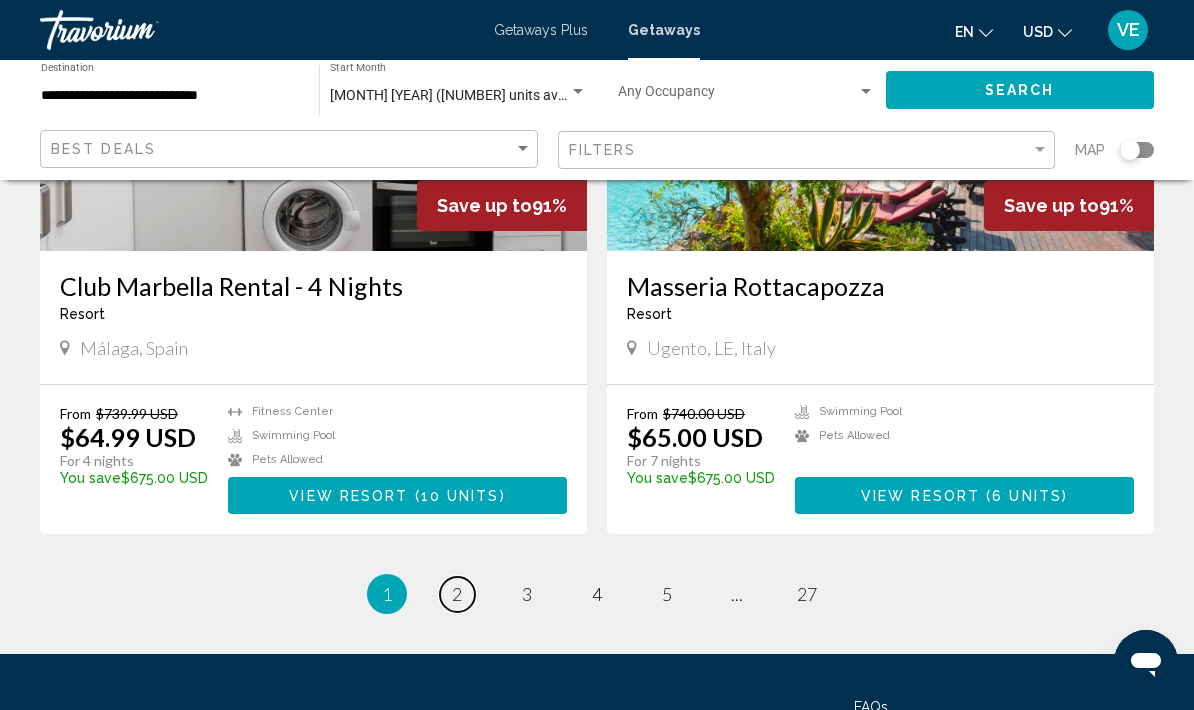 click on "page  2" at bounding box center (457, 594) 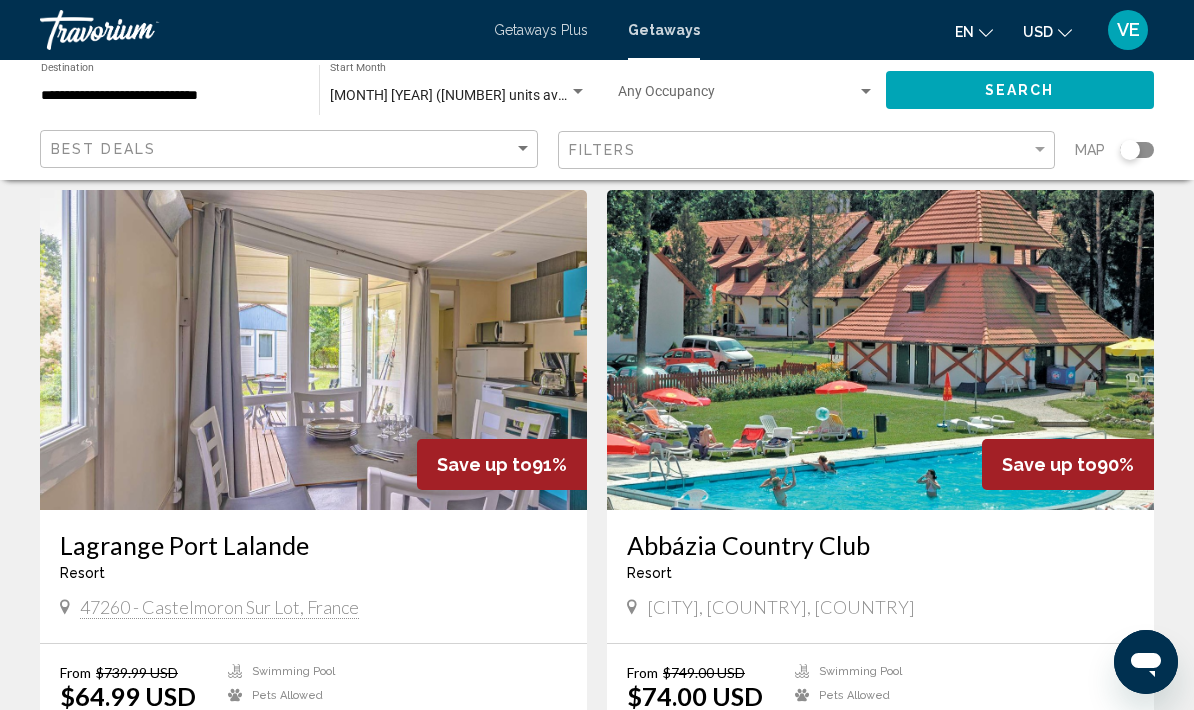 scroll, scrollTop: 67, scrollLeft: 0, axis: vertical 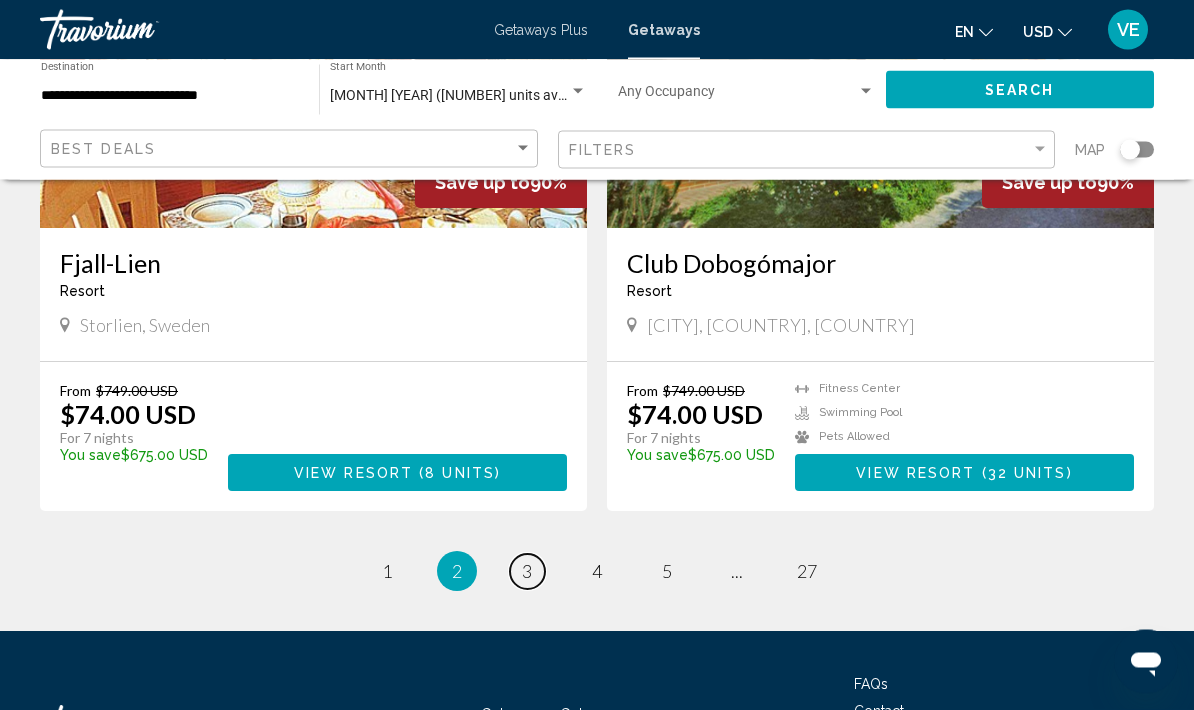 click on "page  3" at bounding box center [387, 572] 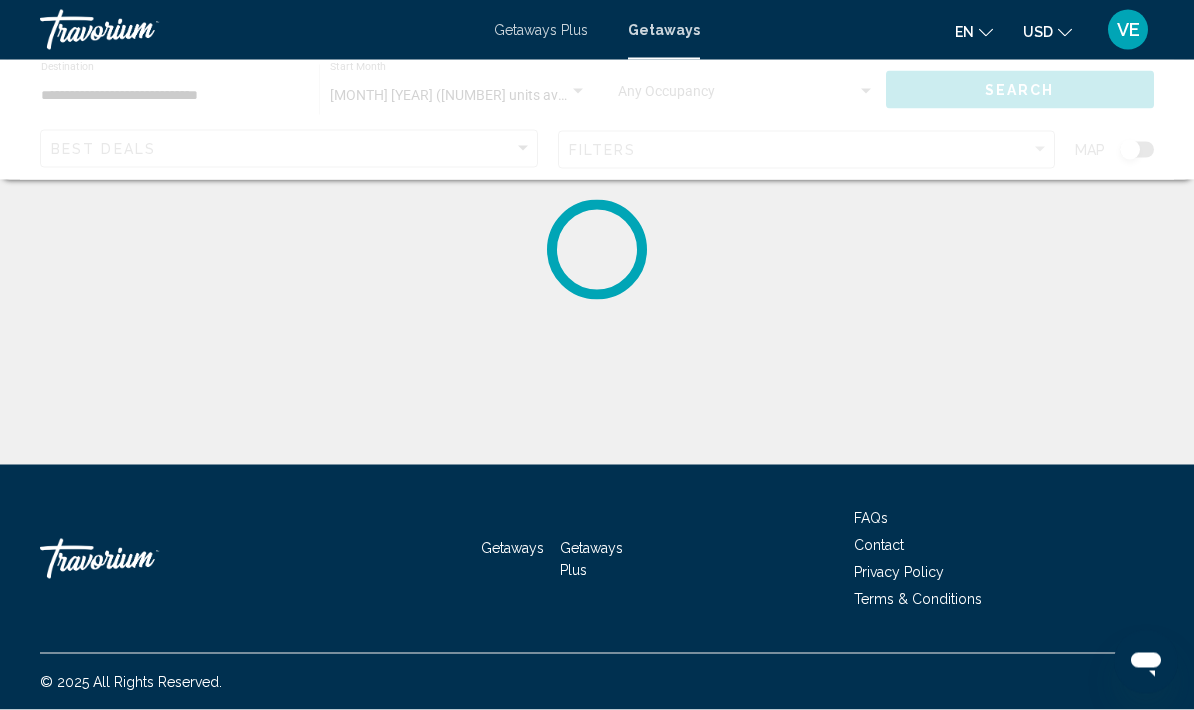 scroll, scrollTop: 80, scrollLeft: 0, axis: vertical 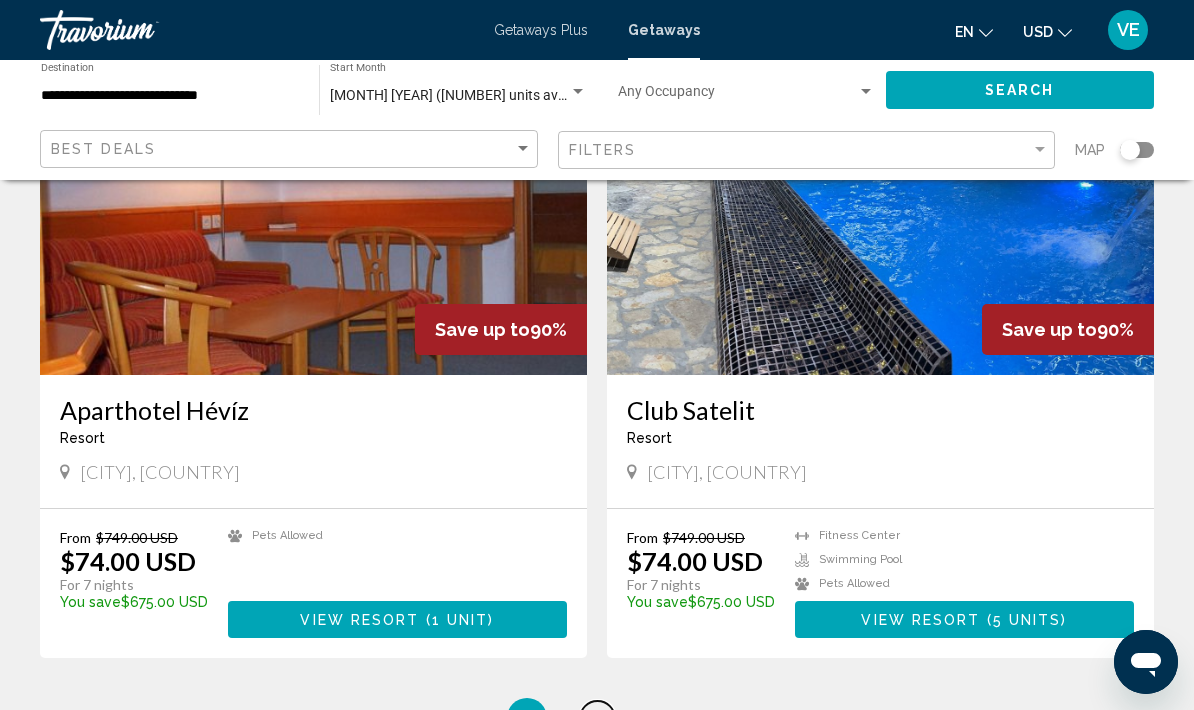 click on "4" at bounding box center [387, 718] 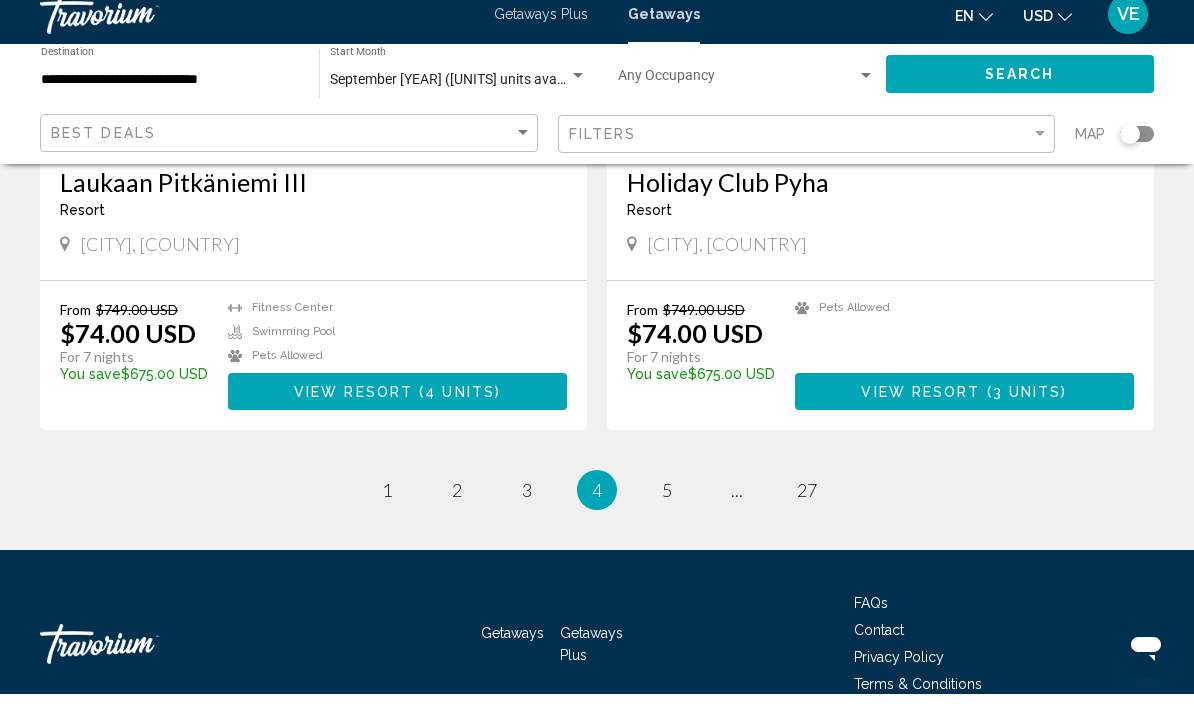 scroll, scrollTop: 3724, scrollLeft: 0, axis: vertical 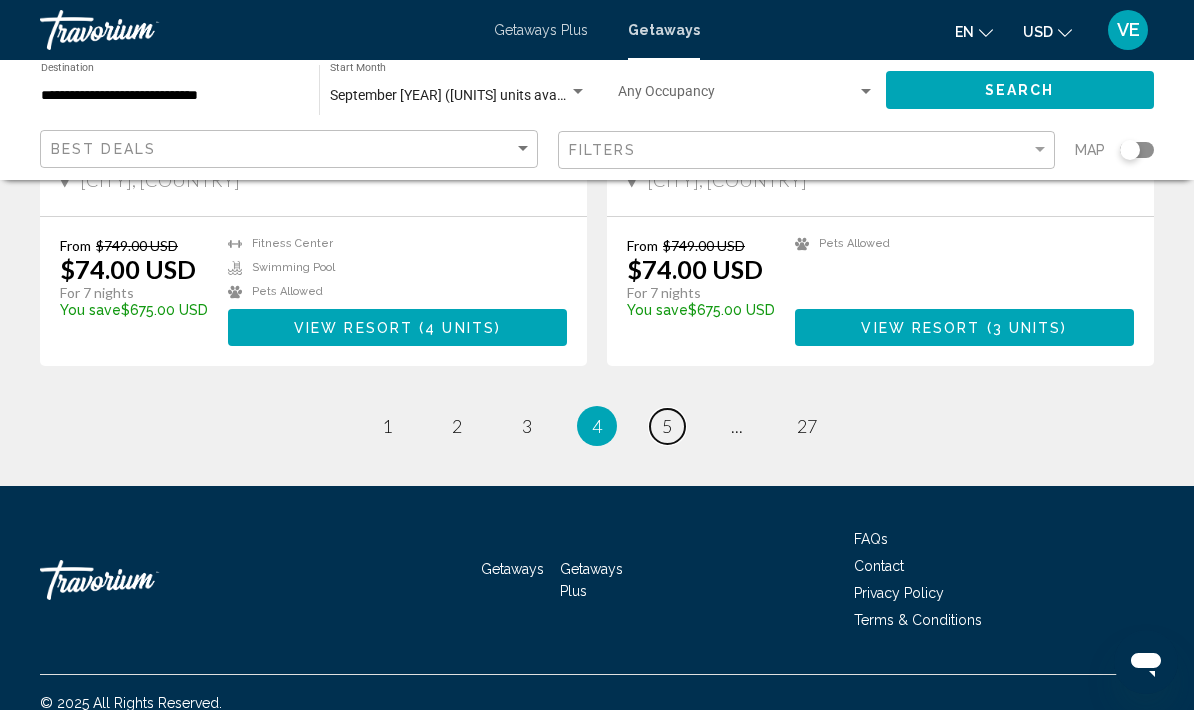 click on "5" at bounding box center [387, 426] 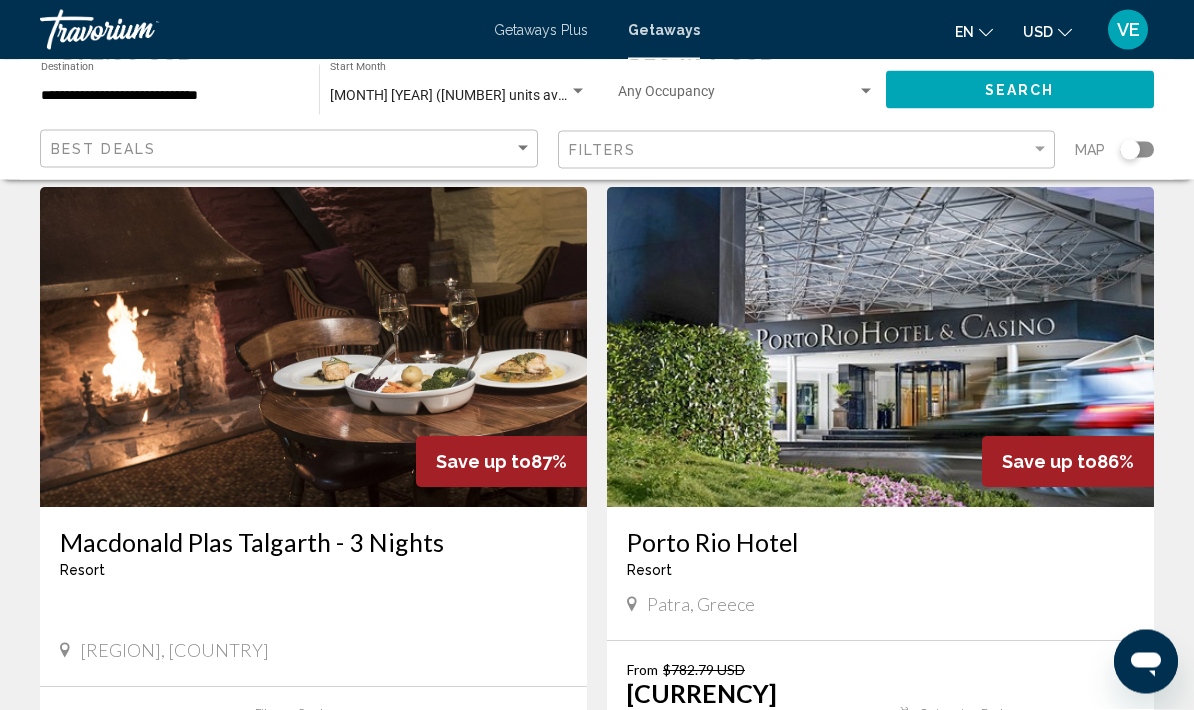 scroll, scrollTop: 2014, scrollLeft: 0, axis: vertical 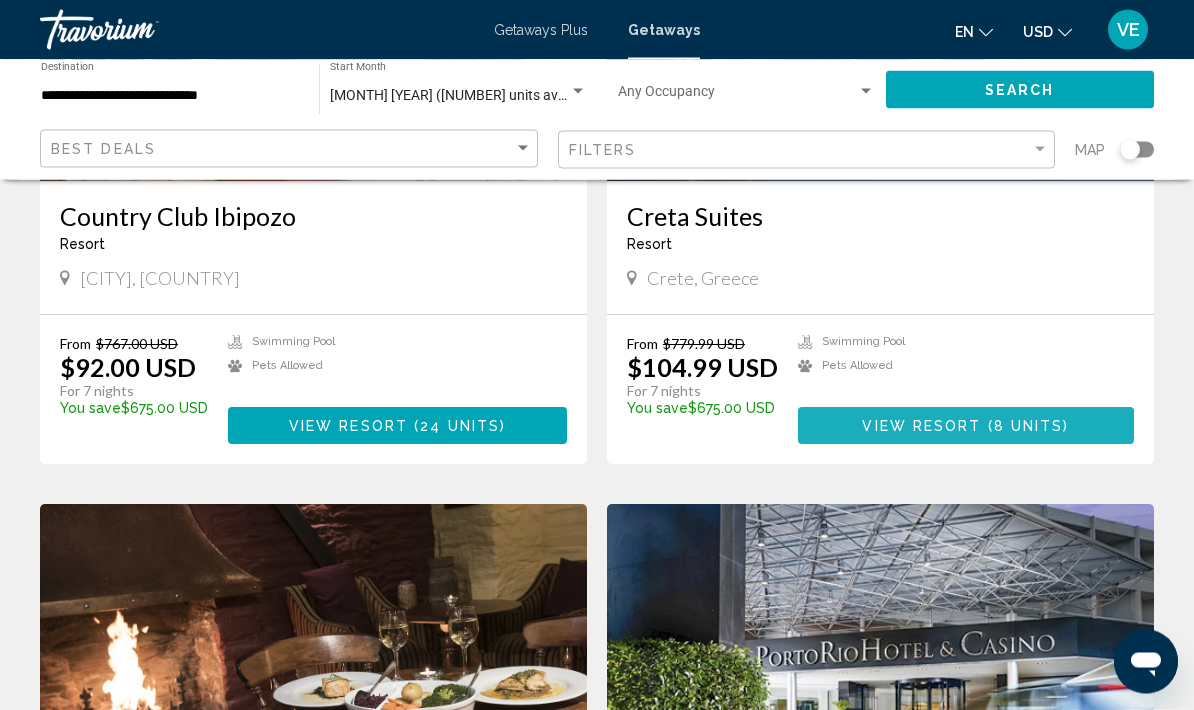 click on "View Resort" at bounding box center [921, 427] 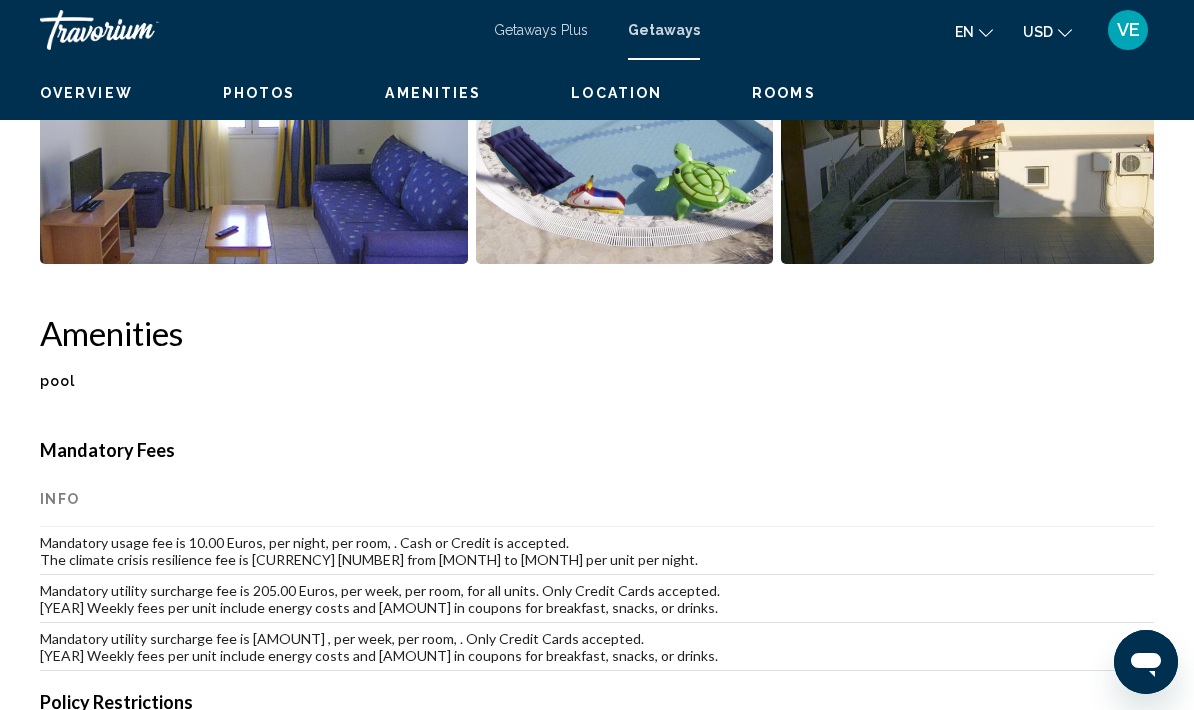 scroll, scrollTop: 0, scrollLeft: 0, axis: both 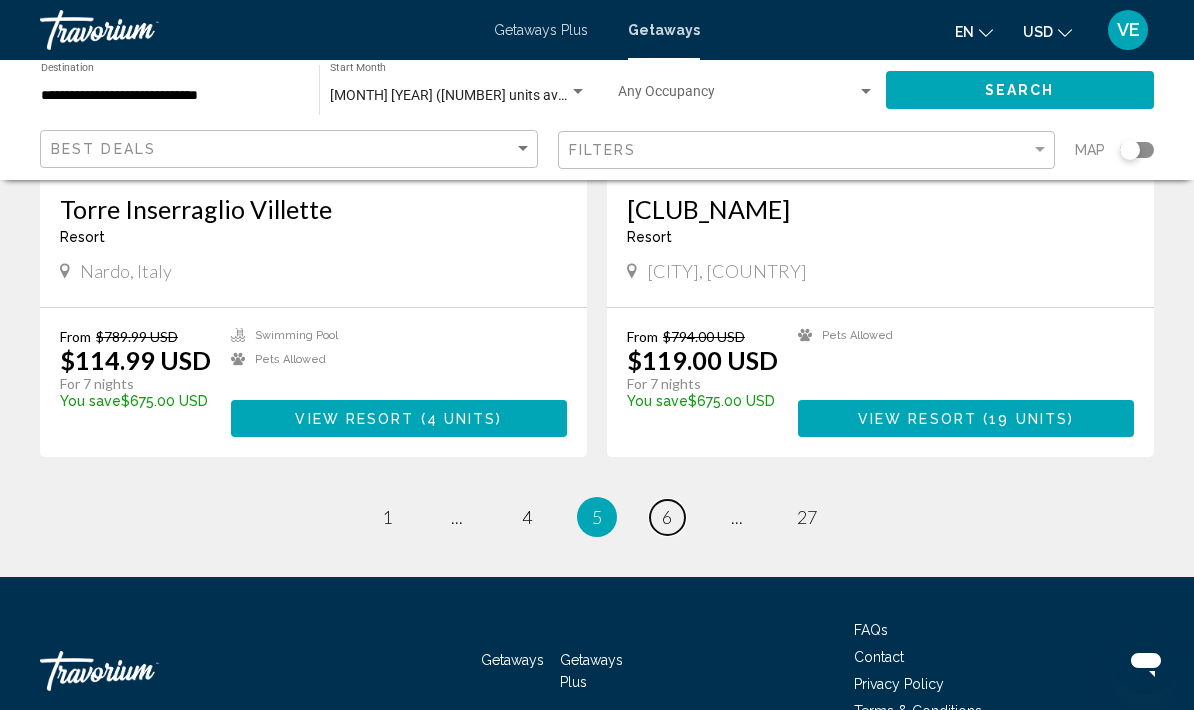 click on "page  6" at bounding box center (387, 517) 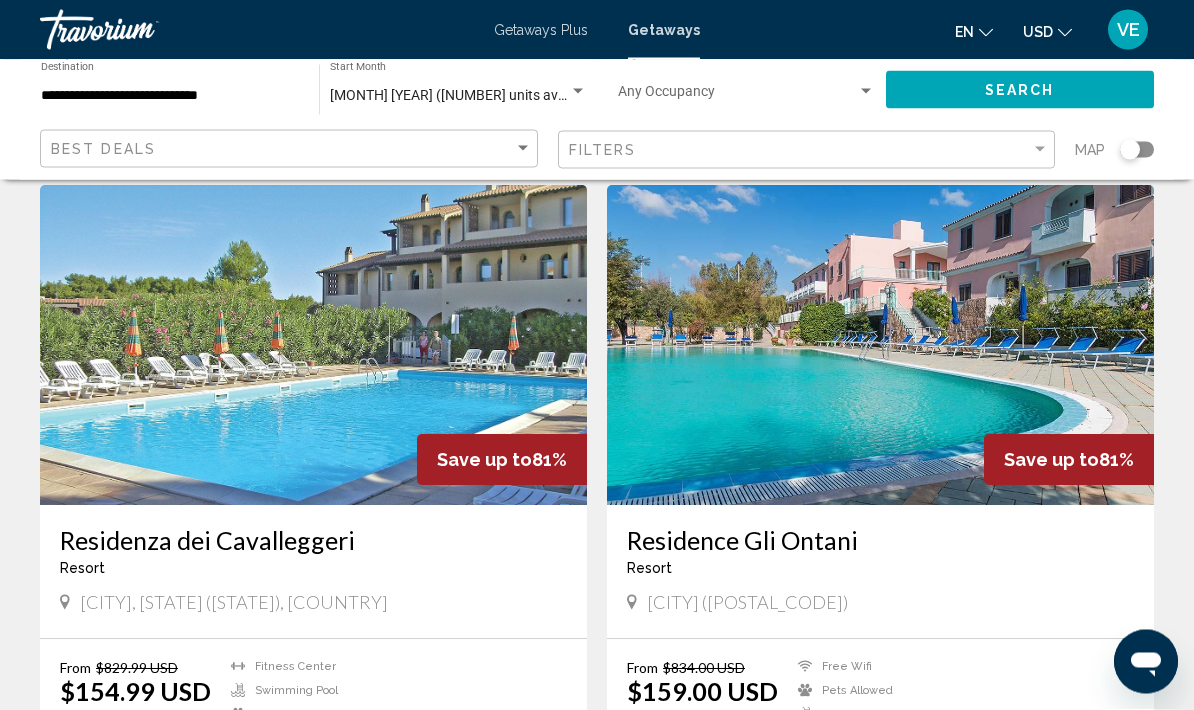 scroll, scrollTop: 728, scrollLeft: 0, axis: vertical 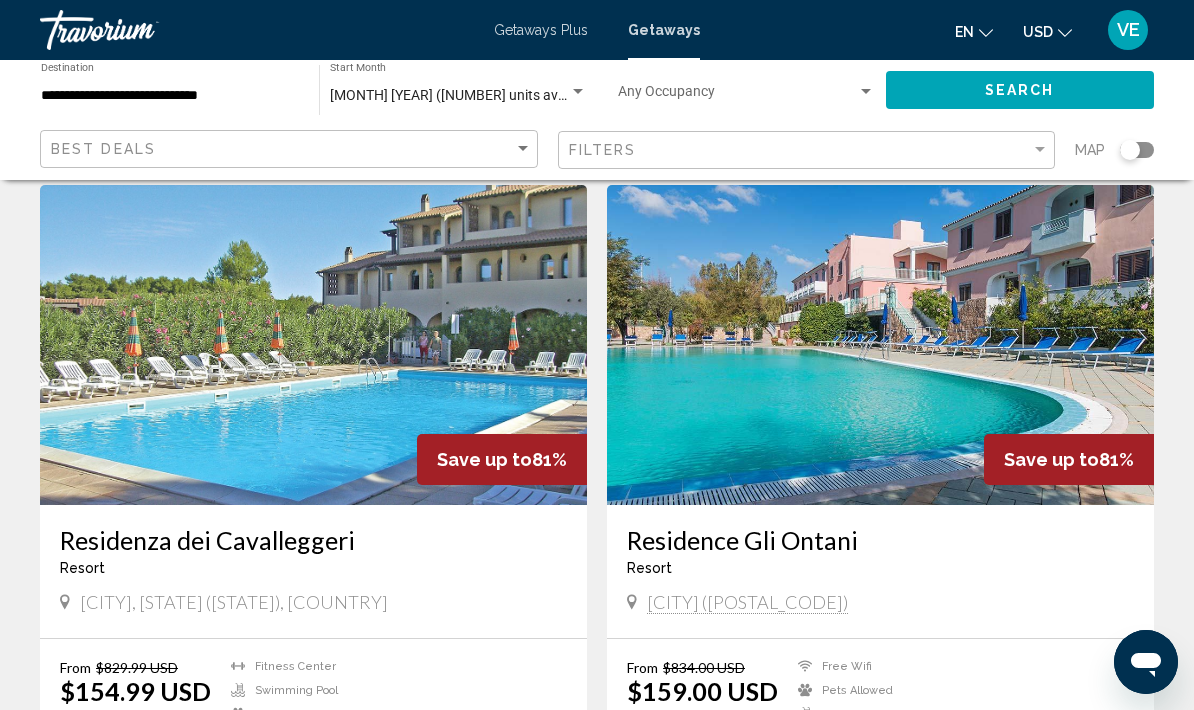 click on "8 units" at bounding box center [462, 751] 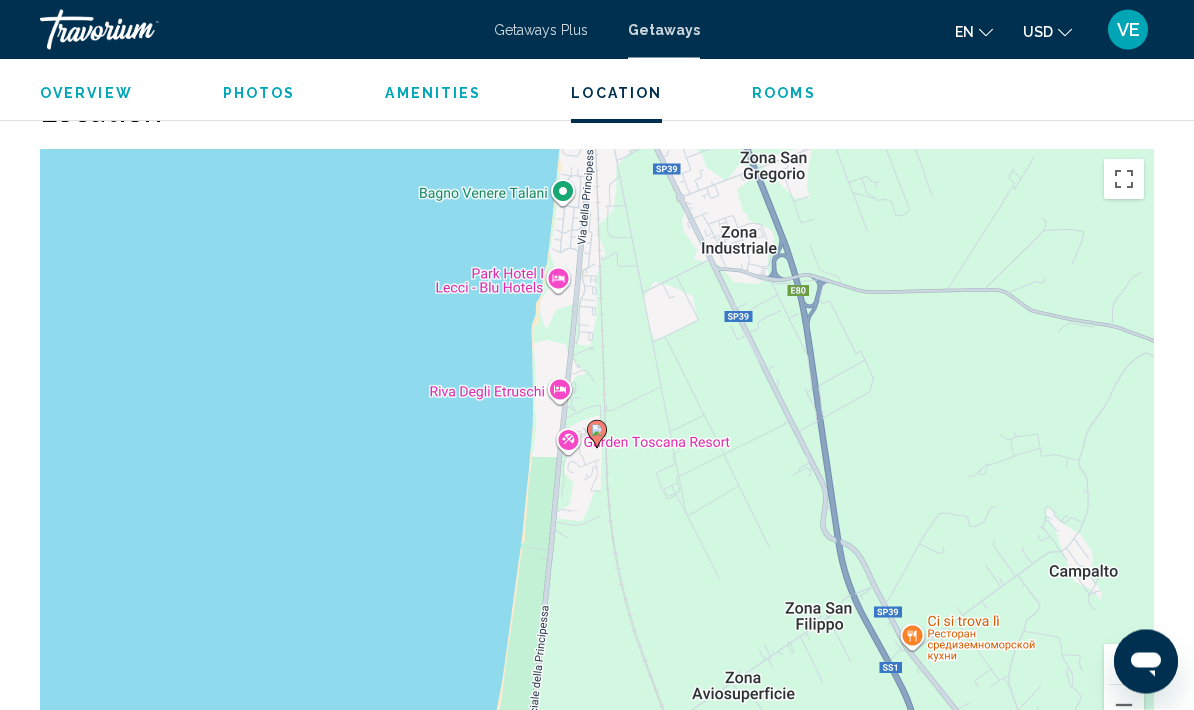 scroll, scrollTop: 3374, scrollLeft: 0, axis: vertical 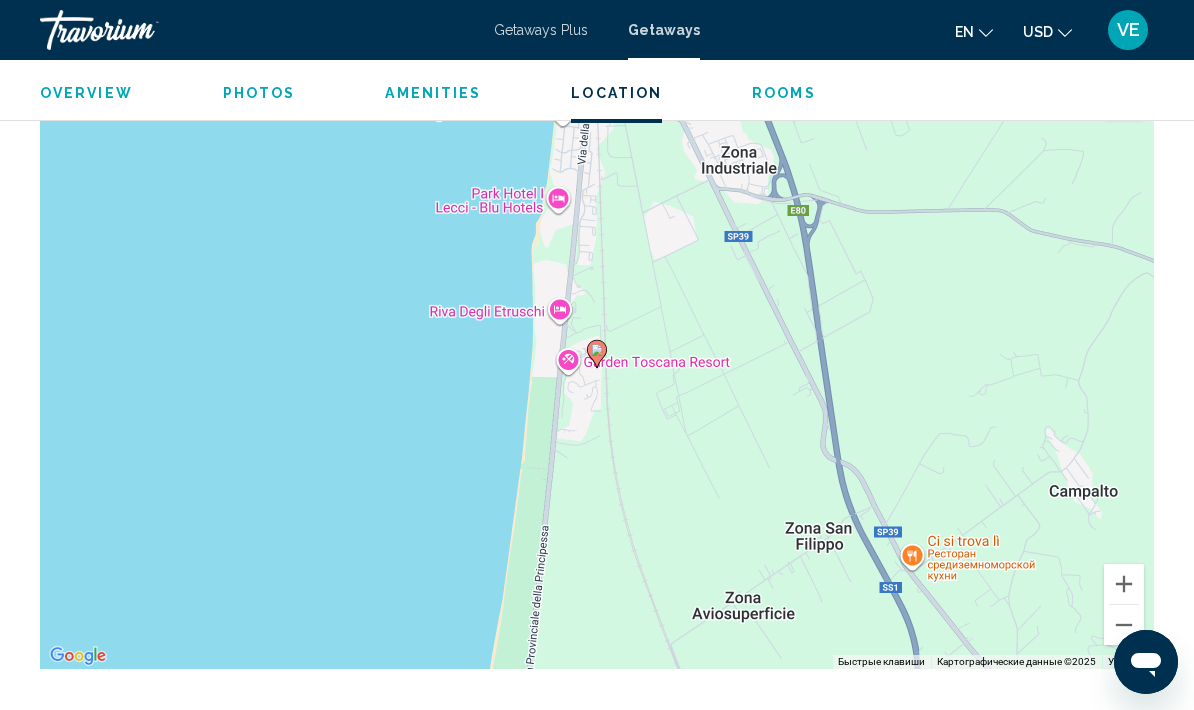 click at bounding box center [1124, 625] 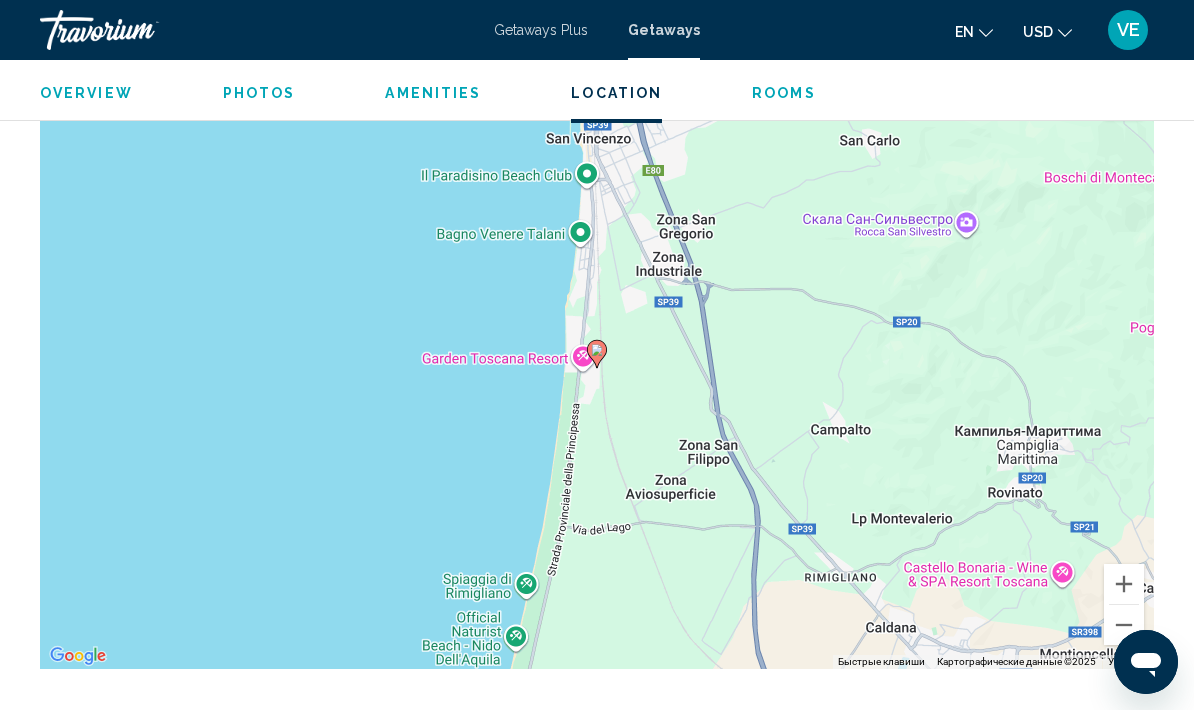 click at bounding box center (1124, 625) 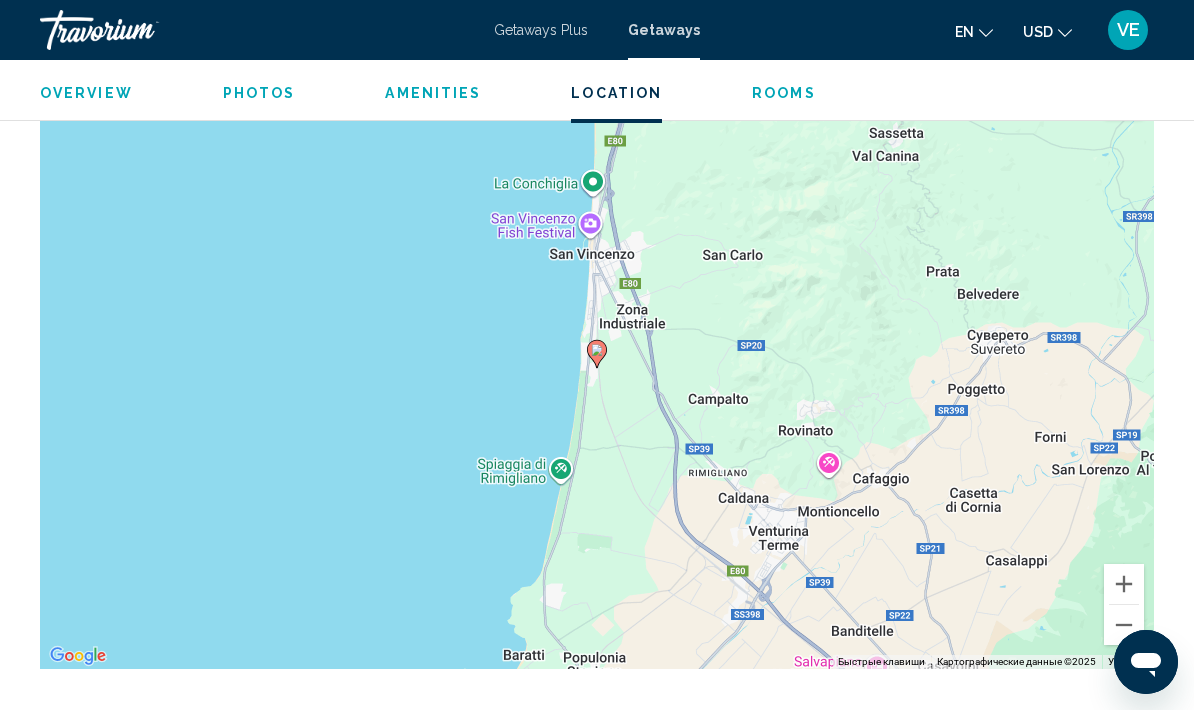 click at bounding box center (1124, 625) 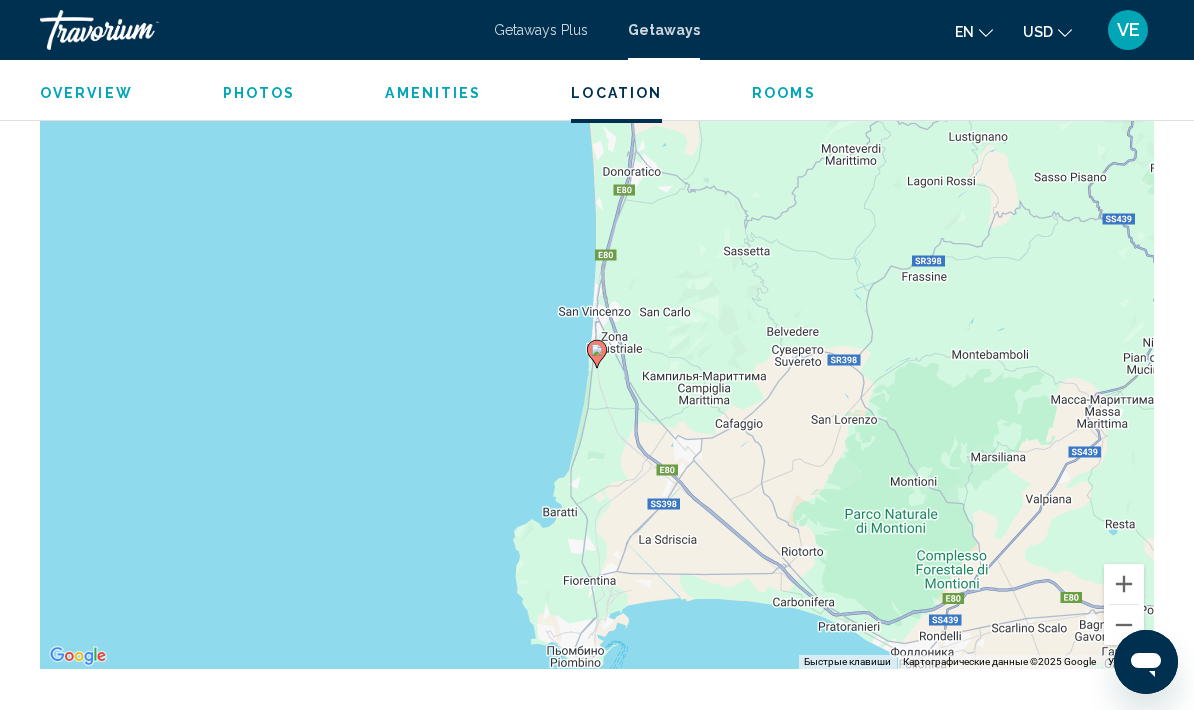 click at bounding box center [1124, 625] 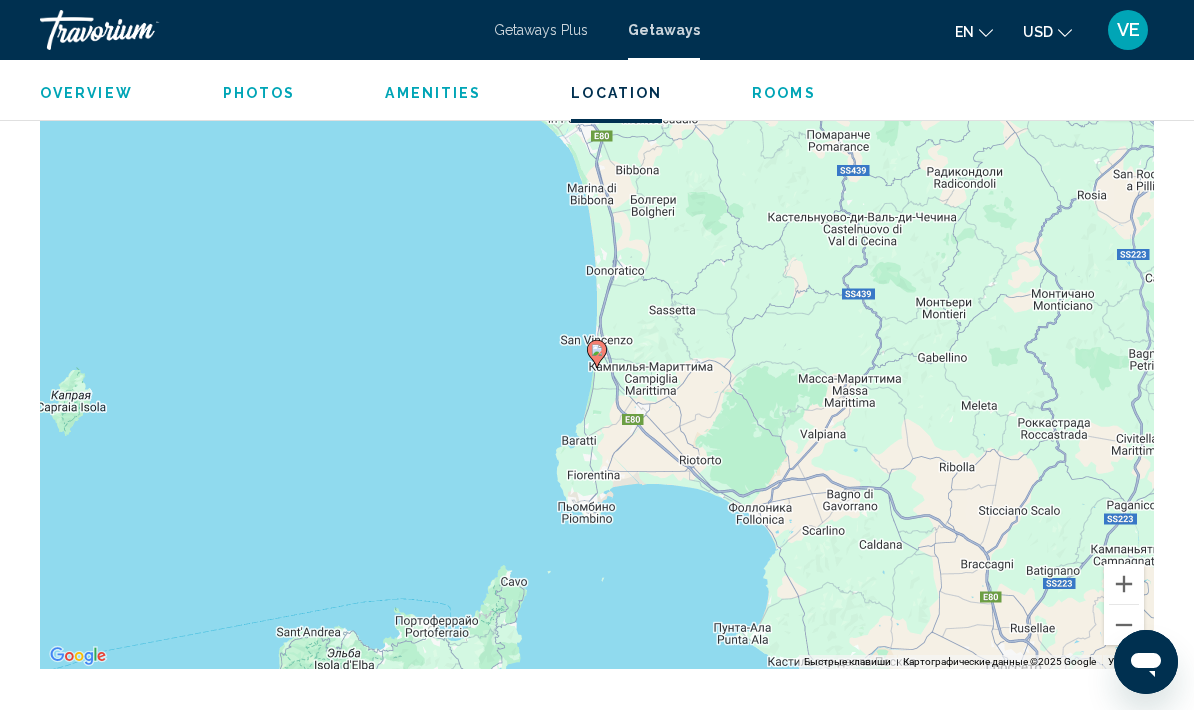 click at bounding box center (1124, 625) 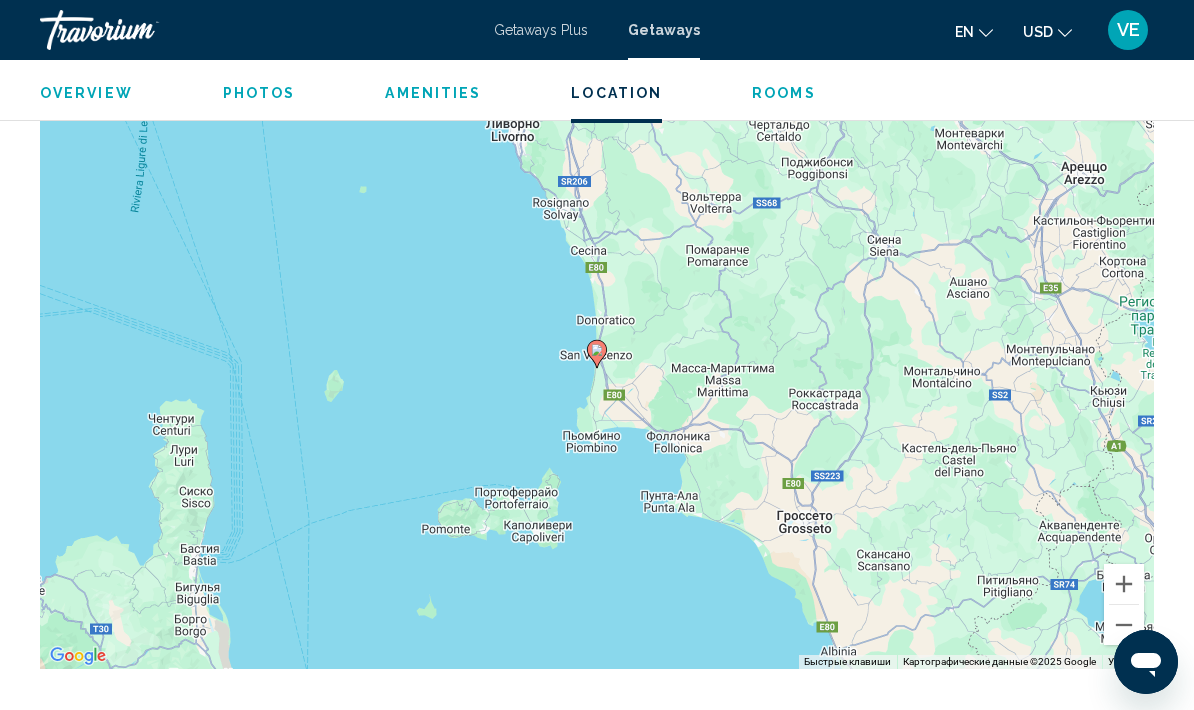 click at bounding box center [1124, 625] 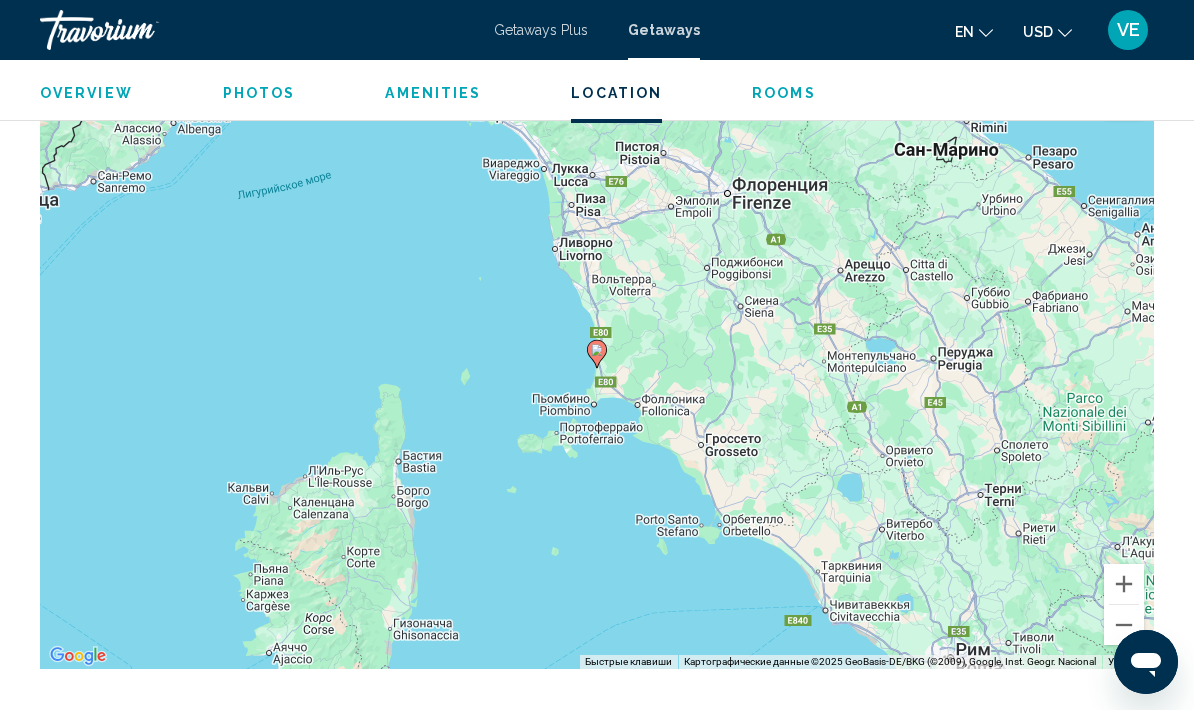 click at bounding box center [1124, 584] 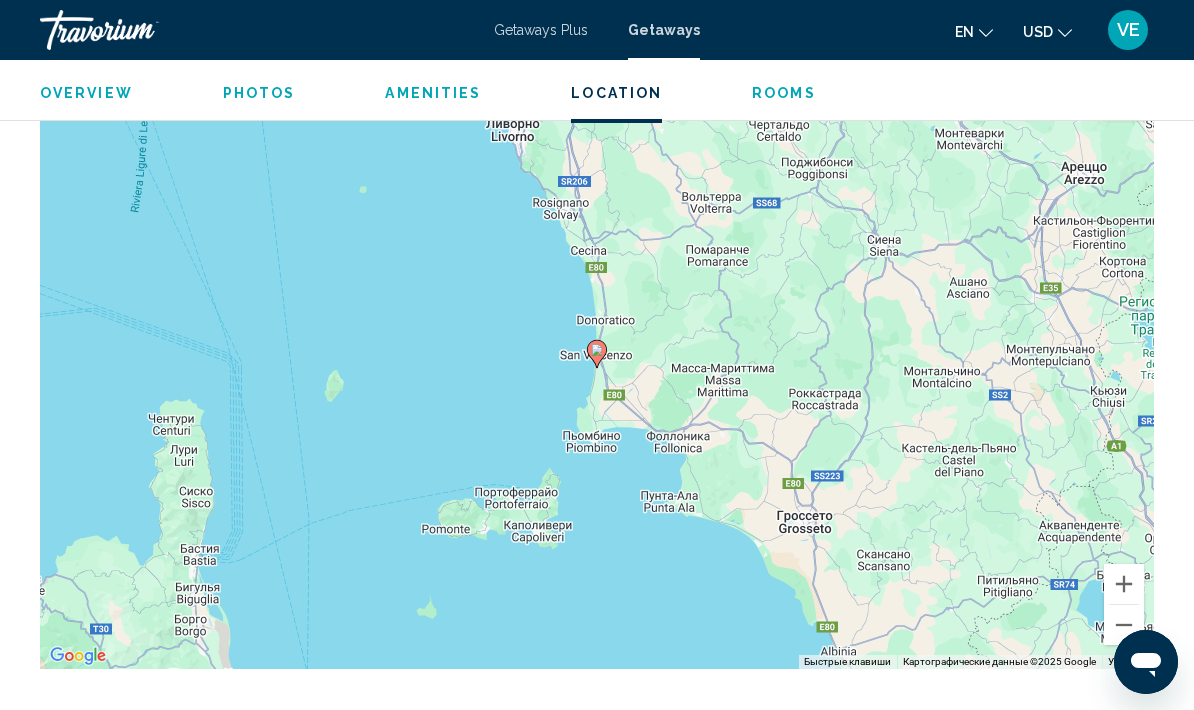 click at bounding box center (1124, 584) 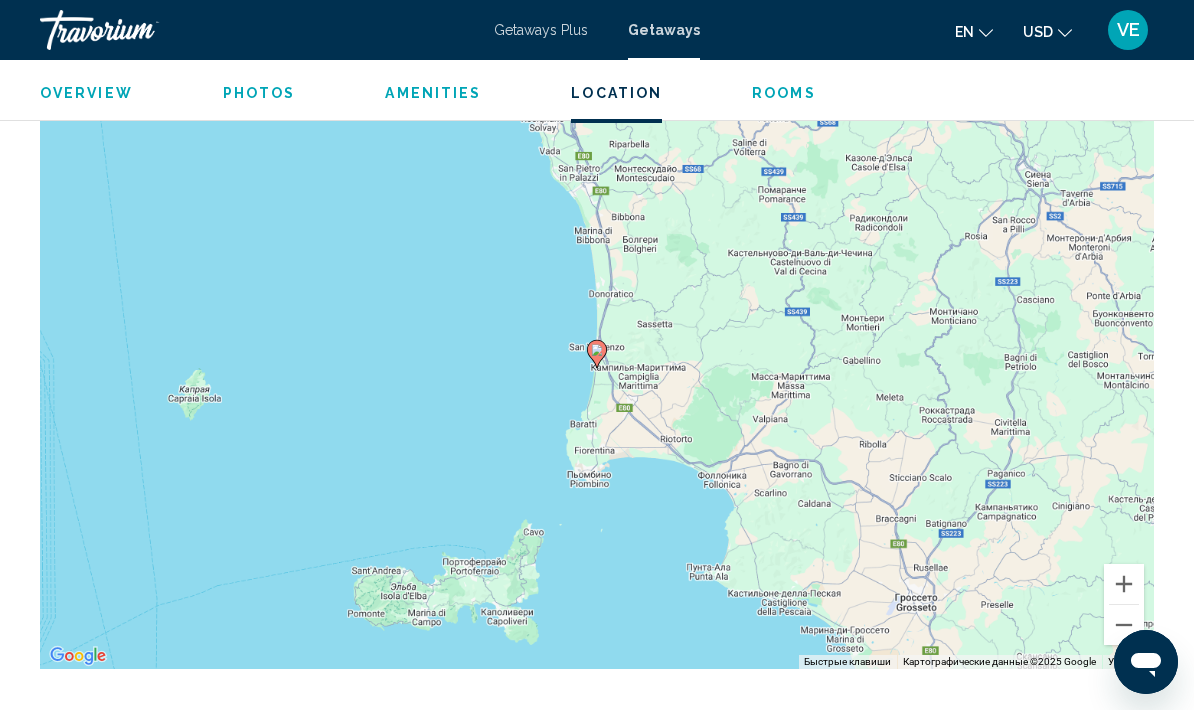 click at bounding box center (1124, 584) 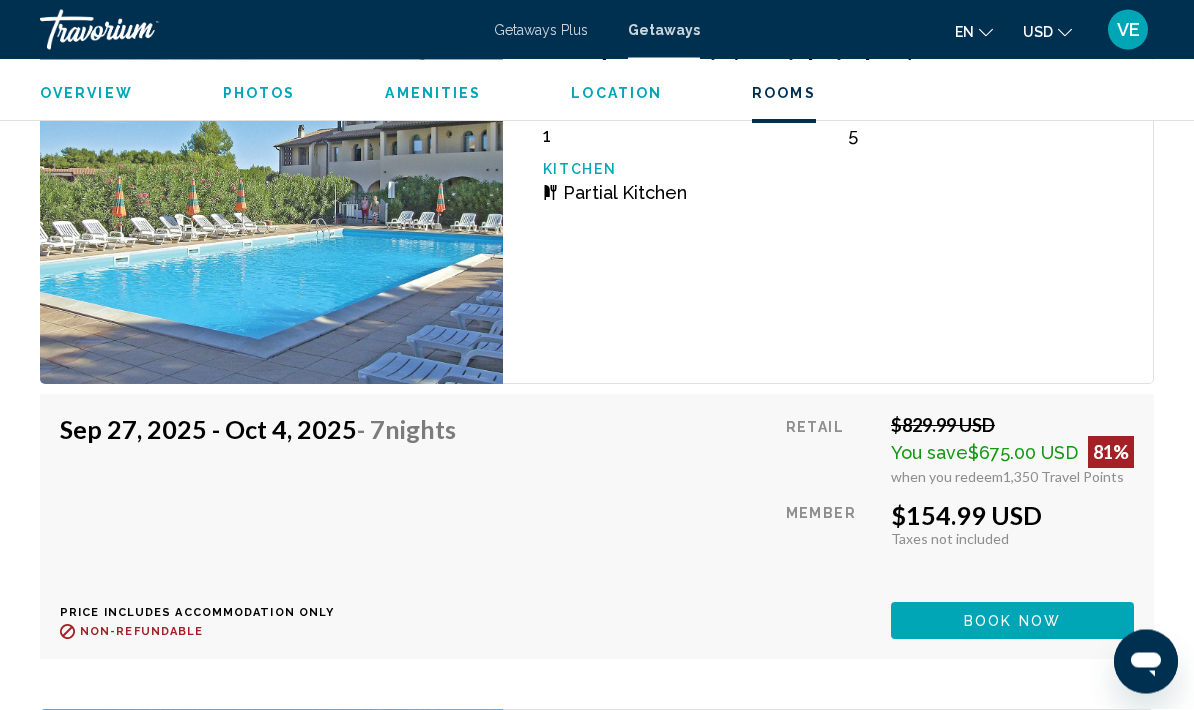 scroll, scrollTop: 4257, scrollLeft: 0, axis: vertical 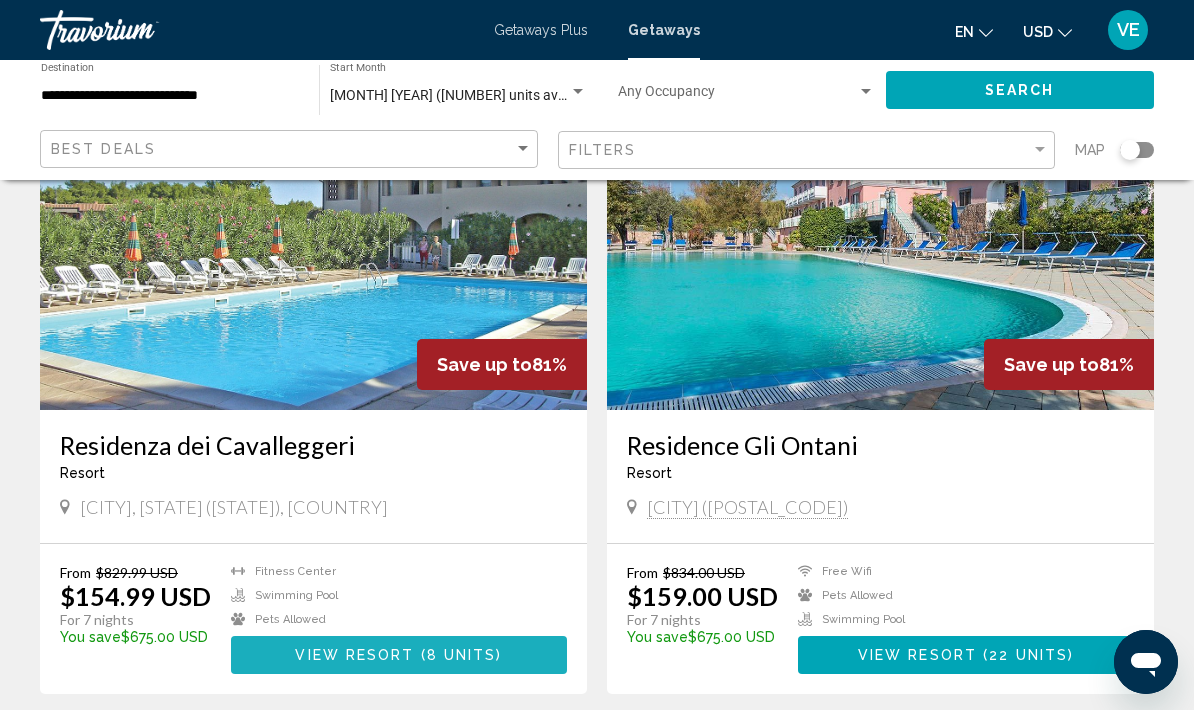 click on "View Resort    ( 8 units )" at bounding box center [399, 654] 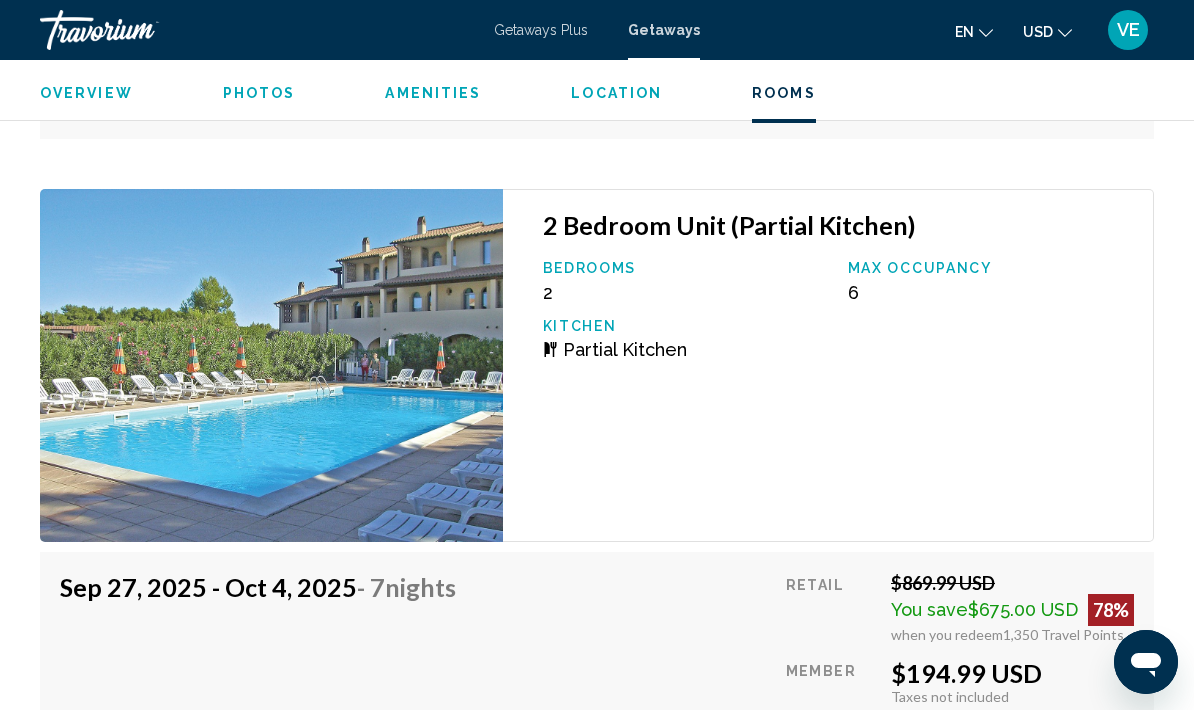scroll, scrollTop: 4778, scrollLeft: 0, axis: vertical 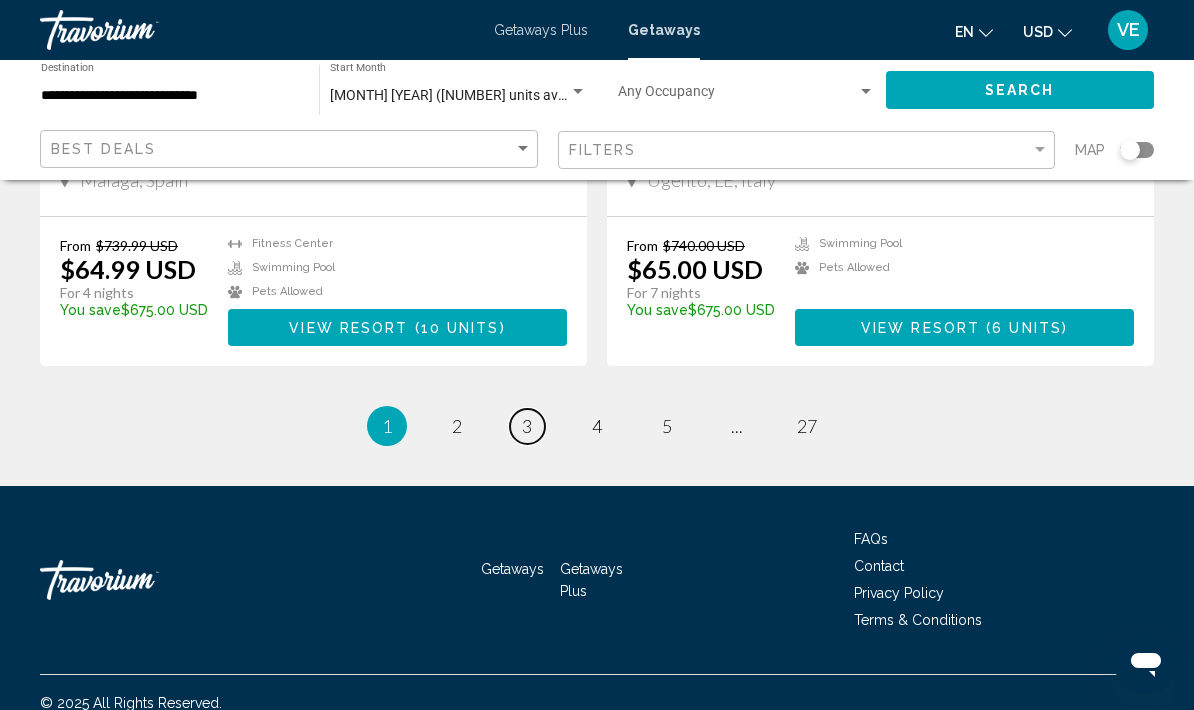 click on "page  3" at bounding box center [457, 426] 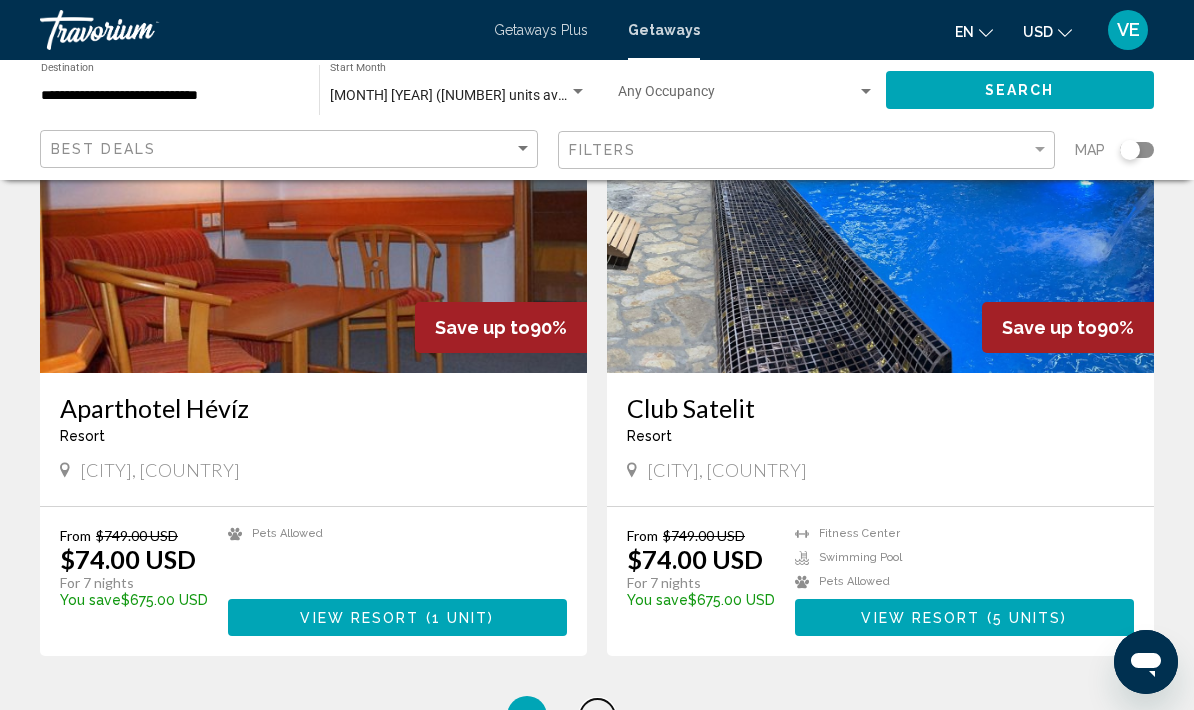 click on "page  4" at bounding box center (387, 716) 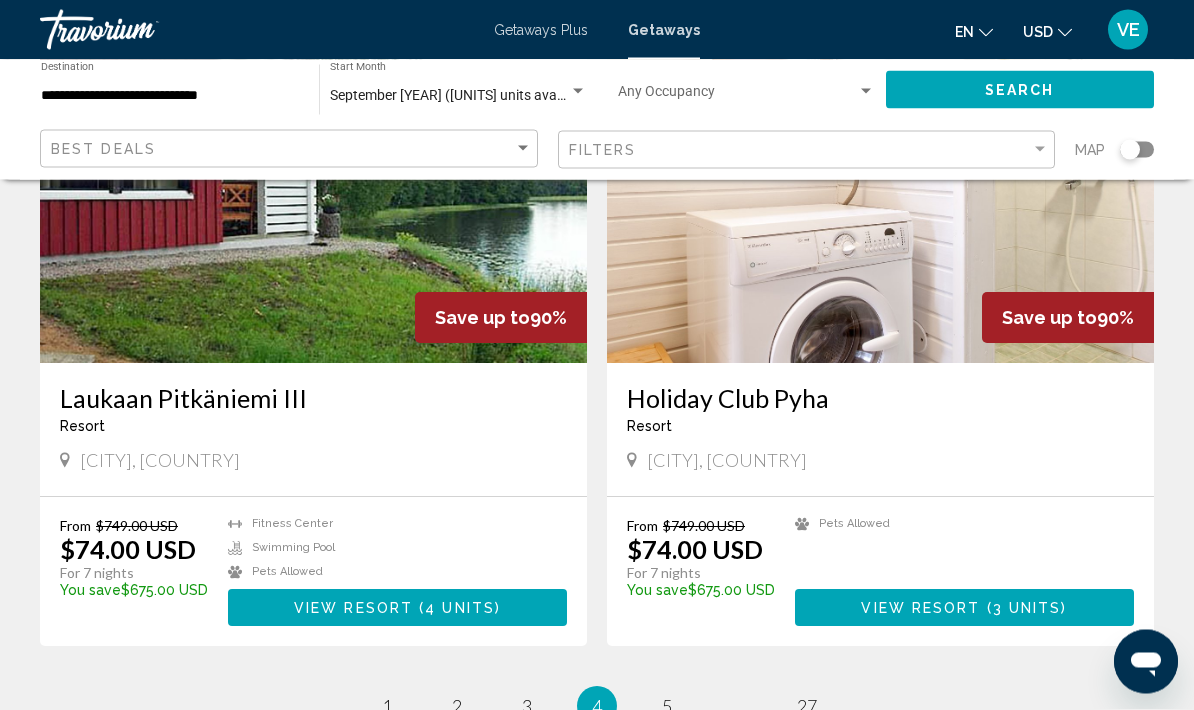 scroll, scrollTop: 3446, scrollLeft: 0, axis: vertical 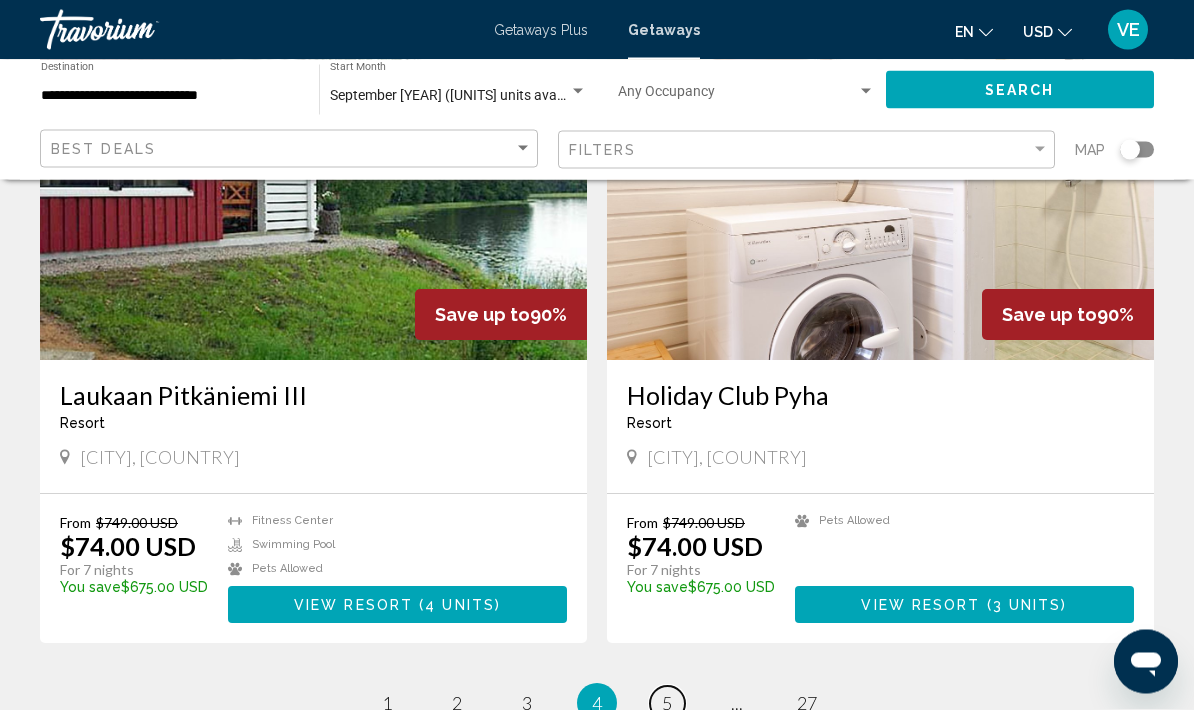 click on "page  5" at bounding box center [387, 704] 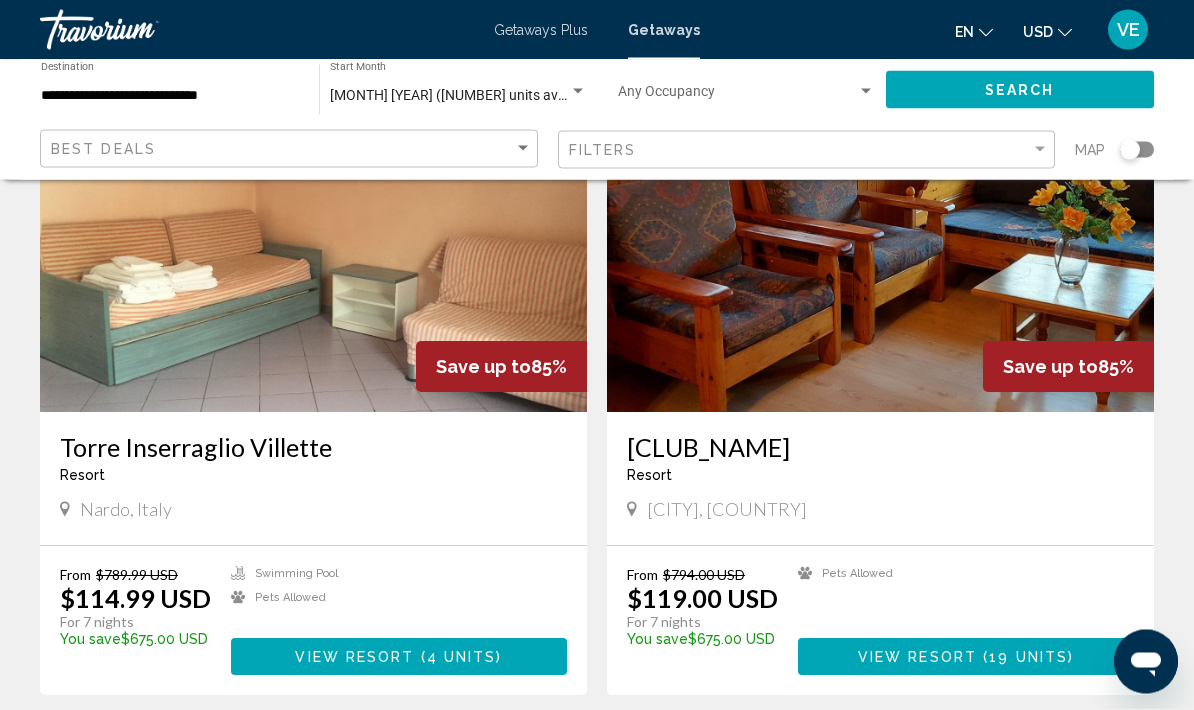 scroll, scrollTop: 3501, scrollLeft: 0, axis: vertical 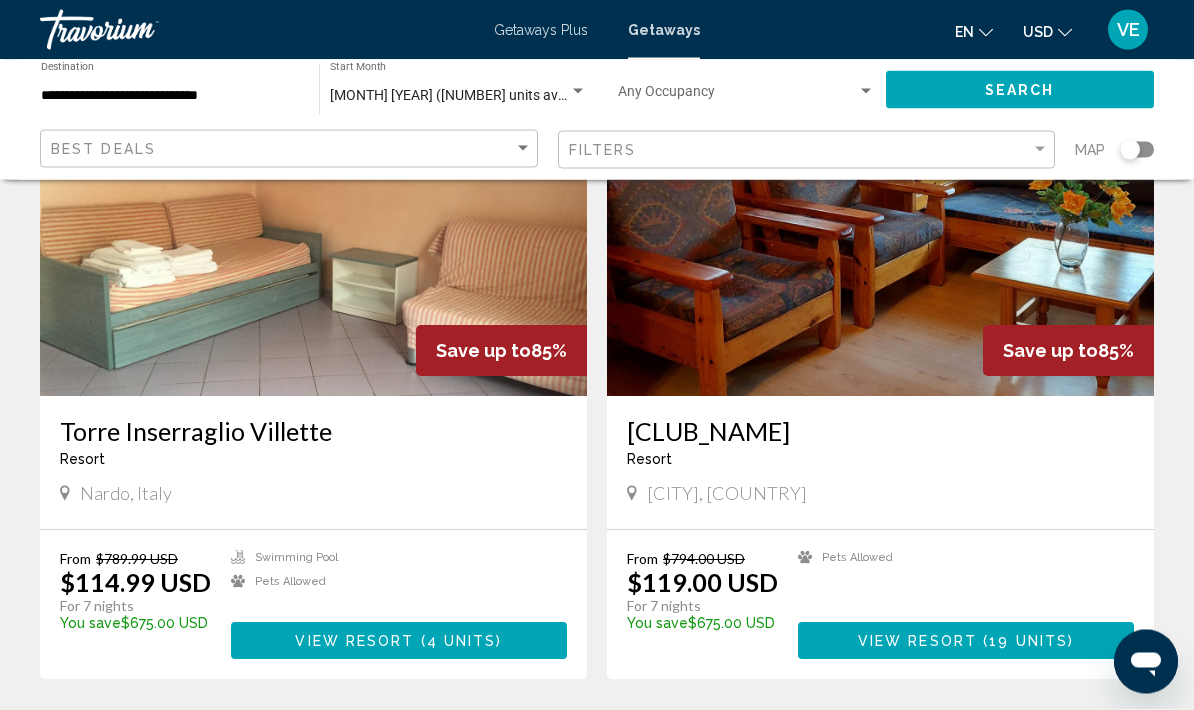click on "page  6" at bounding box center (387, 740) 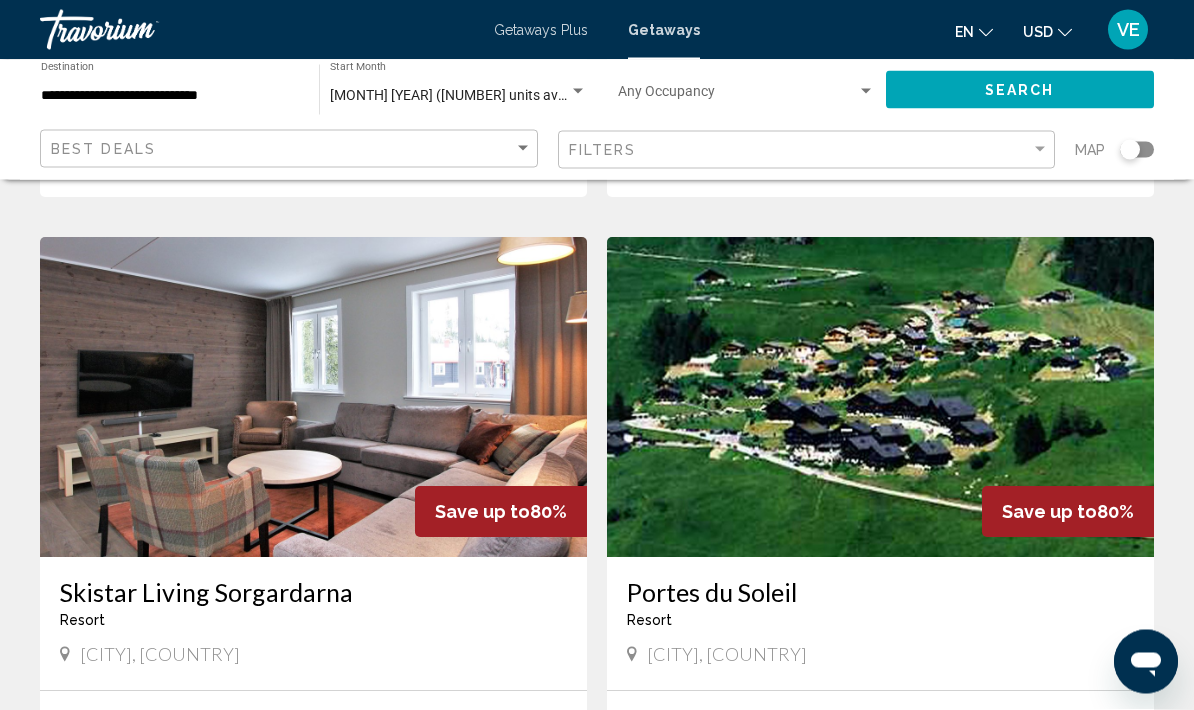 scroll, scrollTop: 1964, scrollLeft: 0, axis: vertical 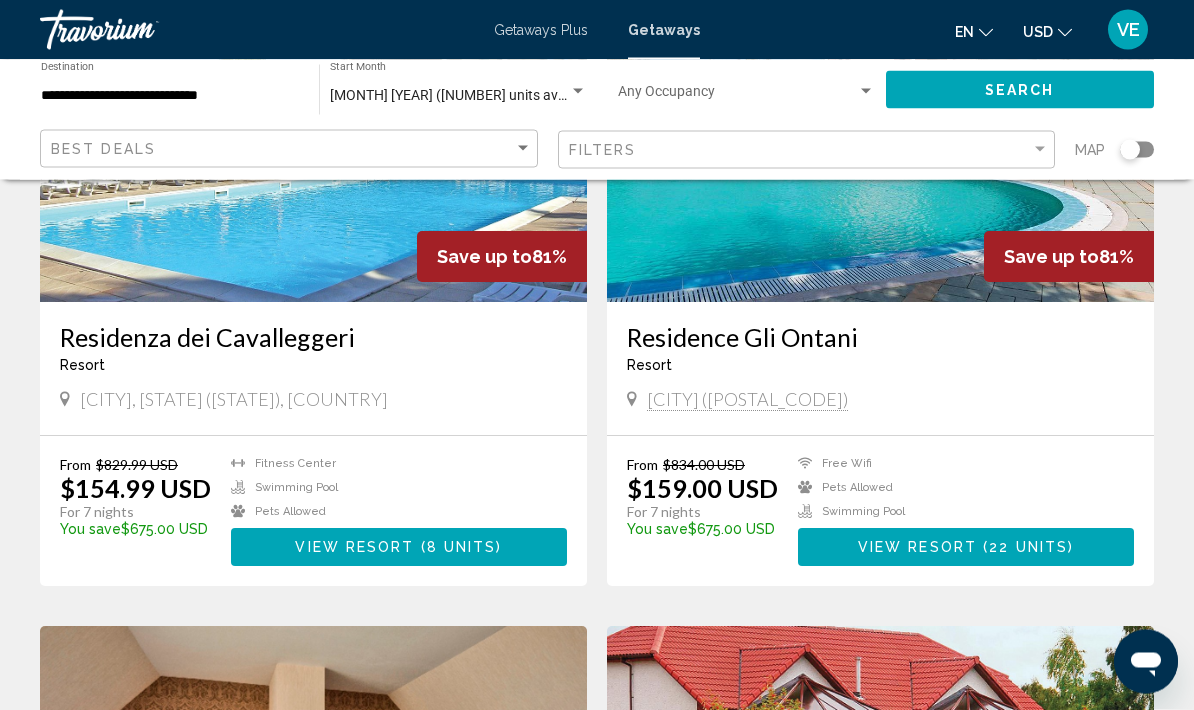 click on "View Resort" at bounding box center [917, 549] 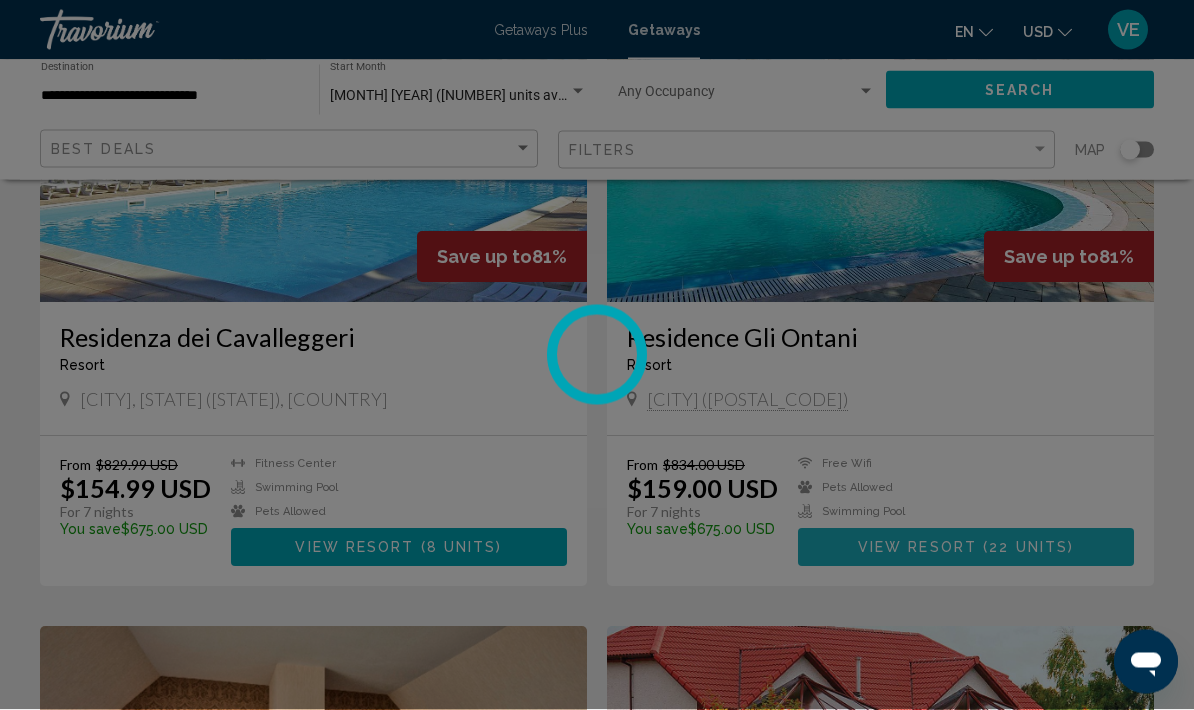 scroll, scrollTop: 931, scrollLeft: 0, axis: vertical 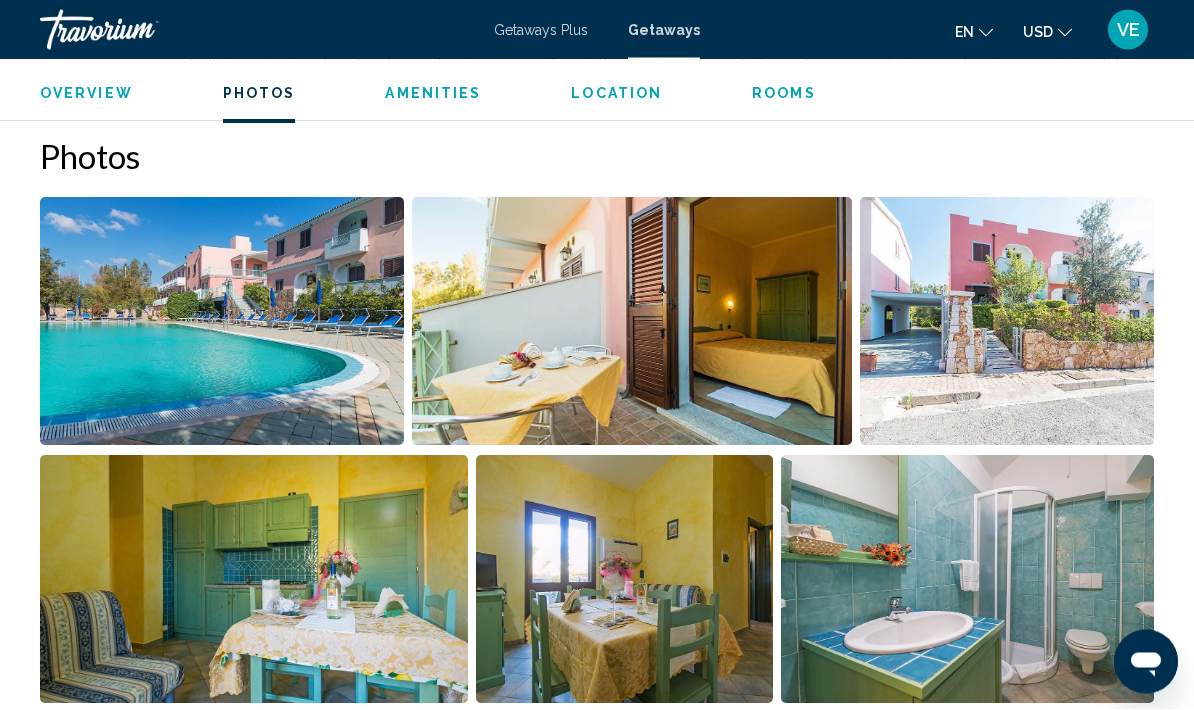 click at bounding box center (631, 322) 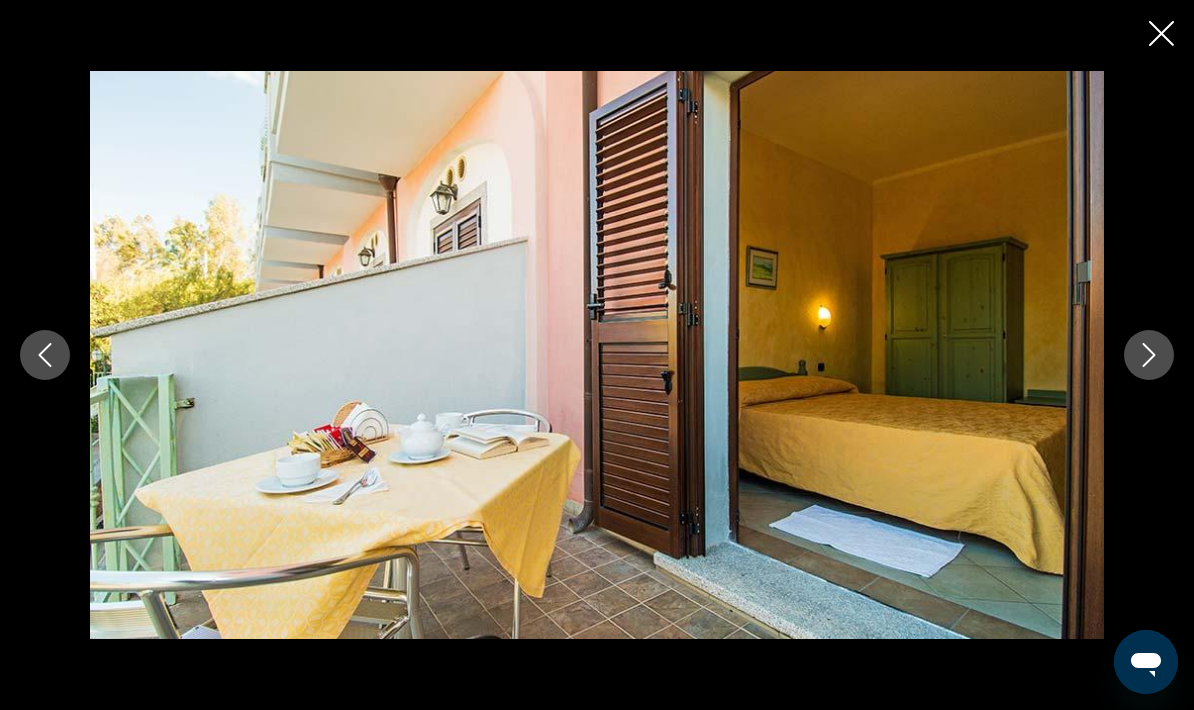 click at bounding box center [1149, 355] 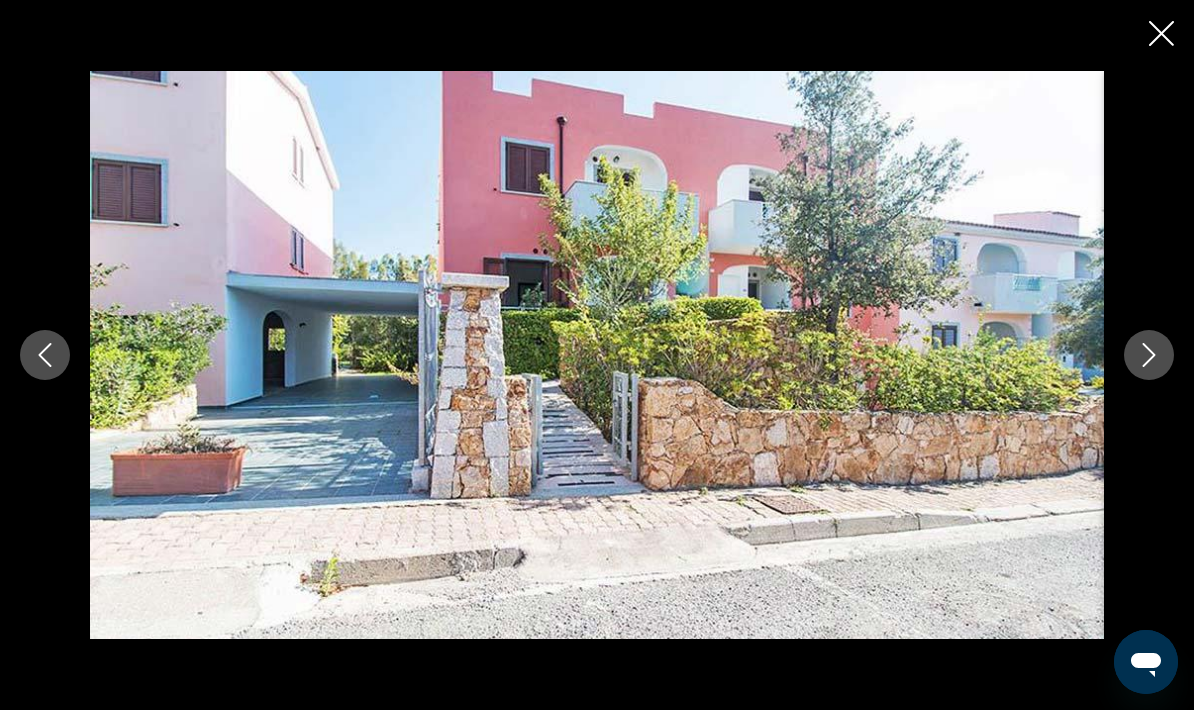 click at bounding box center [1149, 355] 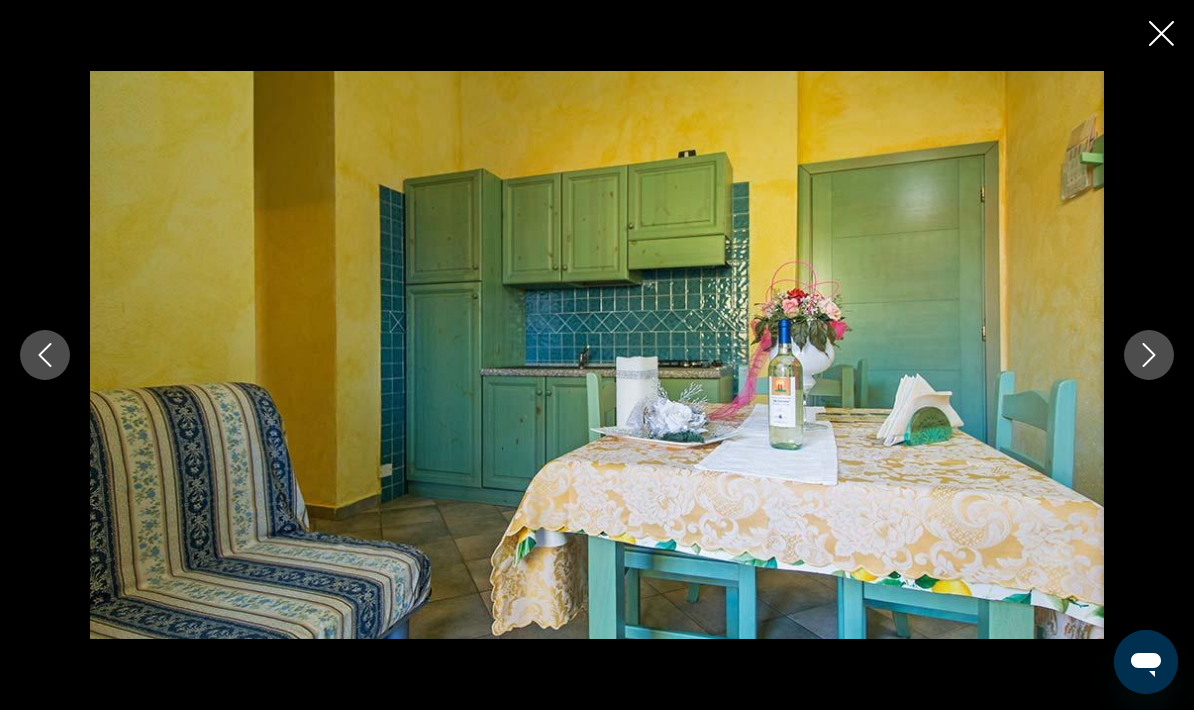 click at bounding box center (1149, 355) 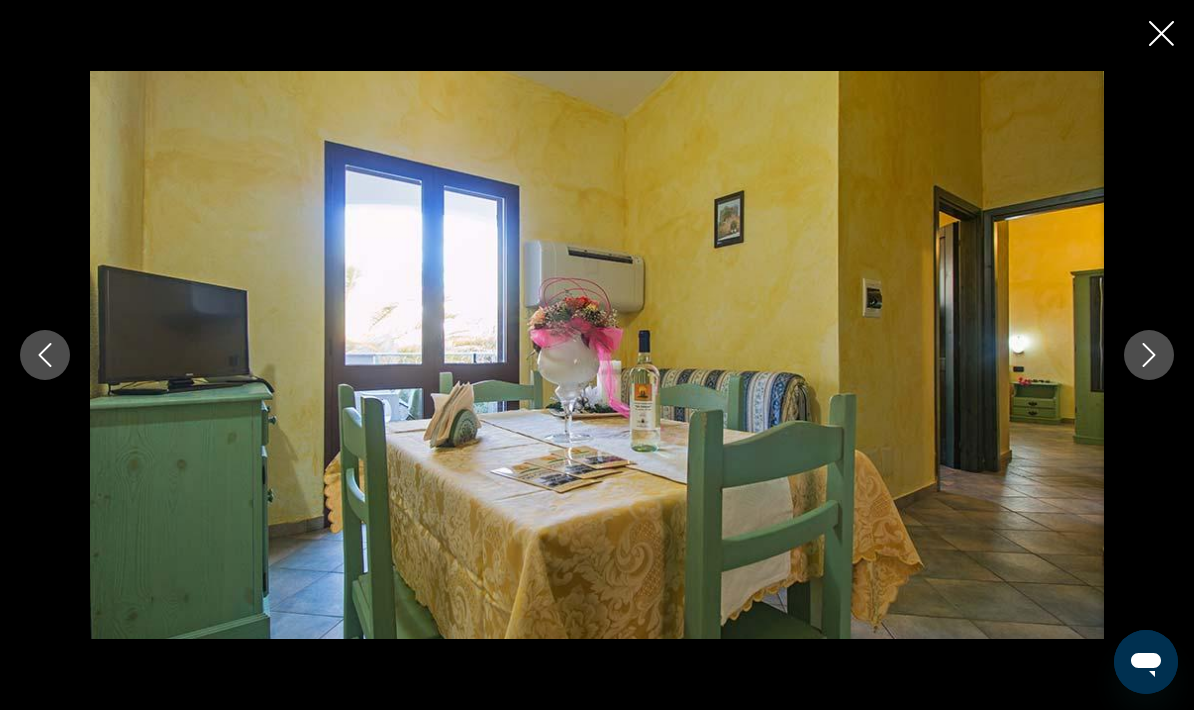 click at bounding box center (1149, 355) 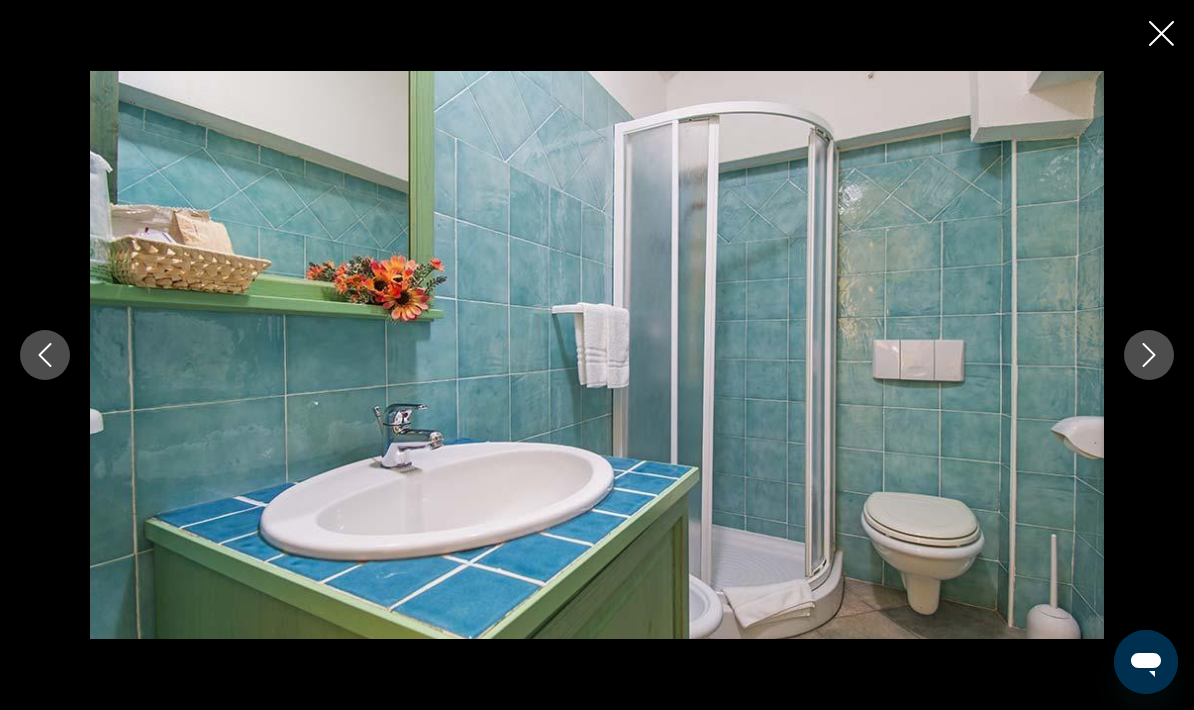 click at bounding box center [1149, 355] 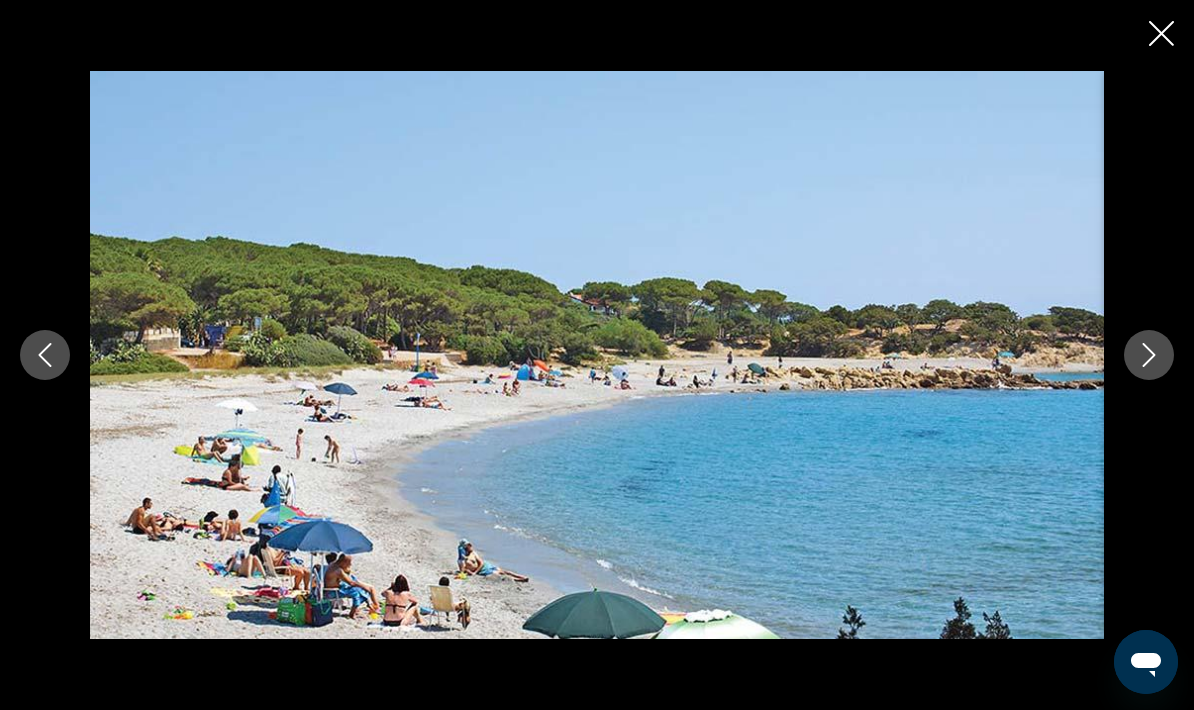 click at bounding box center (1161, 33) 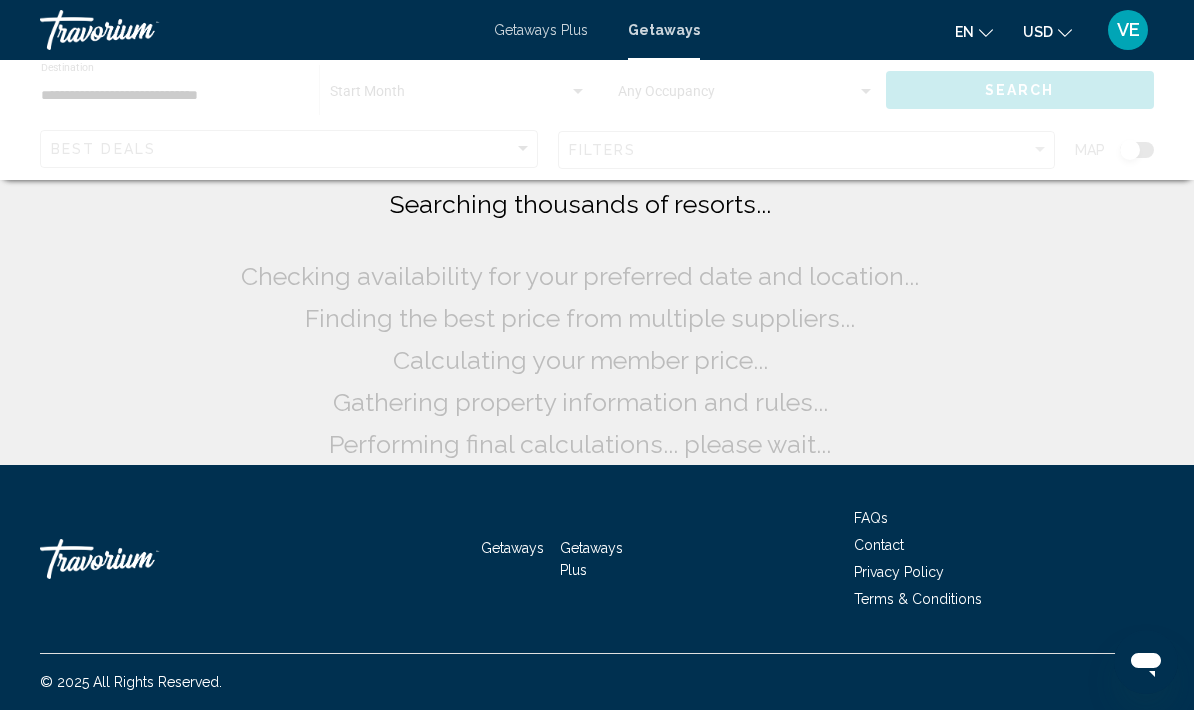 scroll, scrollTop: 97, scrollLeft: 0, axis: vertical 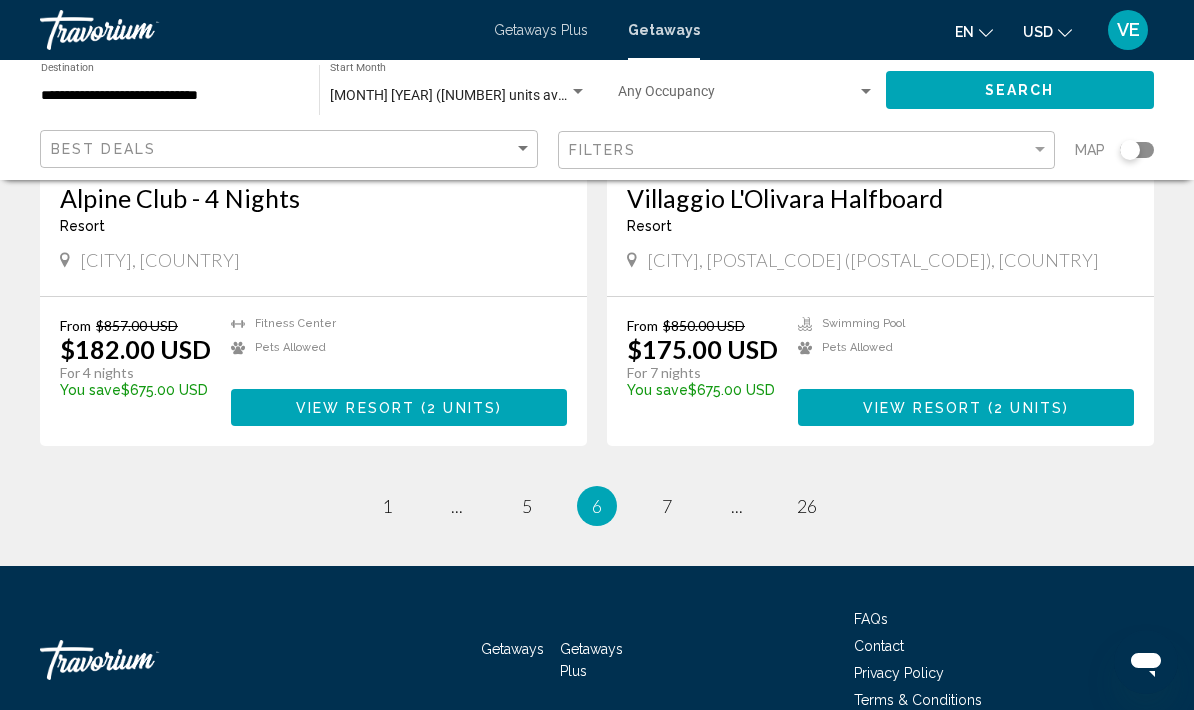 click on "**********" at bounding box center [597, -1339] 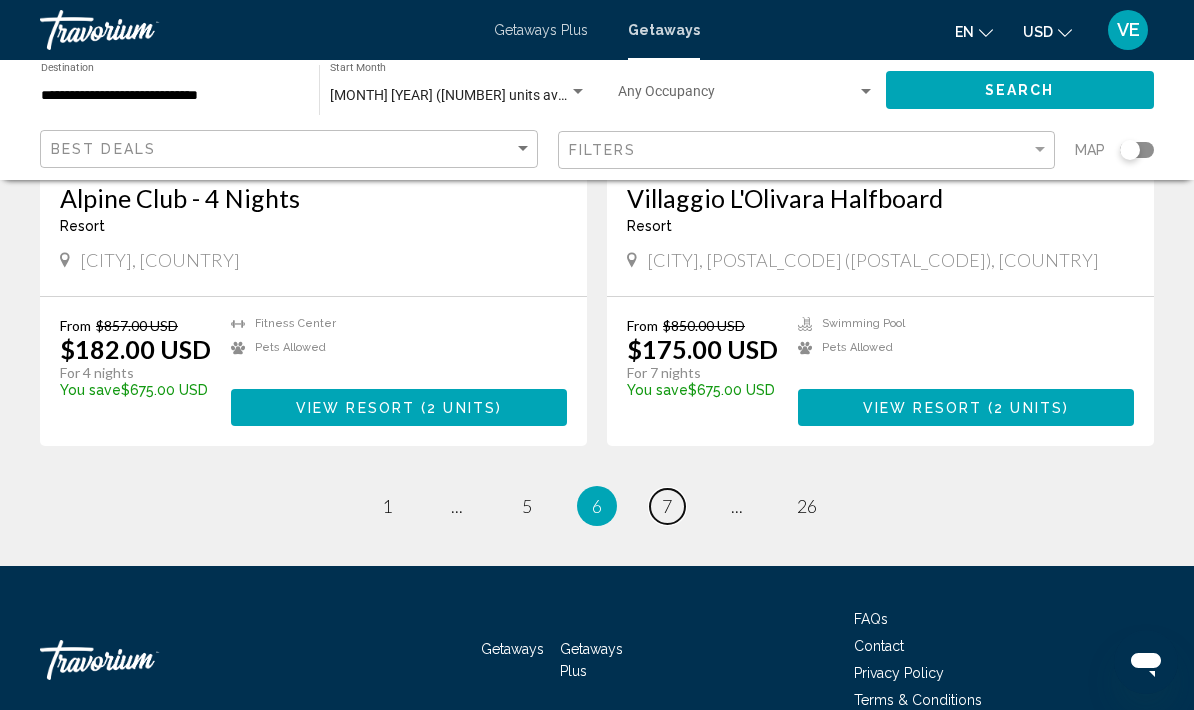 click on "page  7" at bounding box center [387, 506] 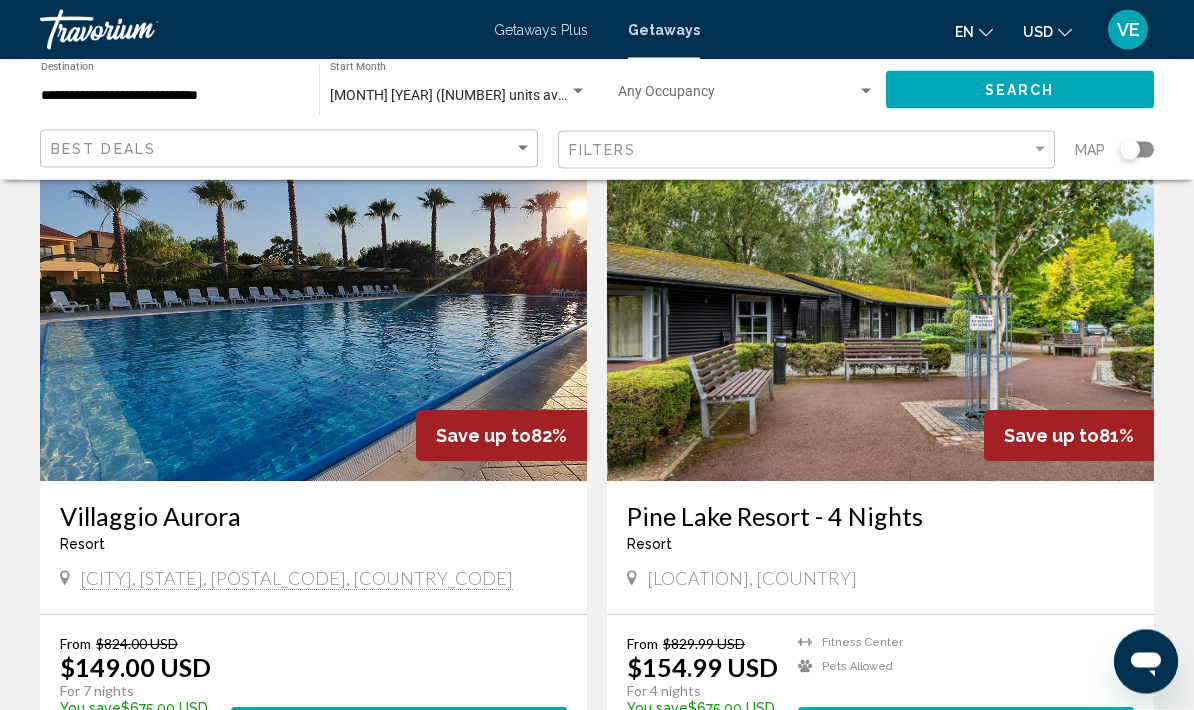 scroll, scrollTop: 109, scrollLeft: 0, axis: vertical 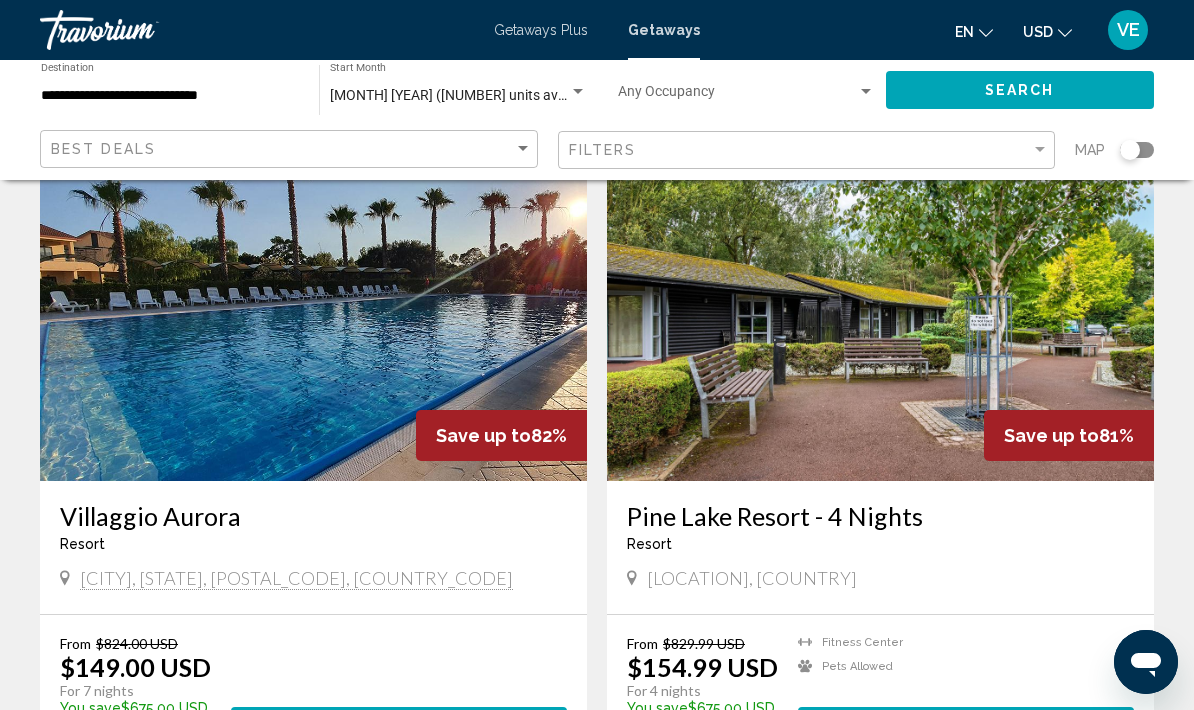 click on "( 4 units )" at bounding box center (459, 726) 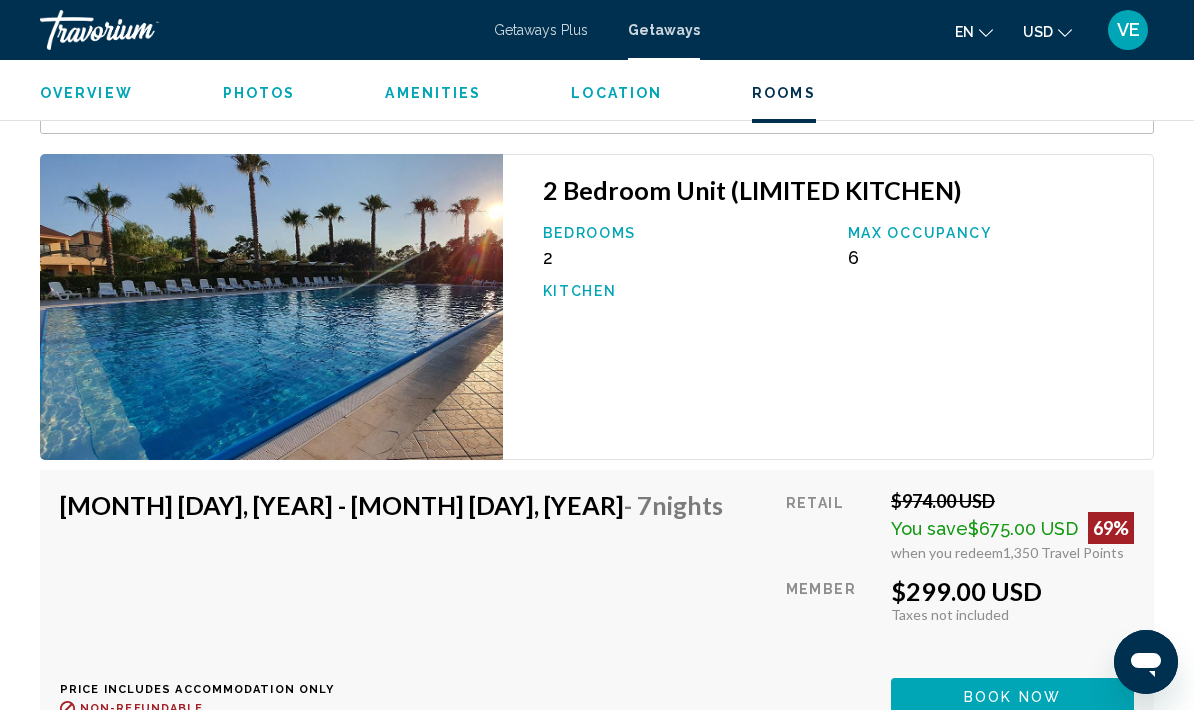 scroll, scrollTop: 3724, scrollLeft: 0, axis: vertical 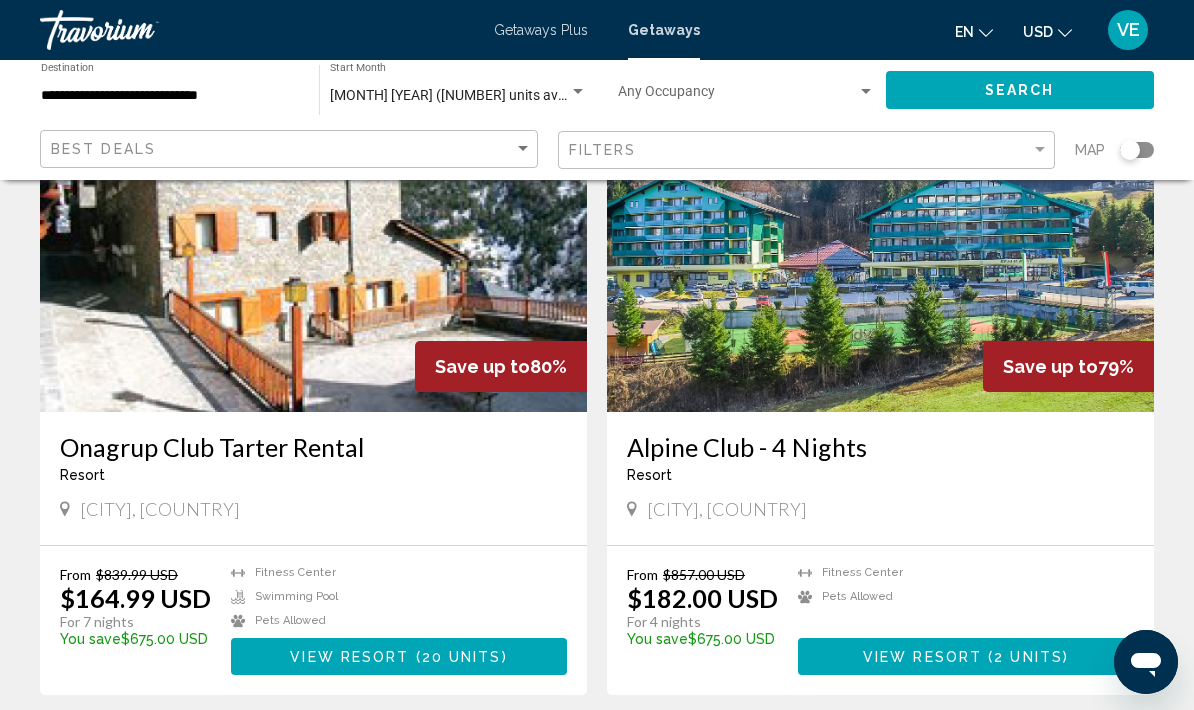 click on "8" at bounding box center (387, 755) 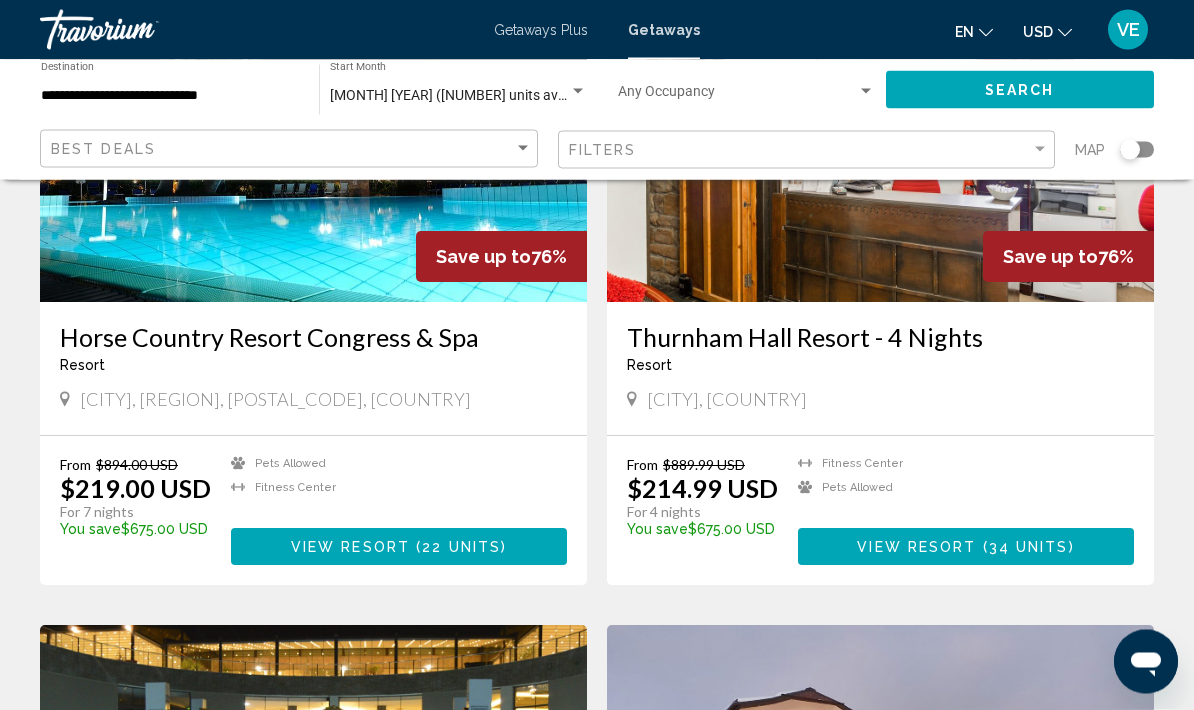 scroll, scrollTop: 2889, scrollLeft: 0, axis: vertical 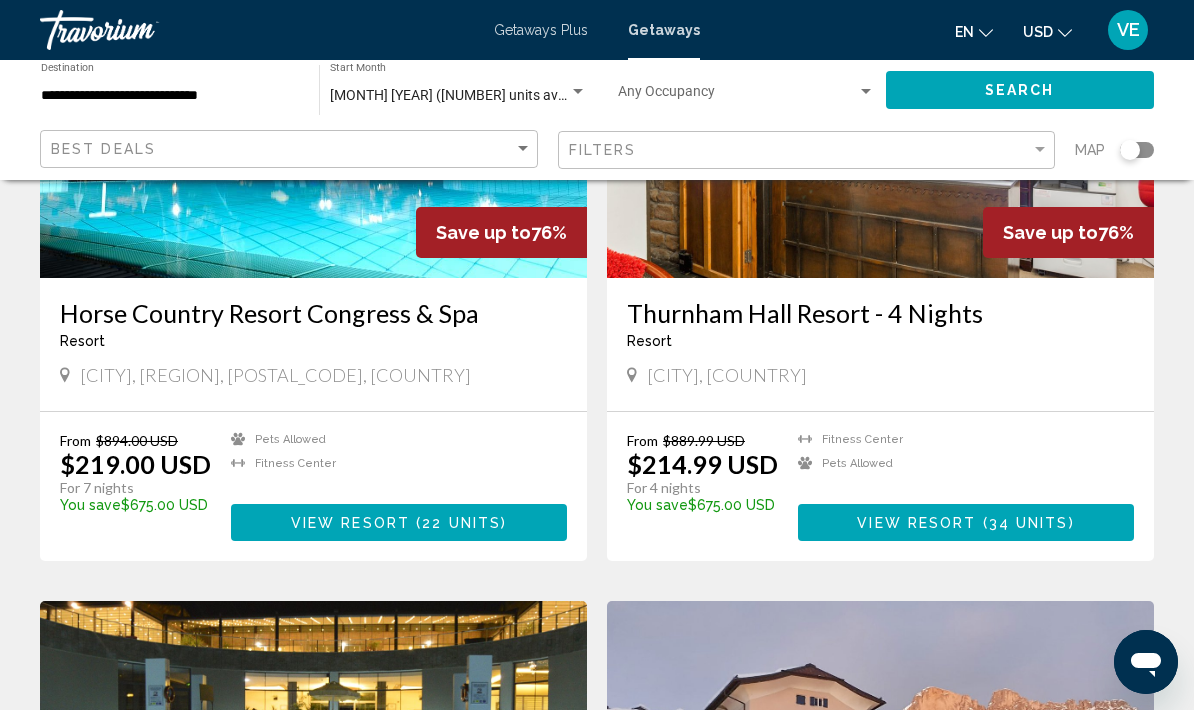 click on "22 units" at bounding box center (461, 523) 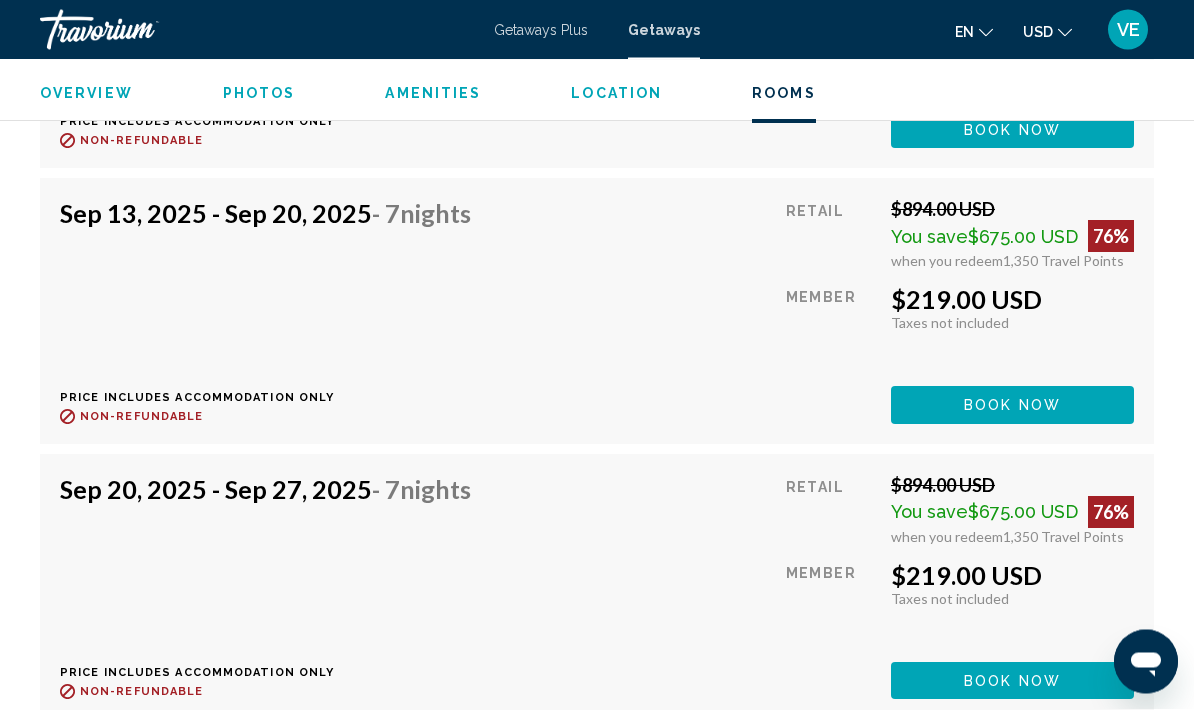 scroll, scrollTop: 4727, scrollLeft: 0, axis: vertical 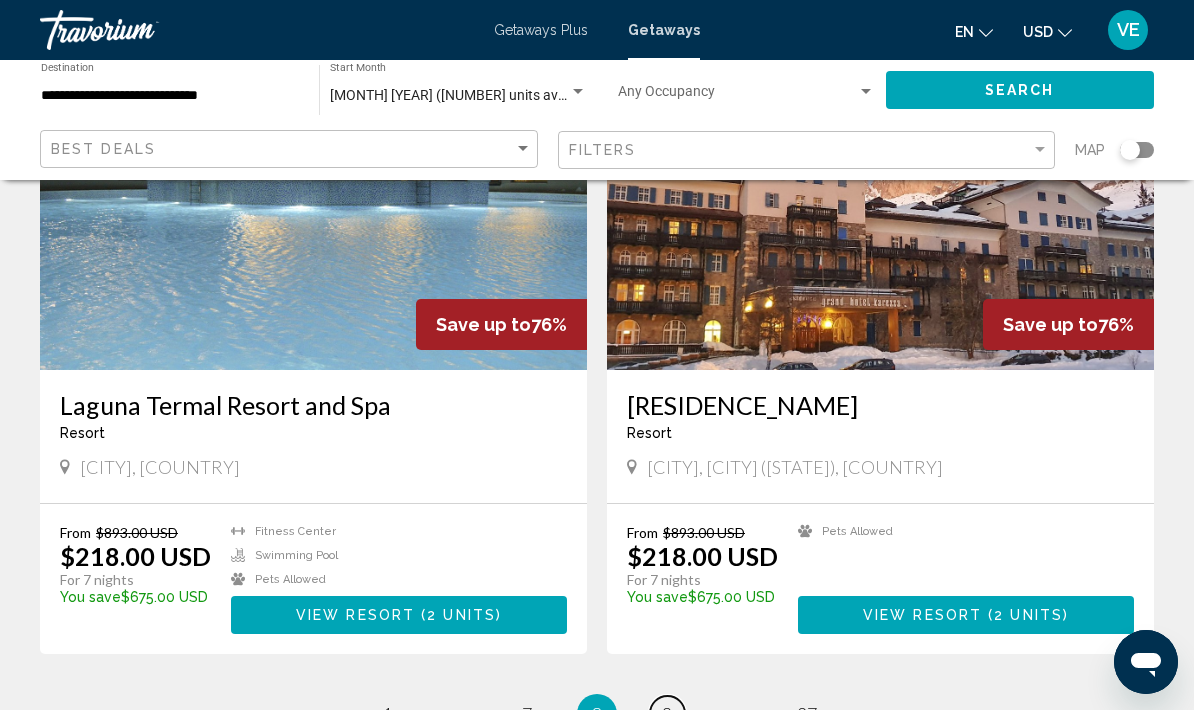 click on "9" at bounding box center (387, 714) 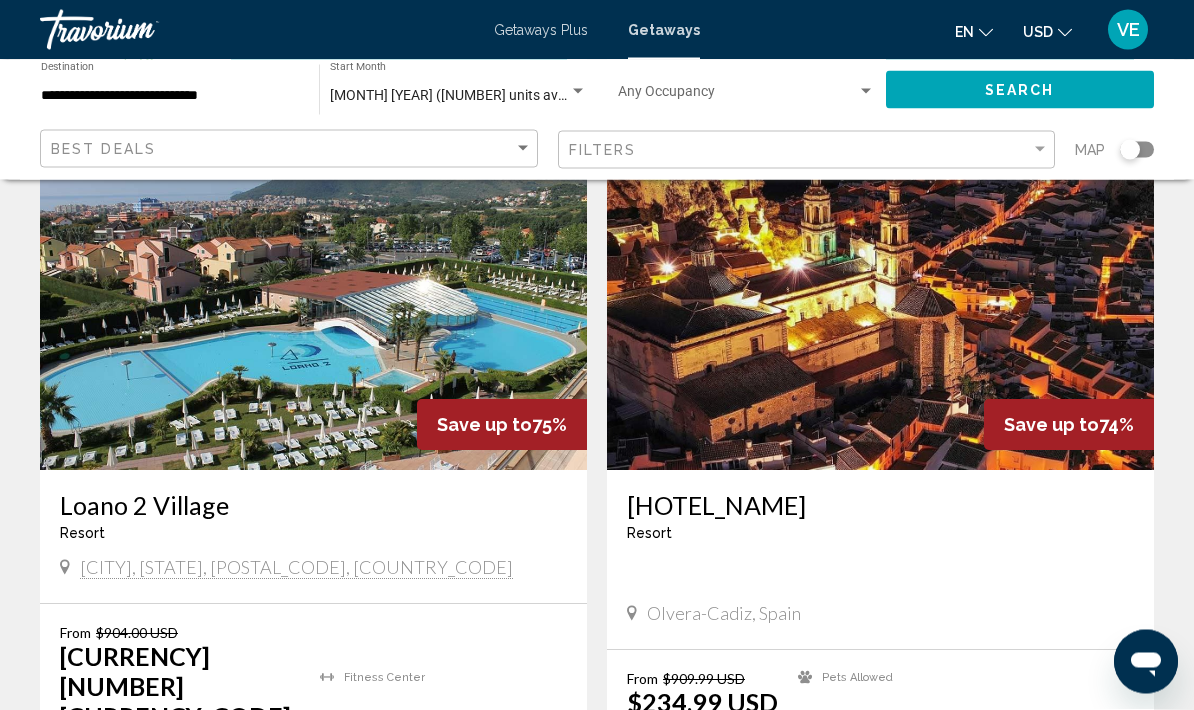 scroll, scrollTop: 1452, scrollLeft: 0, axis: vertical 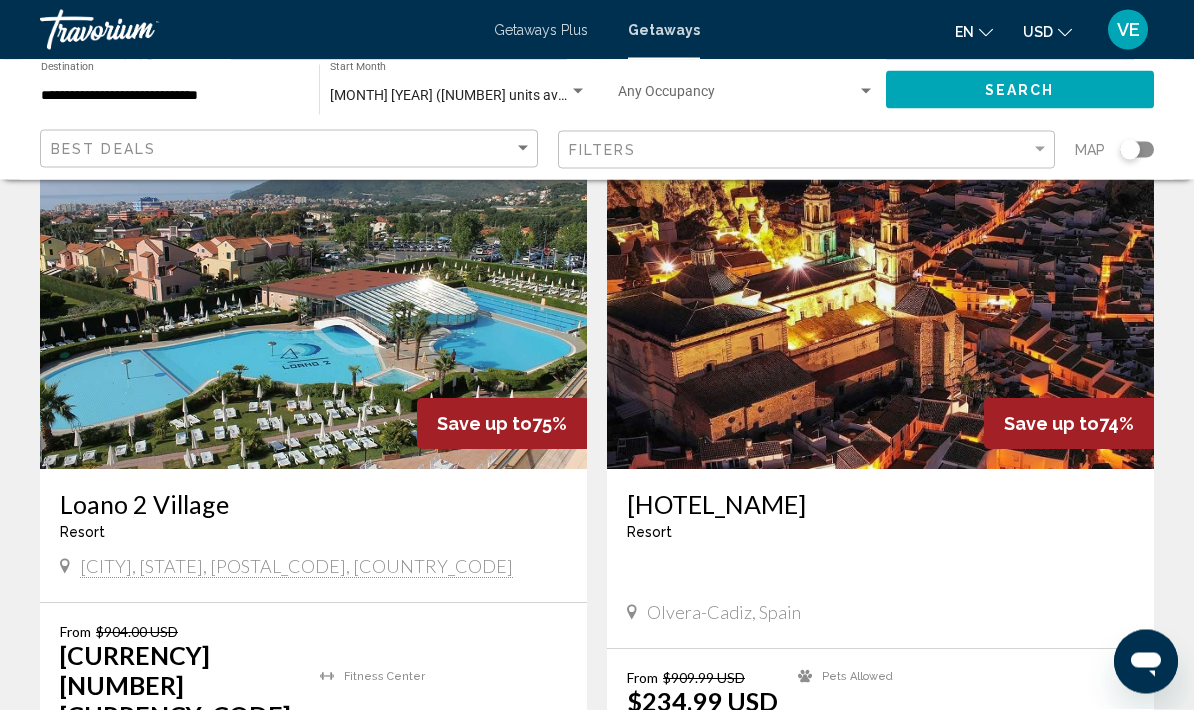 click on "8 units" at bounding box center (1029, 761) 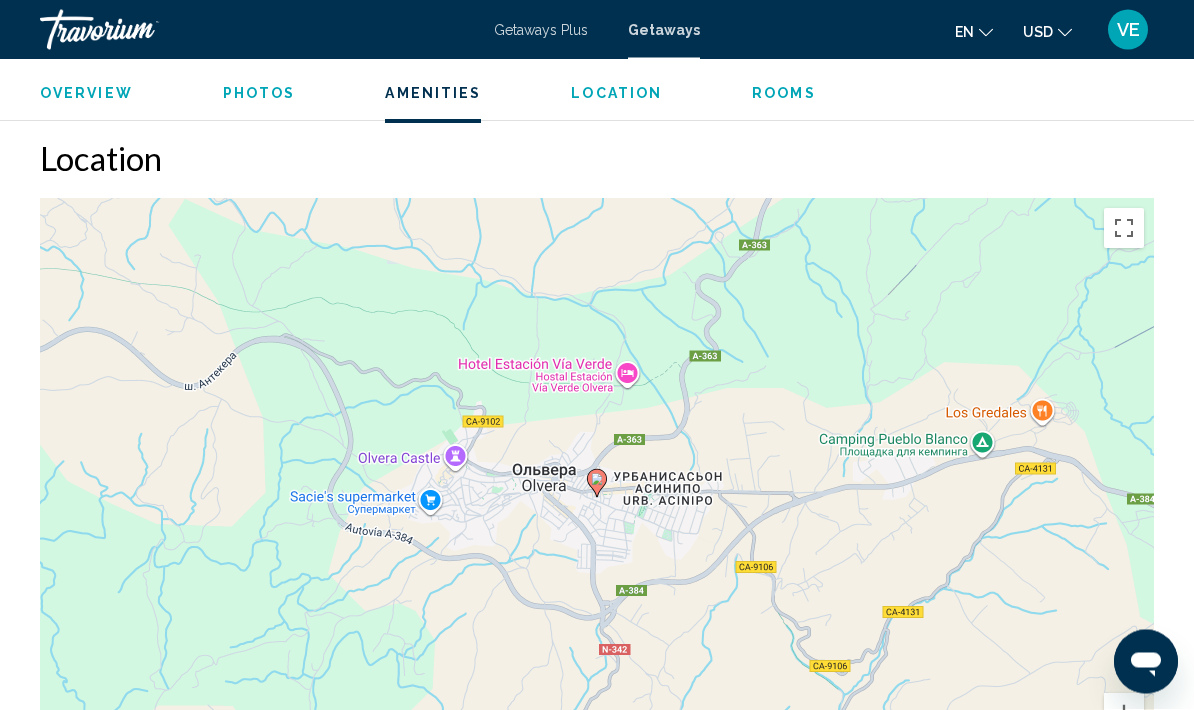 scroll, scrollTop: 2262, scrollLeft: 0, axis: vertical 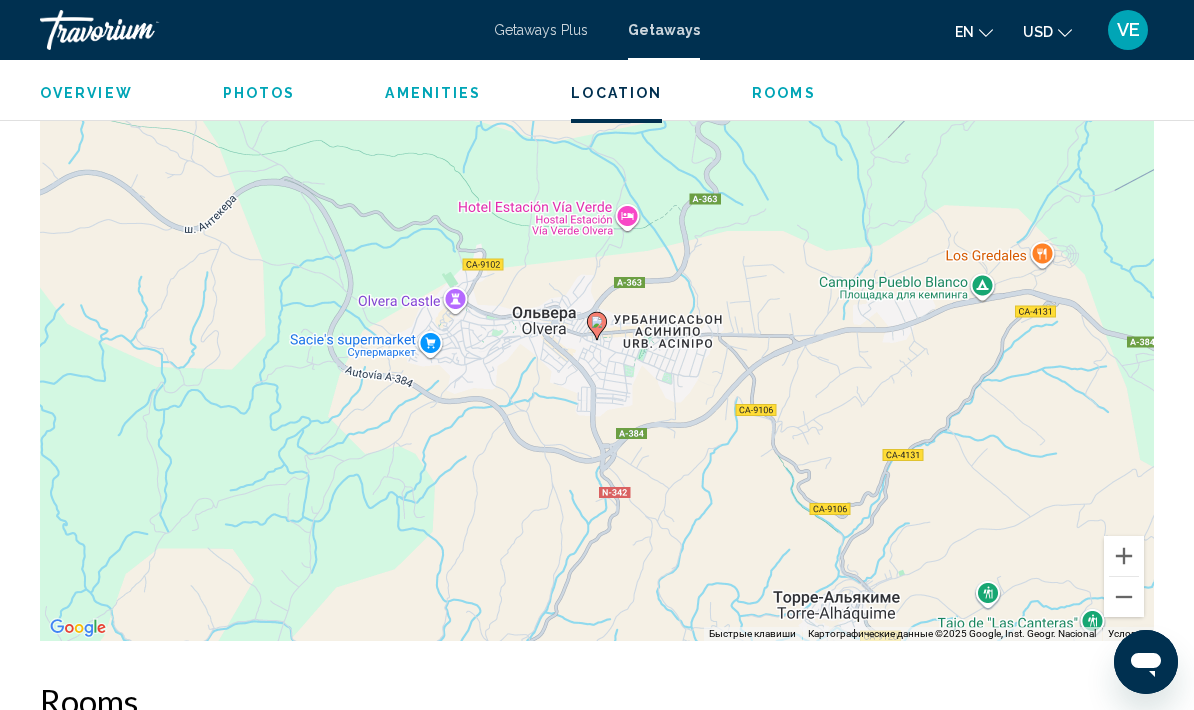 click at bounding box center (1124, 597) 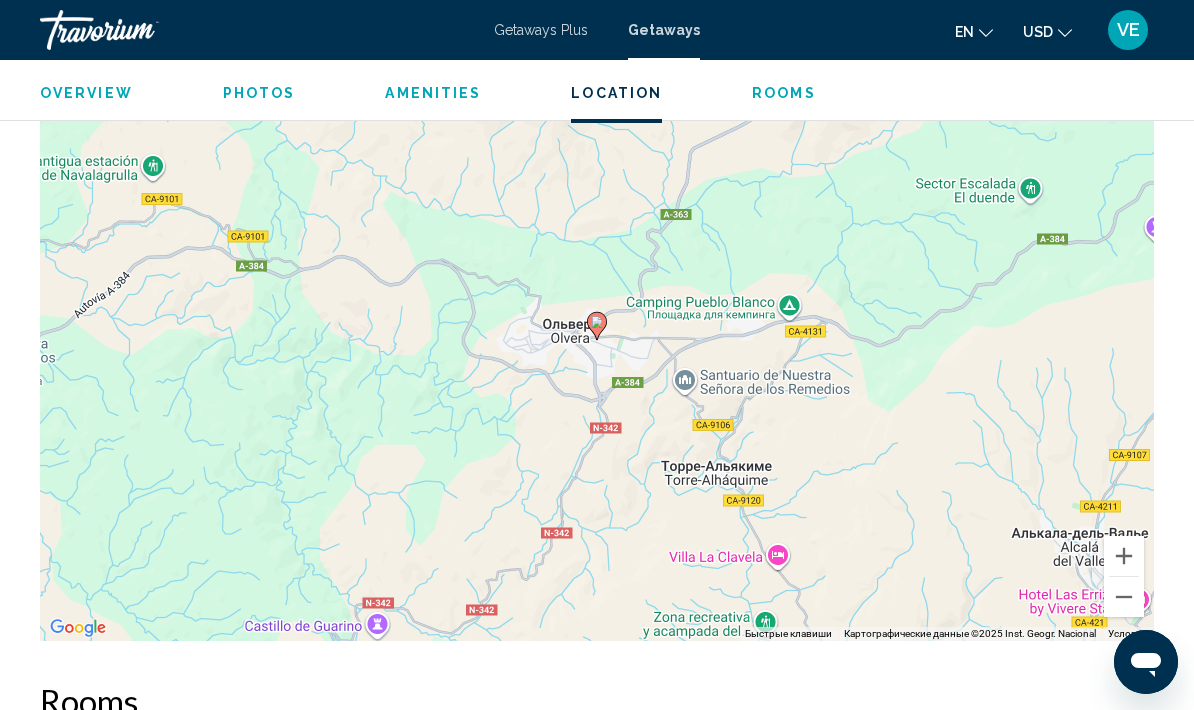 click at bounding box center (1124, 597) 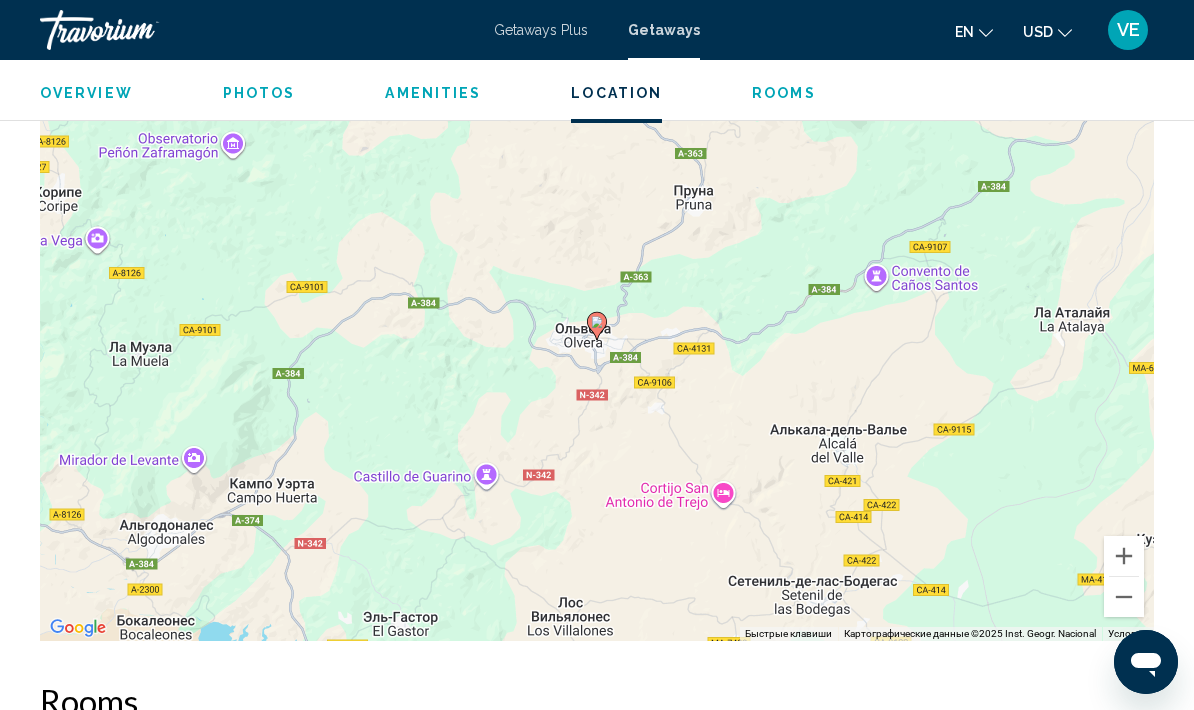 click on "Для навигации используйте клавиши со стрелками. Чтобы активировать перетаскивание с помощью клавиатуры, нажмите Alt + Ввод. После этого перемещайте маркер, используя клавиши со стрелками. Чтобы завершить перетаскивание, нажмите клавишу Ввод. Чтобы отменить действие, нажмите клавишу Esc." at bounding box center (597, 341) 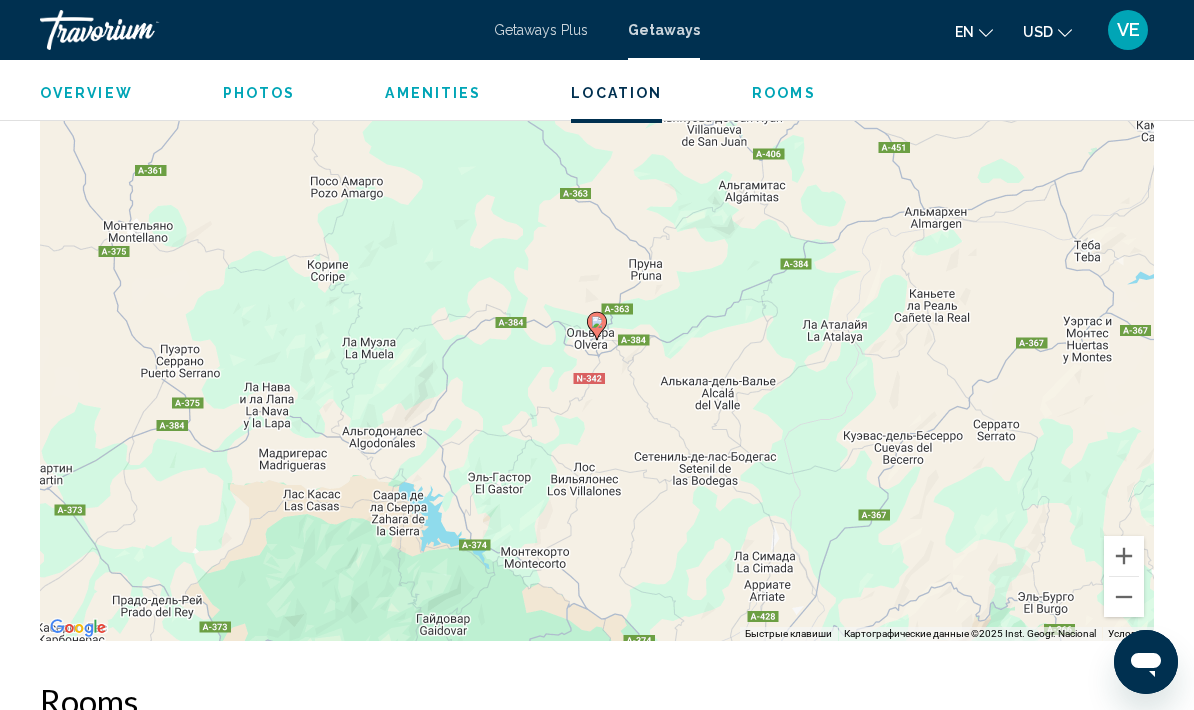 click at bounding box center [1124, 597] 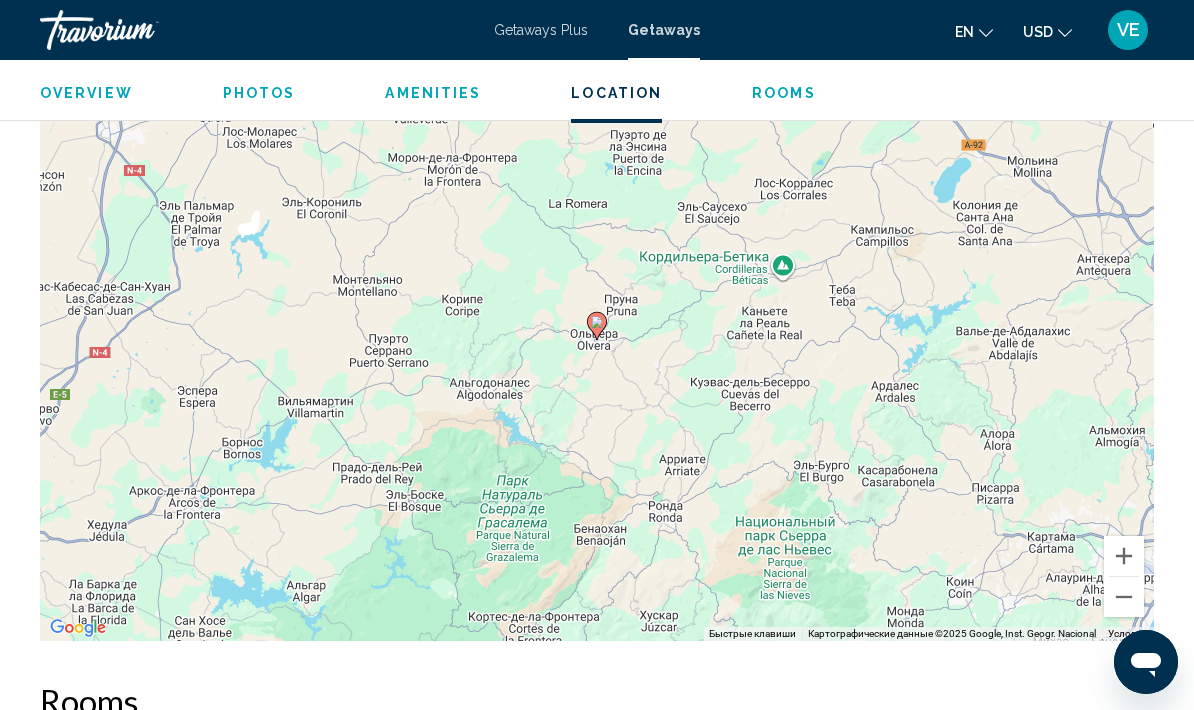 click at bounding box center (1124, 597) 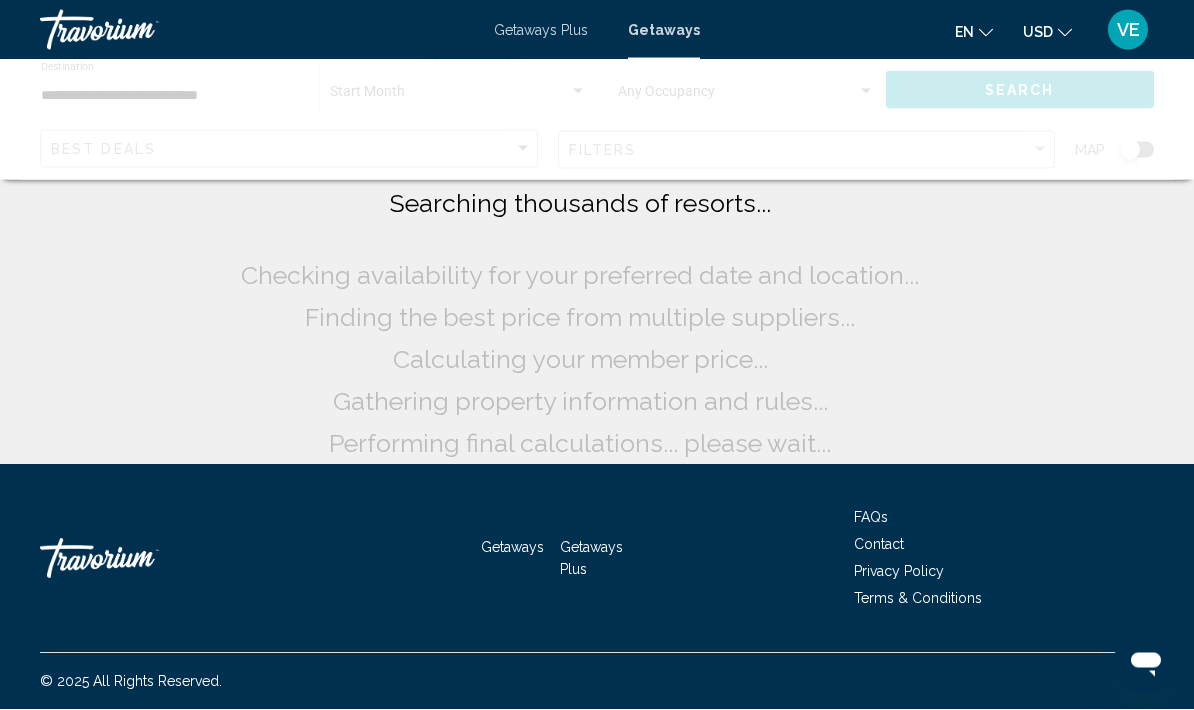 scroll, scrollTop: 97, scrollLeft: 0, axis: vertical 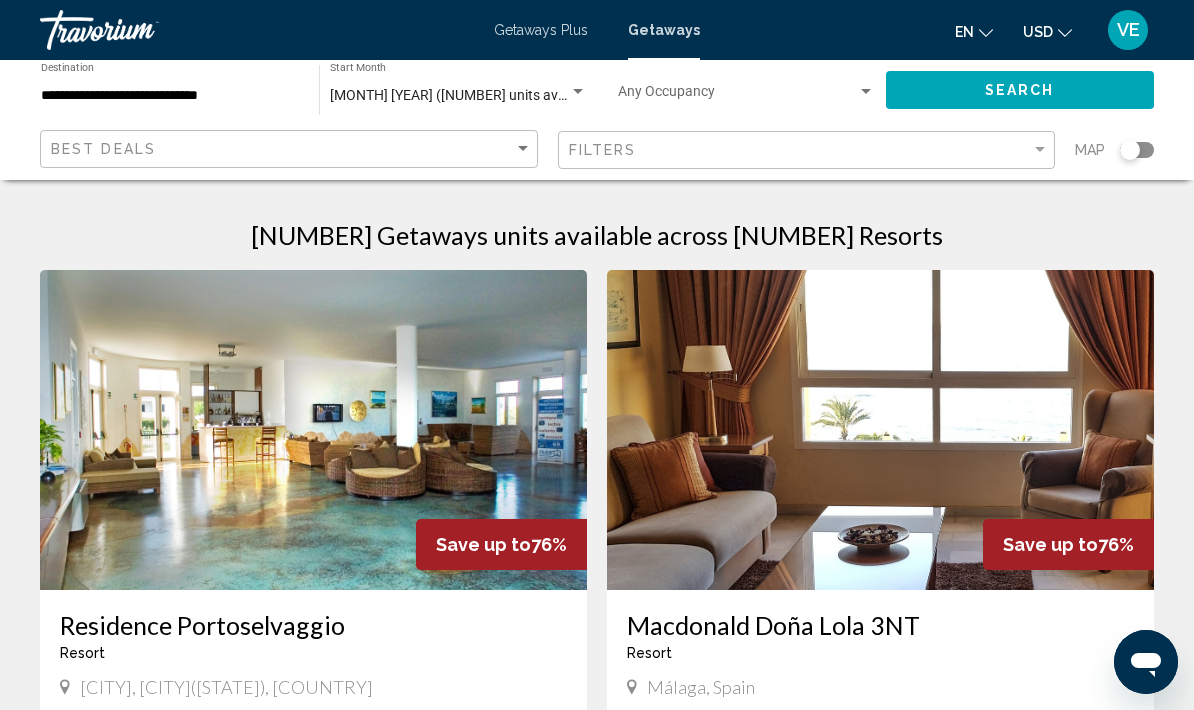 click on "September 2025 (4,455 units available)" at bounding box center [466, 95] 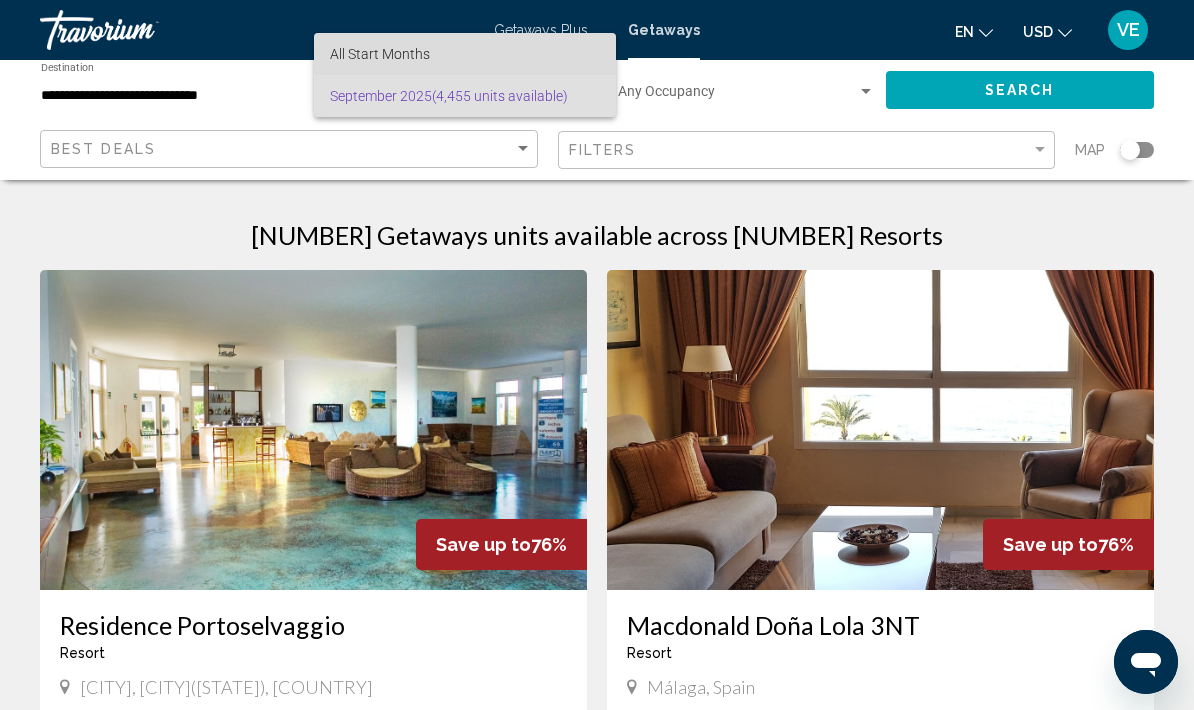 click on "All Start Months" at bounding box center (465, 54) 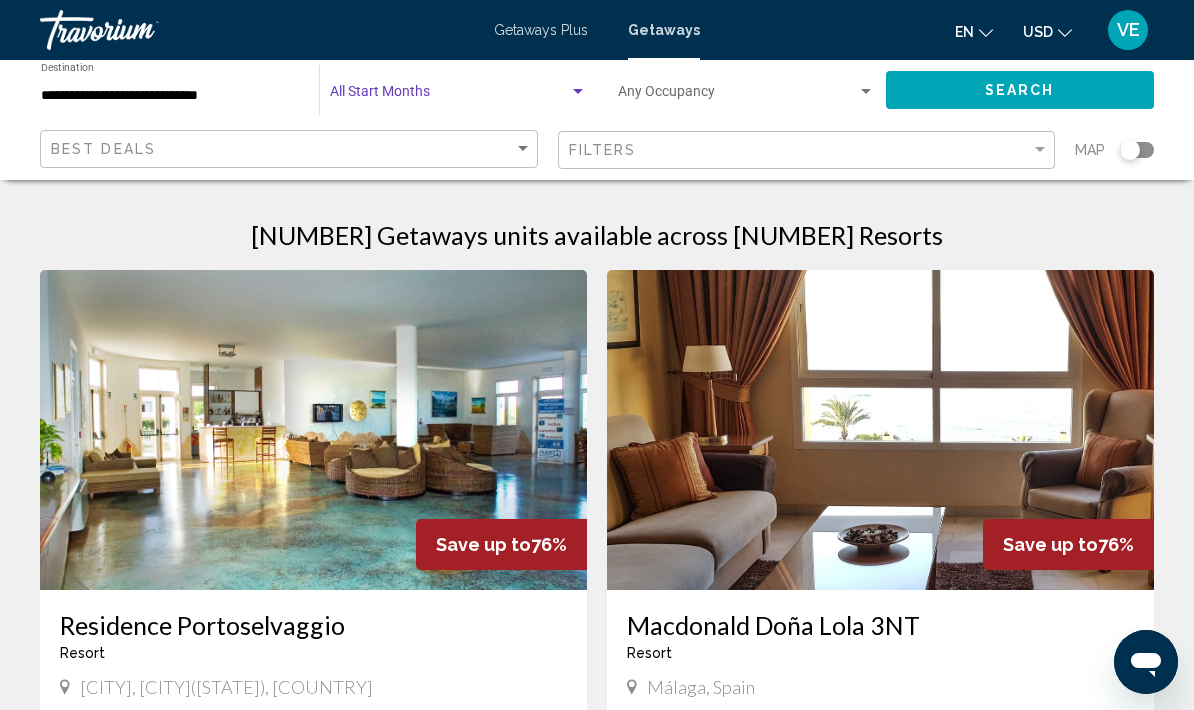 click at bounding box center (449, 96) 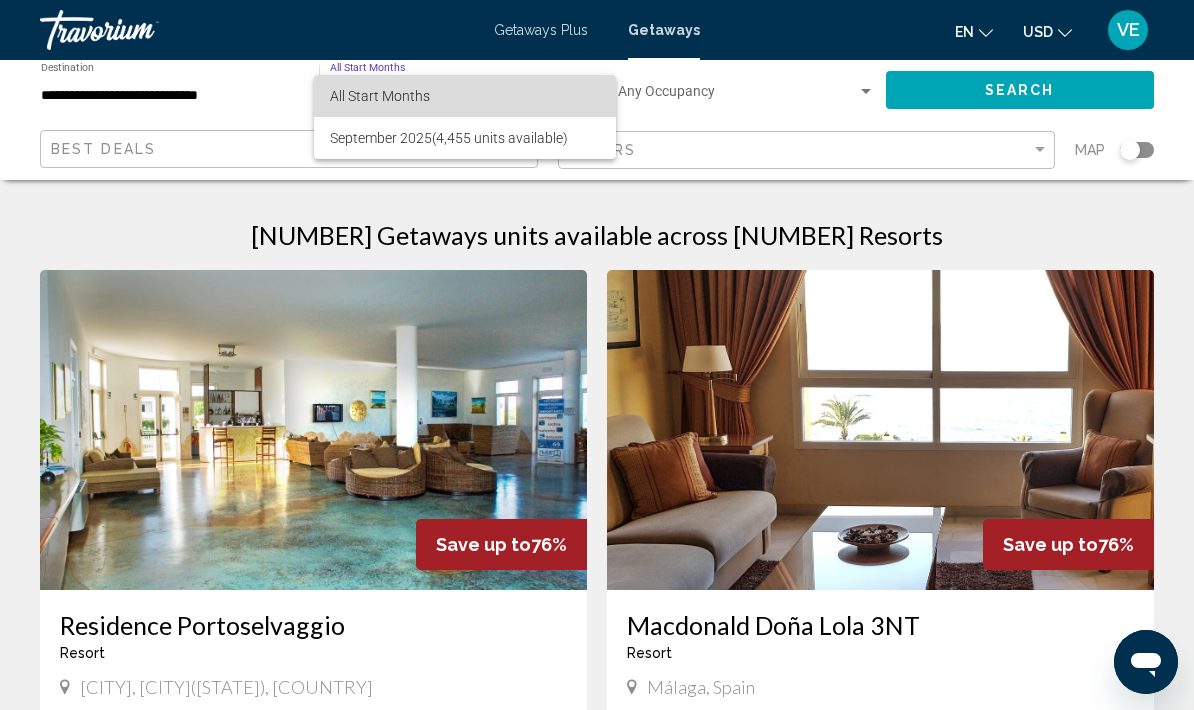 click on "All Start Months" at bounding box center (465, 96) 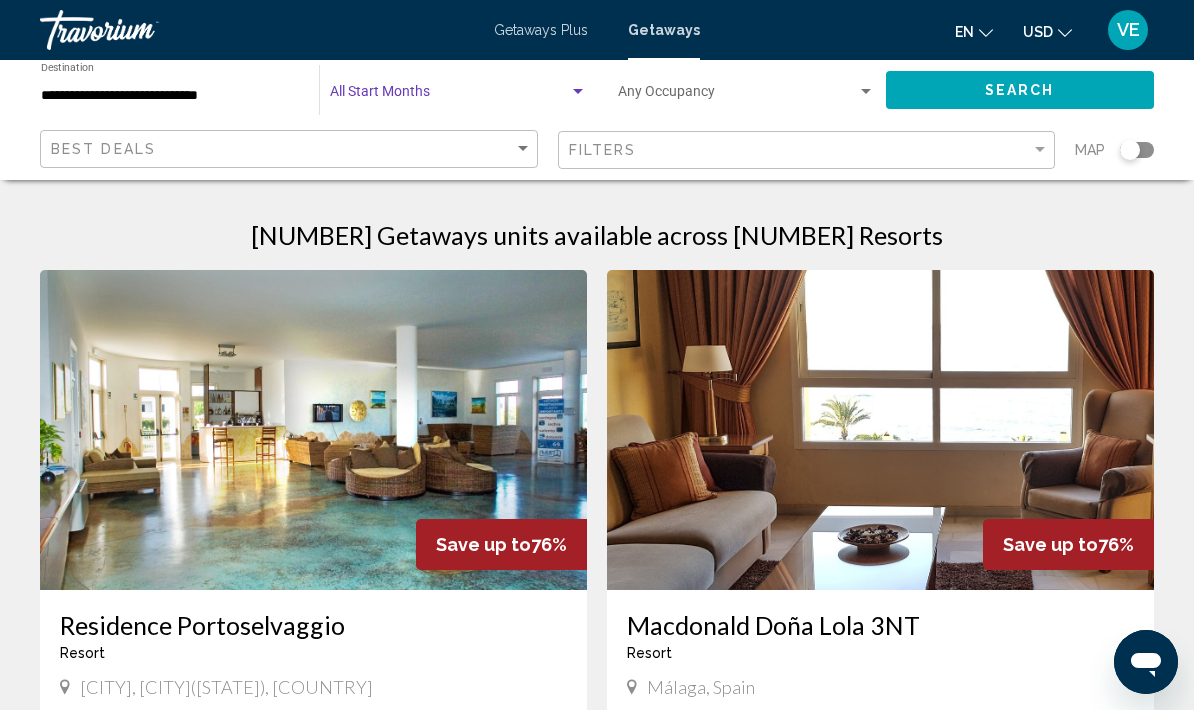 click on "Search" at bounding box center (1020, 91) 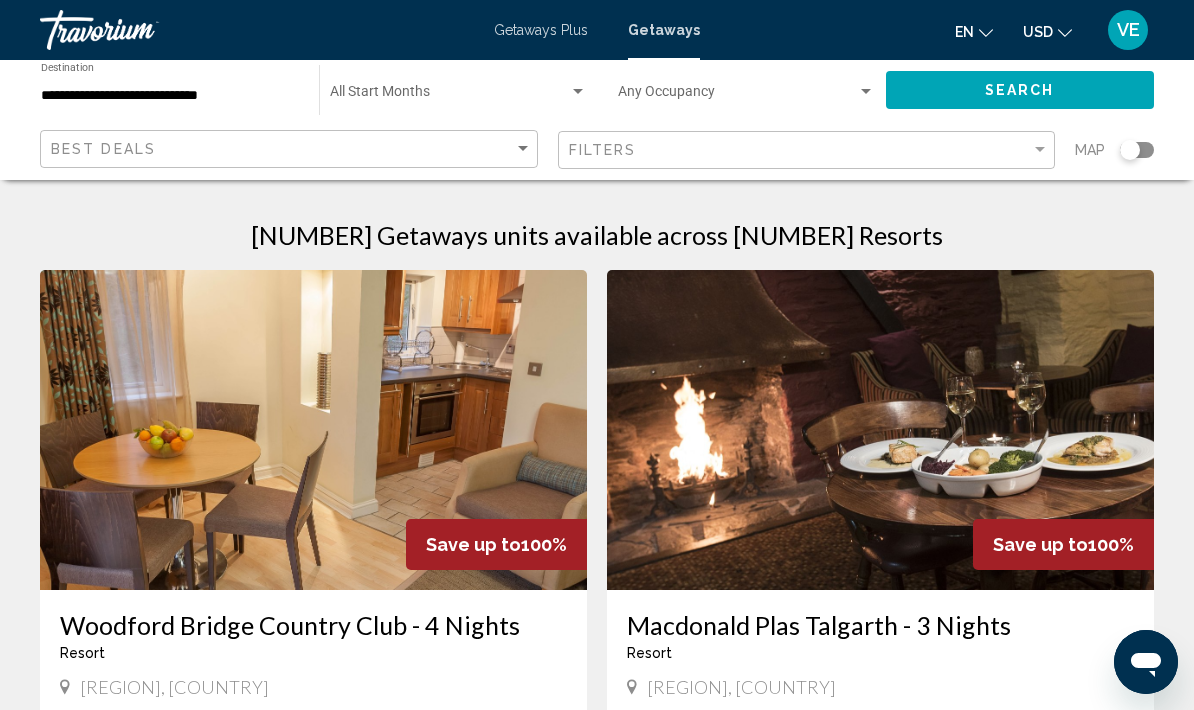 click at bounding box center [578, 92] 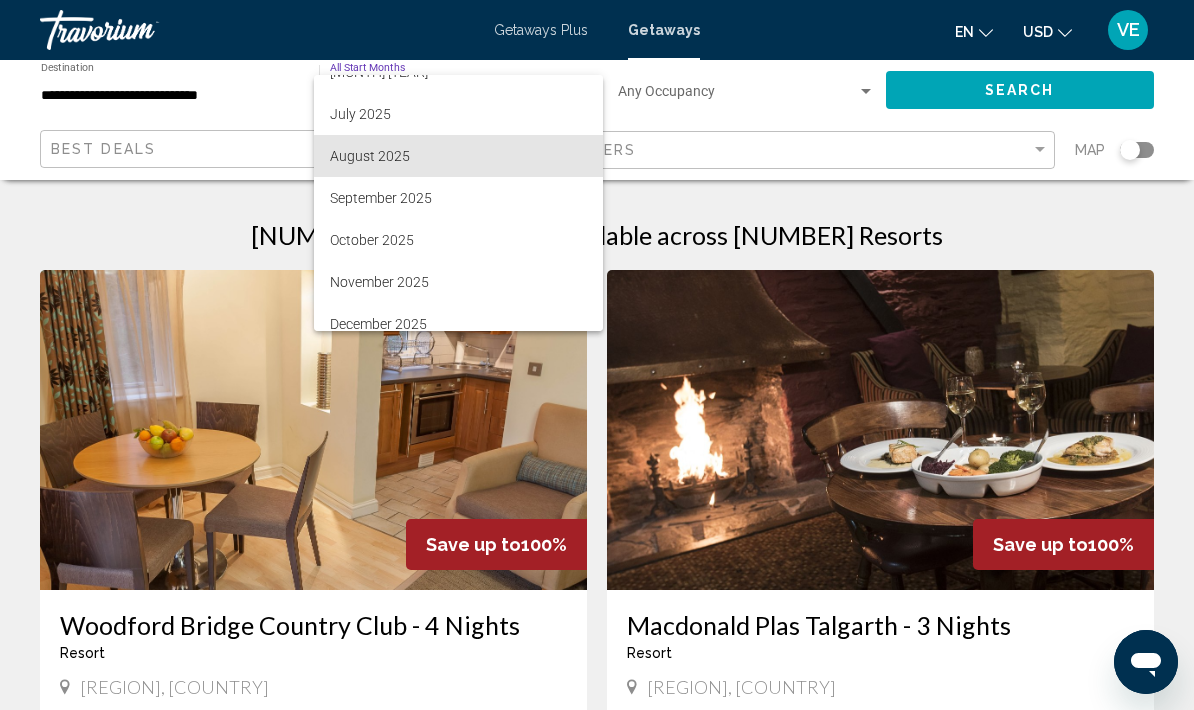 scroll, scrollTop: 288, scrollLeft: 0, axis: vertical 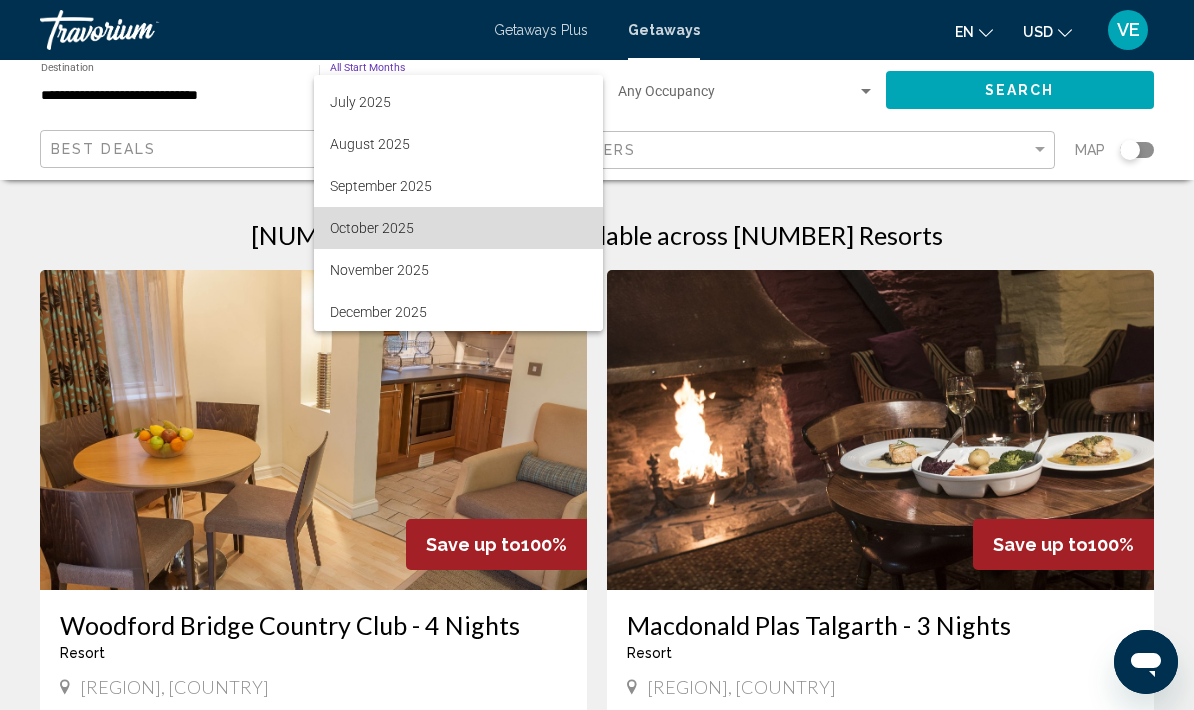 click on "October 2025" at bounding box center [458, 228] 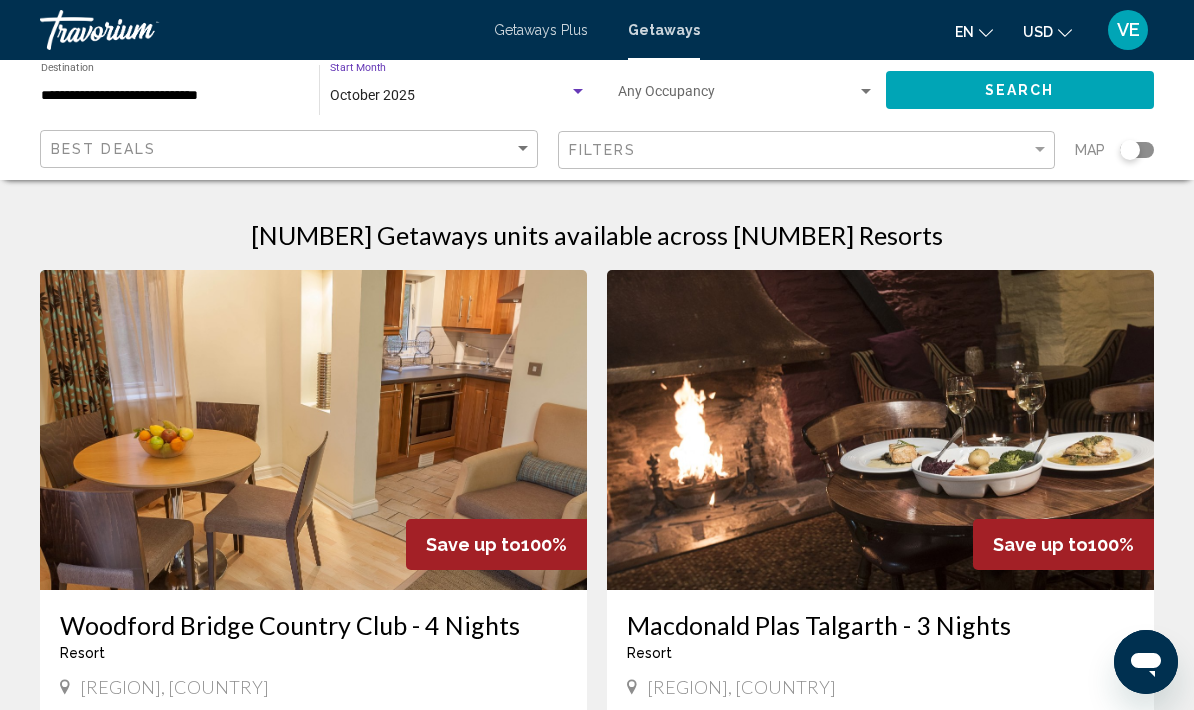 click on "Search" at bounding box center (1020, 91) 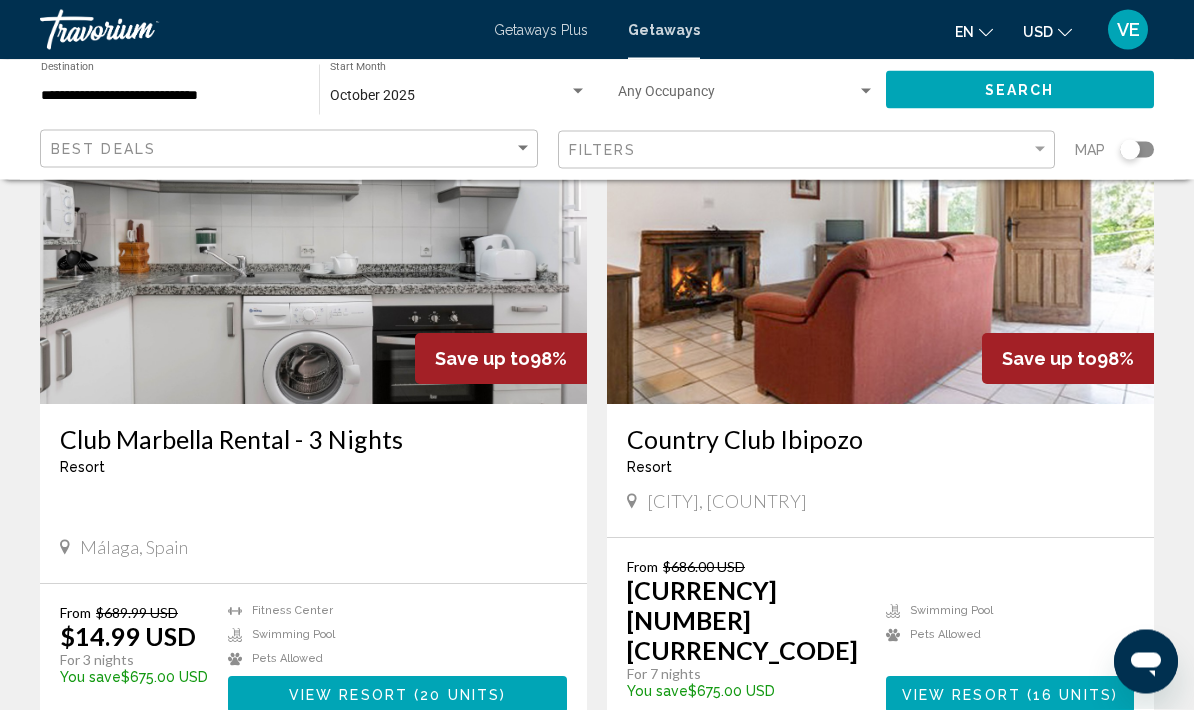 scroll, scrollTop: 2117, scrollLeft: 0, axis: vertical 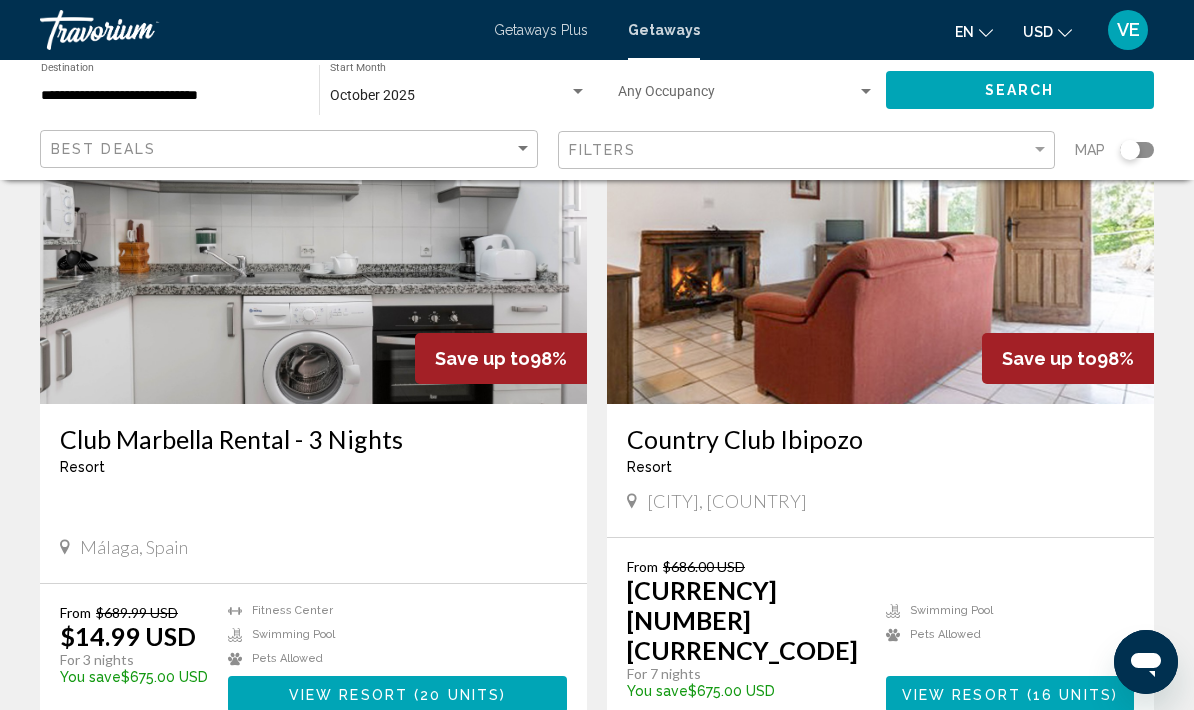 click on "16 units" at bounding box center (1072, 695) 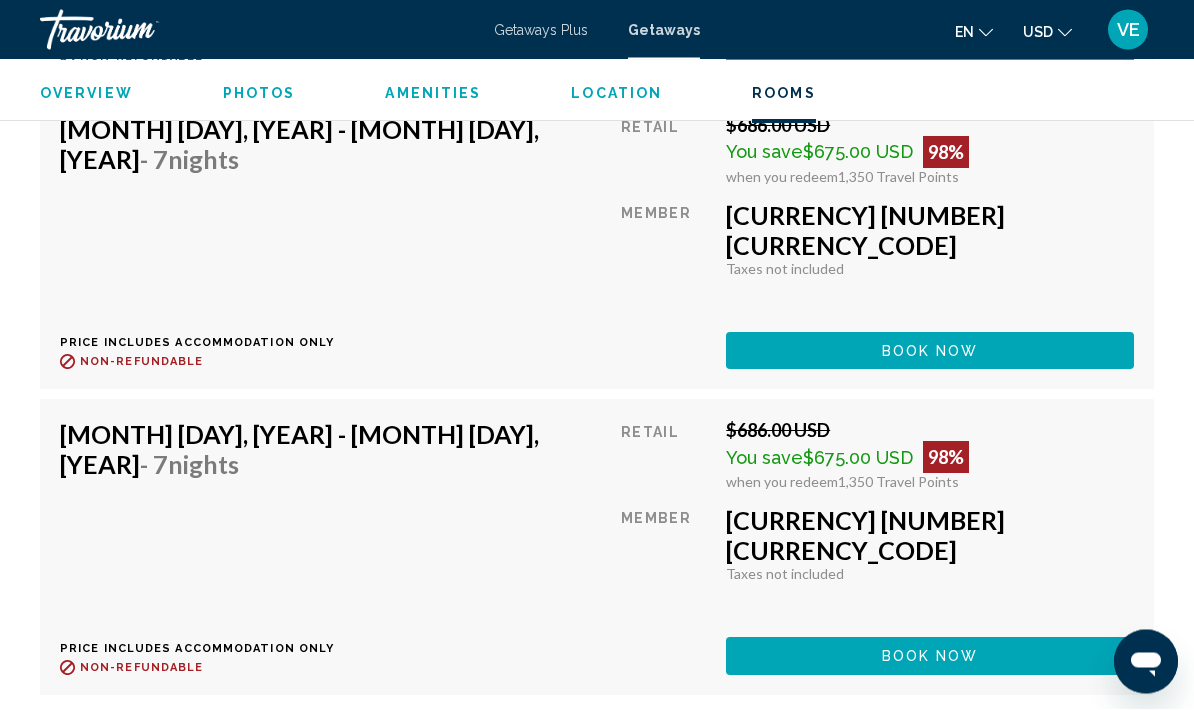 scroll, scrollTop: 4677, scrollLeft: 0, axis: vertical 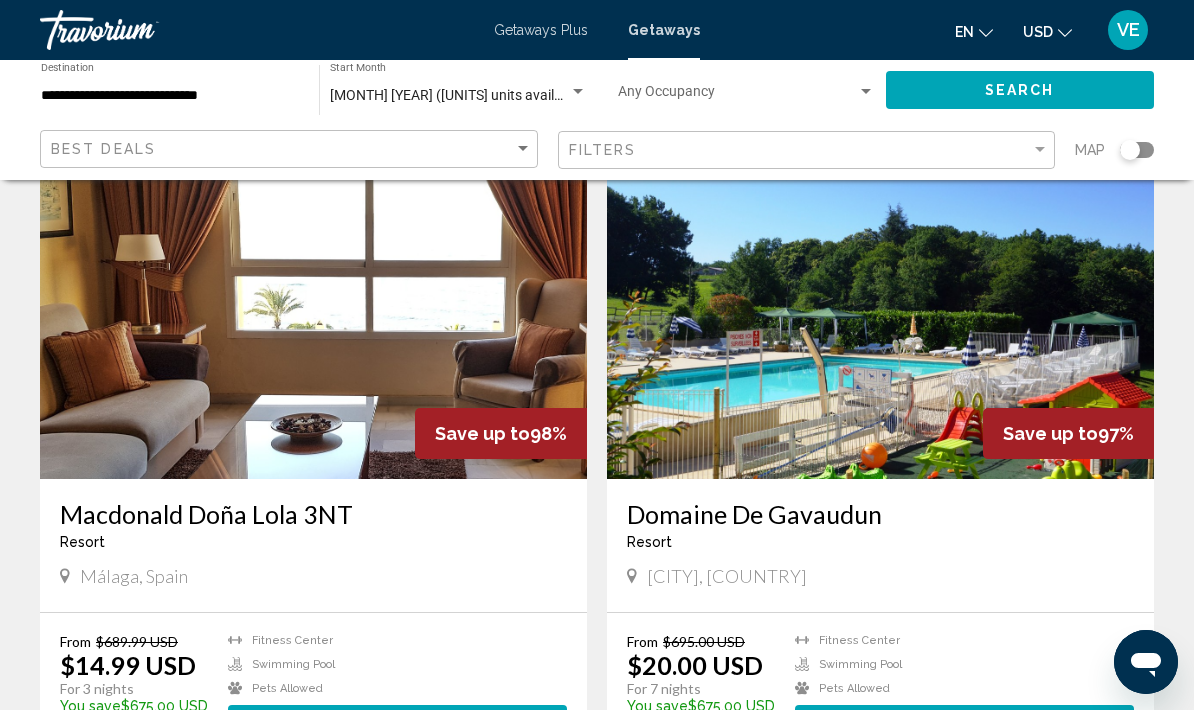 click on "61 units" at bounding box center [1027, 724] 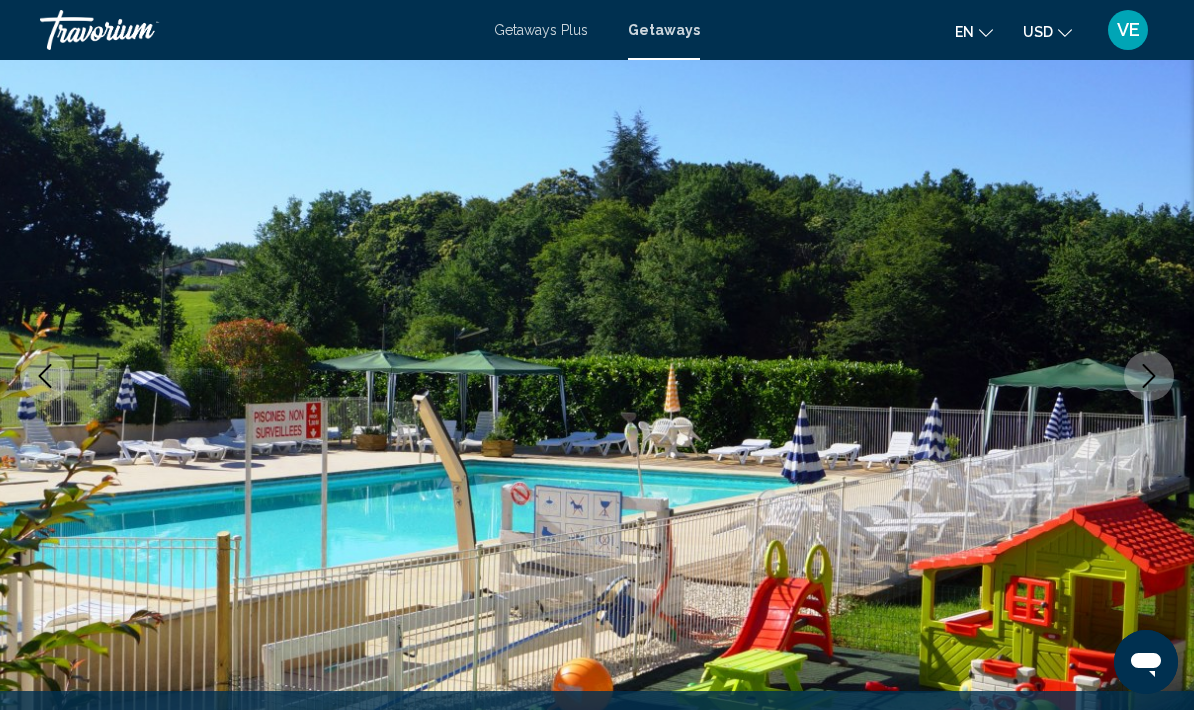 scroll, scrollTop: 158, scrollLeft: 0, axis: vertical 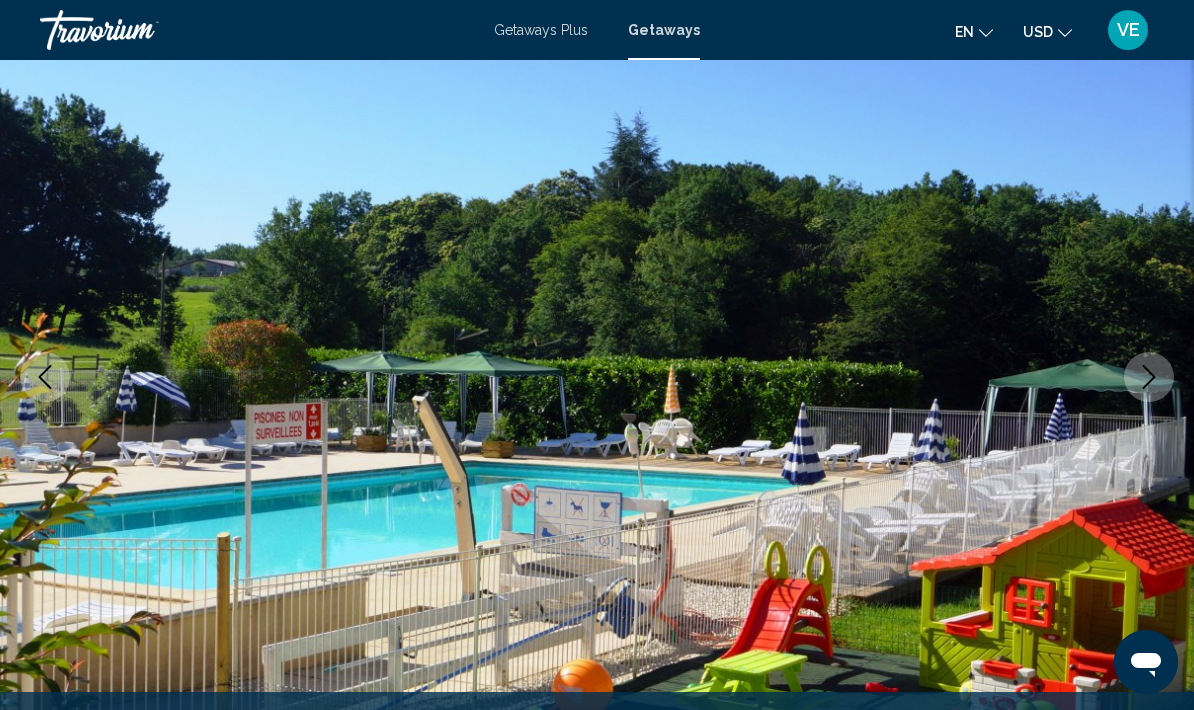 click at bounding box center [1149, 377] 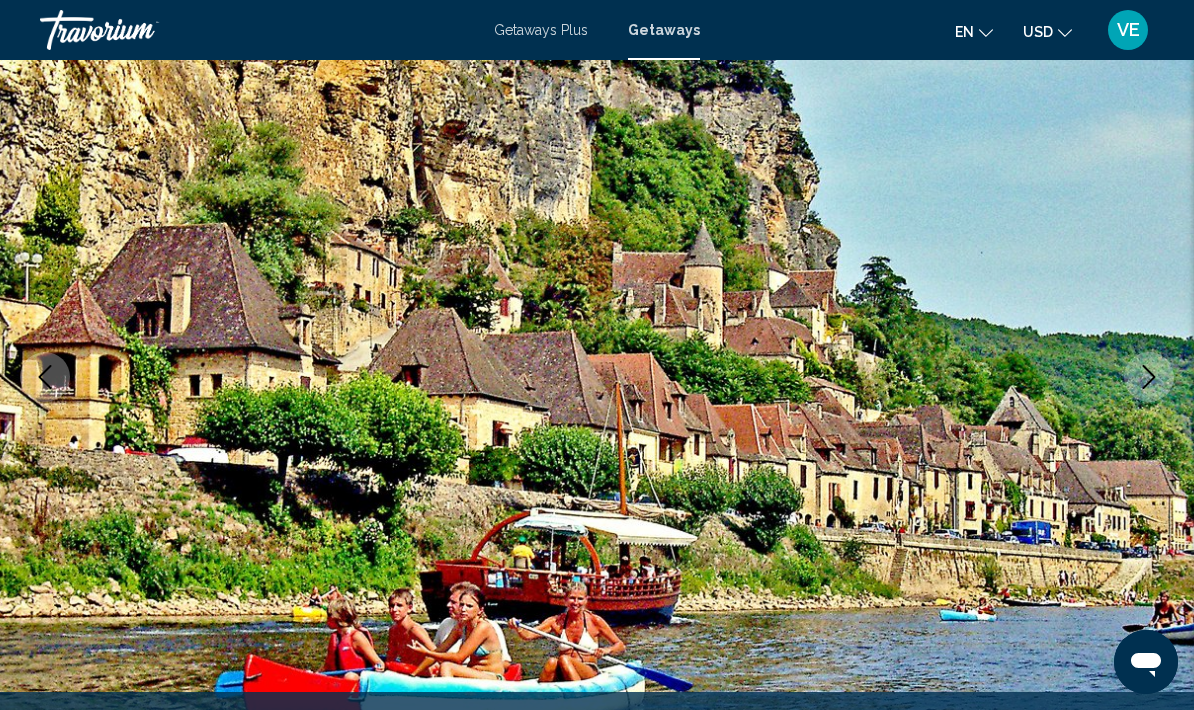 click at bounding box center [-597, 377] 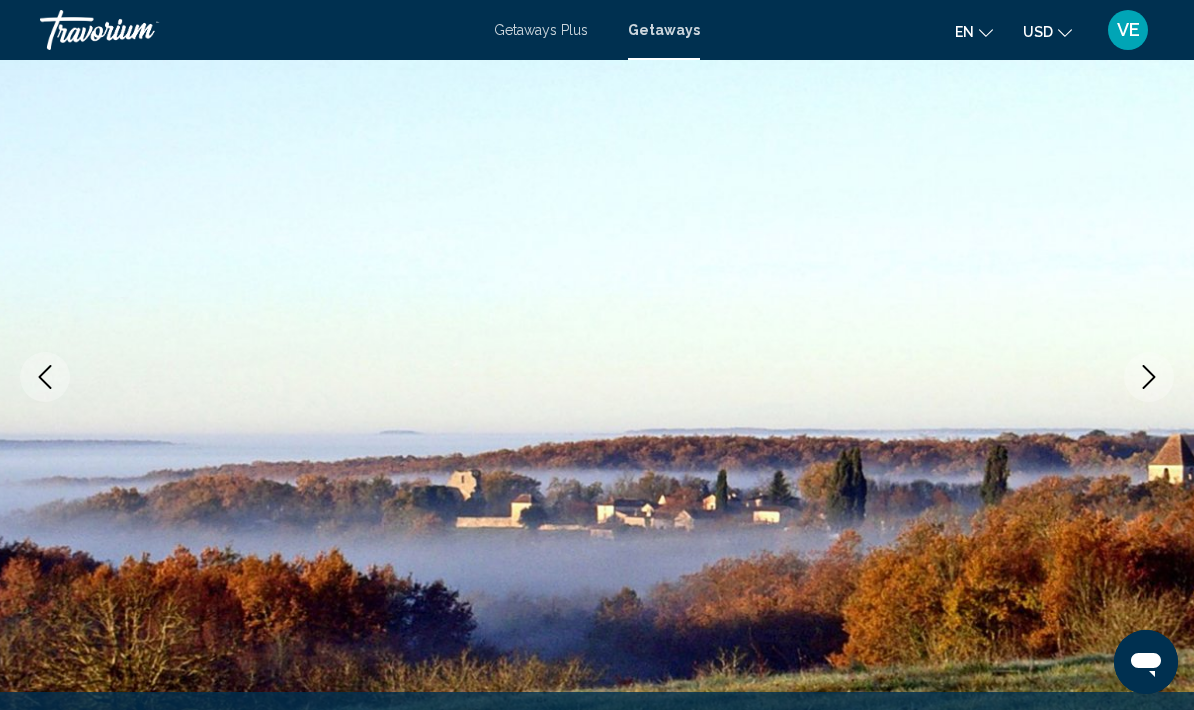 click at bounding box center (1149, 377) 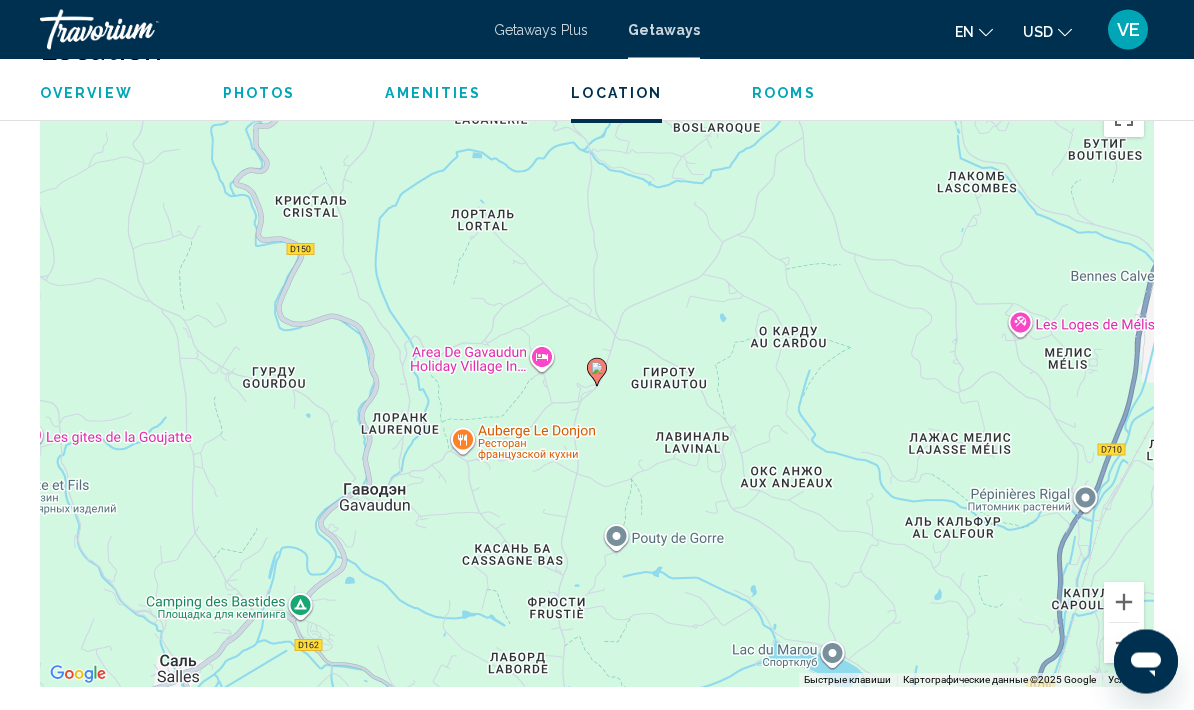 scroll, scrollTop: 3105, scrollLeft: 0, axis: vertical 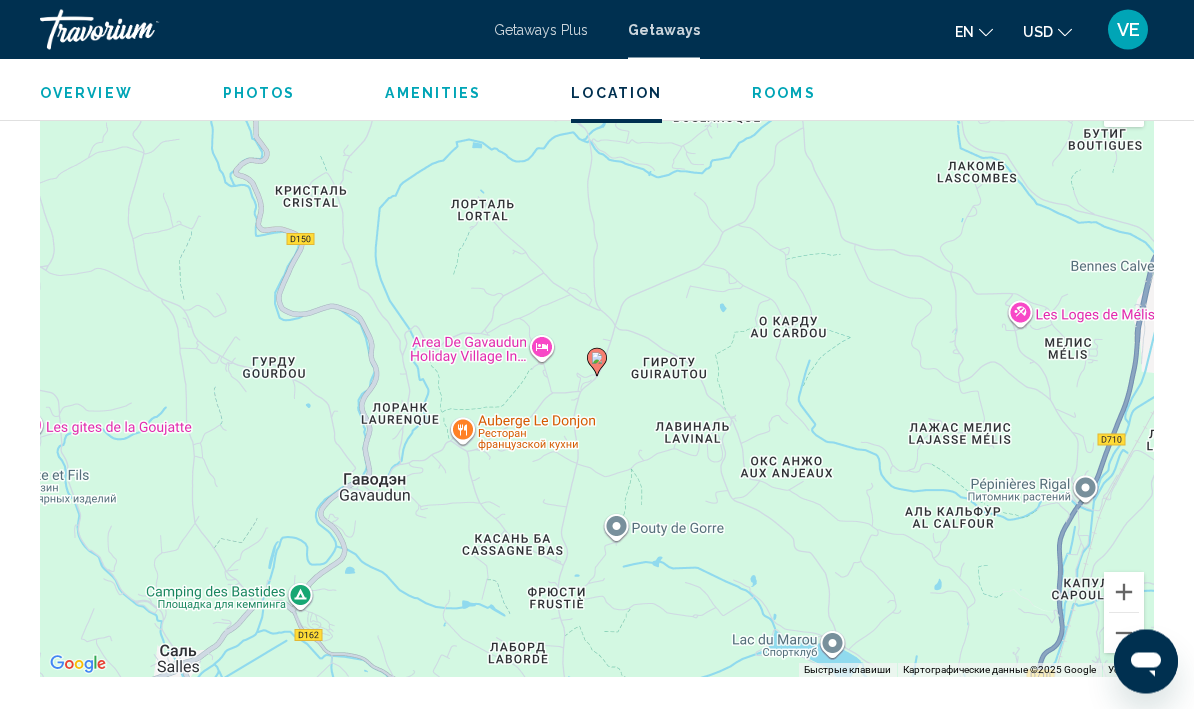 click at bounding box center (1124, 634) 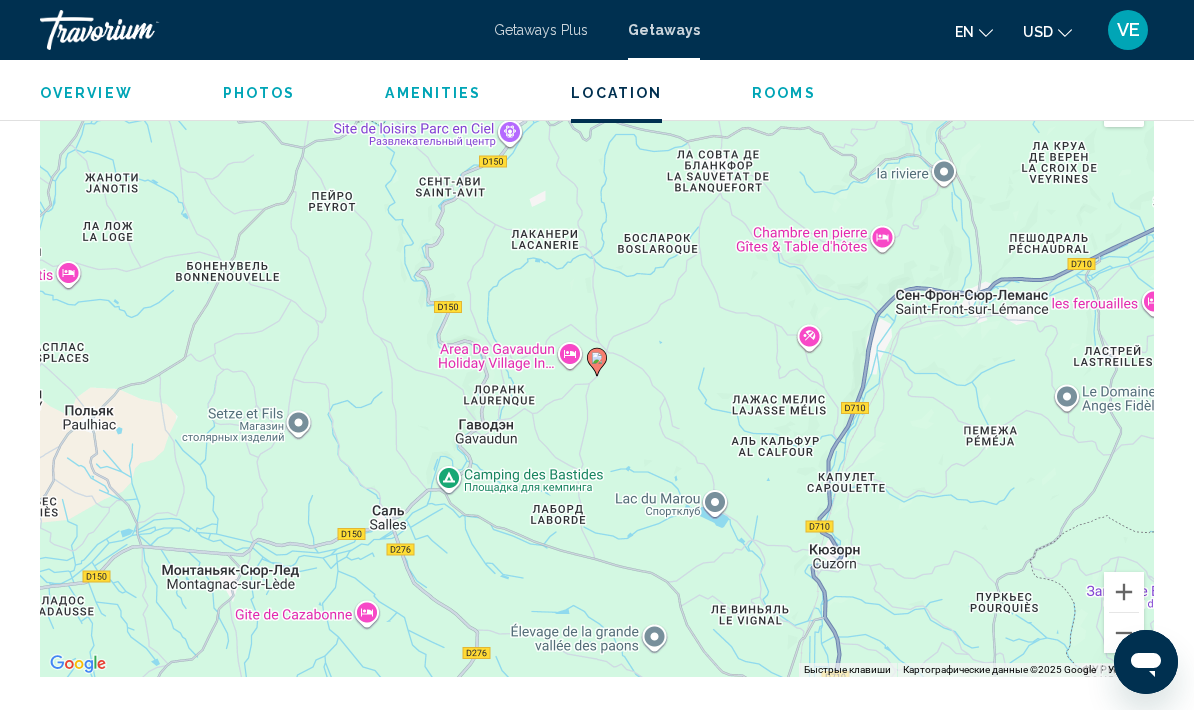 click at bounding box center (1124, 633) 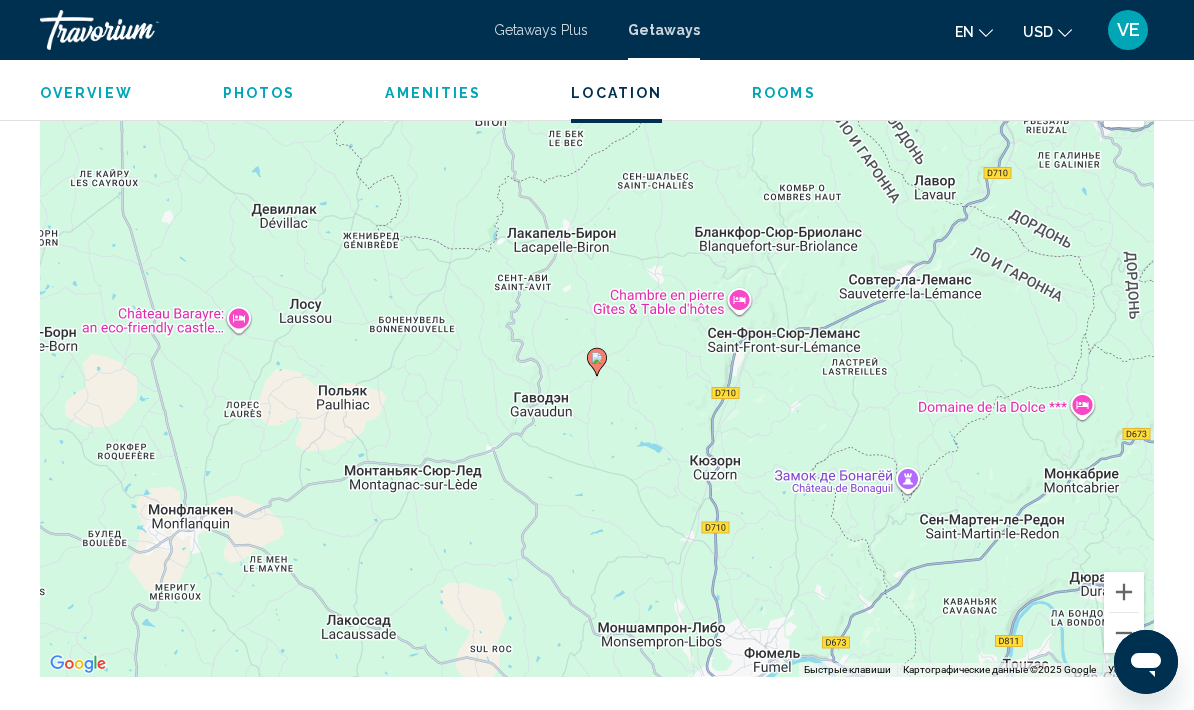 click on "Для навигации используйте клавиши со стрелками. Чтобы активировать перетаскивание с помощью клавиатуры, нажмите Alt + Ввод. После этого перемещайте маркер, используя клавиши со стрелками. Чтобы завершить перетаскивание, нажмите клавишу Ввод. Чтобы отменить действие, нажмите клавишу Esc." at bounding box center (597, 377) 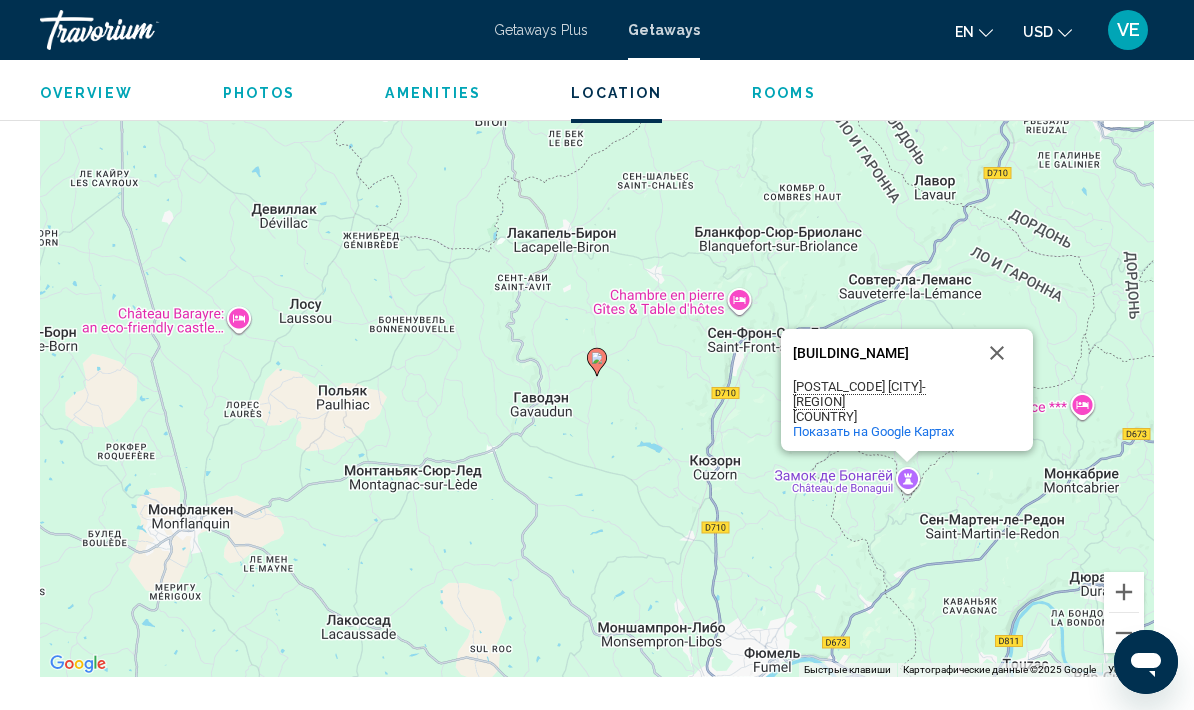 click at bounding box center [1124, 633] 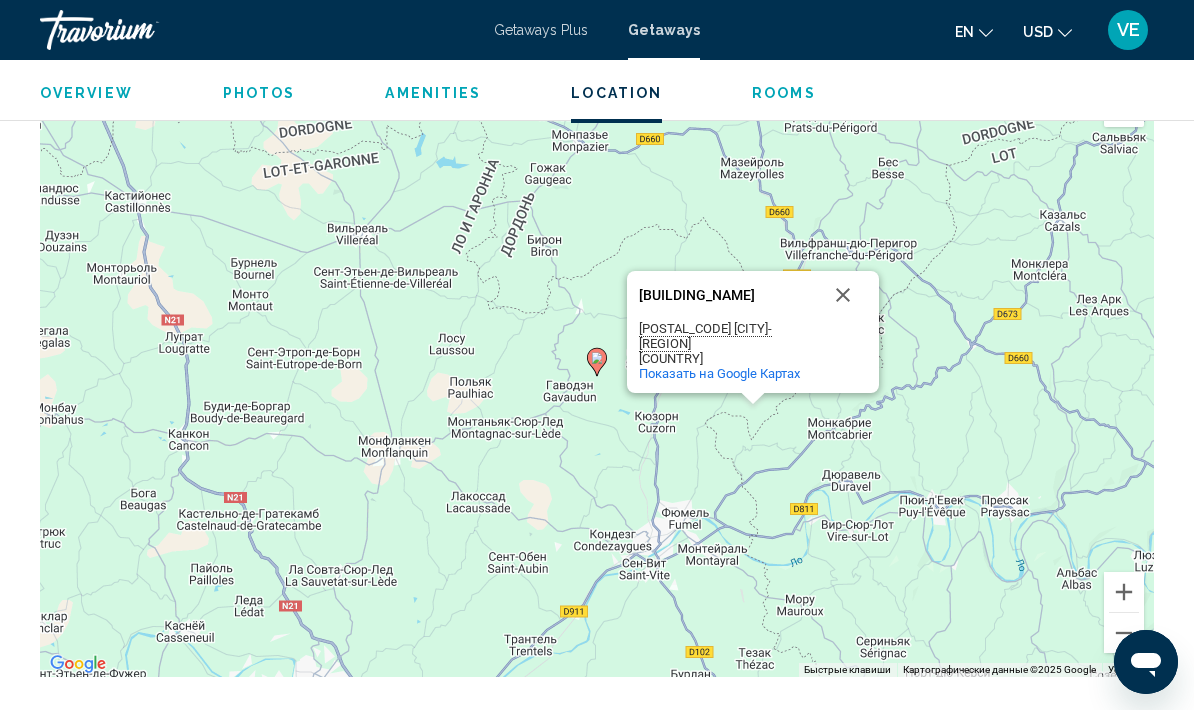 click at bounding box center (1124, 633) 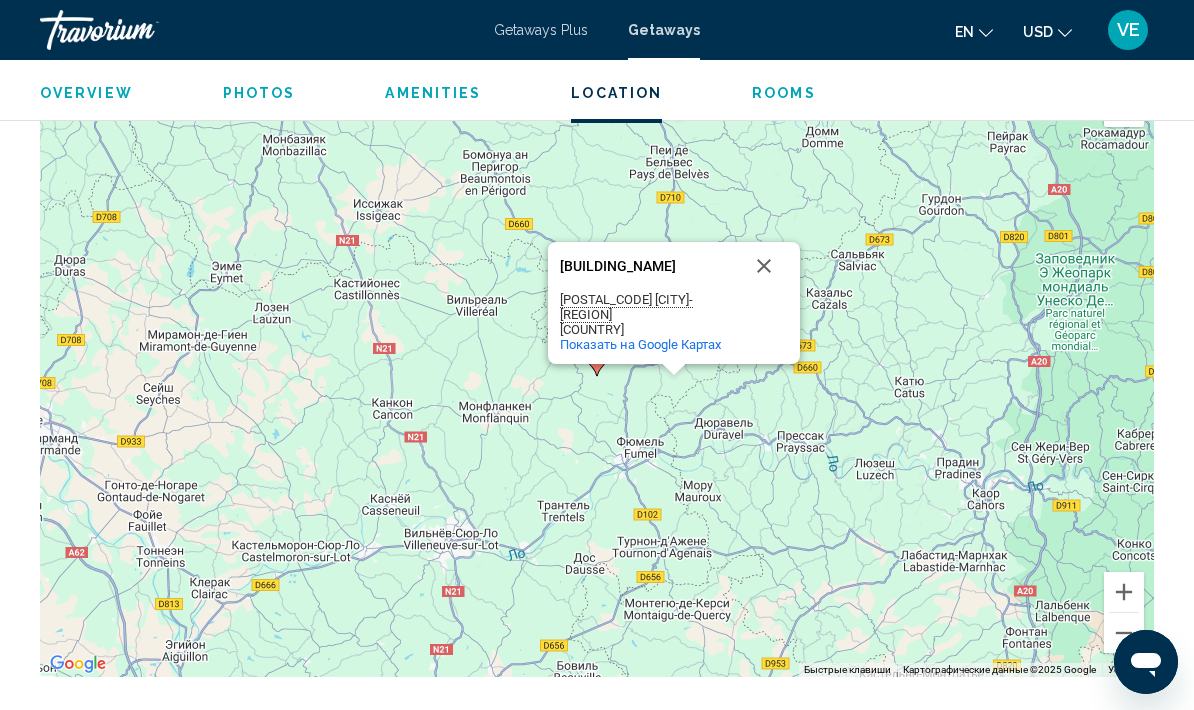click at bounding box center [1124, 633] 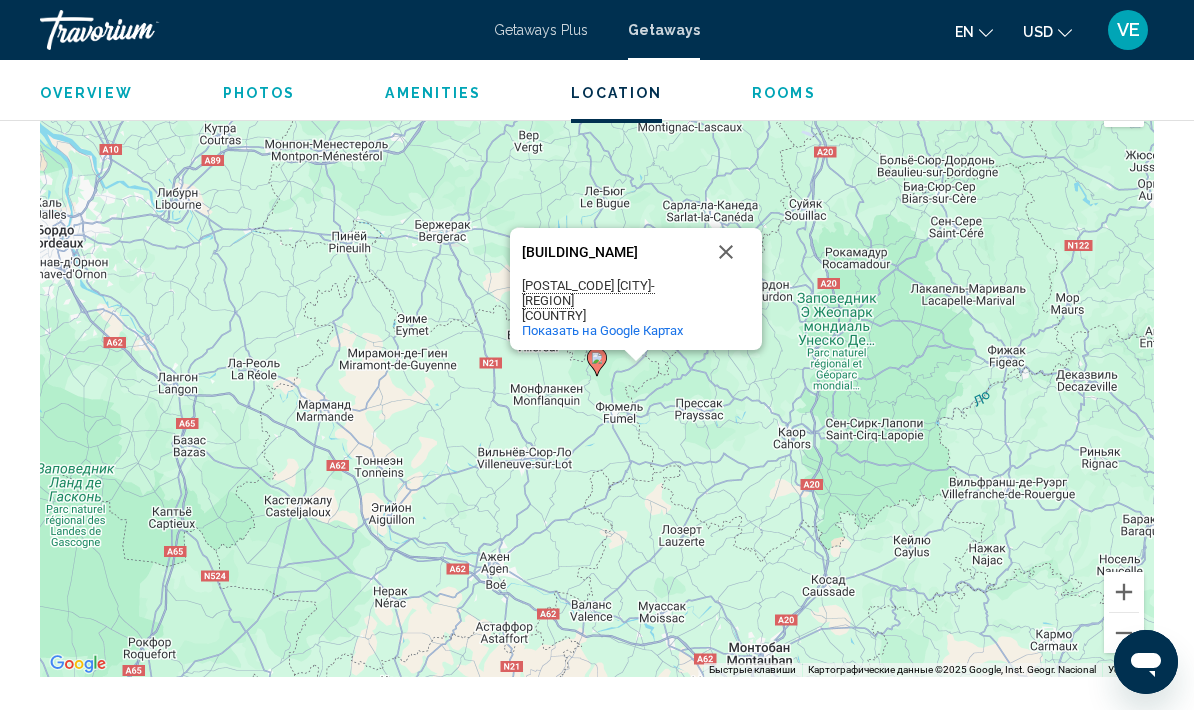 click at bounding box center (1124, 633) 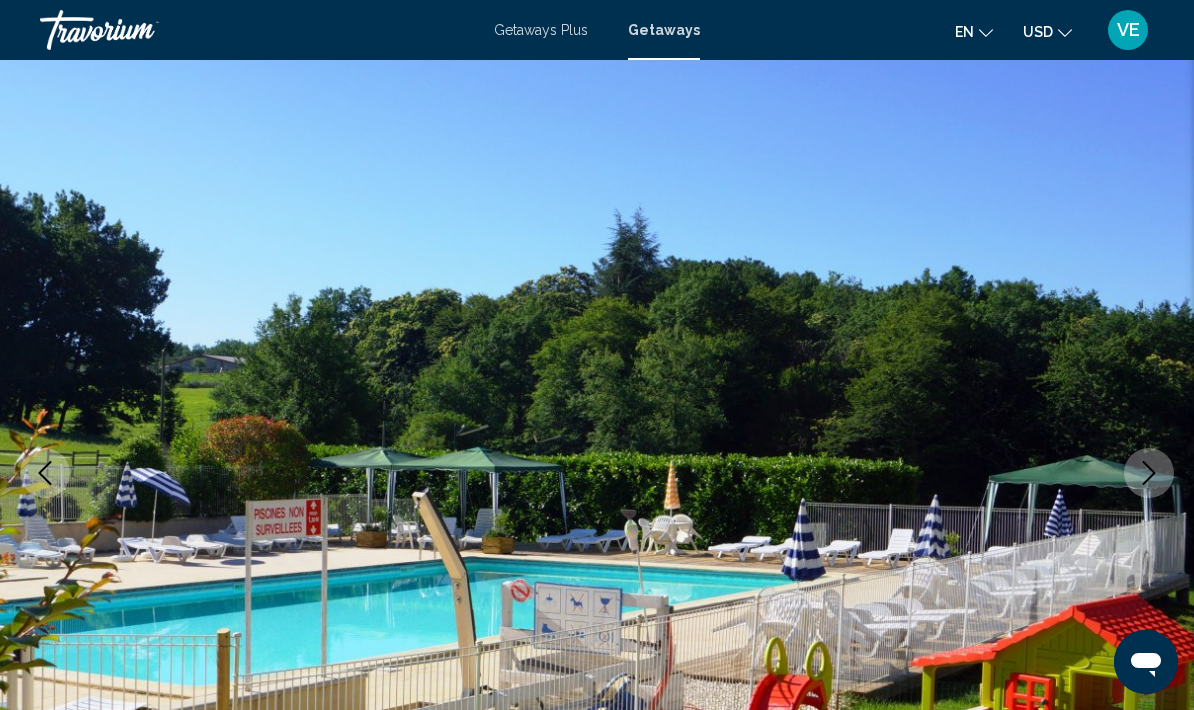 scroll, scrollTop: 0, scrollLeft: 0, axis: both 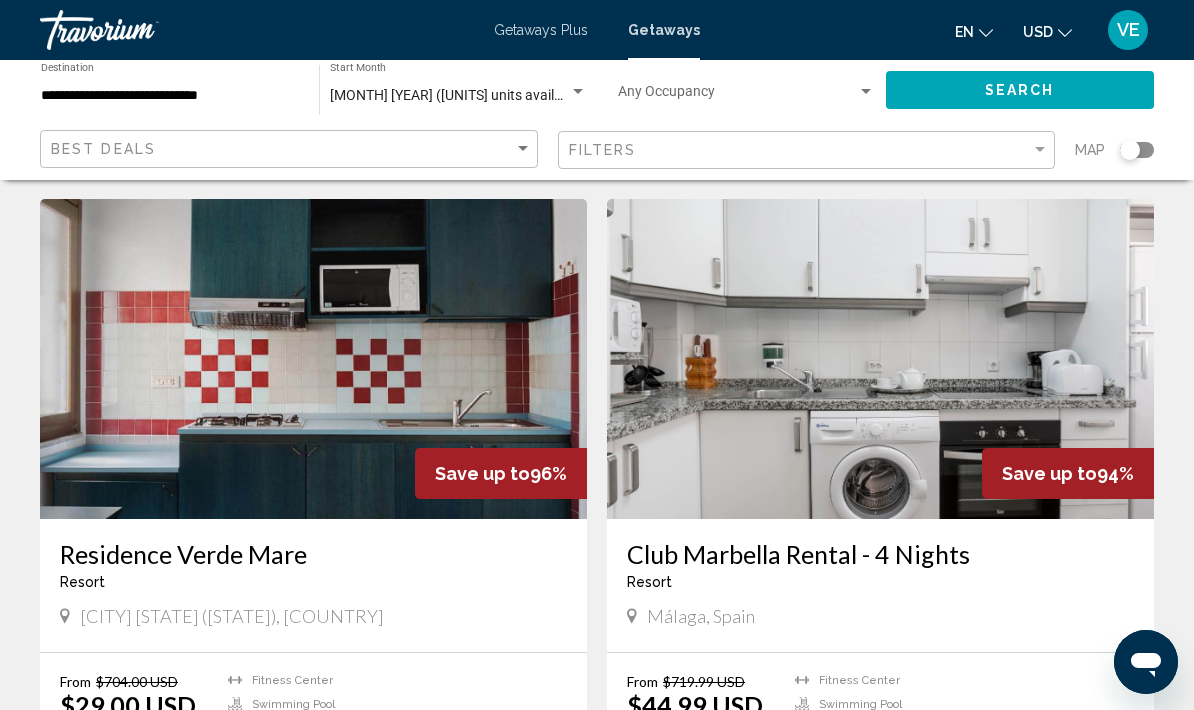 click on "View Resort    ( 12 units )" at bounding box center [397, 763] 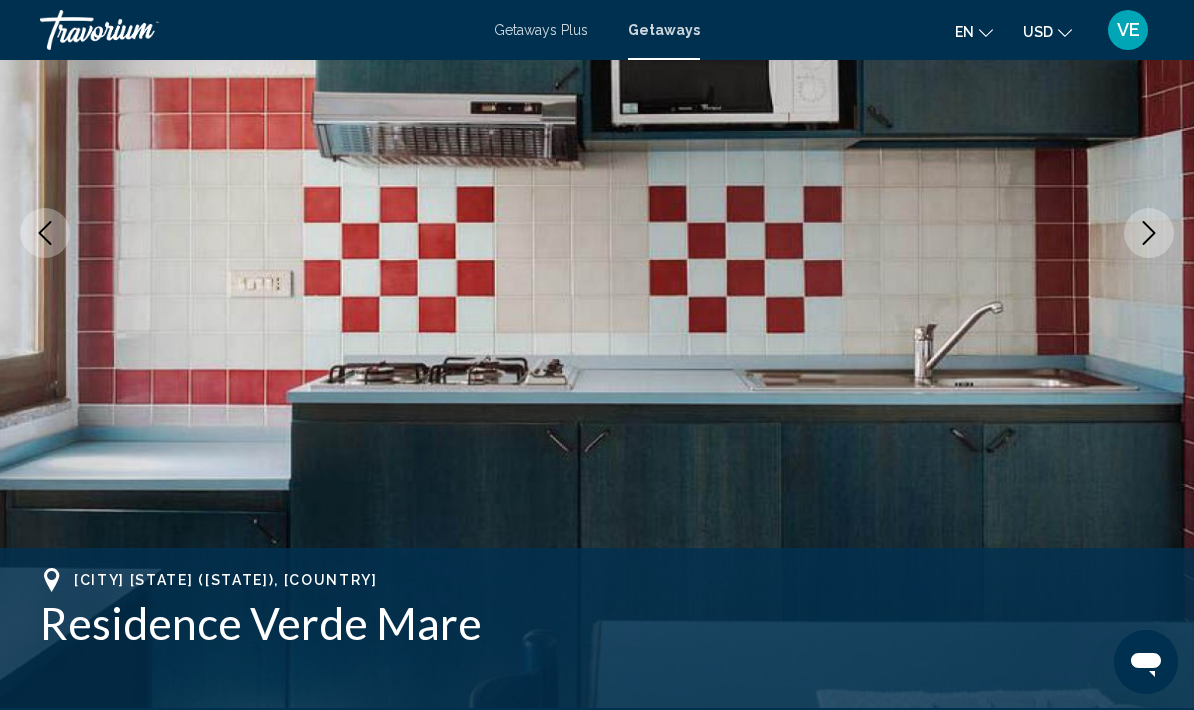 scroll, scrollTop: 322, scrollLeft: 0, axis: vertical 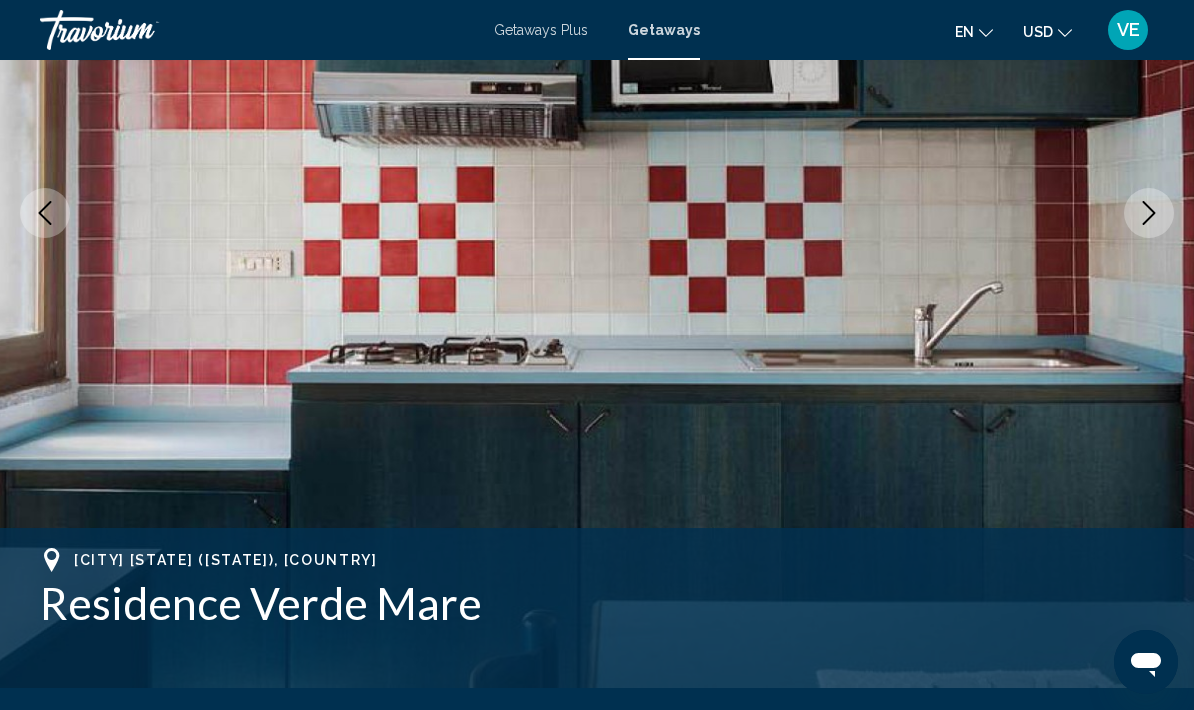 click at bounding box center (1149, 213) 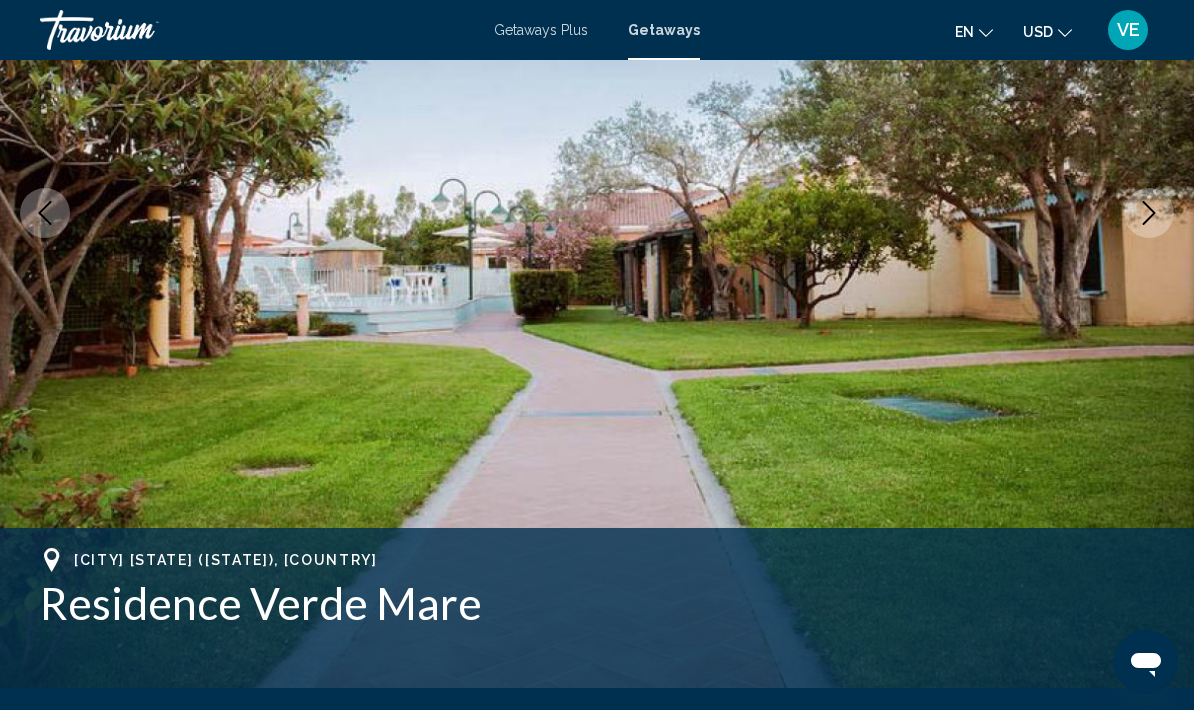 click at bounding box center [-597, 213] 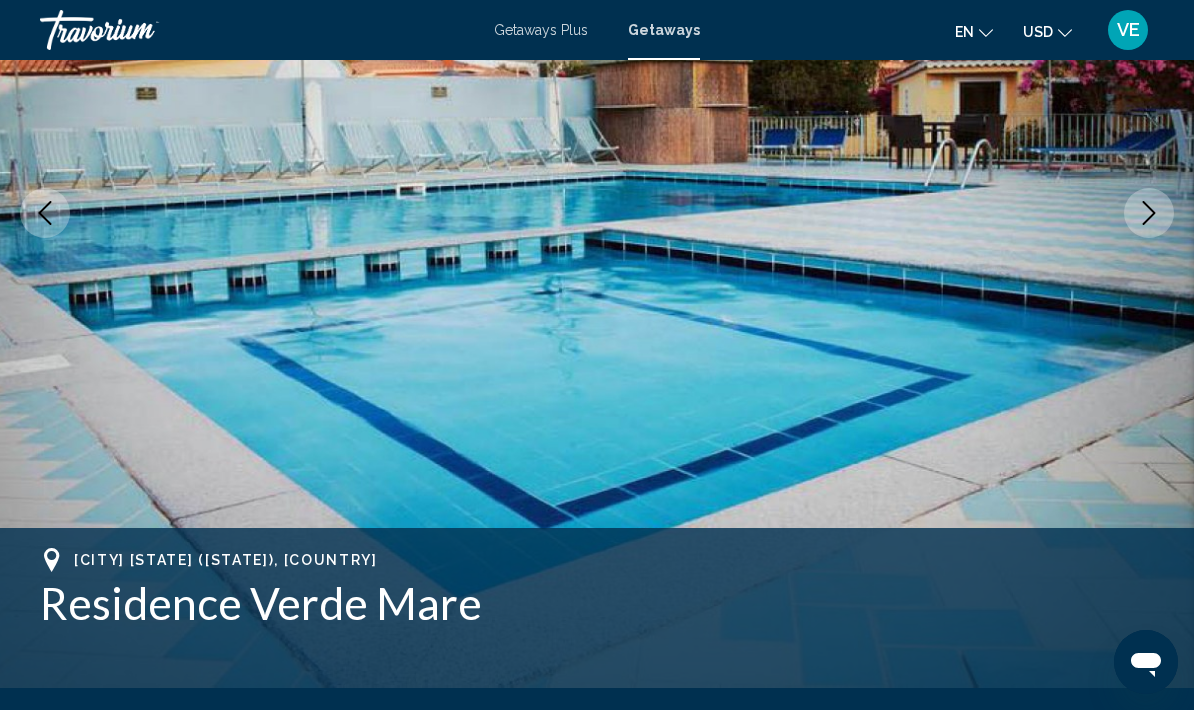 click at bounding box center [1149, 213] 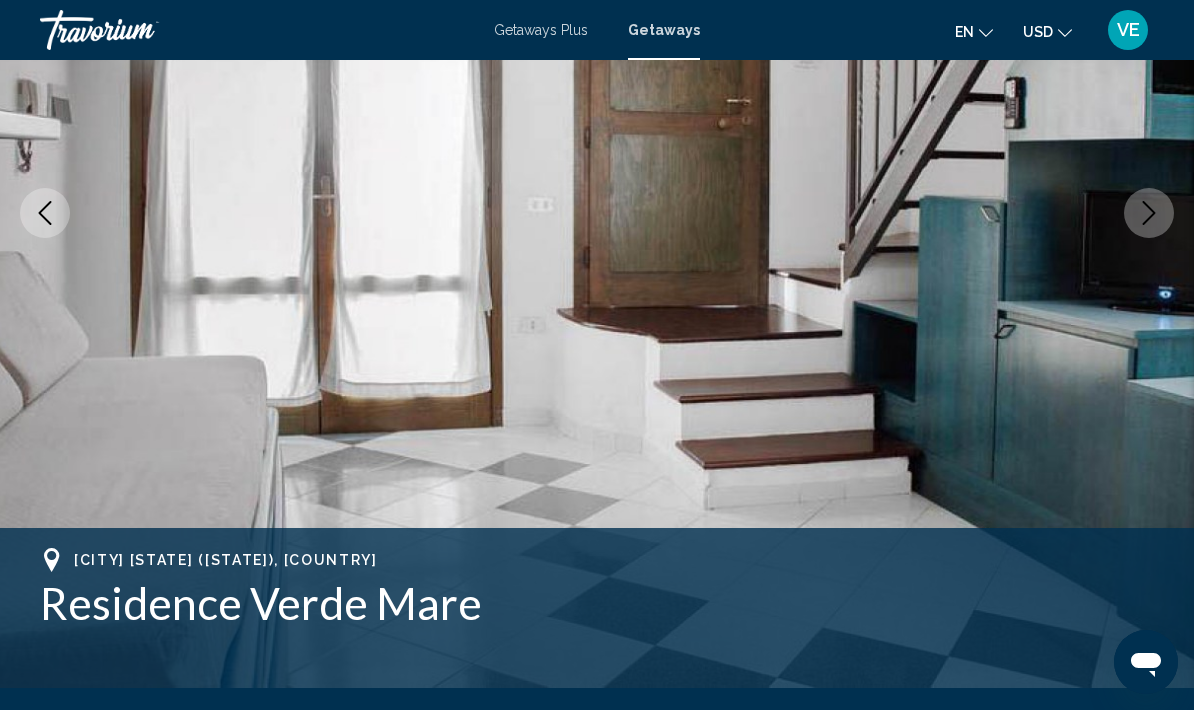 click at bounding box center [1149, 213] 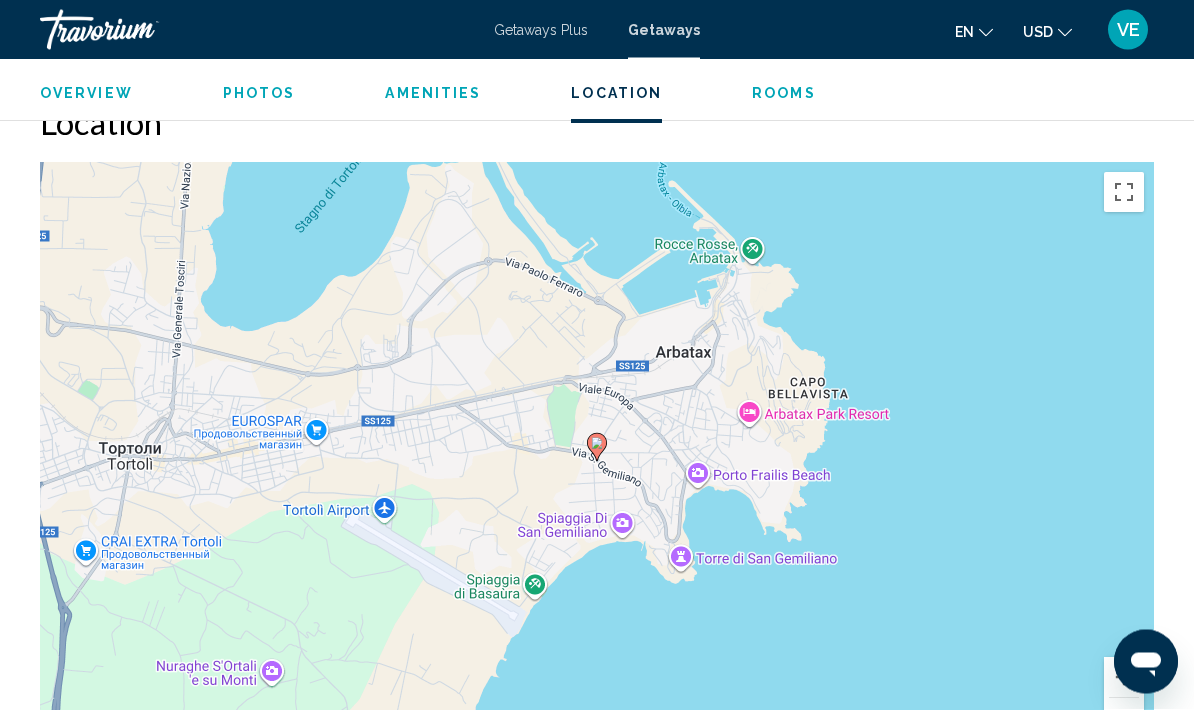 scroll, scrollTop: 2956, scrollLeft: 0, axis: vertical 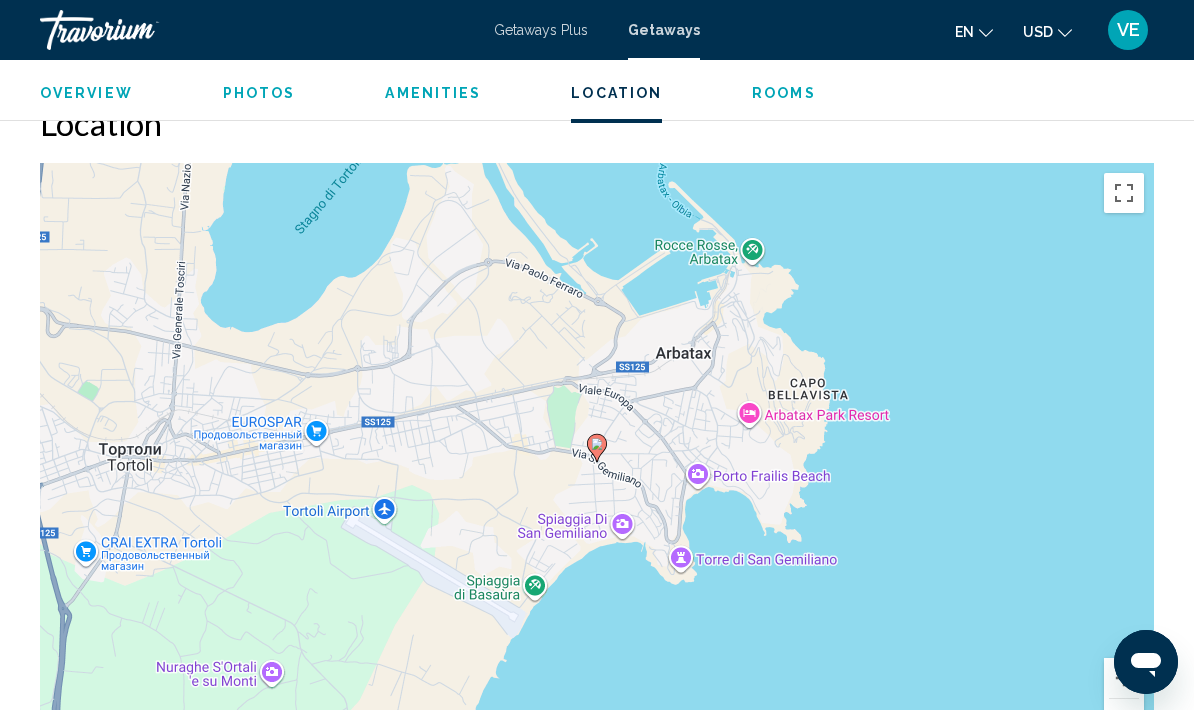 click at bounding box center [1124, 719] 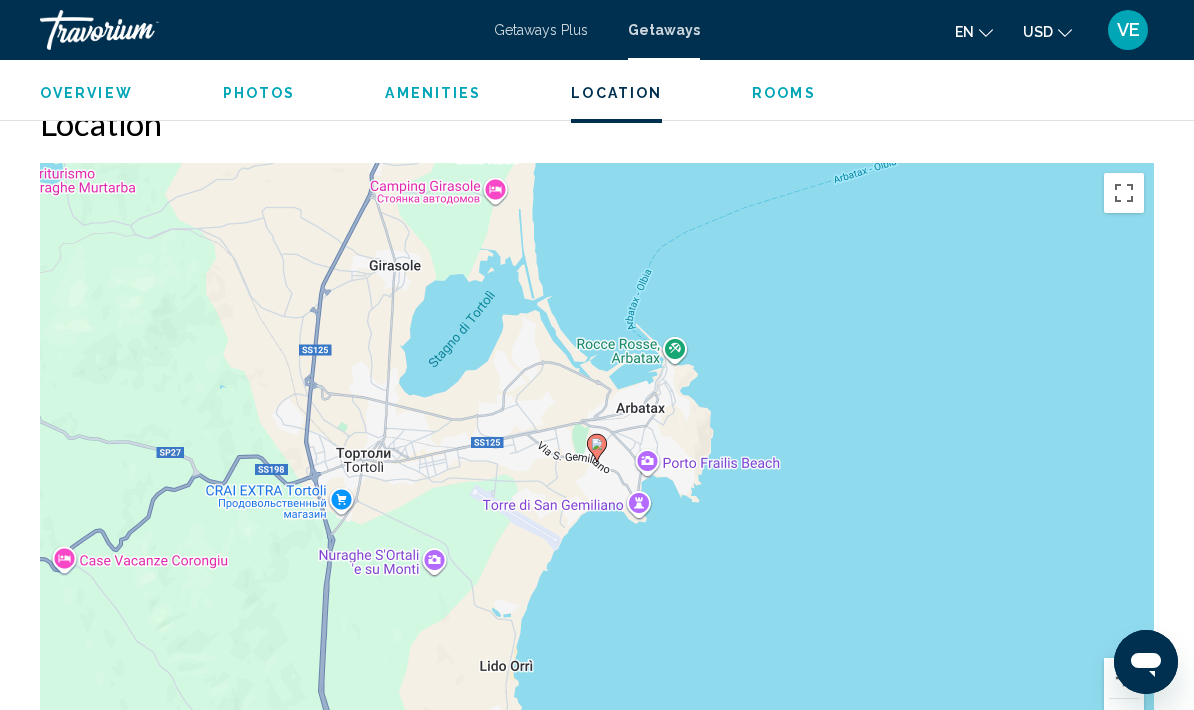 click at bounding box center (1124, 719) 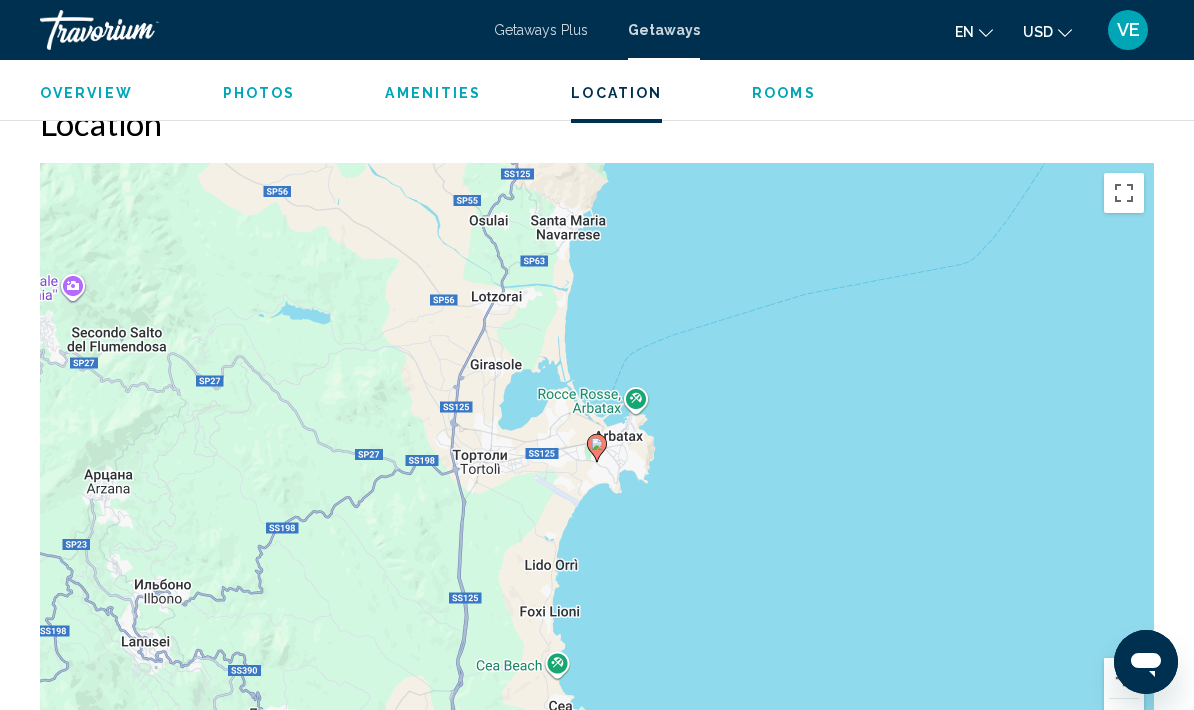 click at bounding box center [1124, 719] 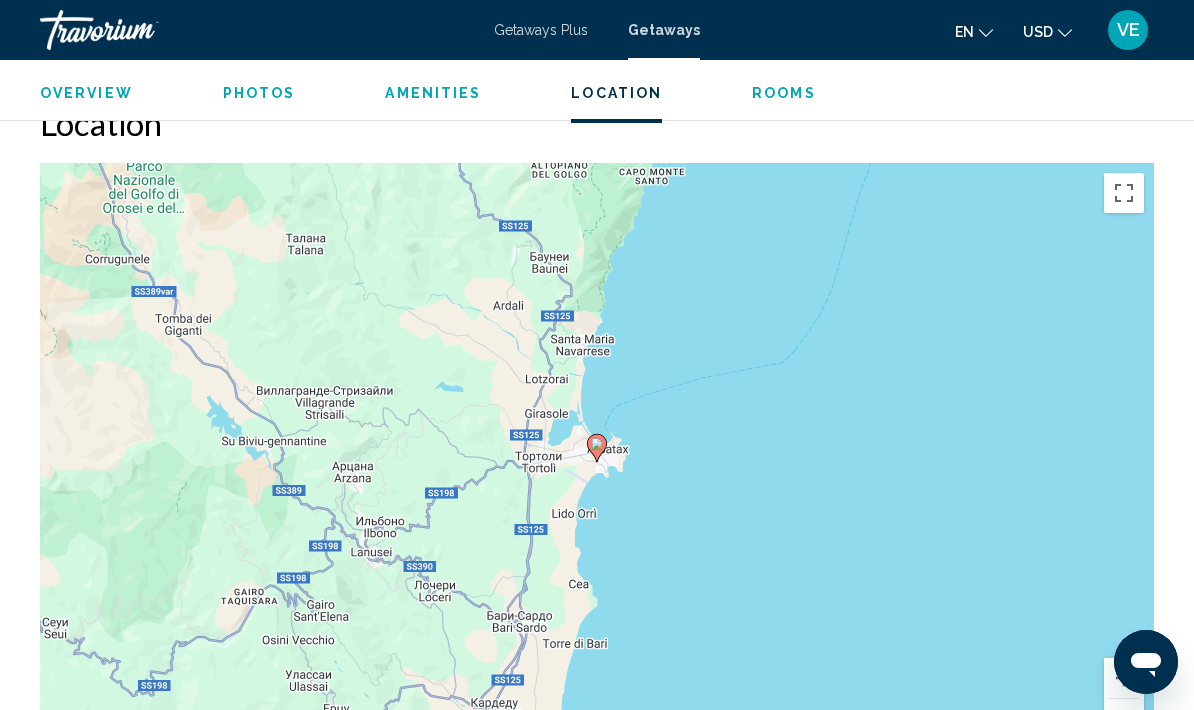 click at bounding box center [1124, 719] 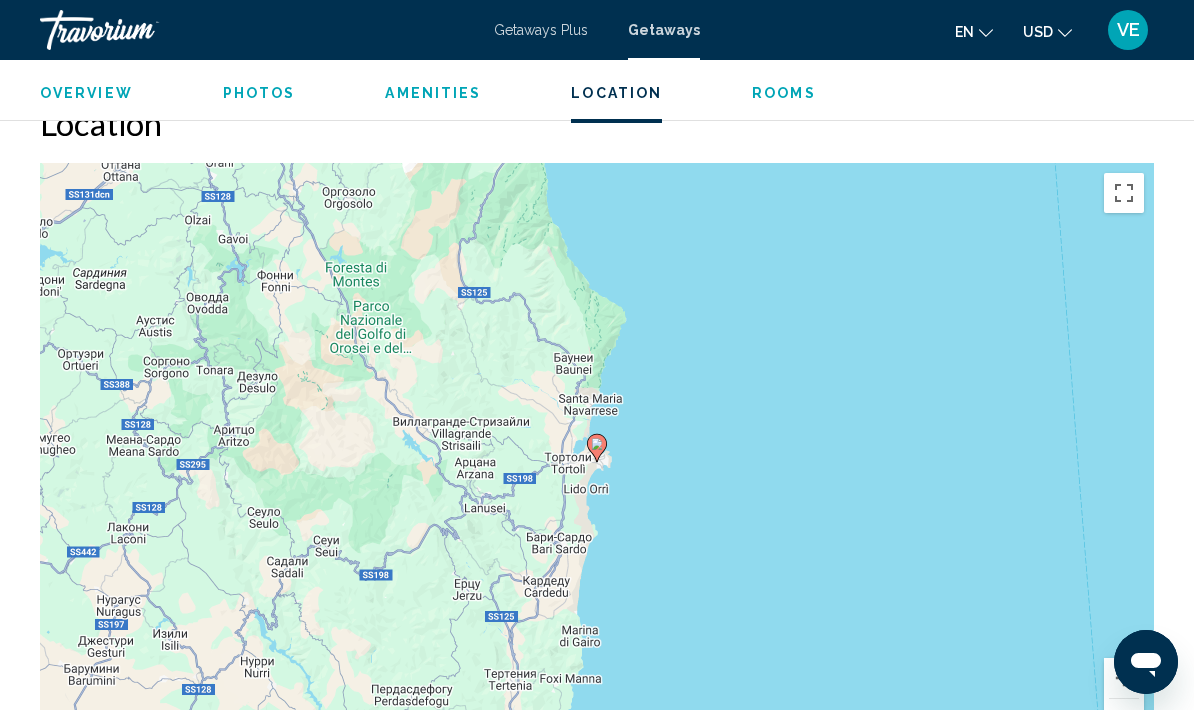 click at bounding box center (1124, 719) 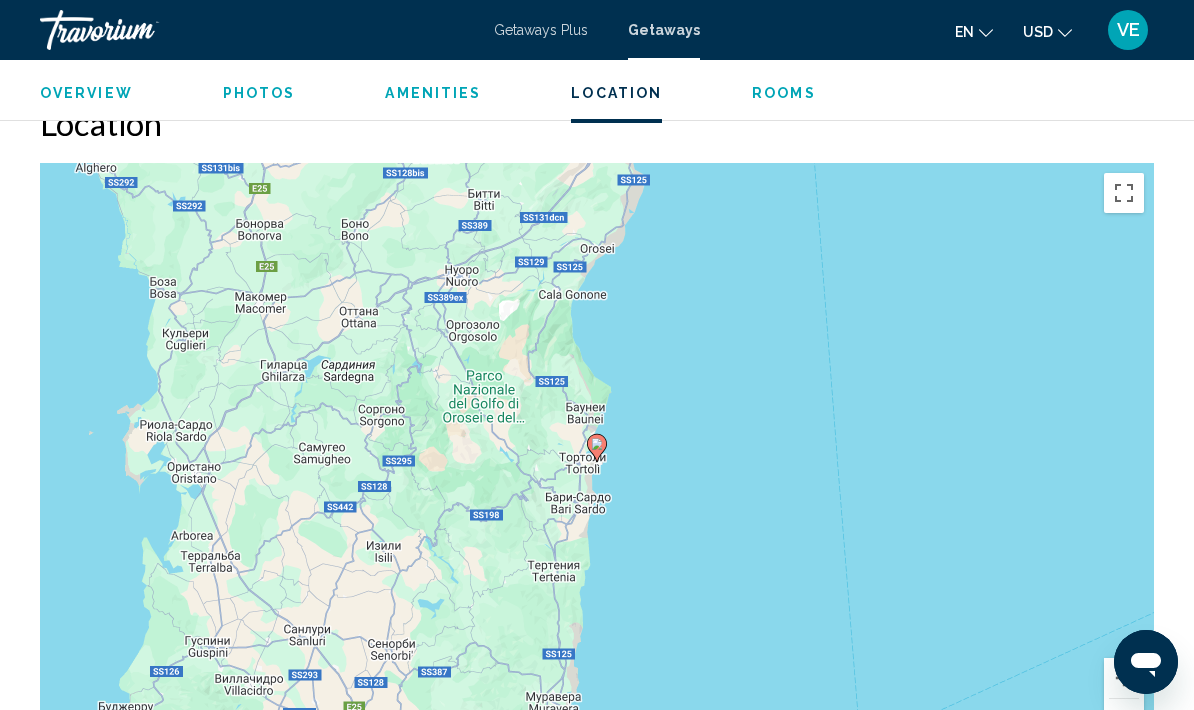 click at bounding box center [1124, 719] 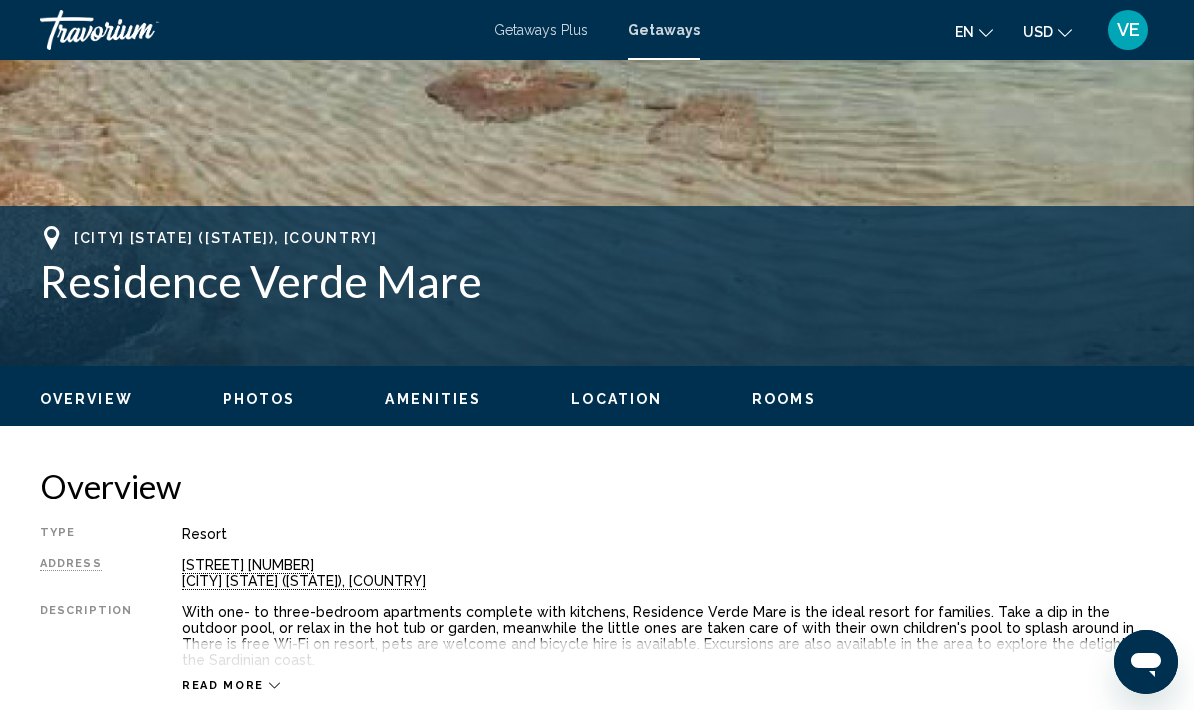 scroll, scrollTop: 644, scrollLeft: 0, axis: vertical 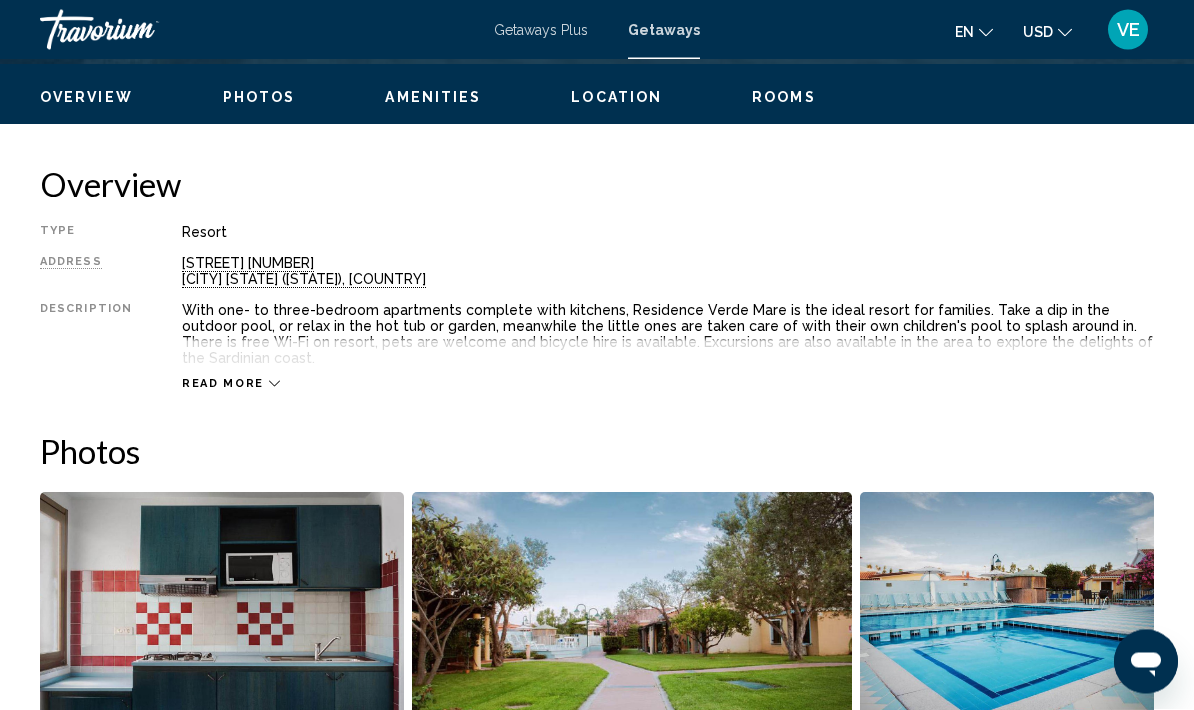 click on "Read more" at bounding box center [223, 384] 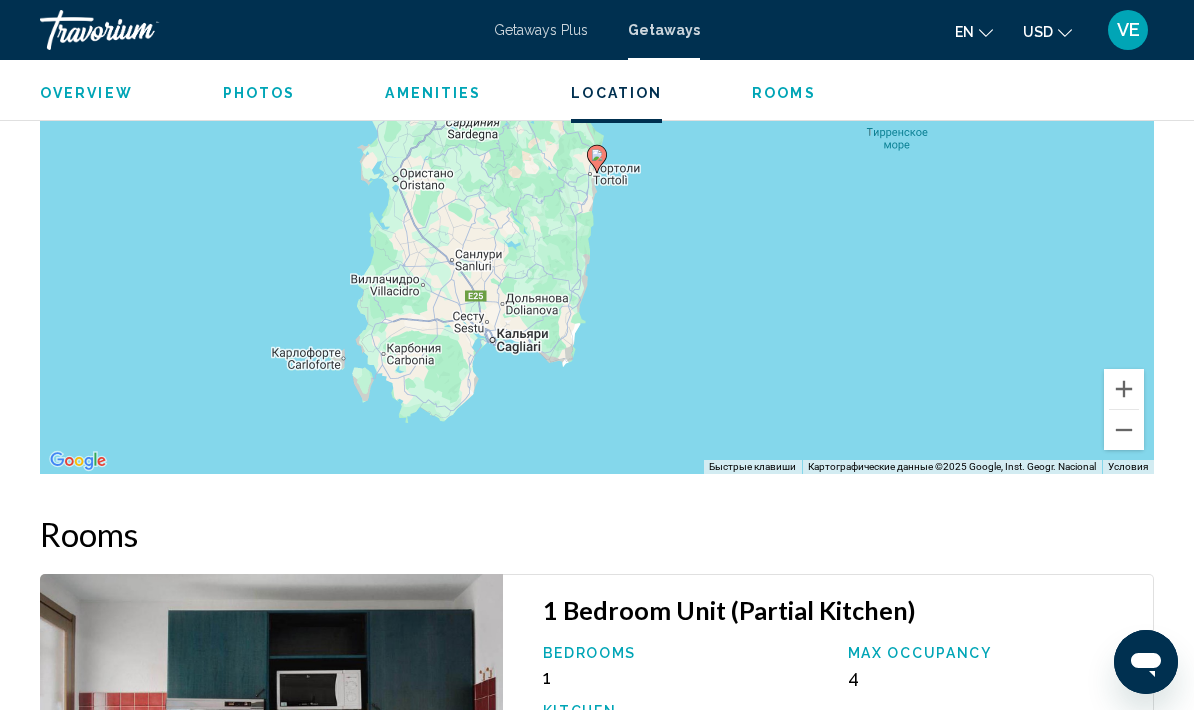 scroll, scrollTop: 3242, scrollLeft: 0, axis: vertical 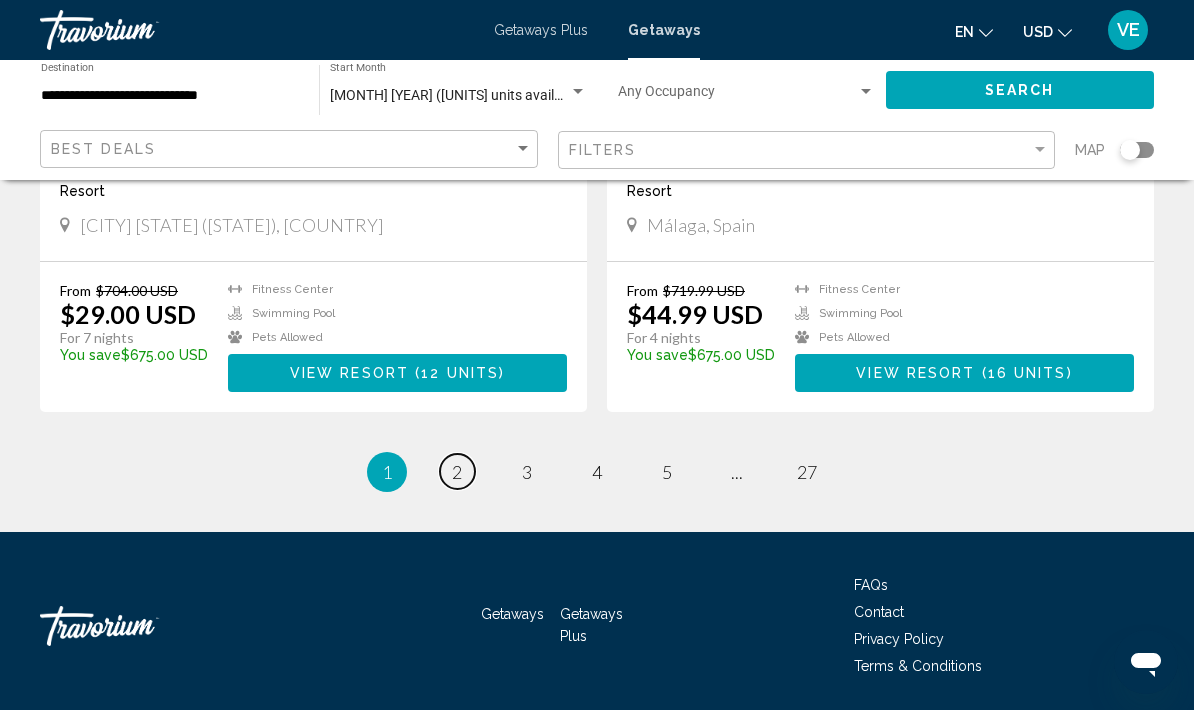 click on "page  2" at bounding box center [457, 471] 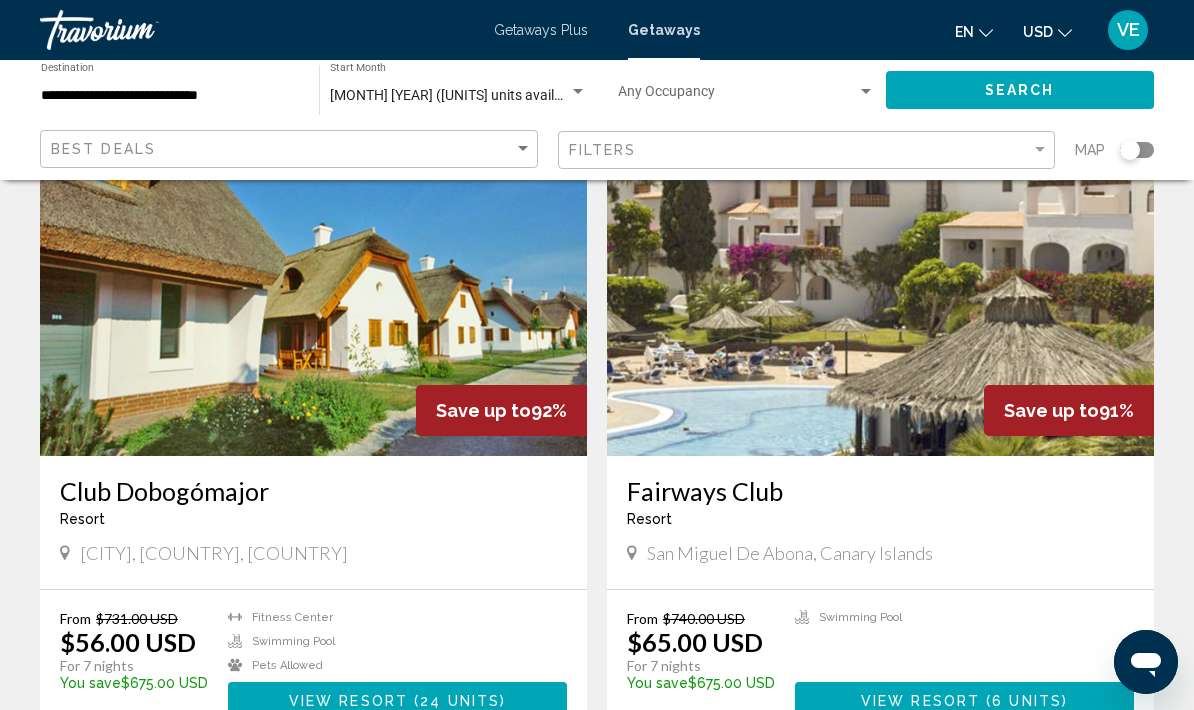 scroll, scrollTop: 2063, scrollLeft: 0, axis: vertical 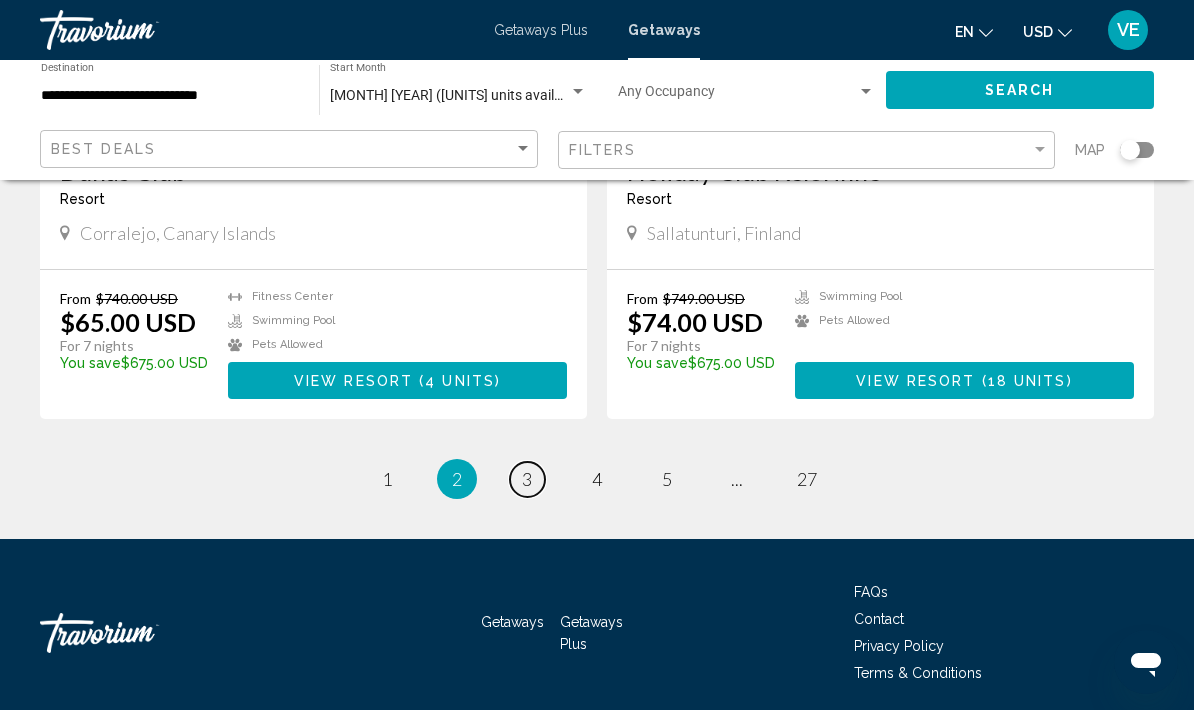 click on "page  3" at bounding box center [387, 479] 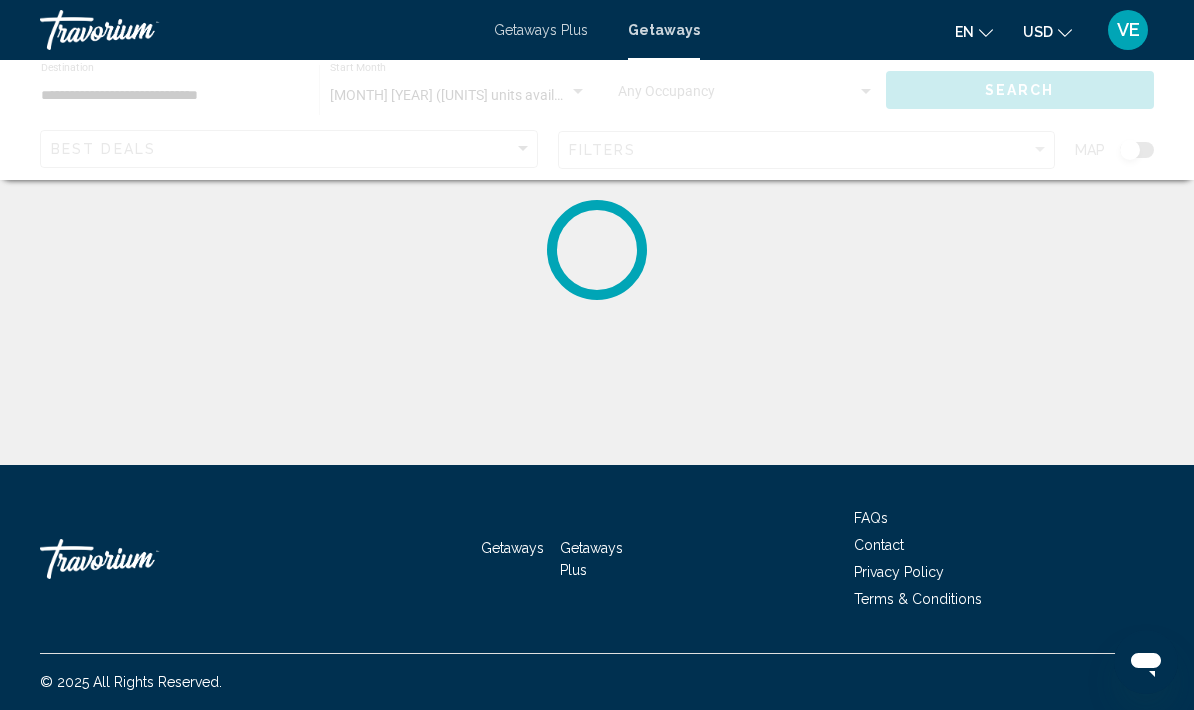 scroll, scrollTop: 80, scrollLeft: 0, axis: vertical 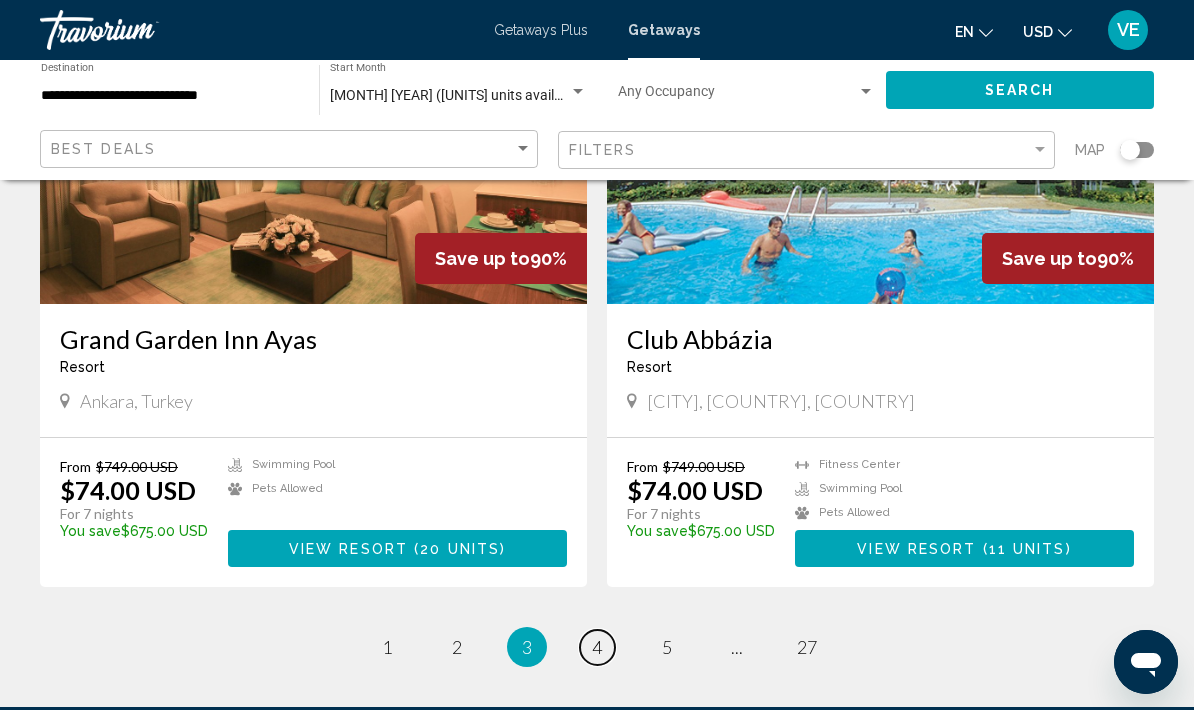 click on "page  4" at bounding box center [387, 647] 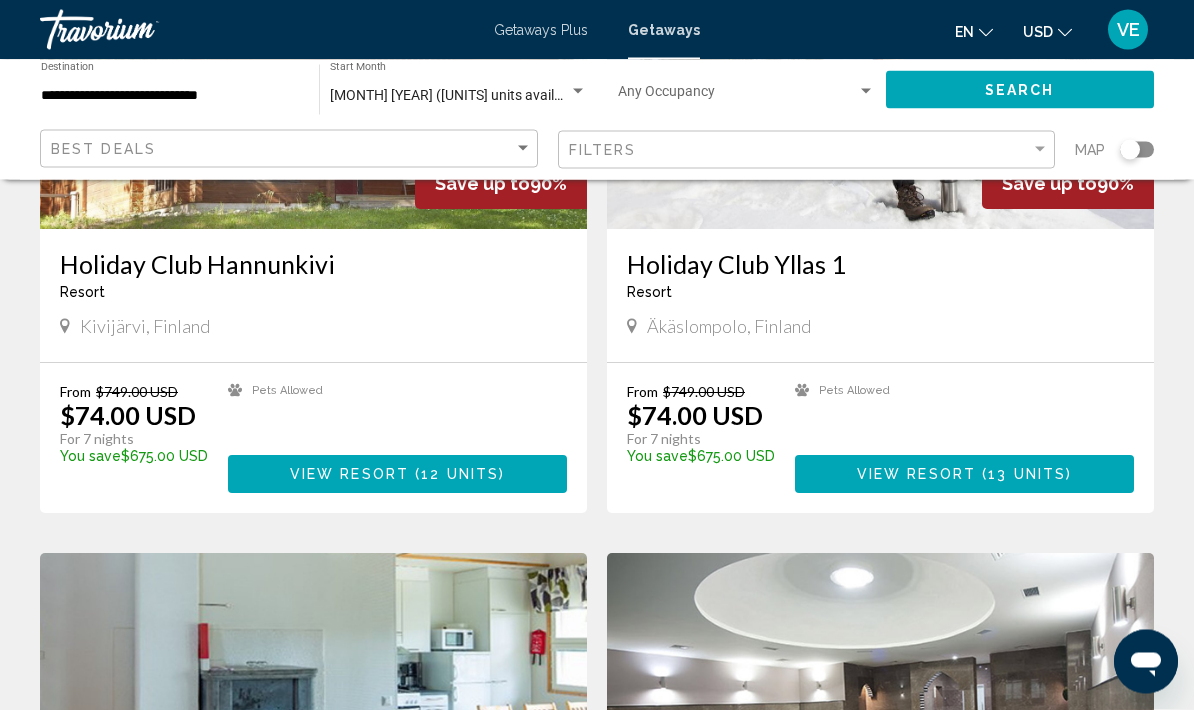 scroll, scrollTop: 937, scrollLeft: 0, axis: vertical 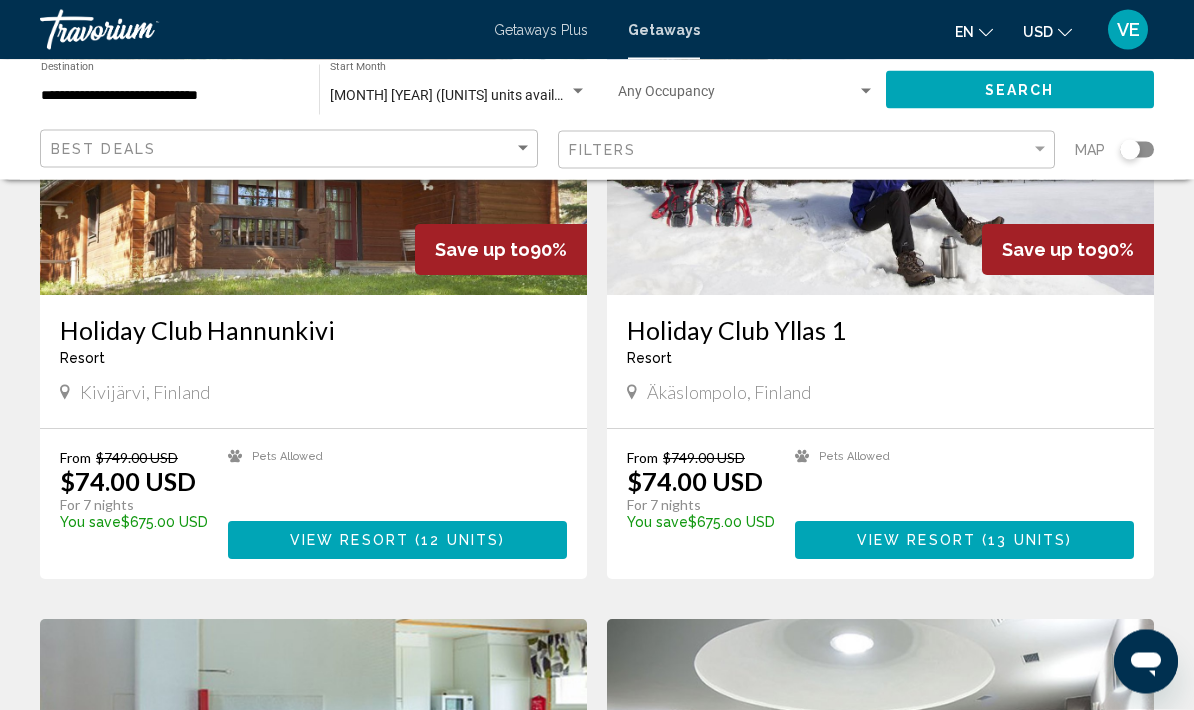 click on "Getaways Plus" at bounding box center [541, 30] 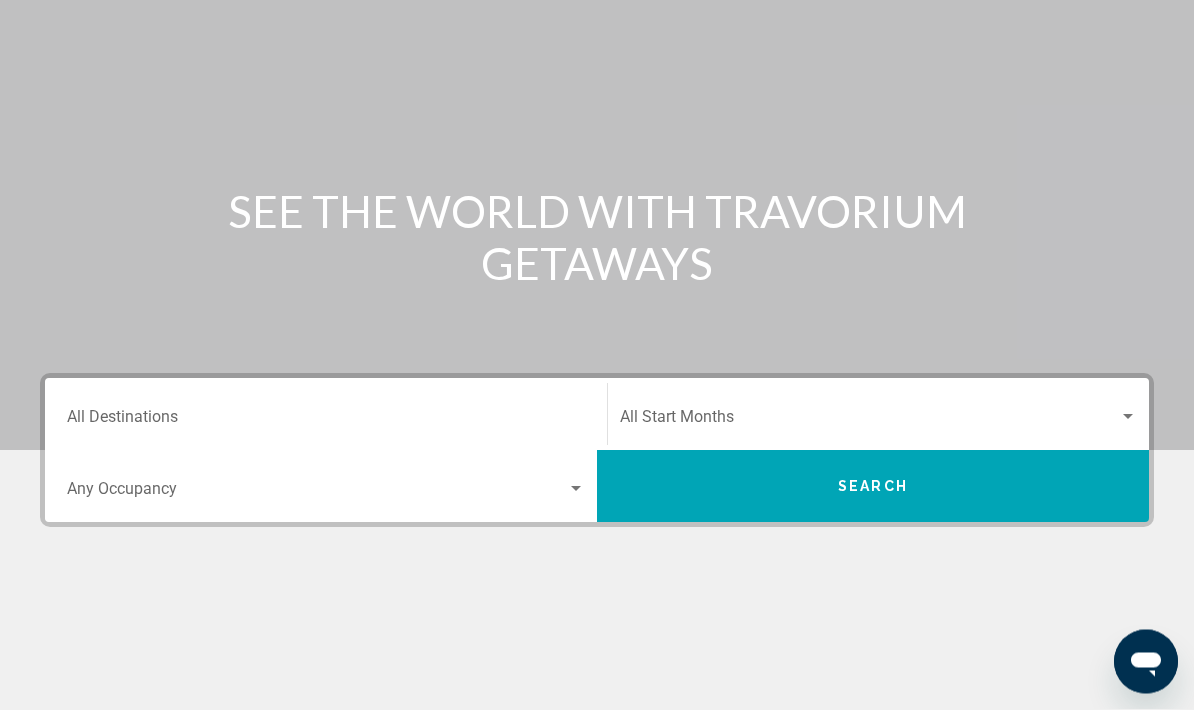 scroll, scrollTop: 172, scrollLeft: 0, axis: vertical 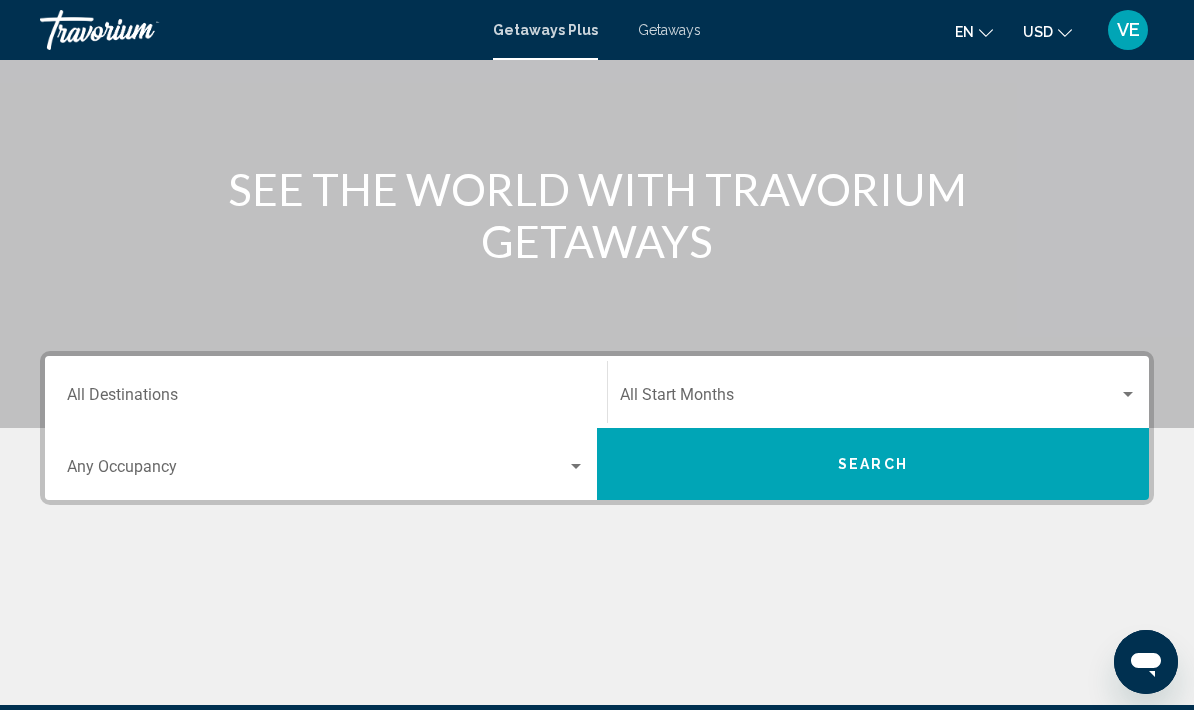 click on "Destination All Destinations" at bounding box center [326, 399] 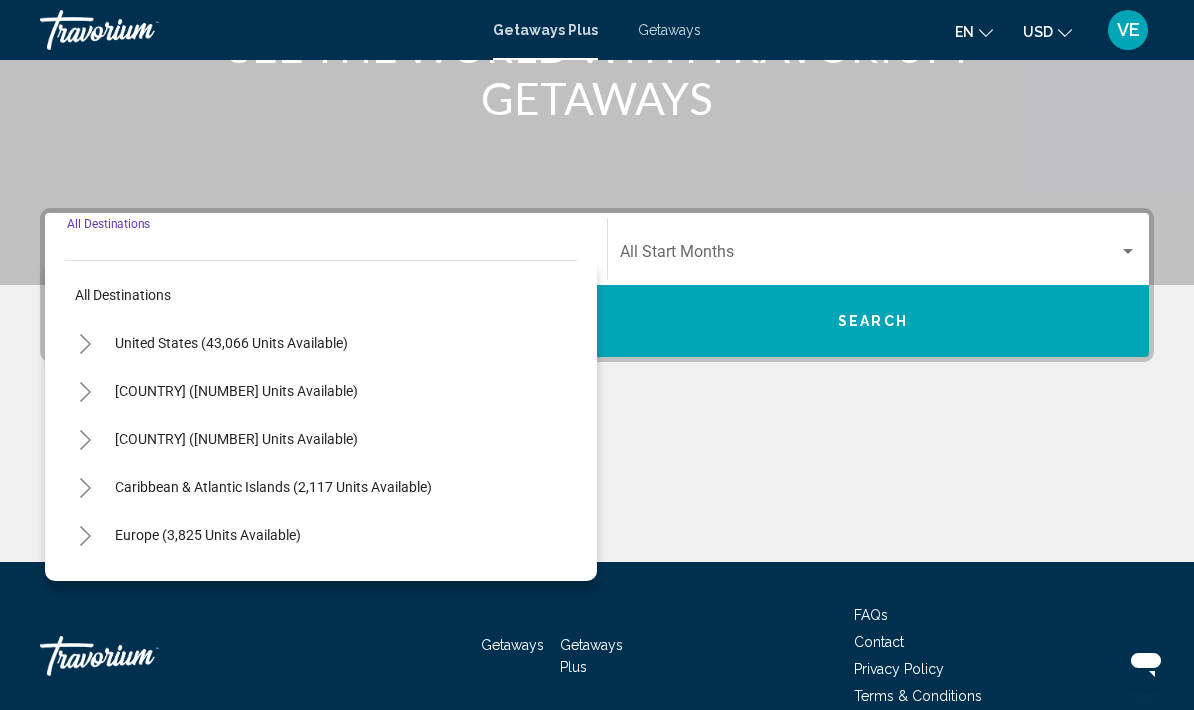 scroll, scrollTop: 332, scrollLeft: 0, axis: vertical 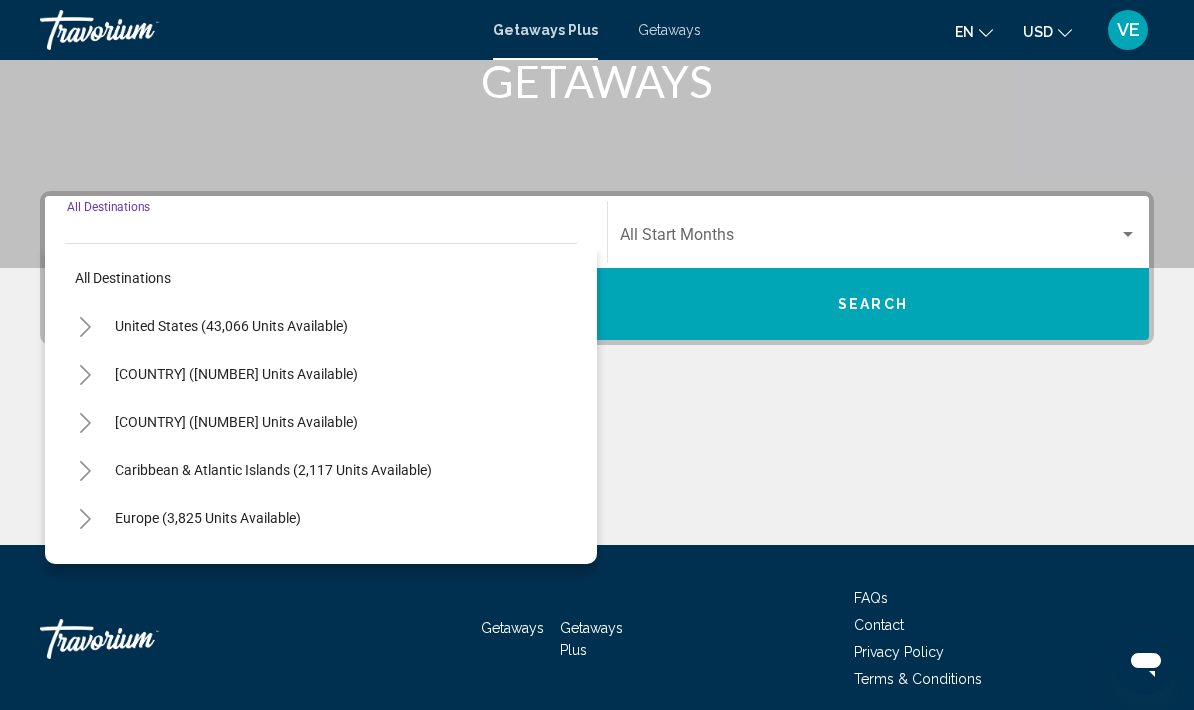 click on "Europe (3,825 units available)" at bounding box center [321, 326] 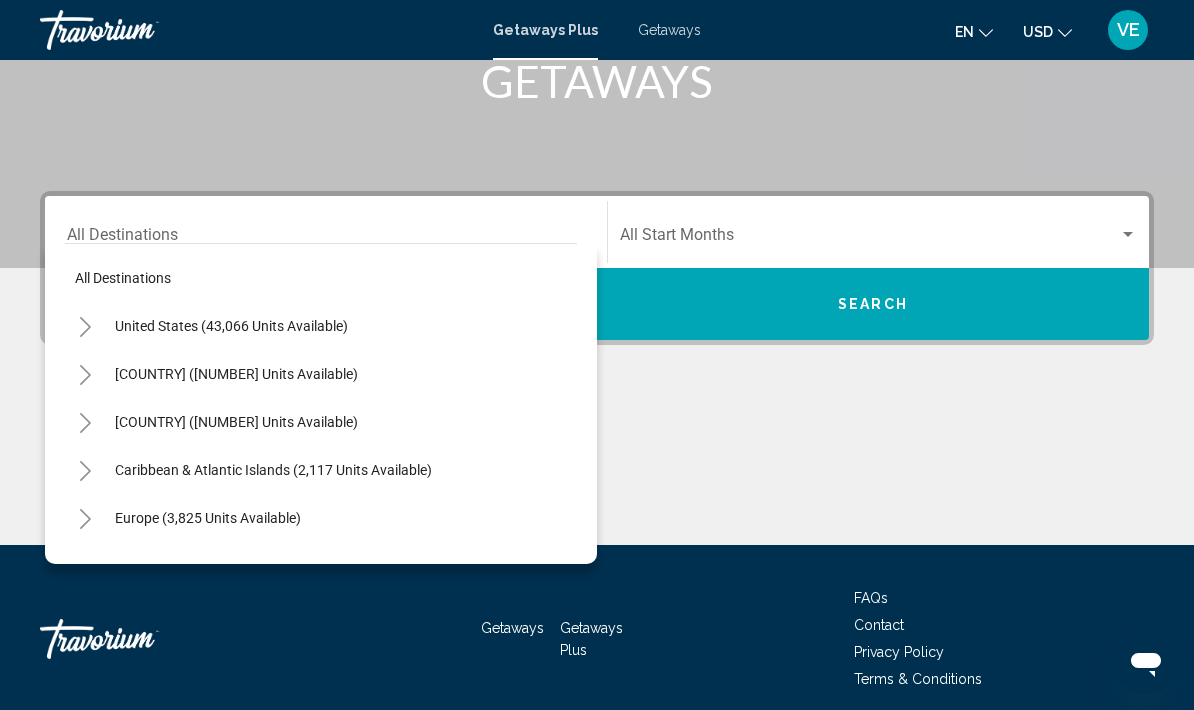 click on "Europe (3,825 units available)" at bounding box center (231, 326) 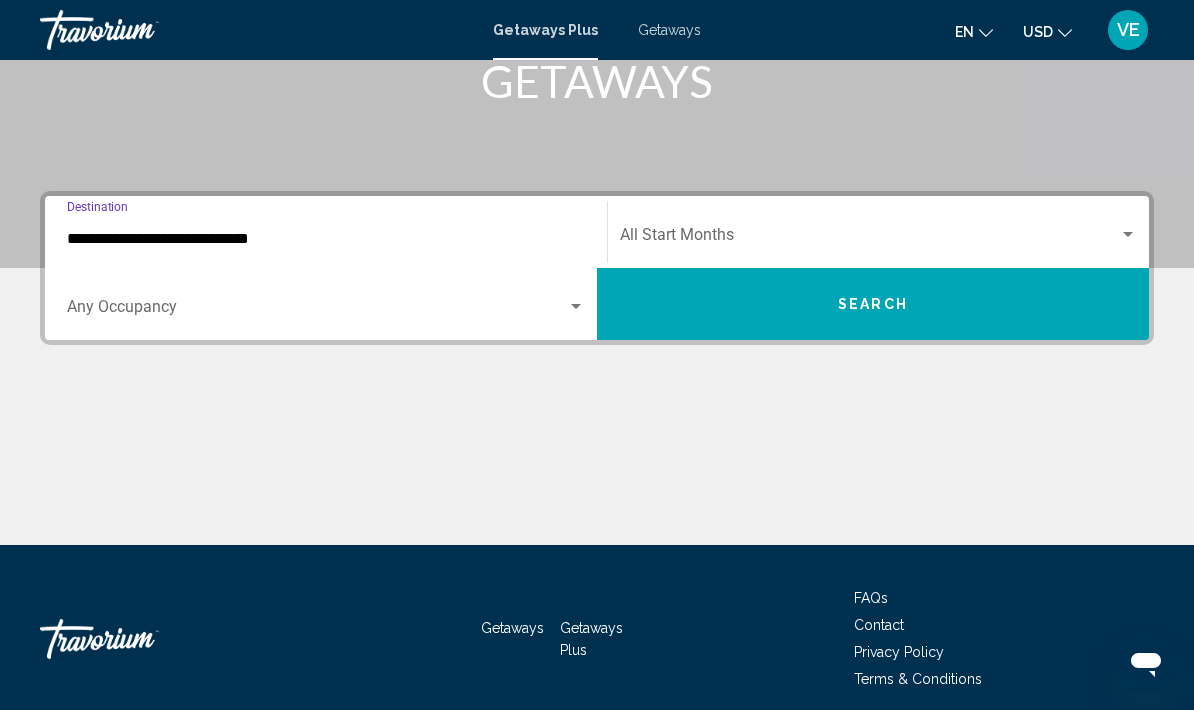 click at bounding box center (869, 239) 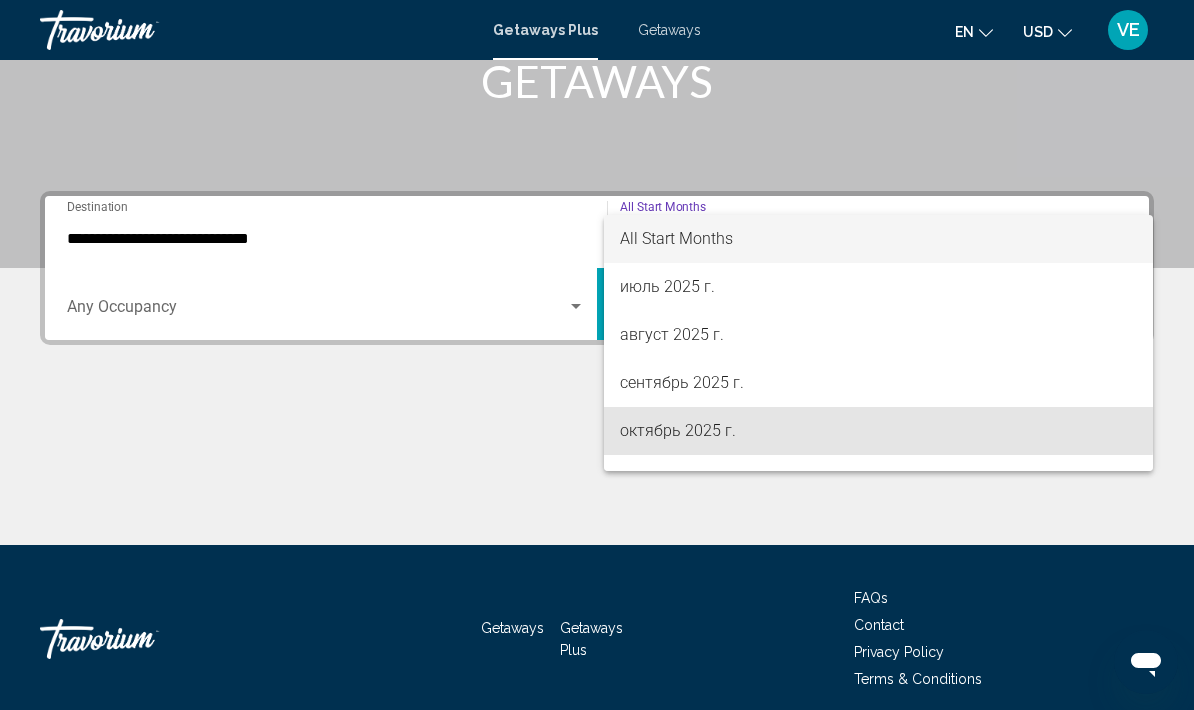 click on "октябрь 2025 г." at bounding box center (878, 431) 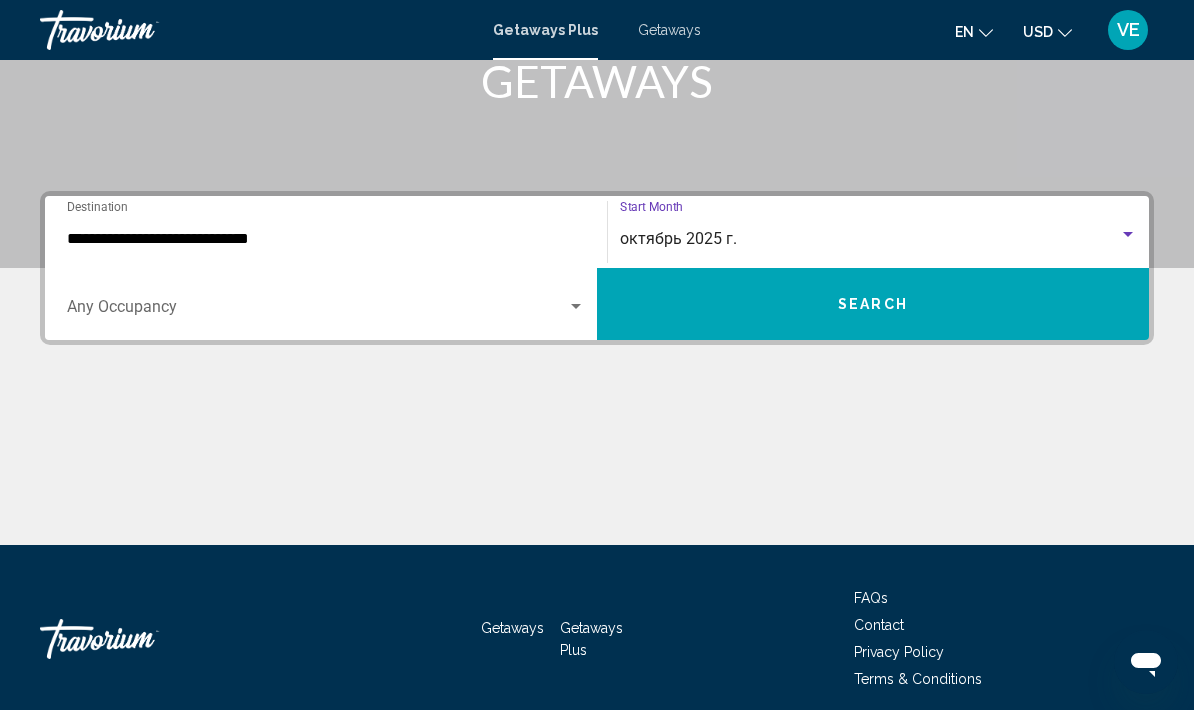 click on "Search" at bounding box center [873, 305] 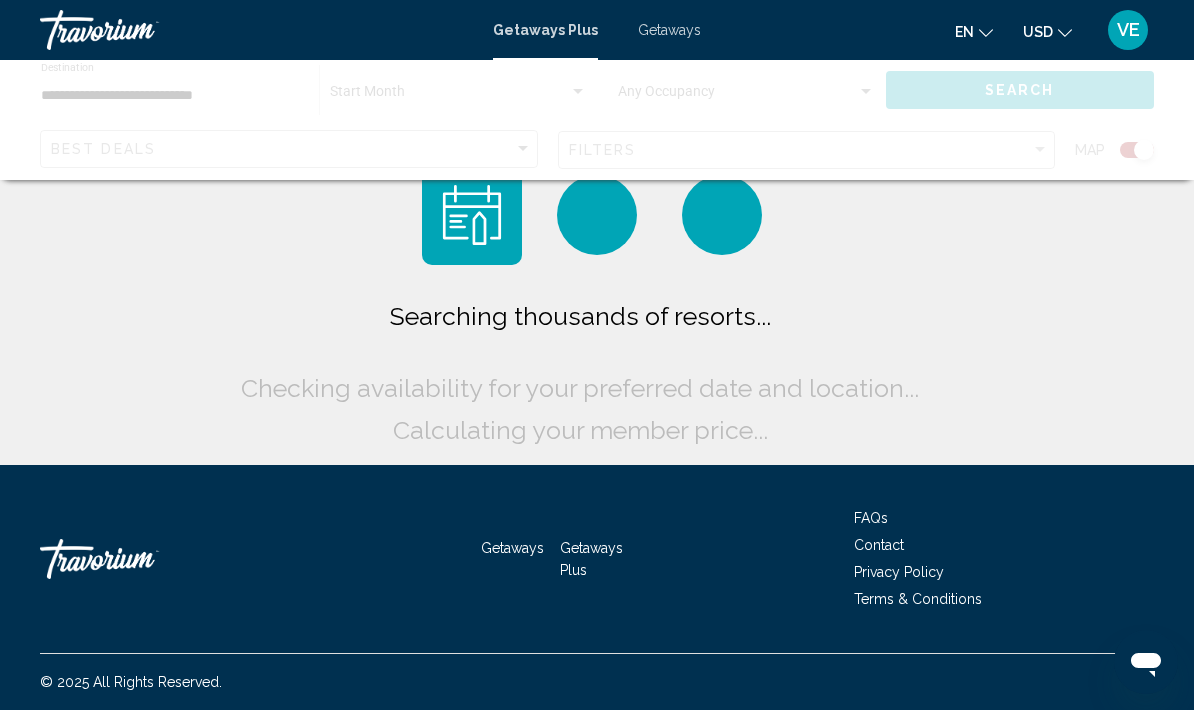 scroll, scrollTop: 80, scrollLeft: 0, axis: vertical 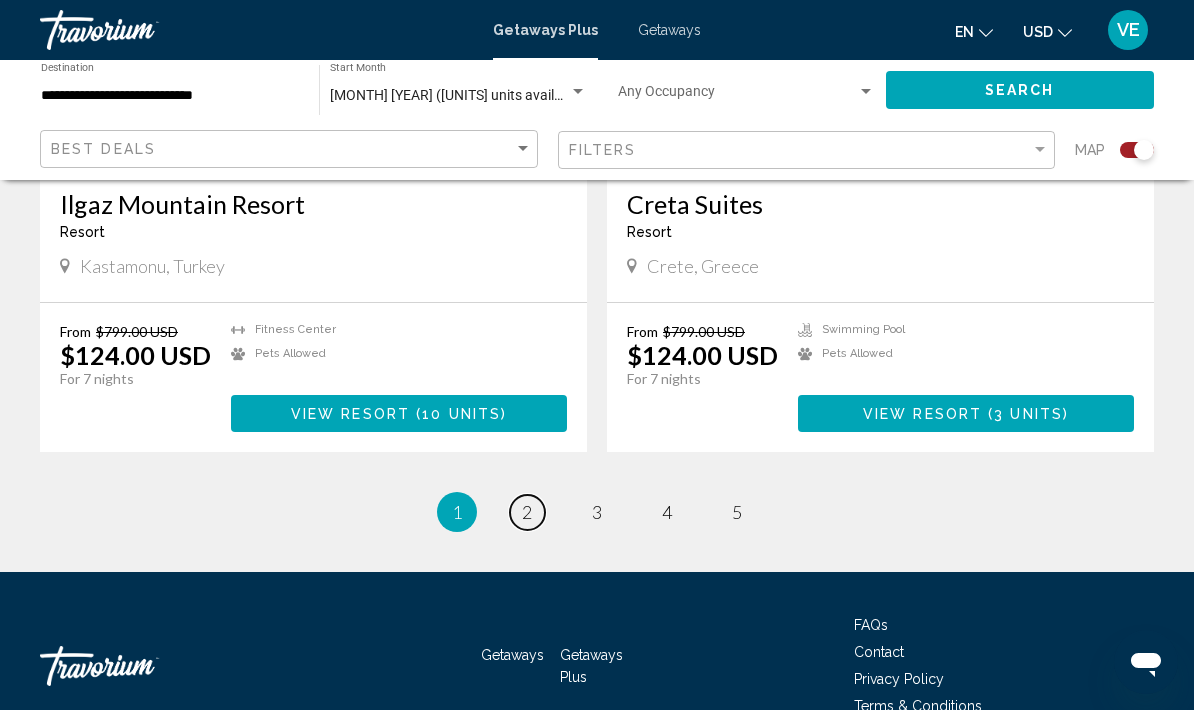 click on "2" at bounding box center (527, 512) 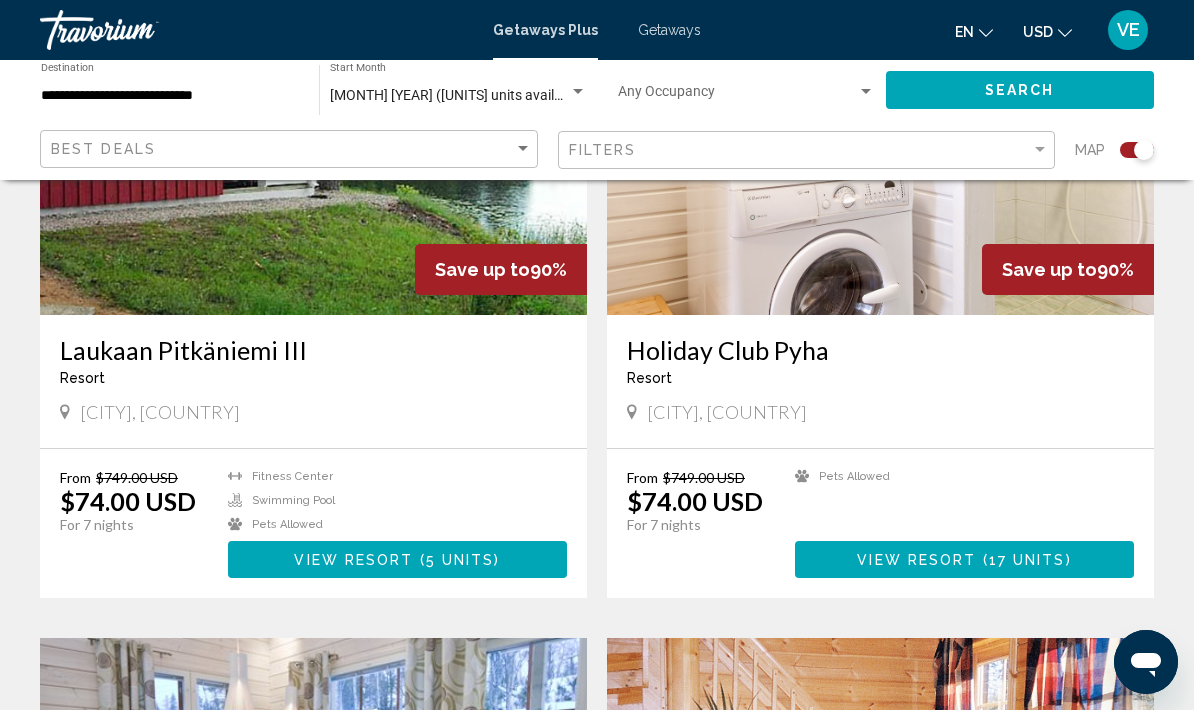 scroll, scrollTop: 894, scrollLeft: 0, axis: vertical 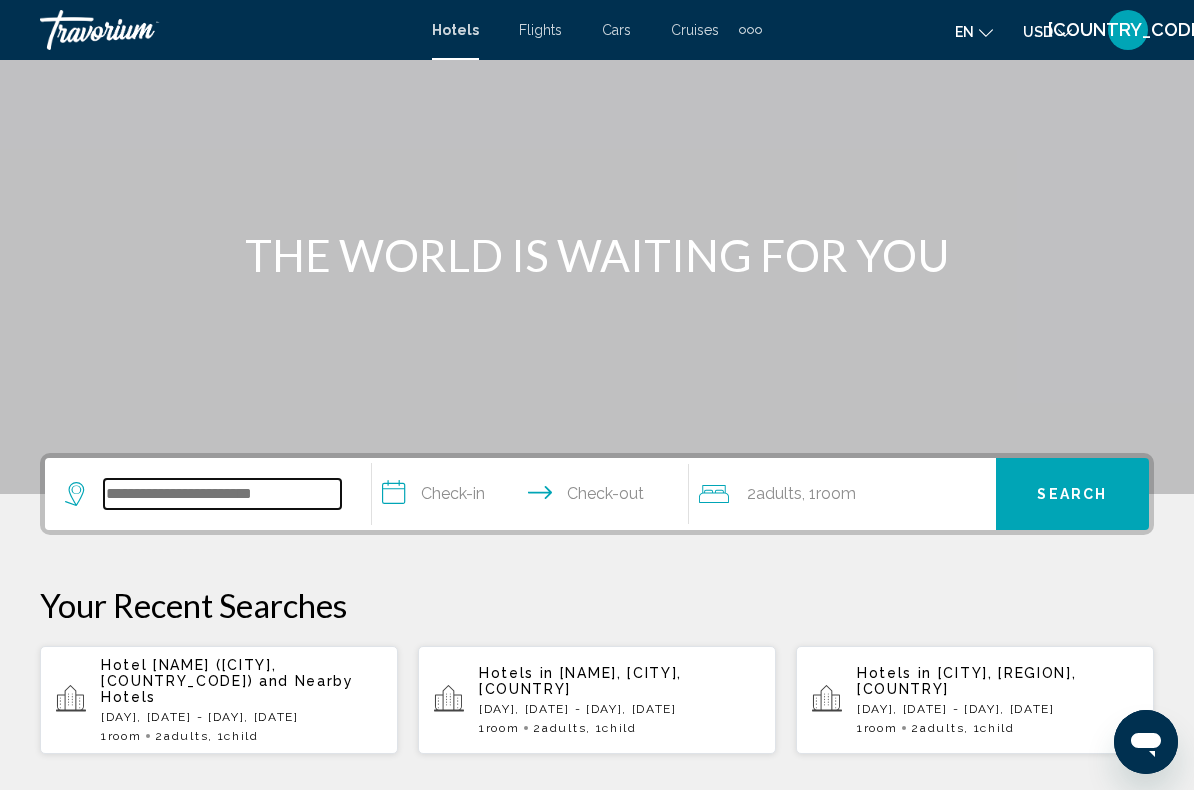 click at bounding box center [222, 494] 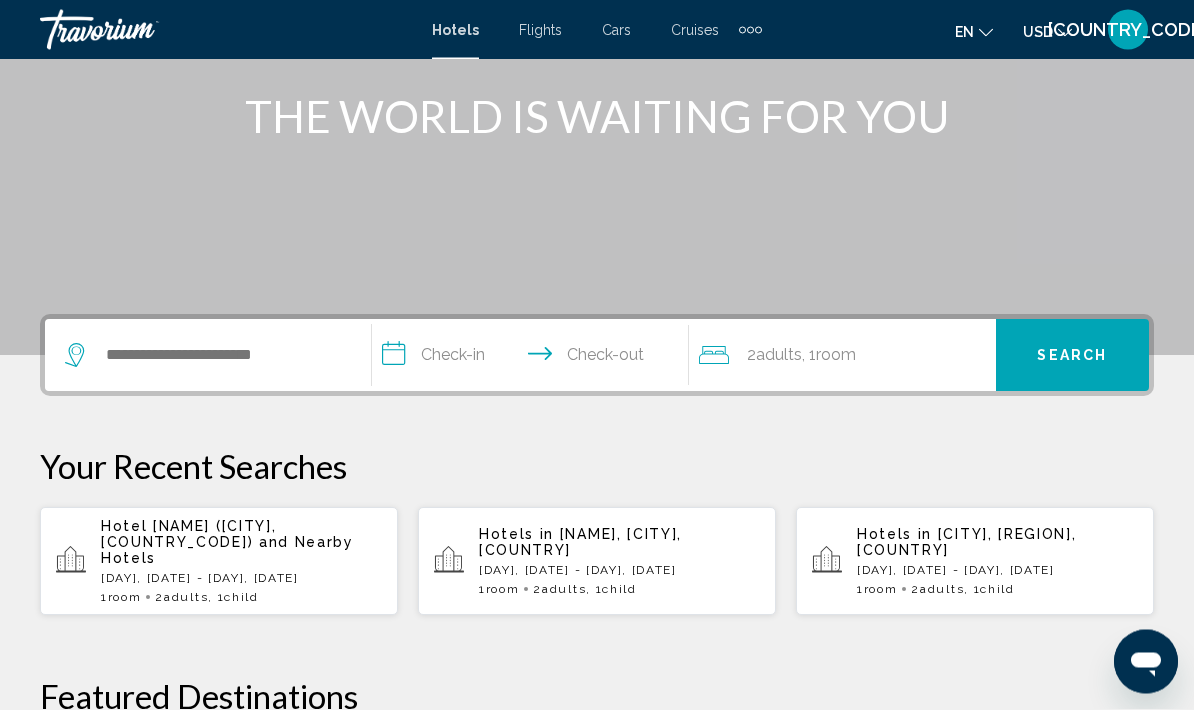 scroll, scrollTop: 0, scrollLeft: 0, axis: both 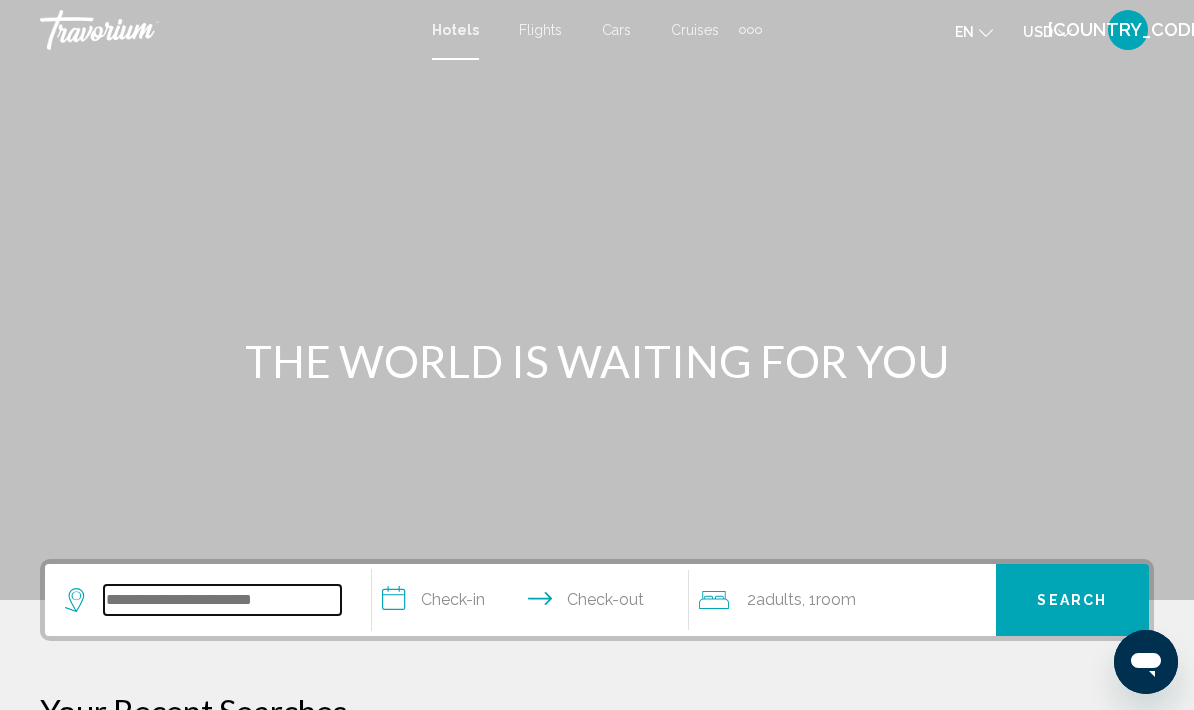 click at bounding box center (222, 600) 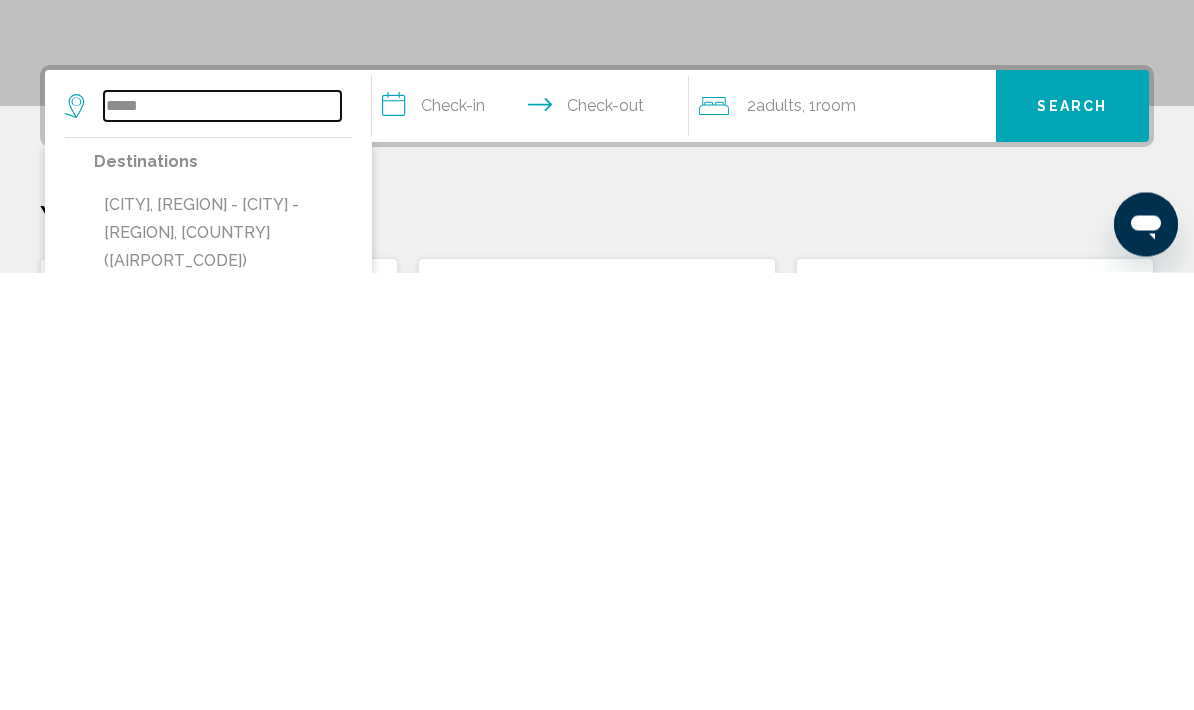 scroll, scrollTop: 57, scrollLeft: 0, axis: vertical 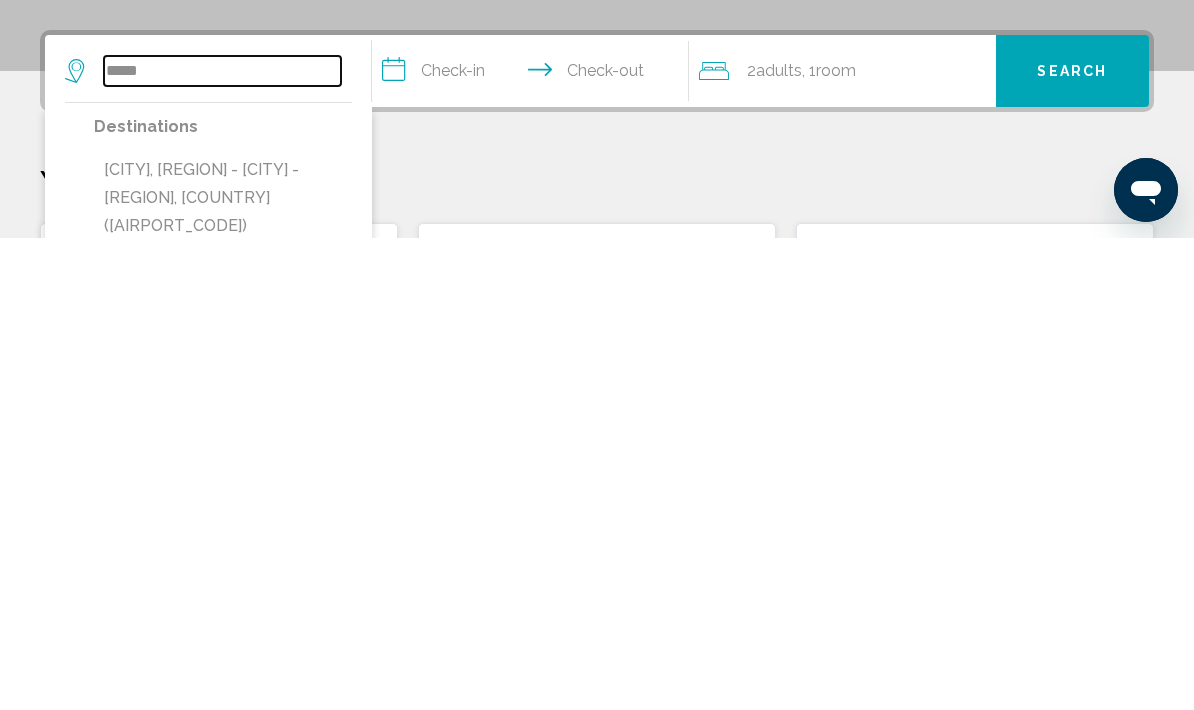 type on "*****" 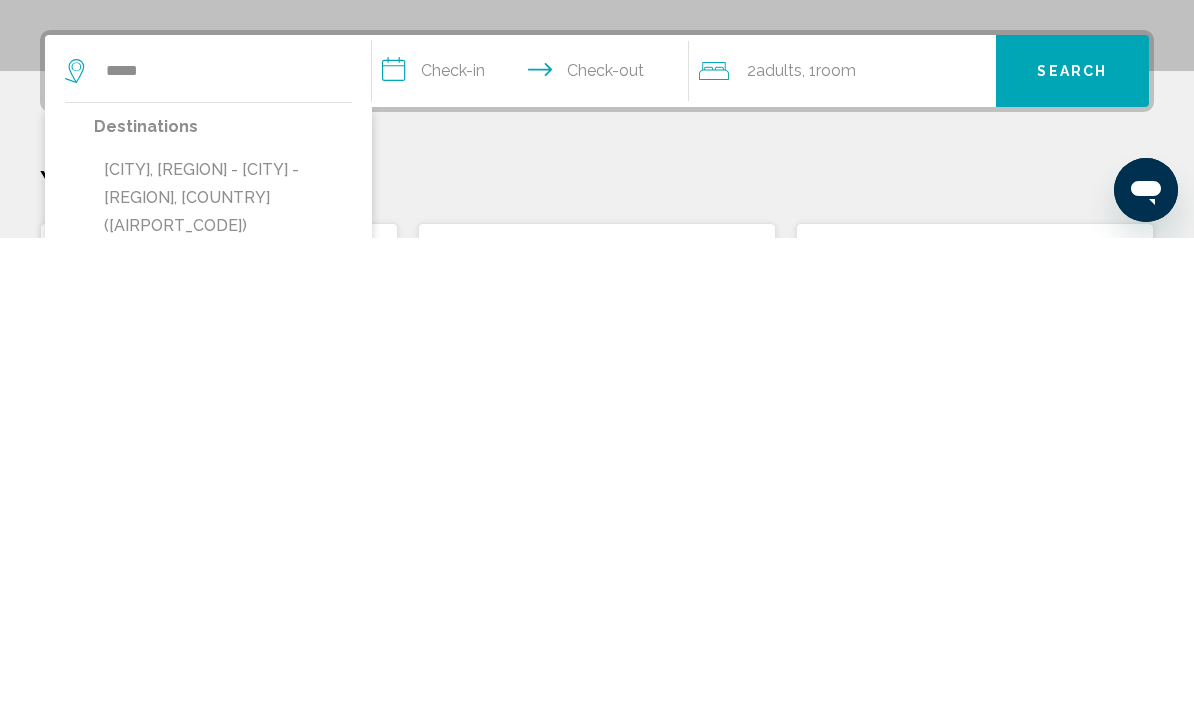 click on "[CITY], [REGION] - [CITY] - [REGION], [COUNTRY] ([AIRPORT_CODE])" at bounding box center [223, 670] 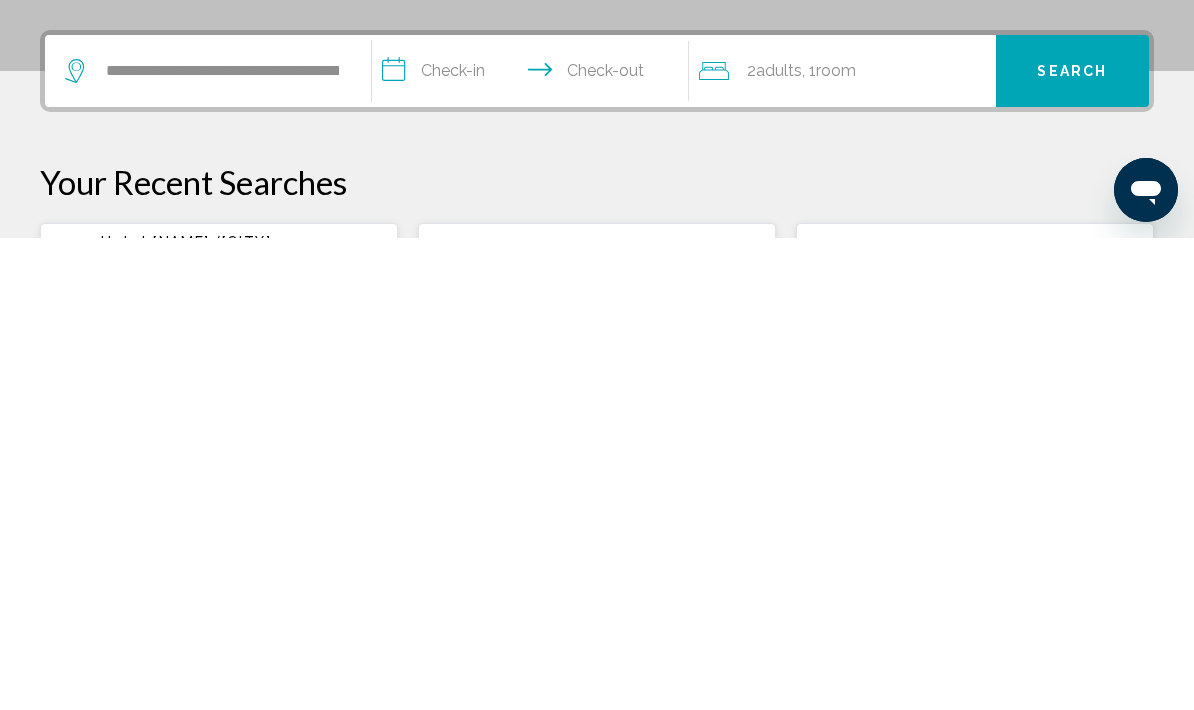 click on "**********" at bounding box center (534, 546) 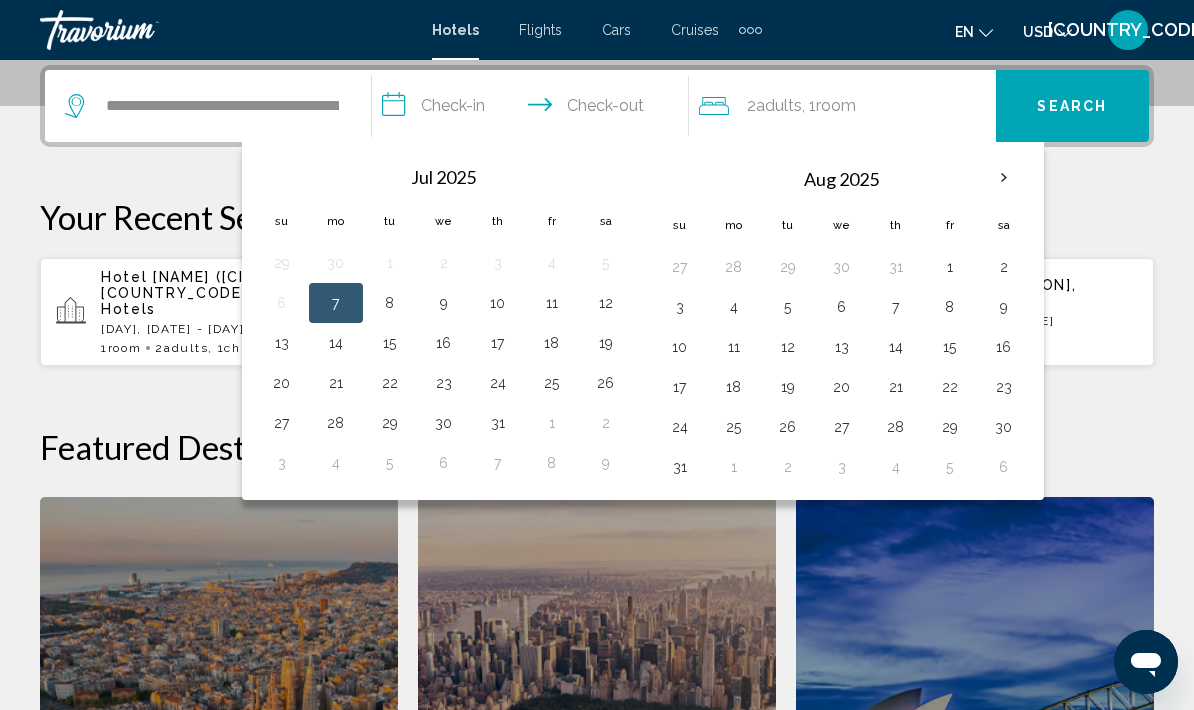 click at bounding box center [1004, 178] 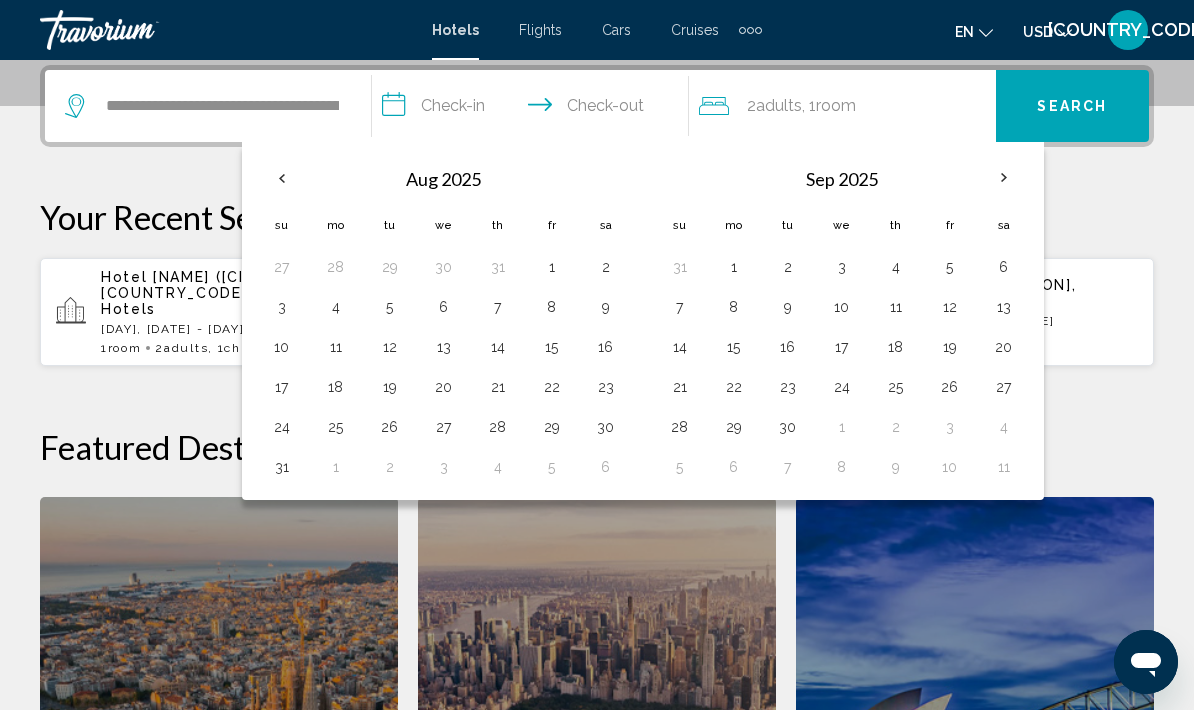 click on "5" at bounding box center [680, 467] 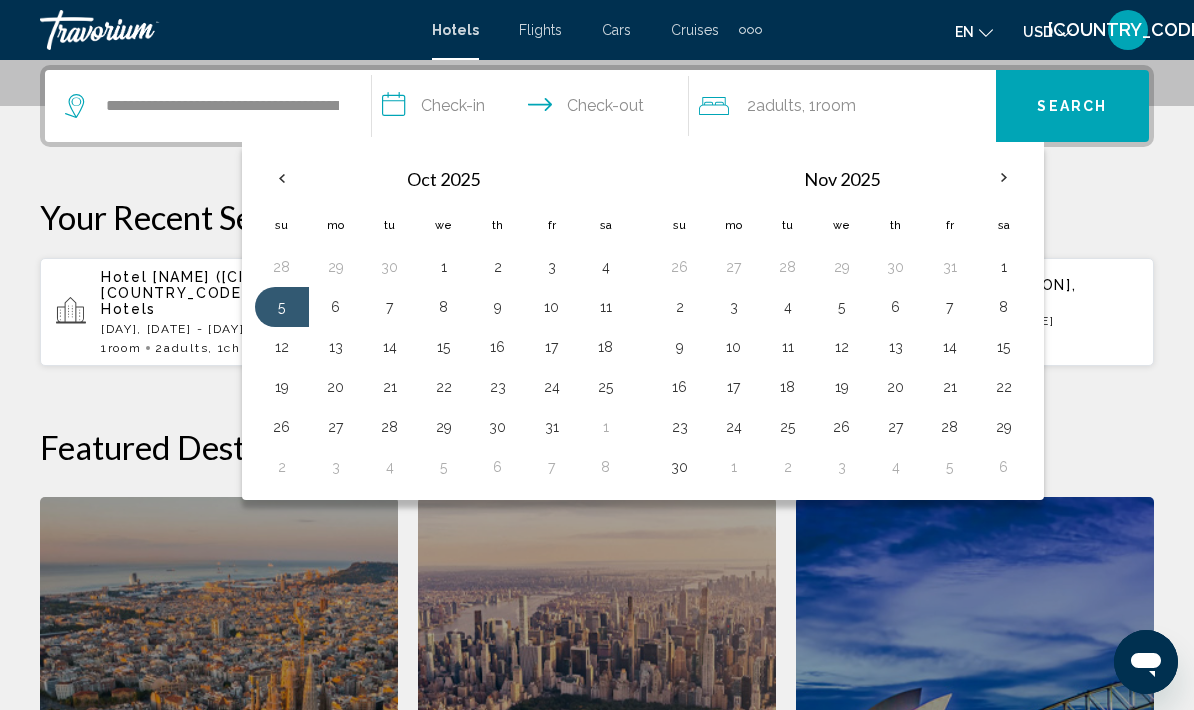 click on "4" at bounding box center (896, 467) 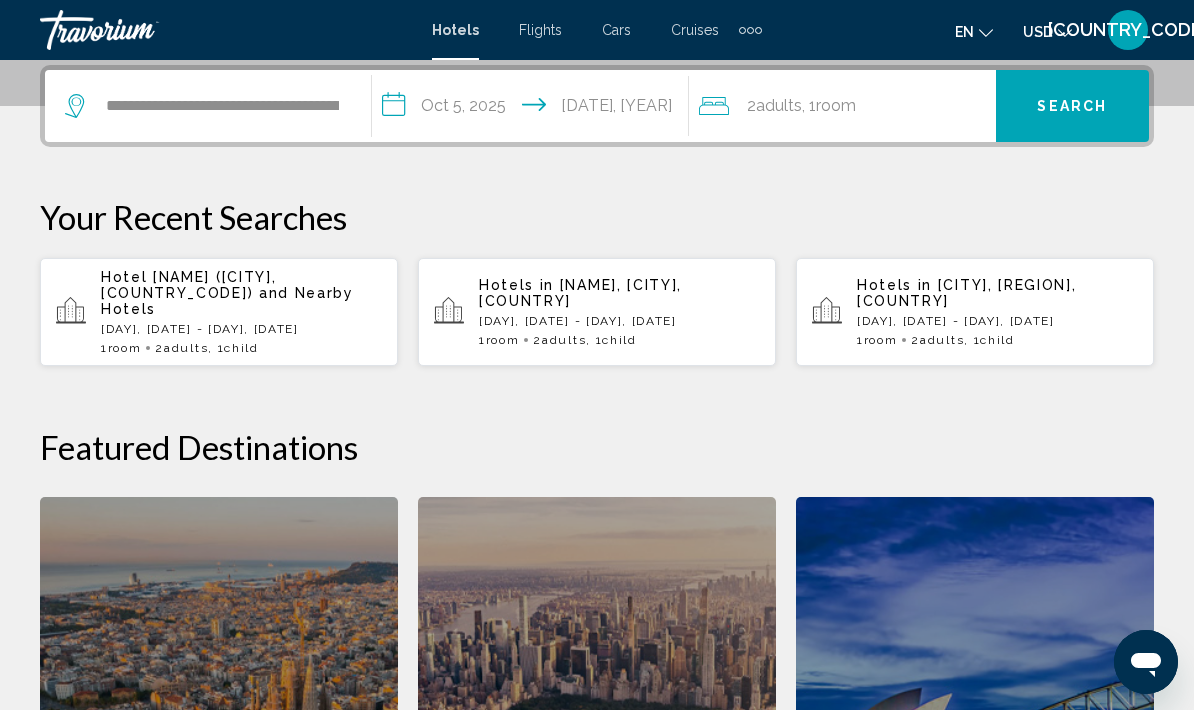 click on "2  Adult Adults , 1  Room rooms" at bounding box center [847, 106] 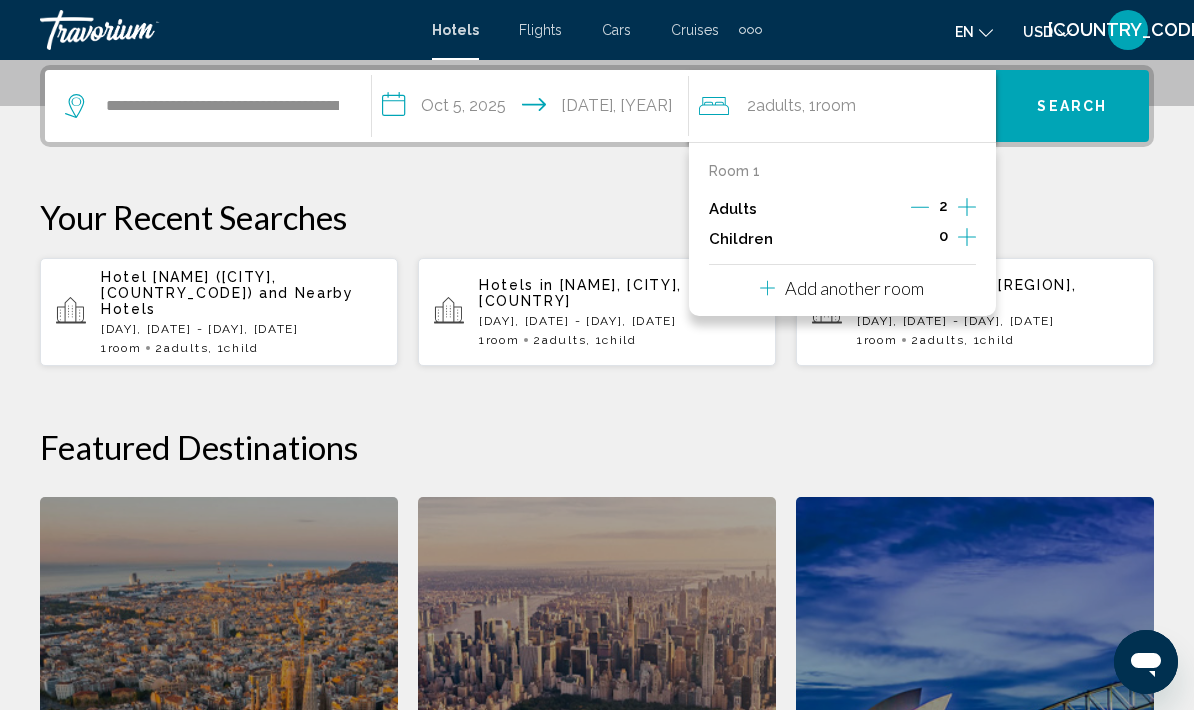 click on "Add another room" at bounding box center (854, 288) 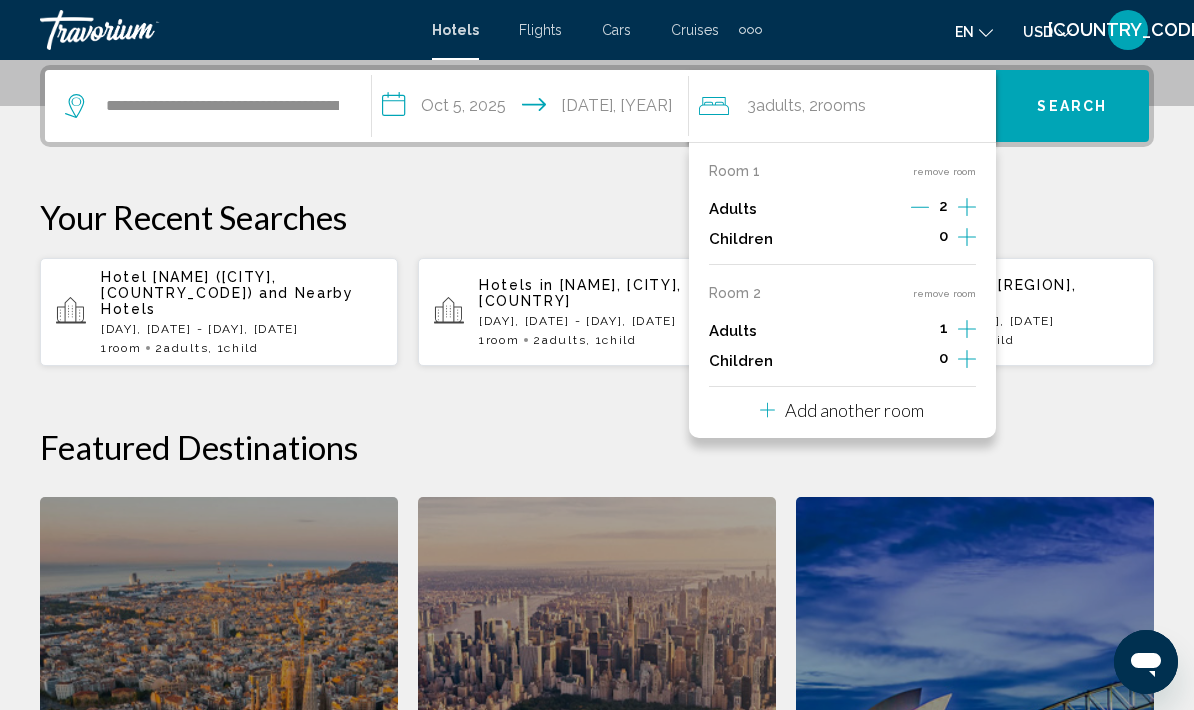 click at bounding box center [967, 207] 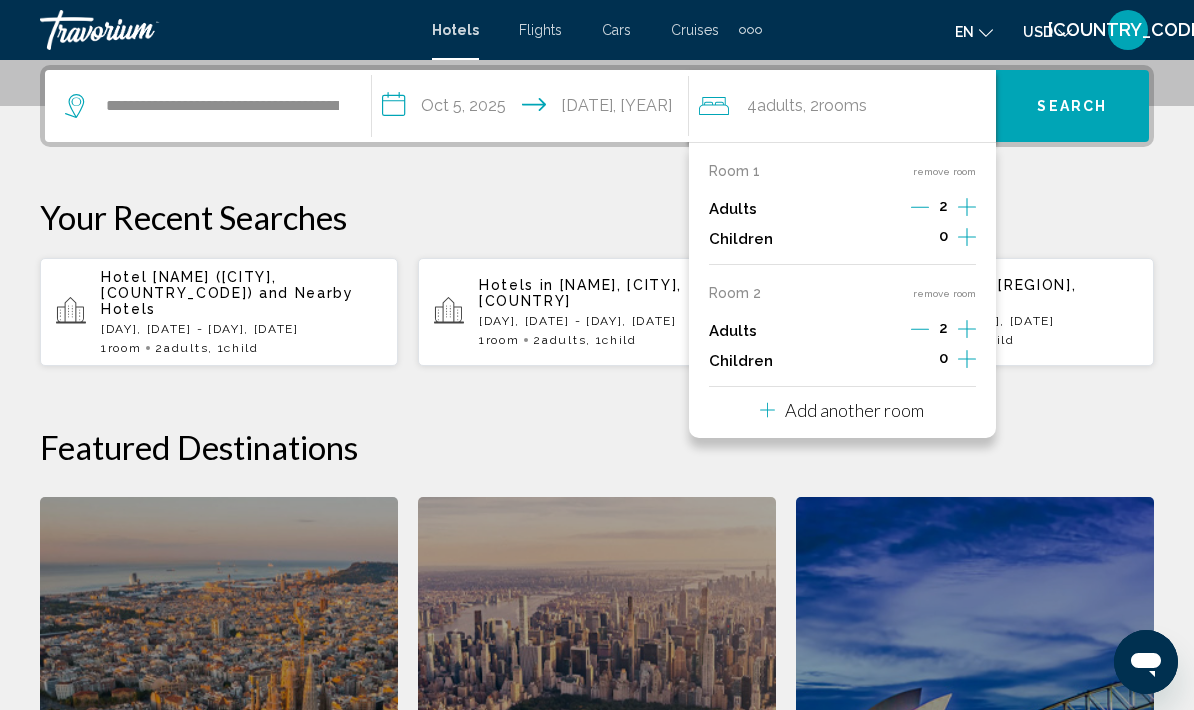 click on "Add another room" at bounding box center [854, 410] 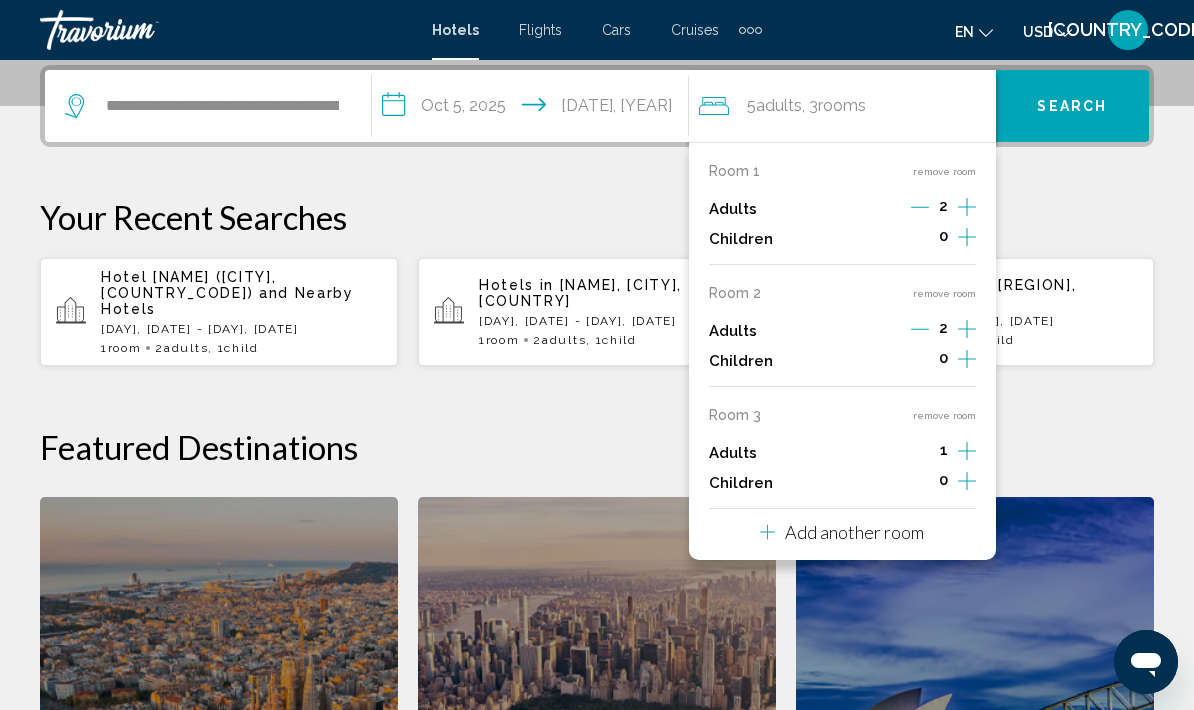 click at bounding box center [967, 207] 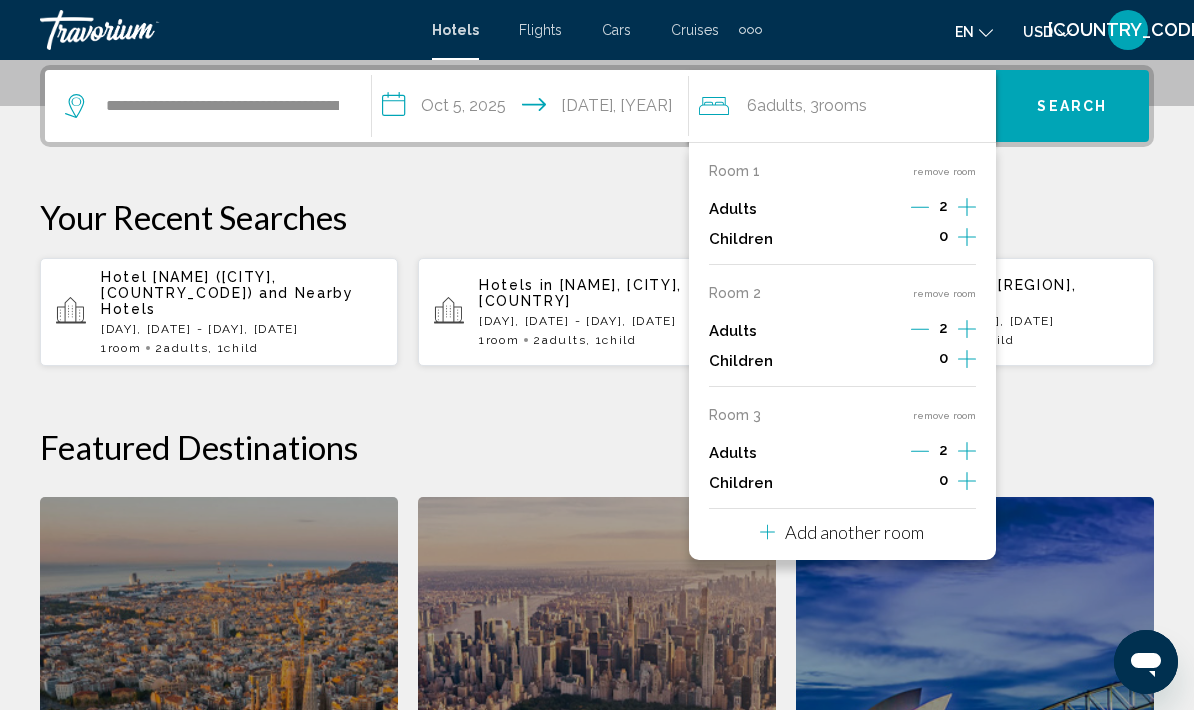 click on "Add another room" at bounding box center [854, 532] 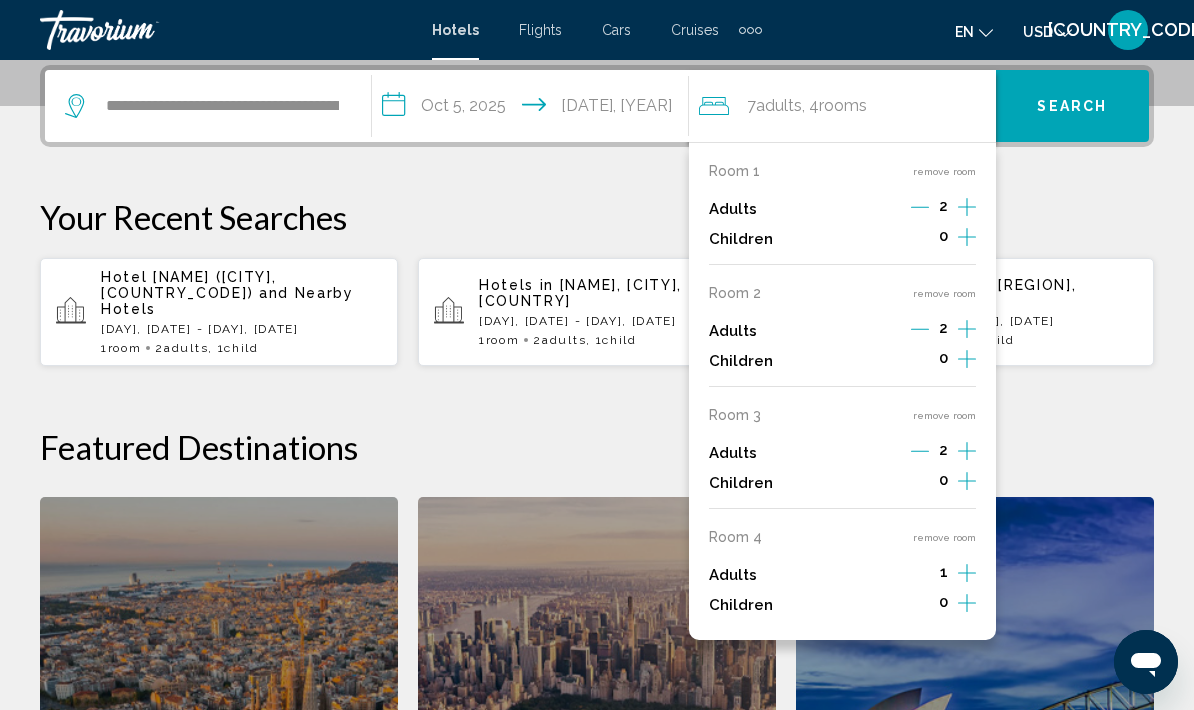click on "Room 1  remove room  Adults
2
Children
0
Room 2  remove room  Adults
2
Children
0
Room 3  remove room  Adults
2
Children
0
Room 4  remove room  Adults
1
Children
0" at bounding box center [842, 391] 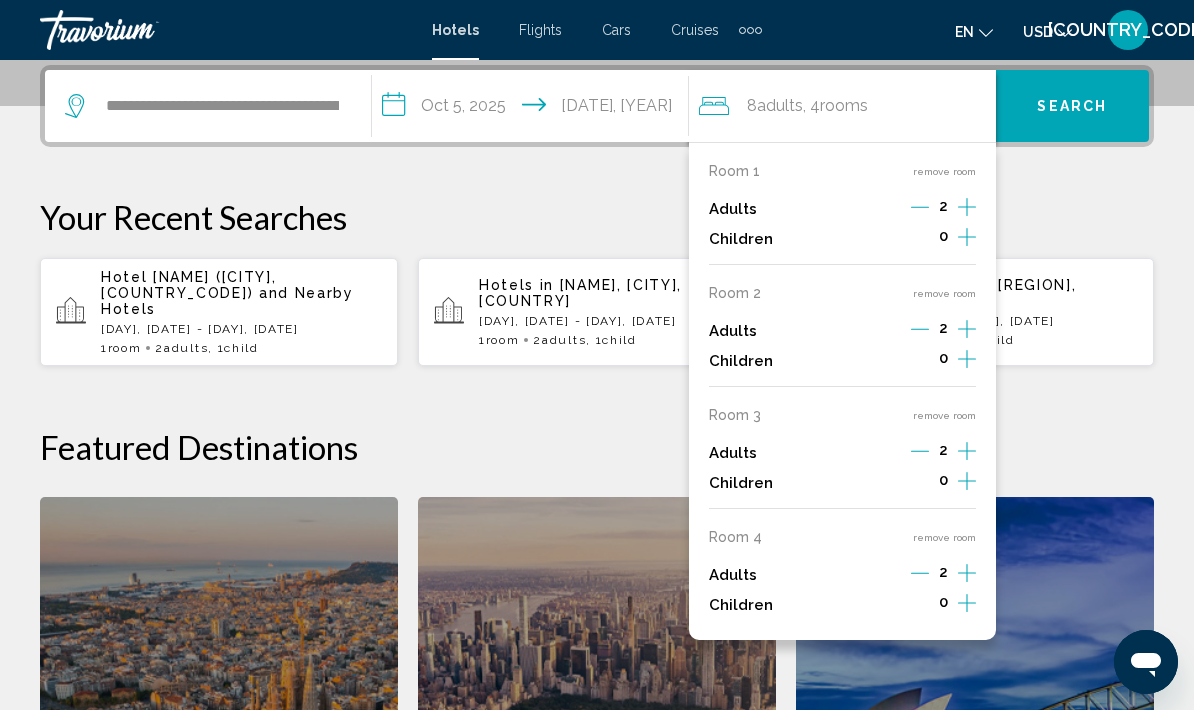 click on "Search" at bounding box center [1072, 106] 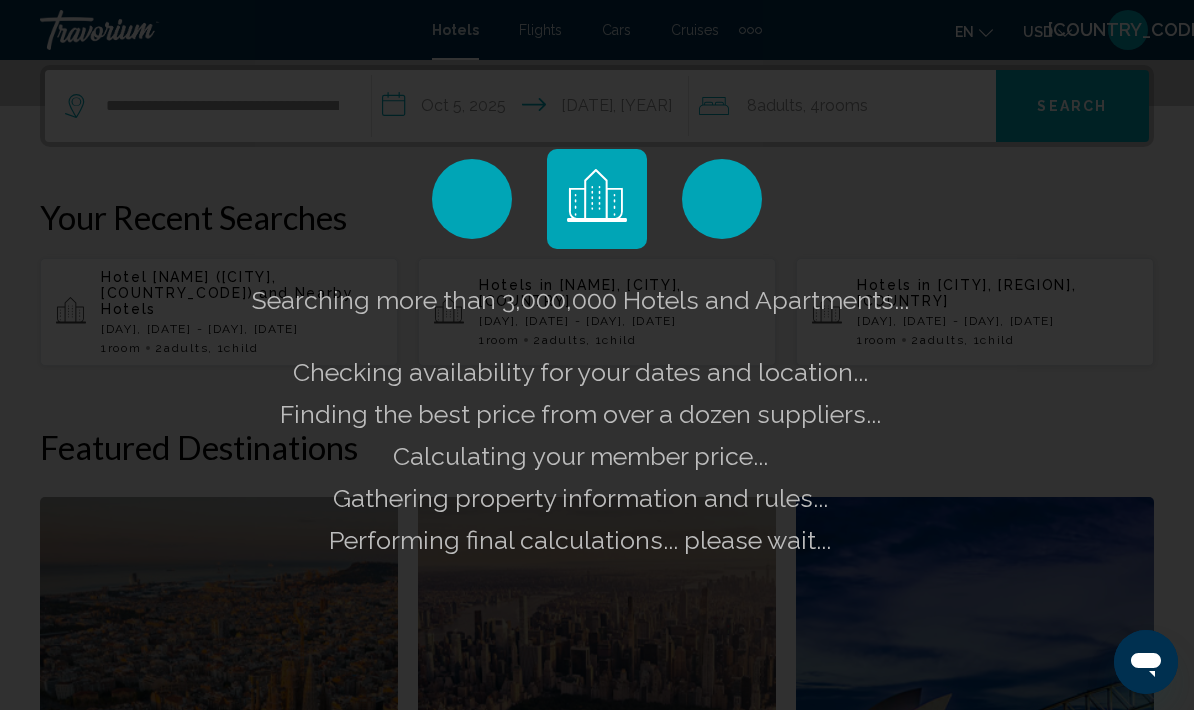 scroll, scrollTop: 0, scrollLeft: 0, axis: both 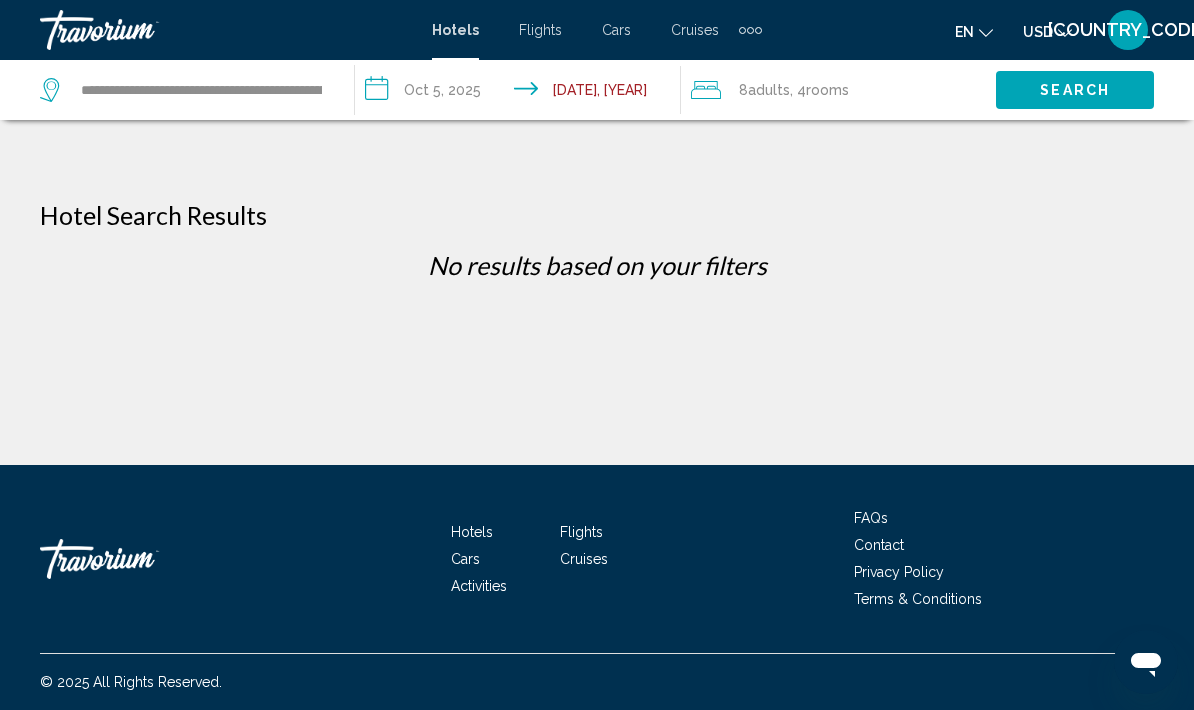 click on "**********" at bounding box center [521, 93] 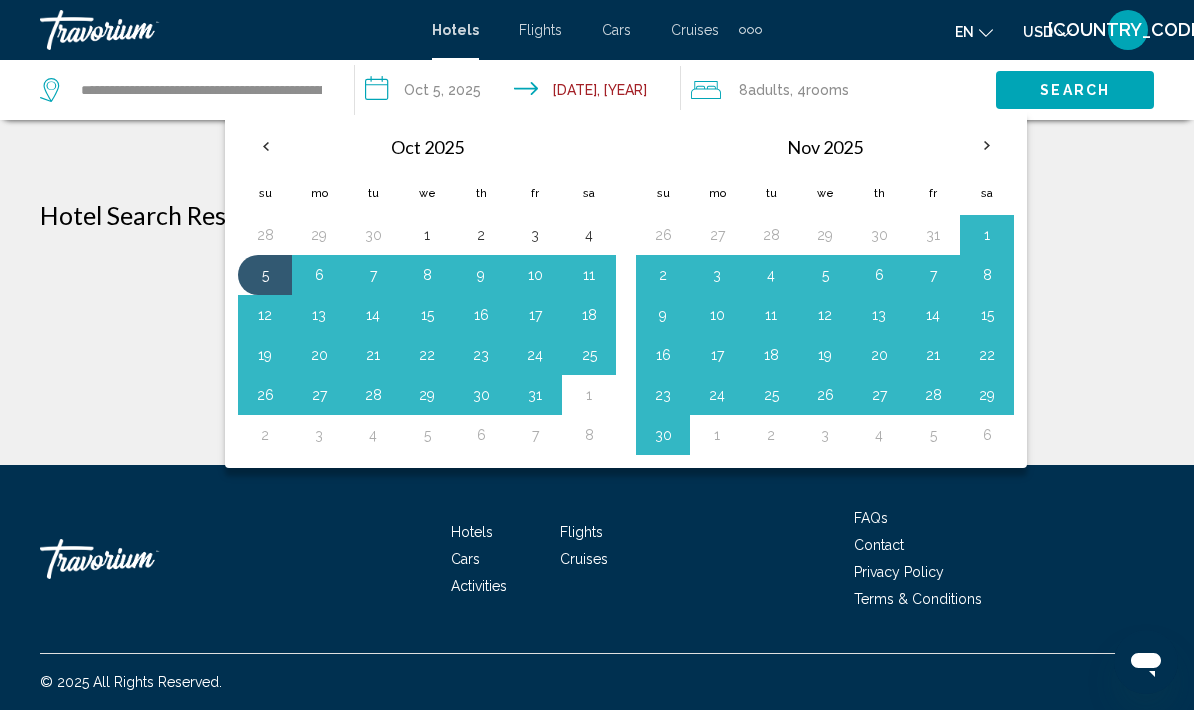 click on "5" at bounding box center (265, 275) 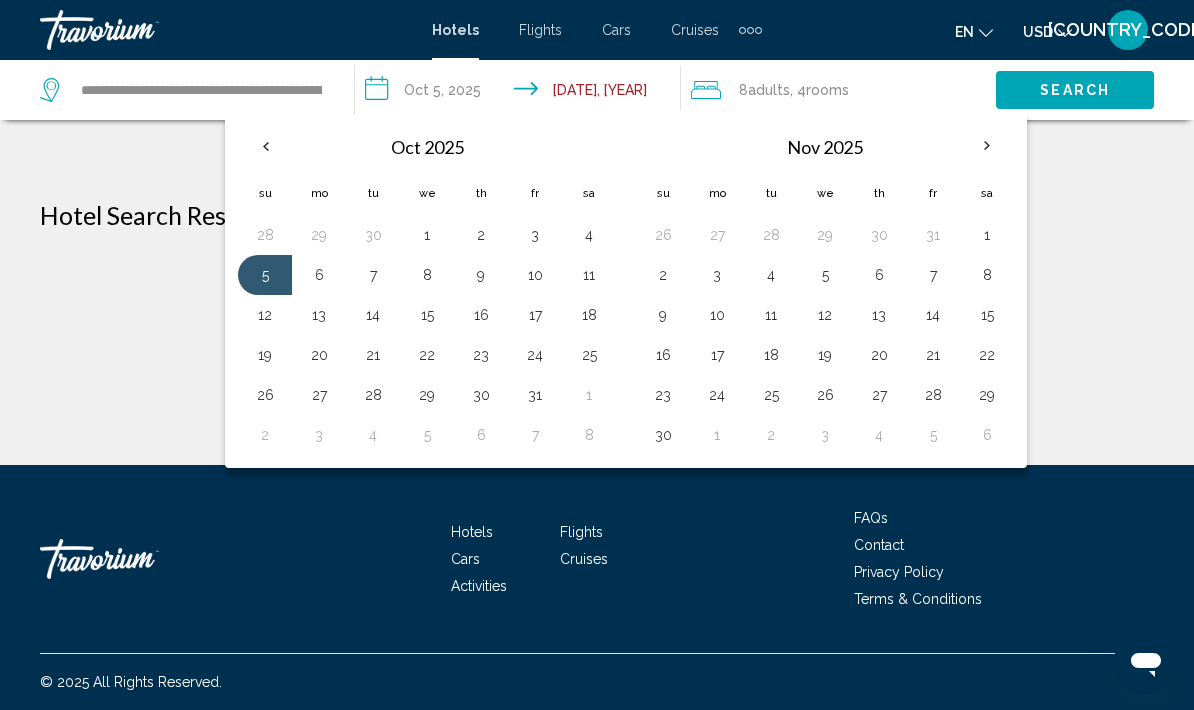 click on "10" at bounding box center [535, 275] 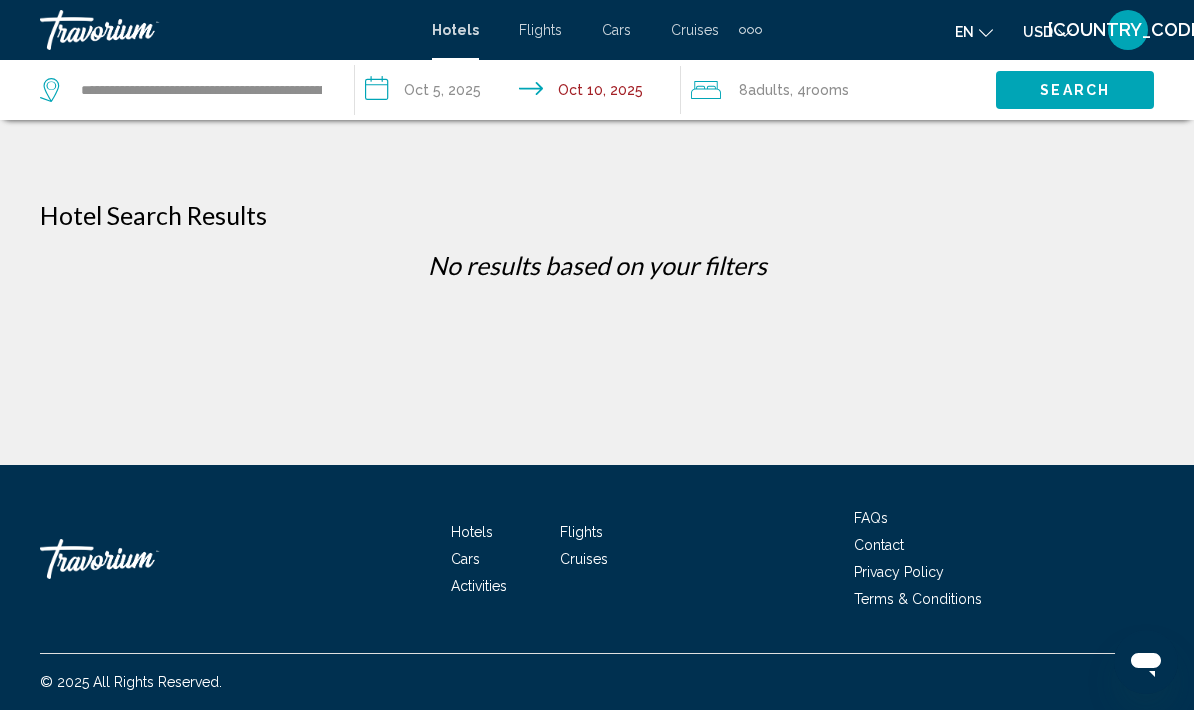 click on "Search" at bounding box center [1075, 91] 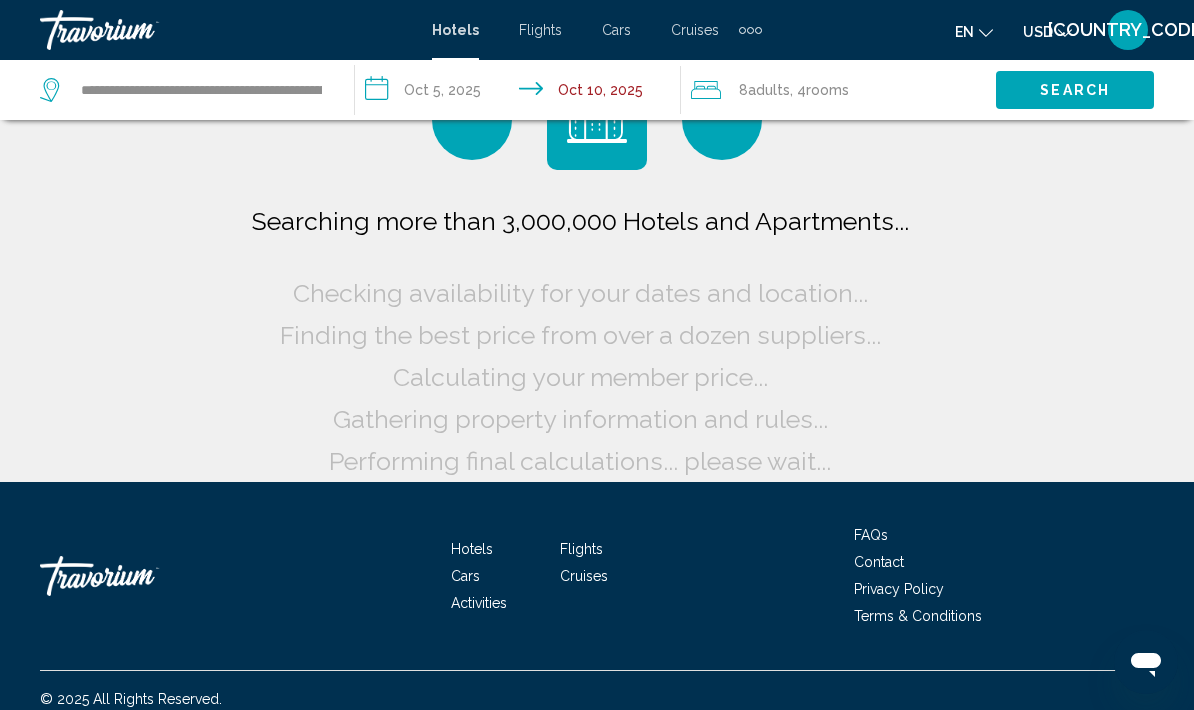 scroll, scrollTop: 0, scrollLeft: 0, axis: both 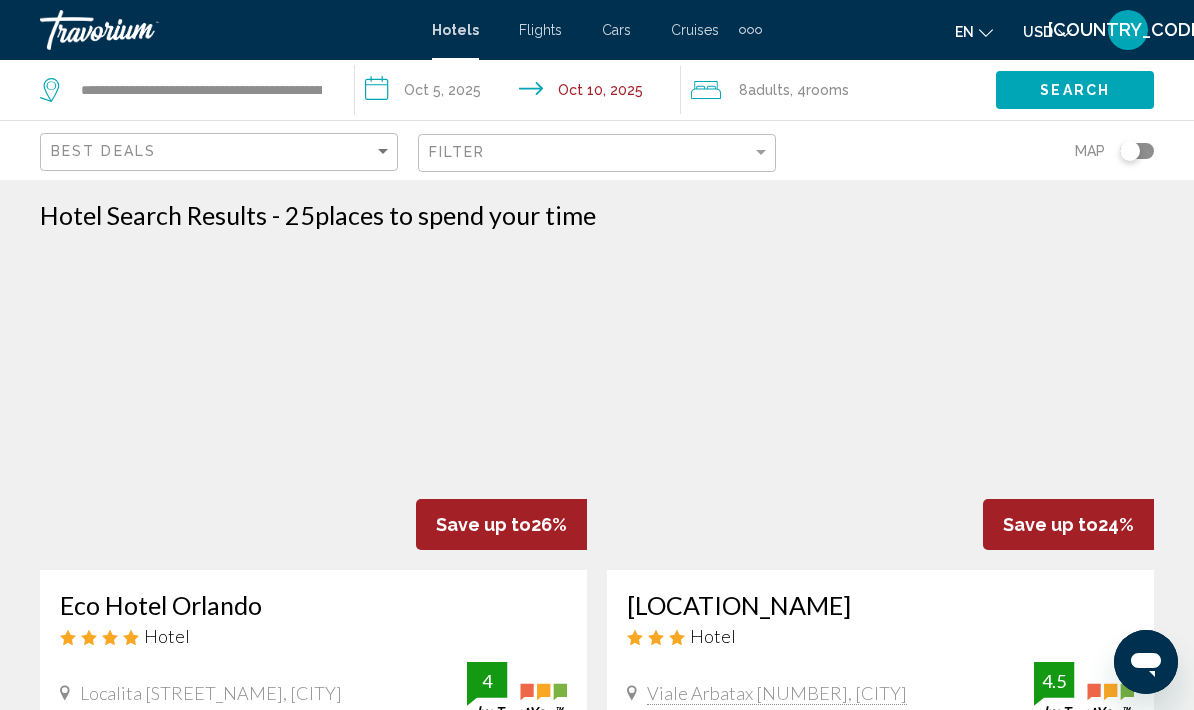 click on "**********" at bounding box center [521, 93] 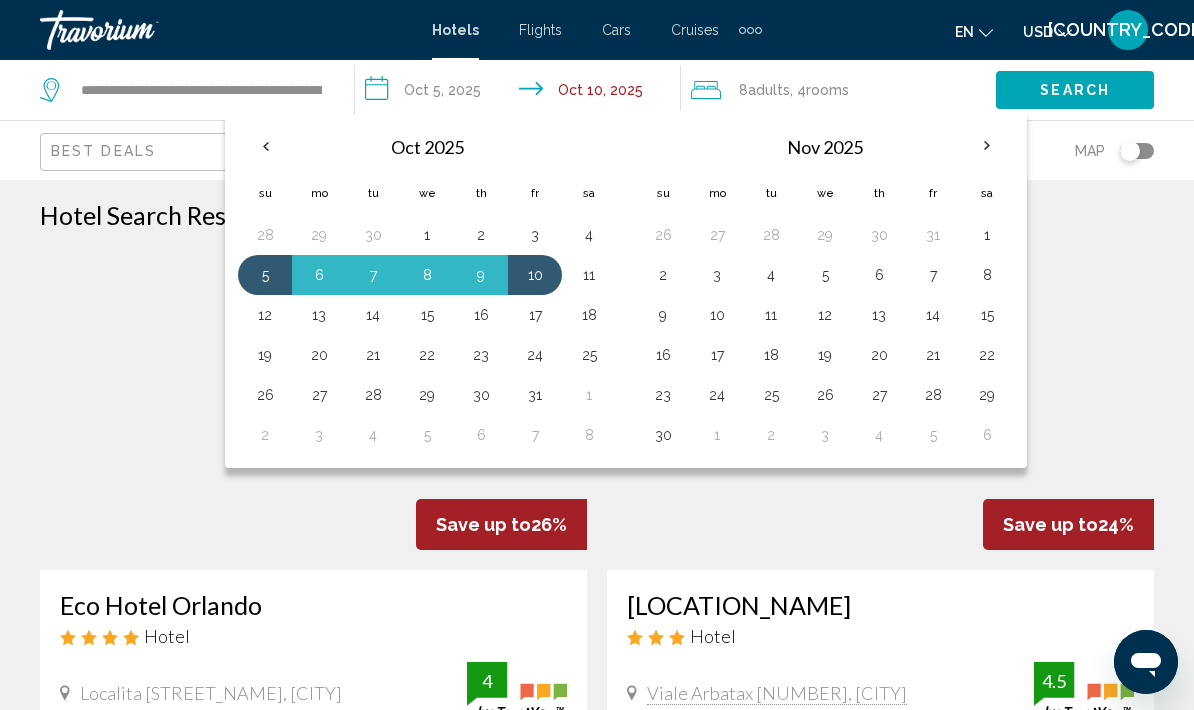 click on "6" at bounding box center [319, 275] 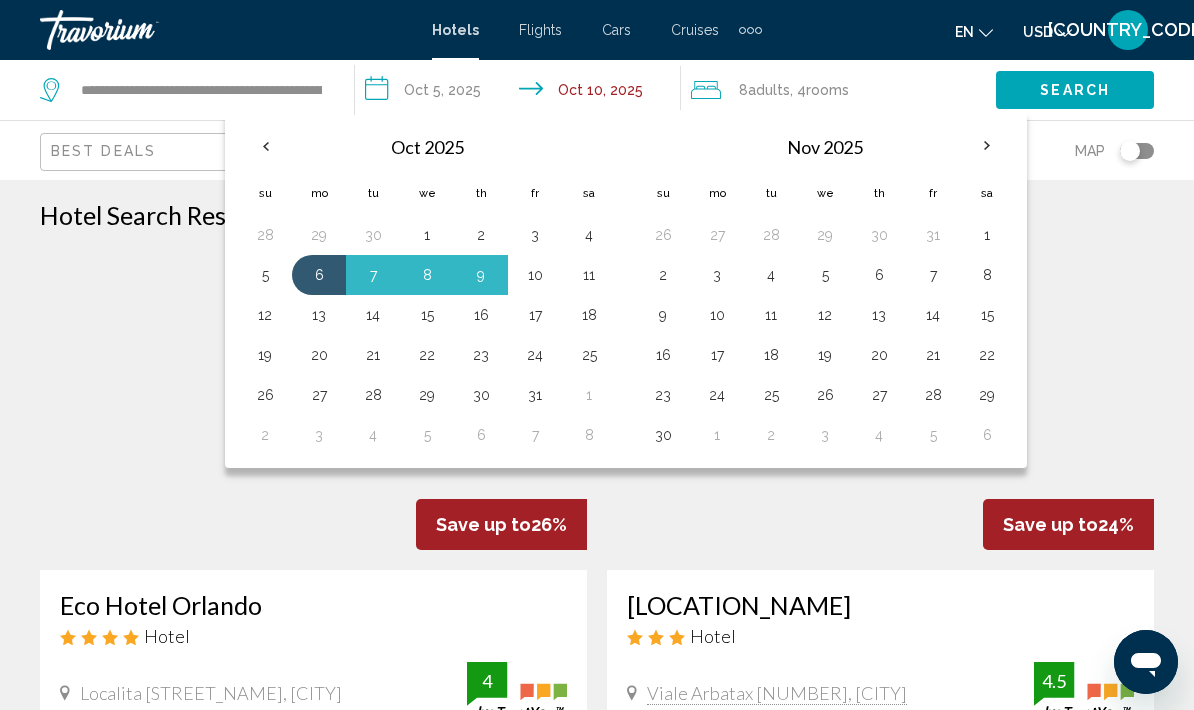 click on "11" at bounding box center [589, 275] 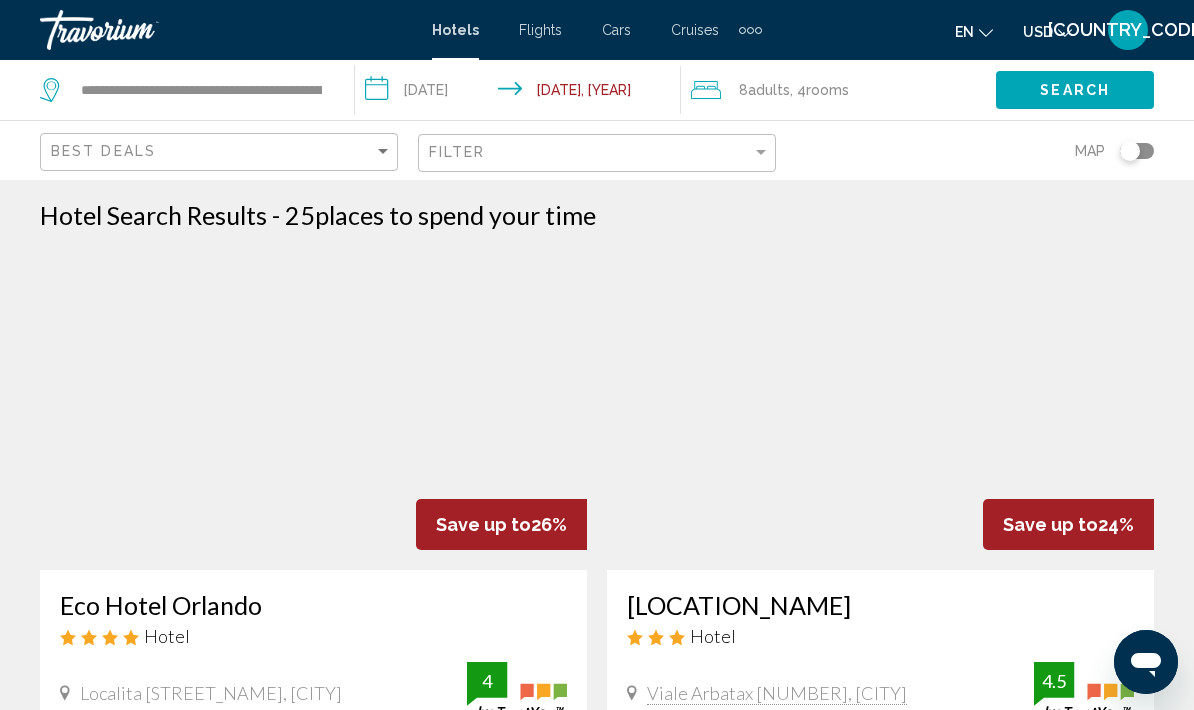 click on "Search" at bounding box center (1075, 91) 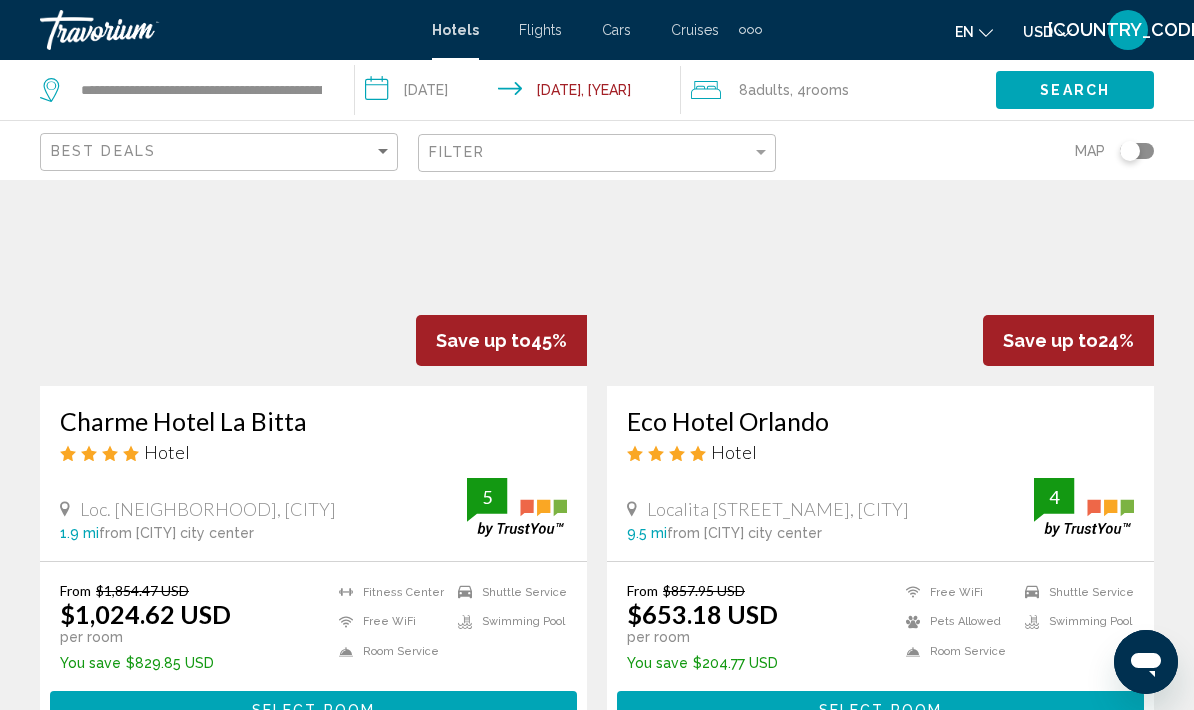 click on "Select Room" at bounding box center [313, 709] 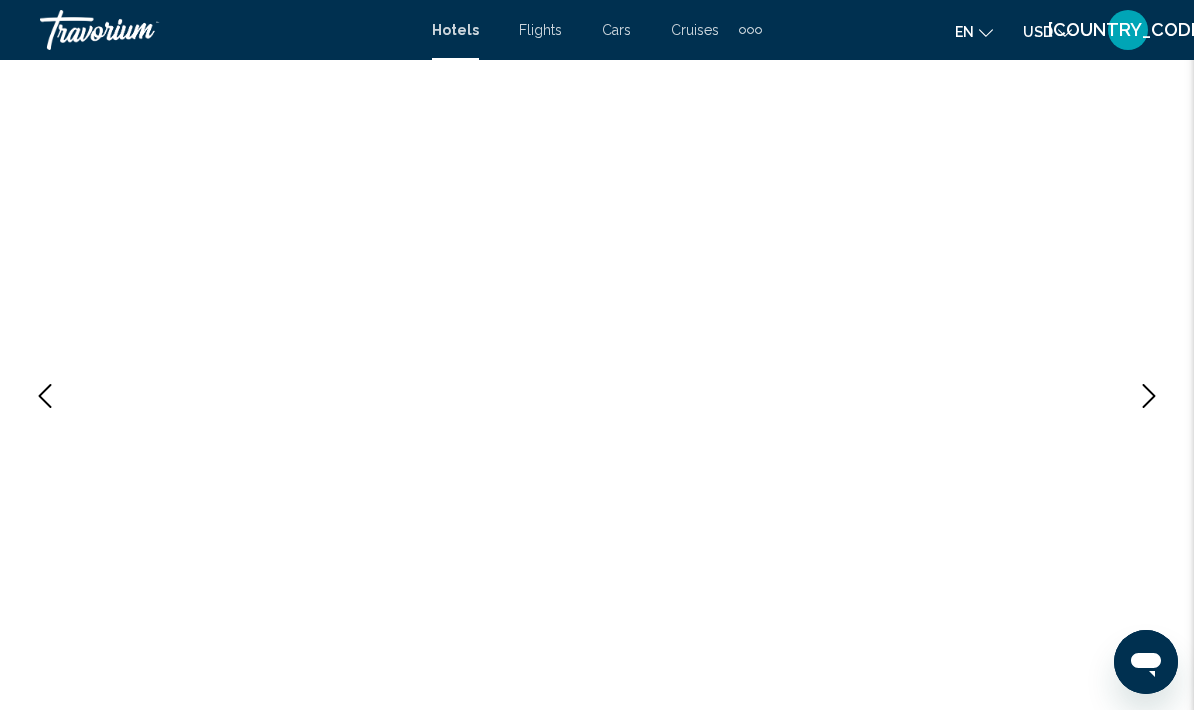 click at bounding box center (1149, 396) 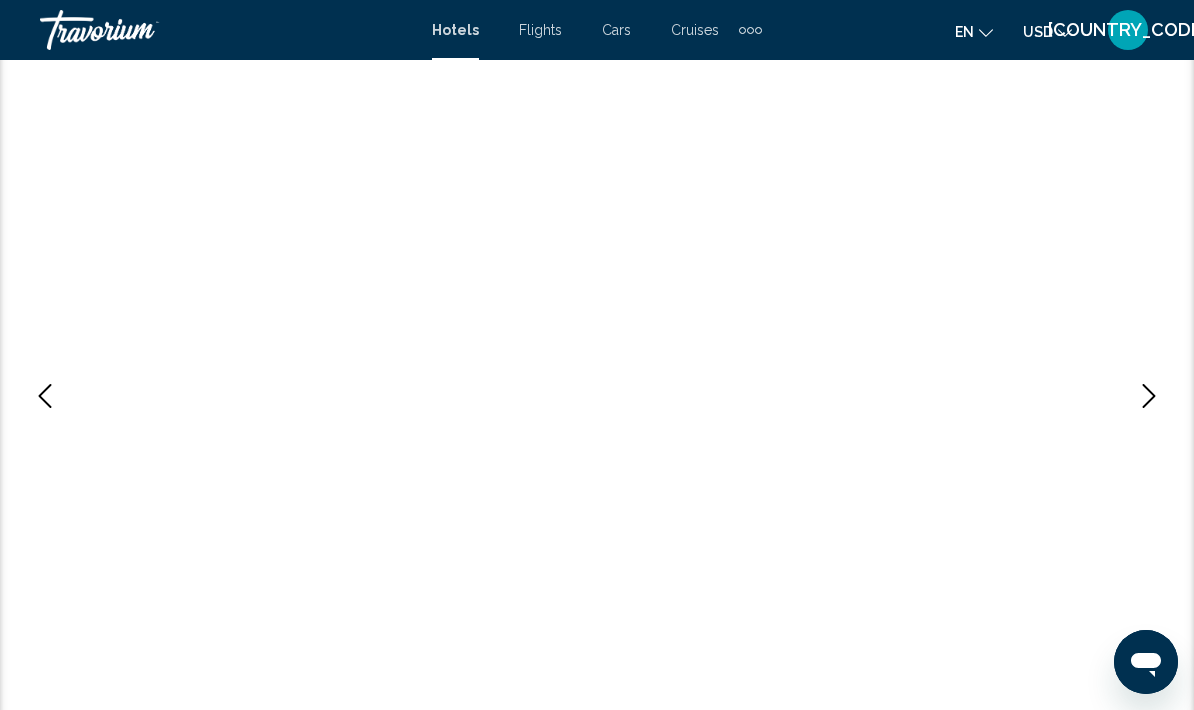 click at bounding box center (1149, 396) 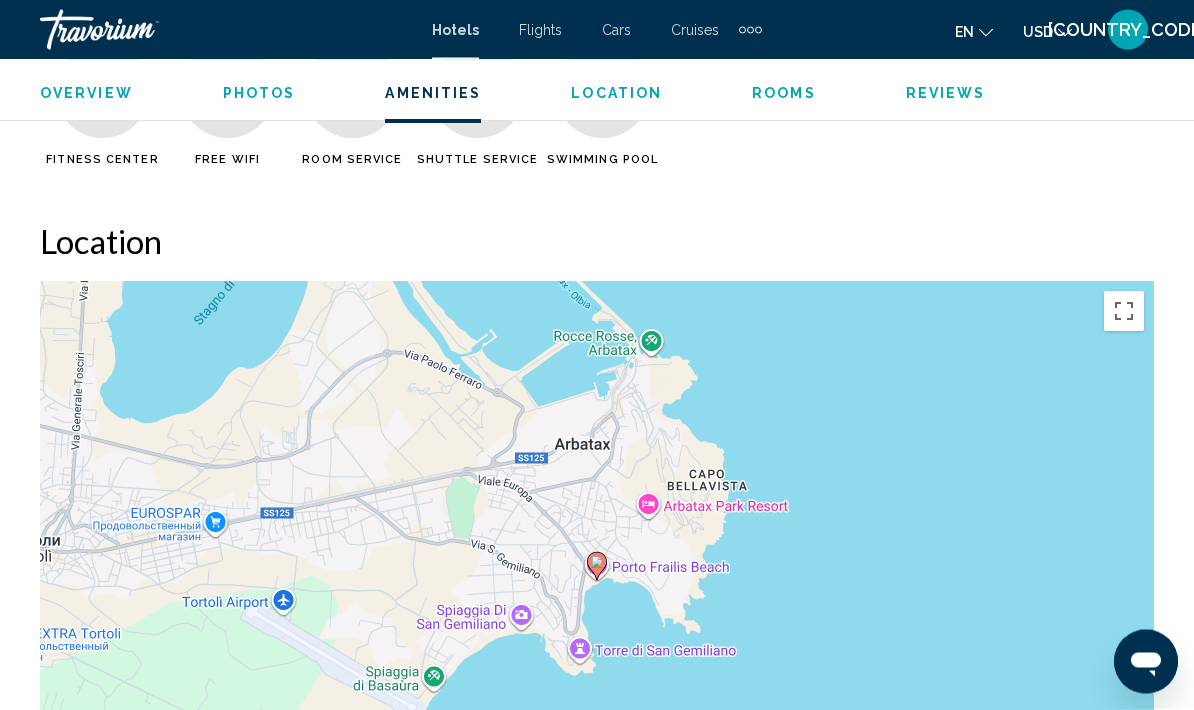 scroll, scrollTop: 2058, scrollLeft: 0, axis: vertical 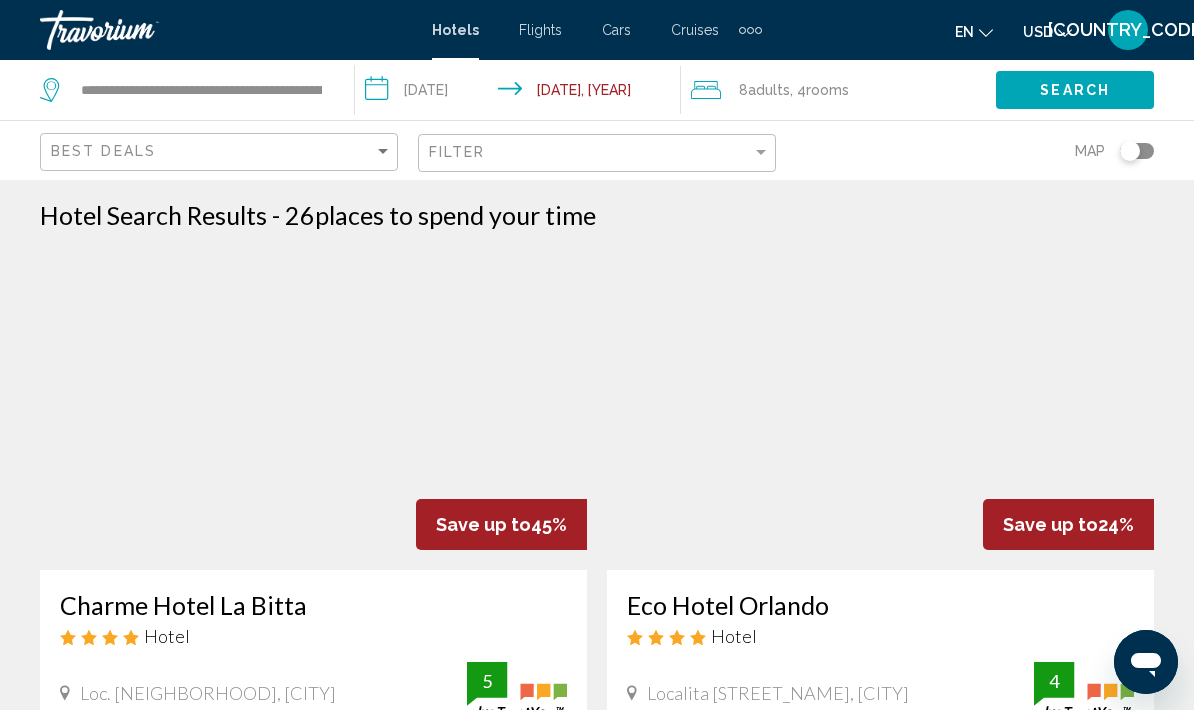 click on "**********" at bounding box center [521, 93] 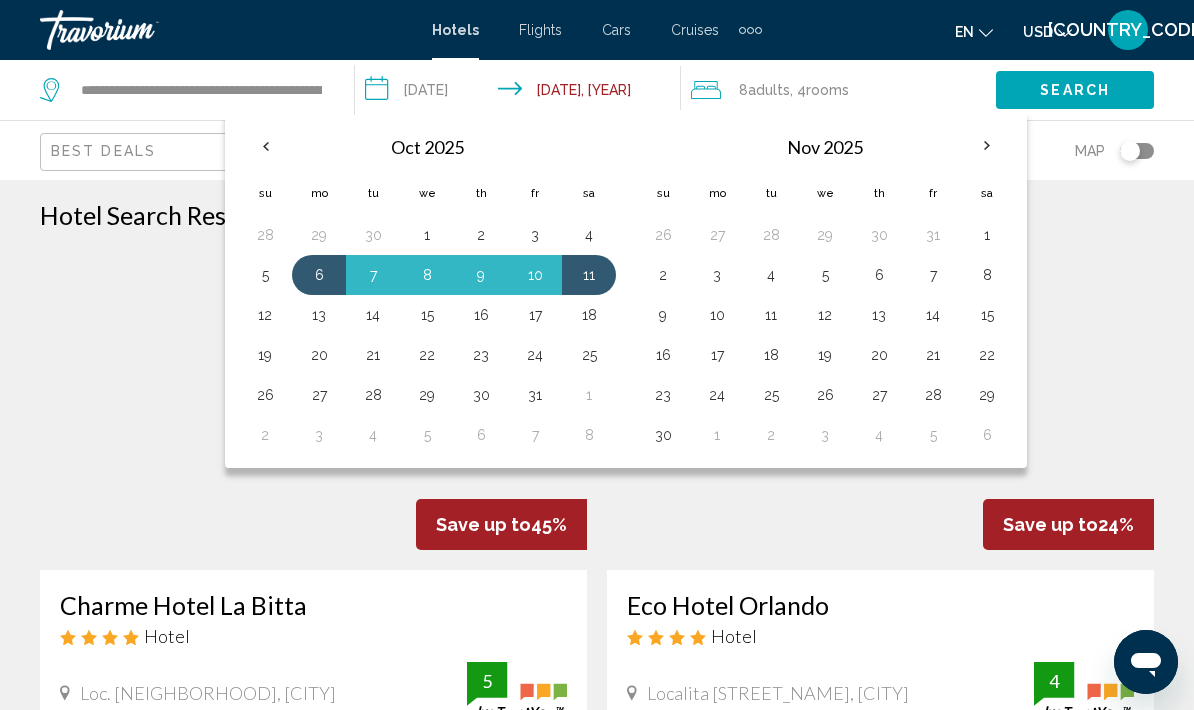 click on "7" at bounding box center [373, 275] 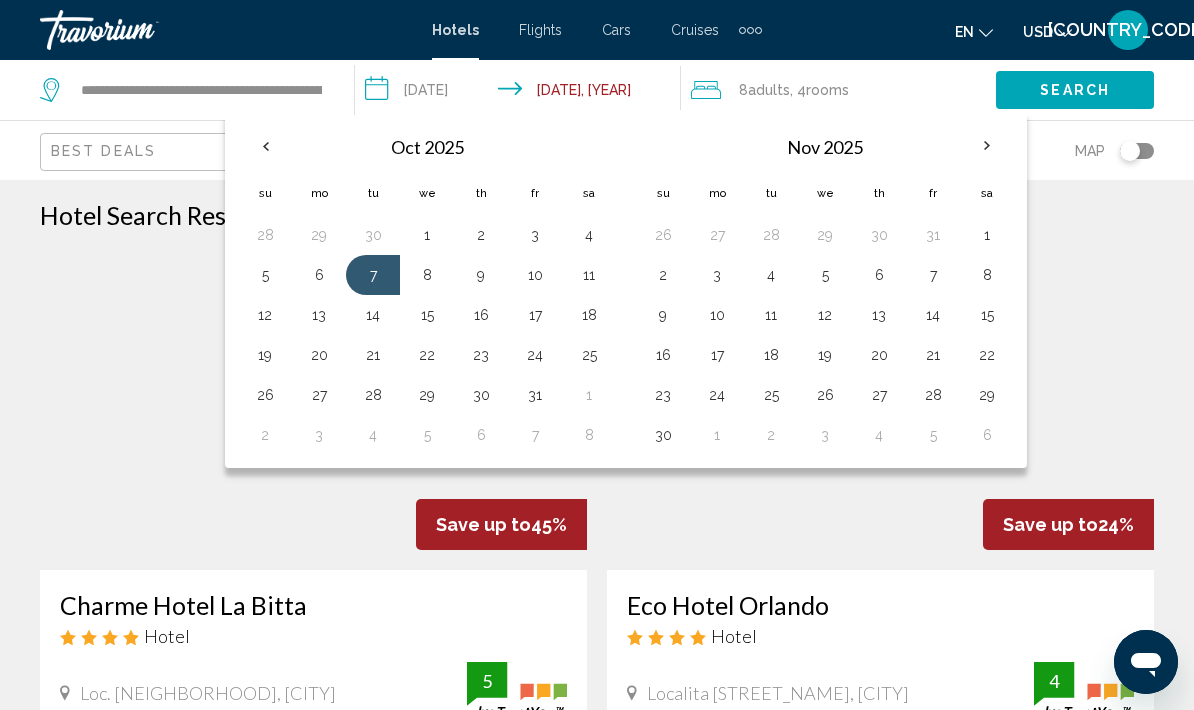 click on "11" at bounding box center [589, 275] 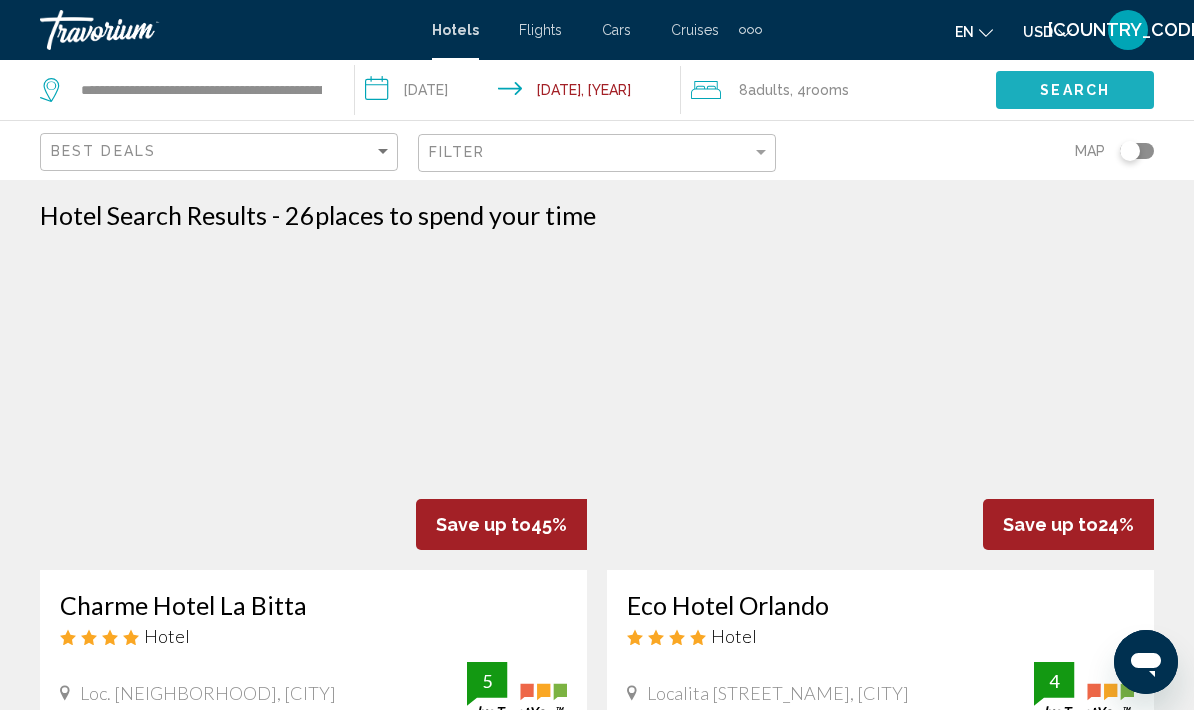 click on "Search" at bounding box center [1075, 91] 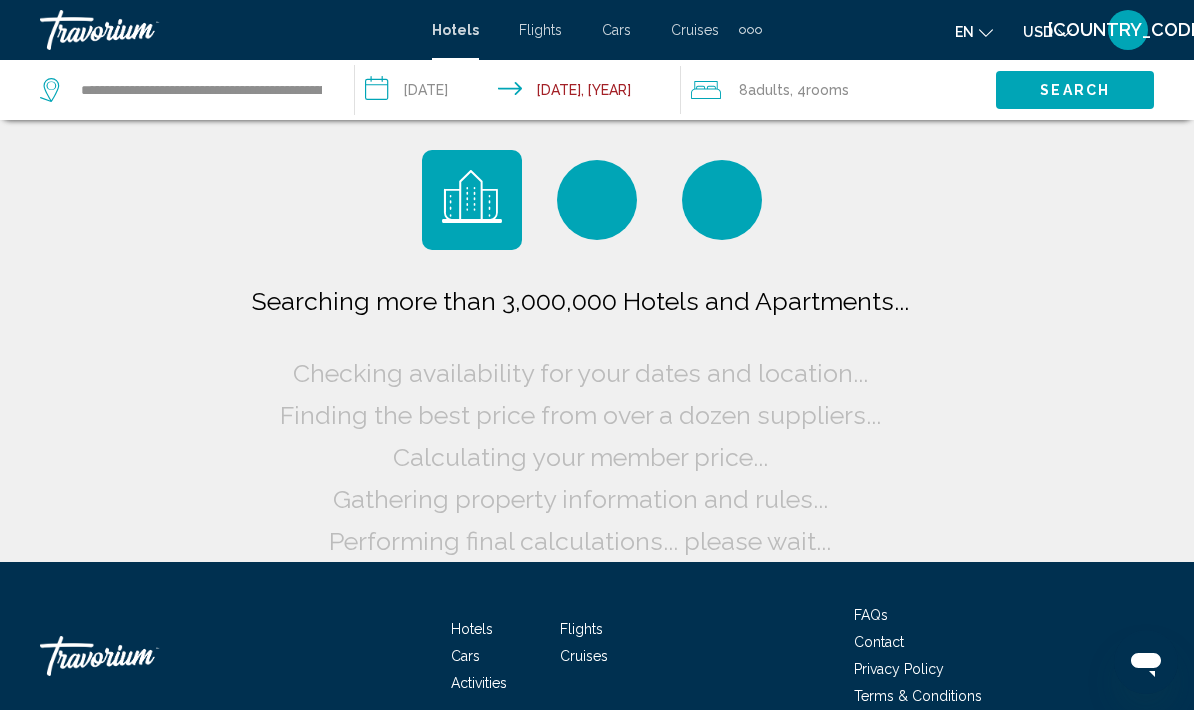 scroll, scrollTop: 0, scrollLeft: 0, axis: both 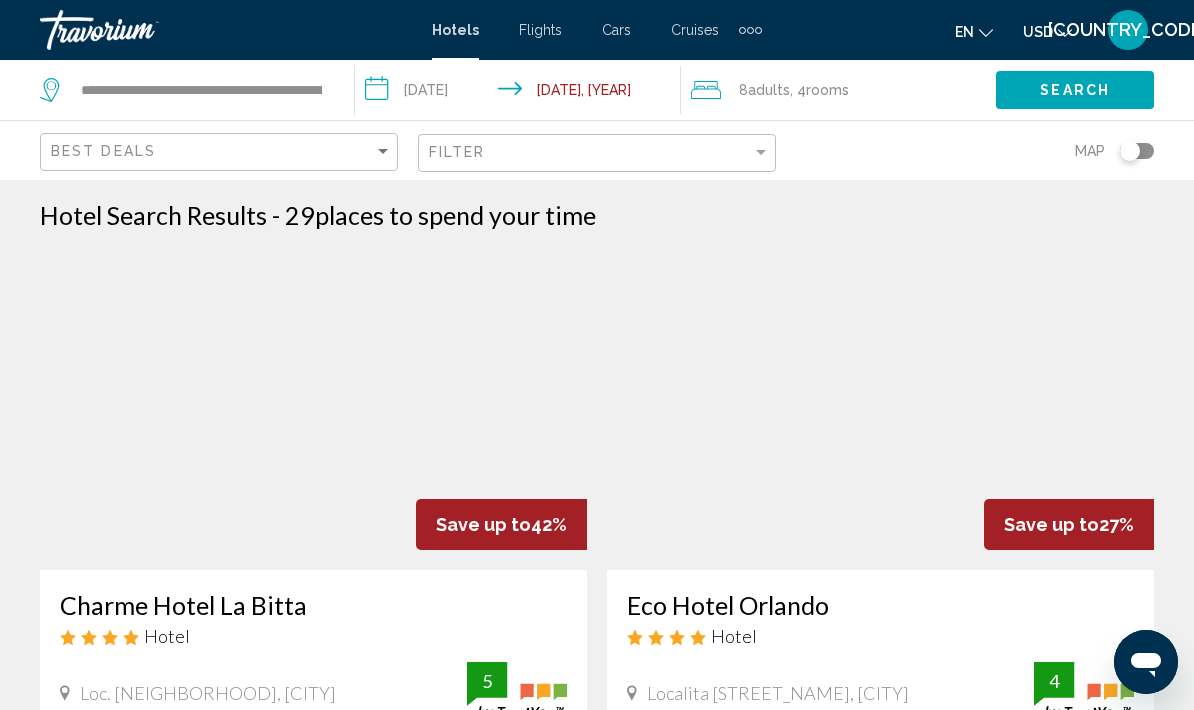 click on "**********" at bounding box center [521, 93] 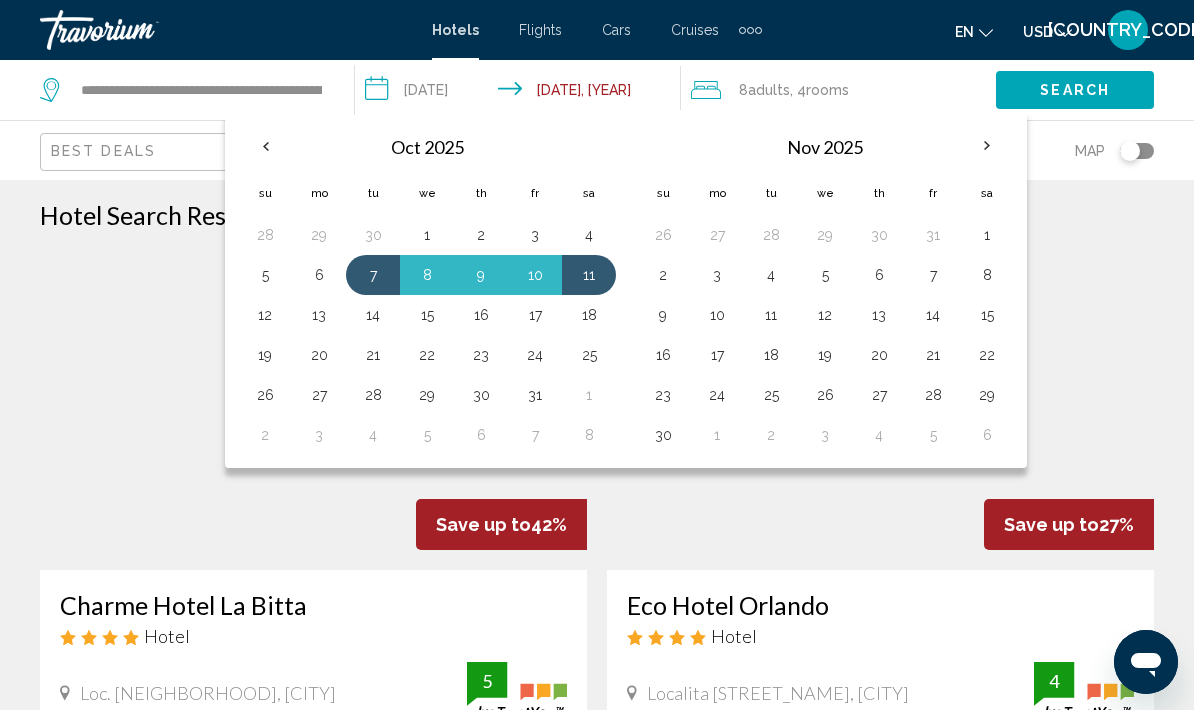 click on "12" at bounding box center (265, 315) 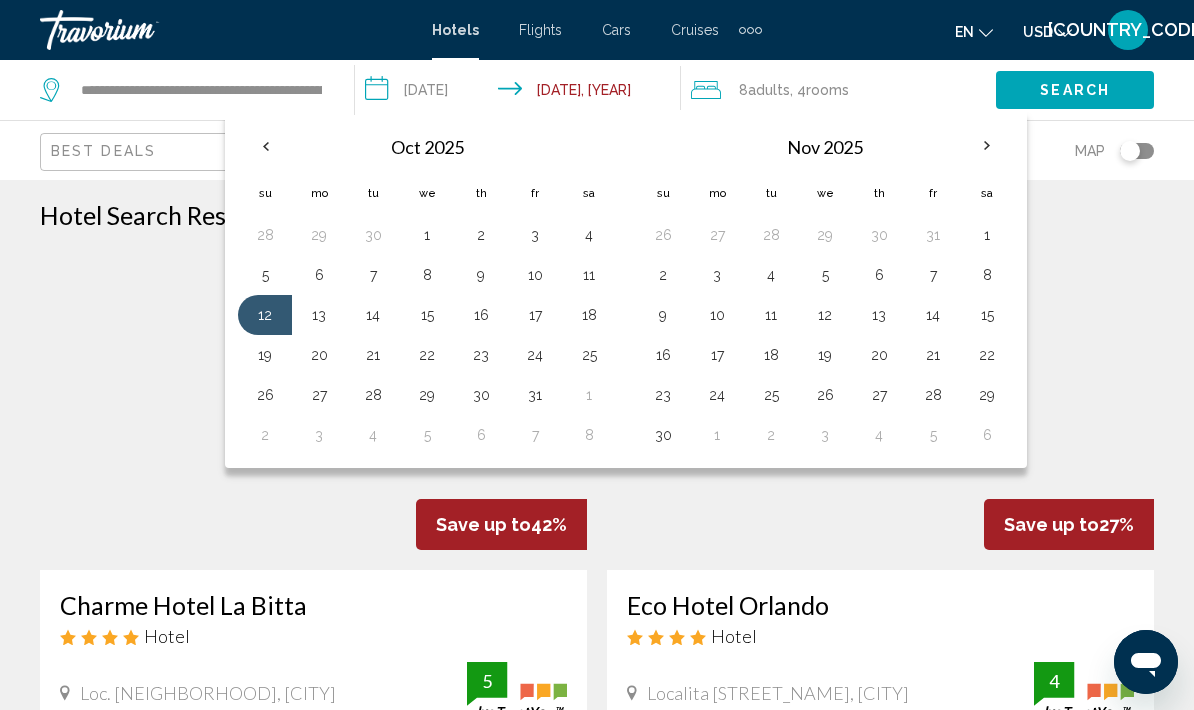 click on "17" at bounding box center (535, 315) 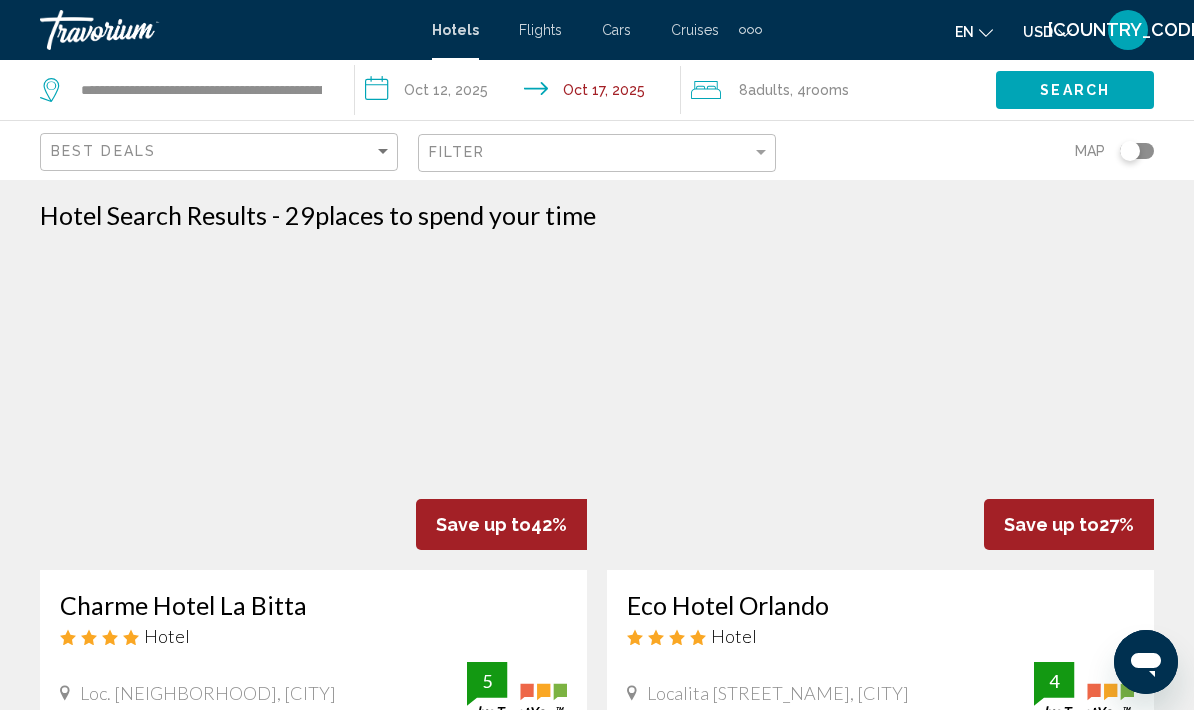 click on "Search" at bounding box center (1075, 91) 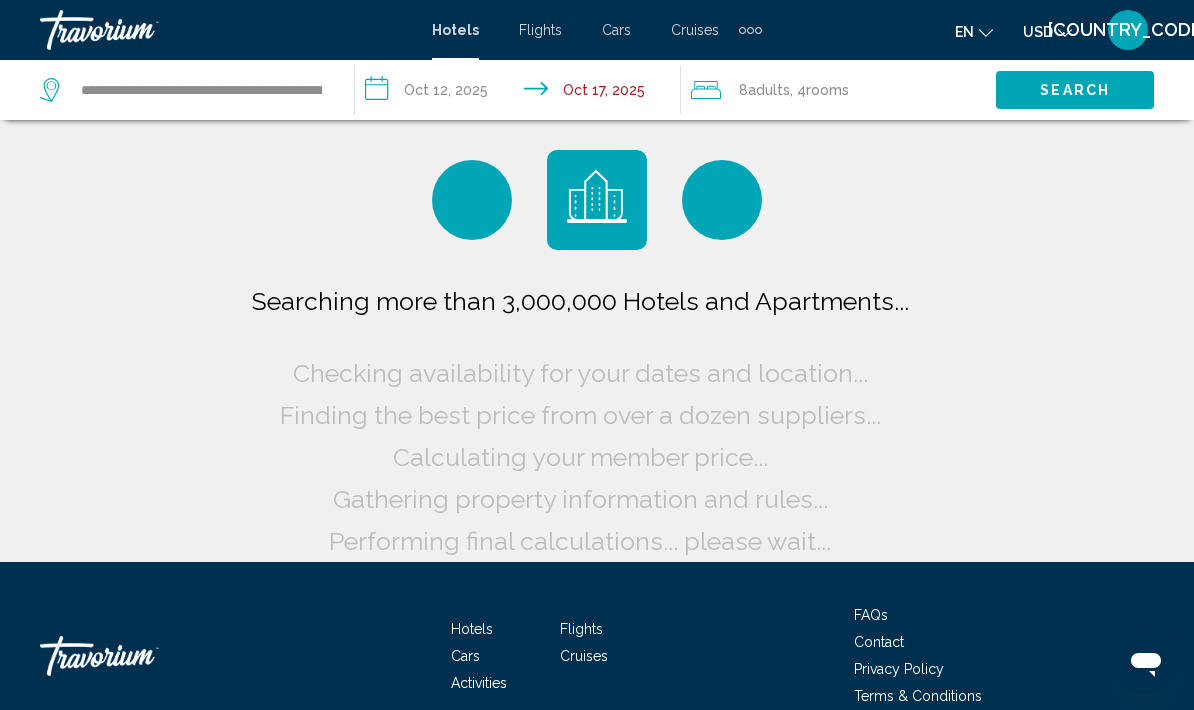scroll, scrollTop: 0, scrollLeft: 0, axis: both 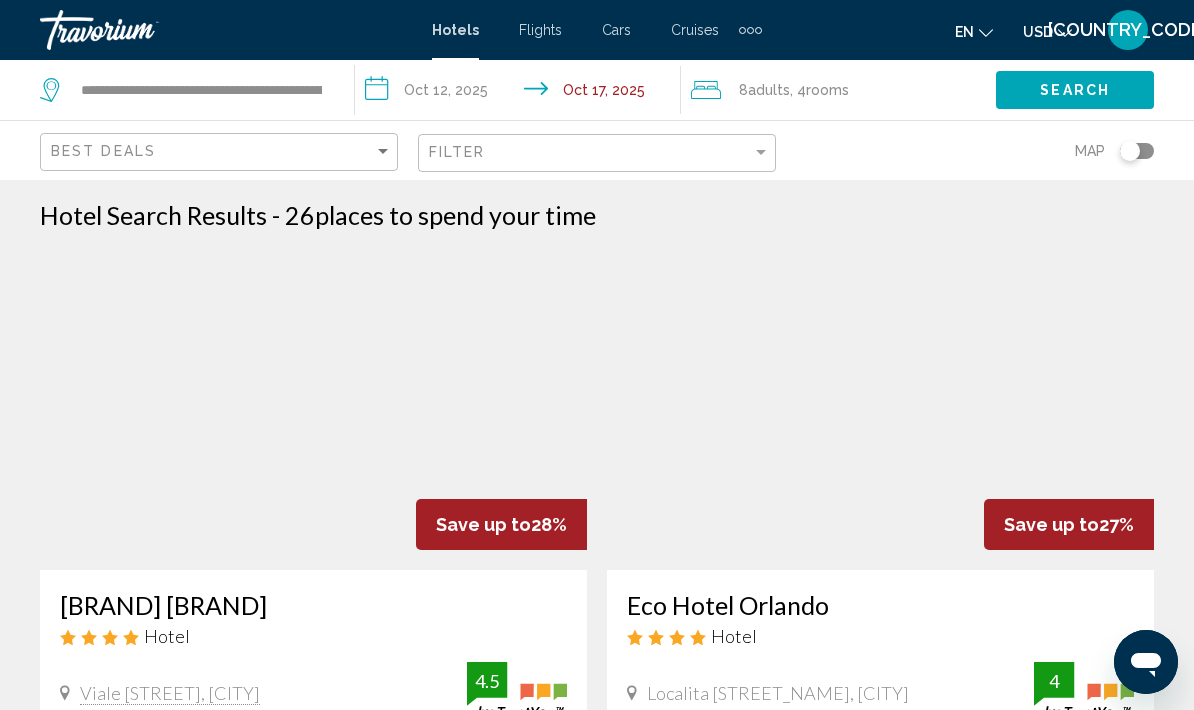 click on "**********" at bounding box center [521, 93] 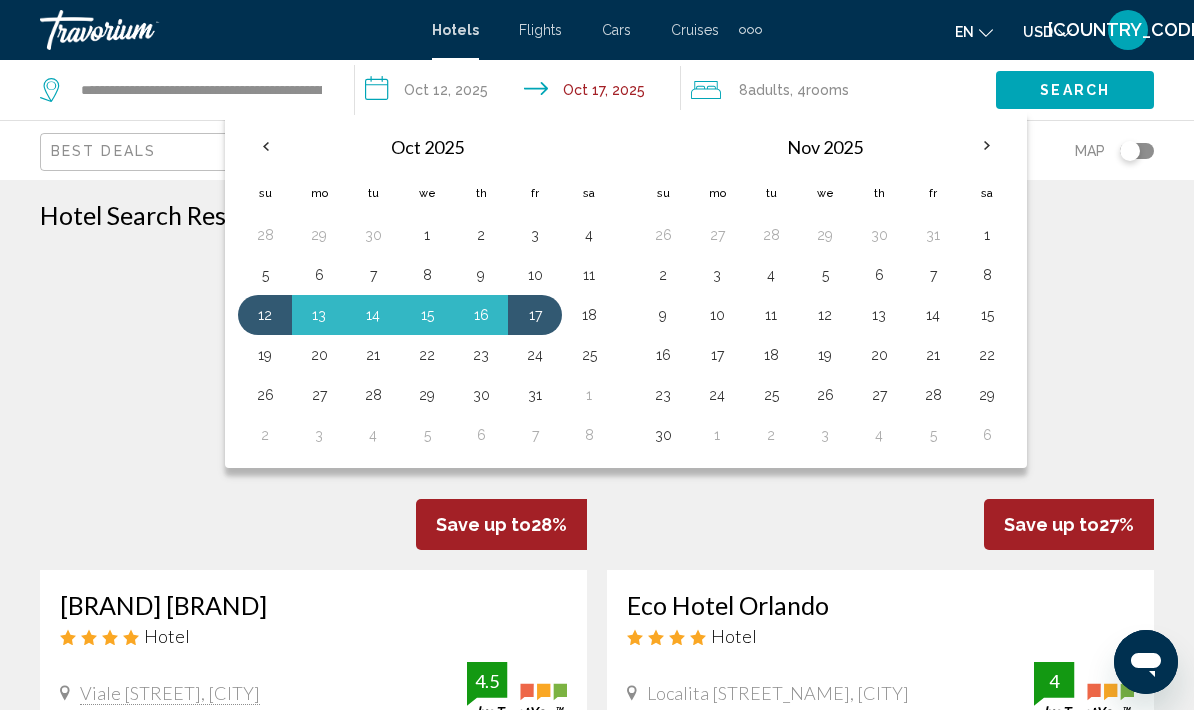 click on "8" at bounding box center (427, 275) 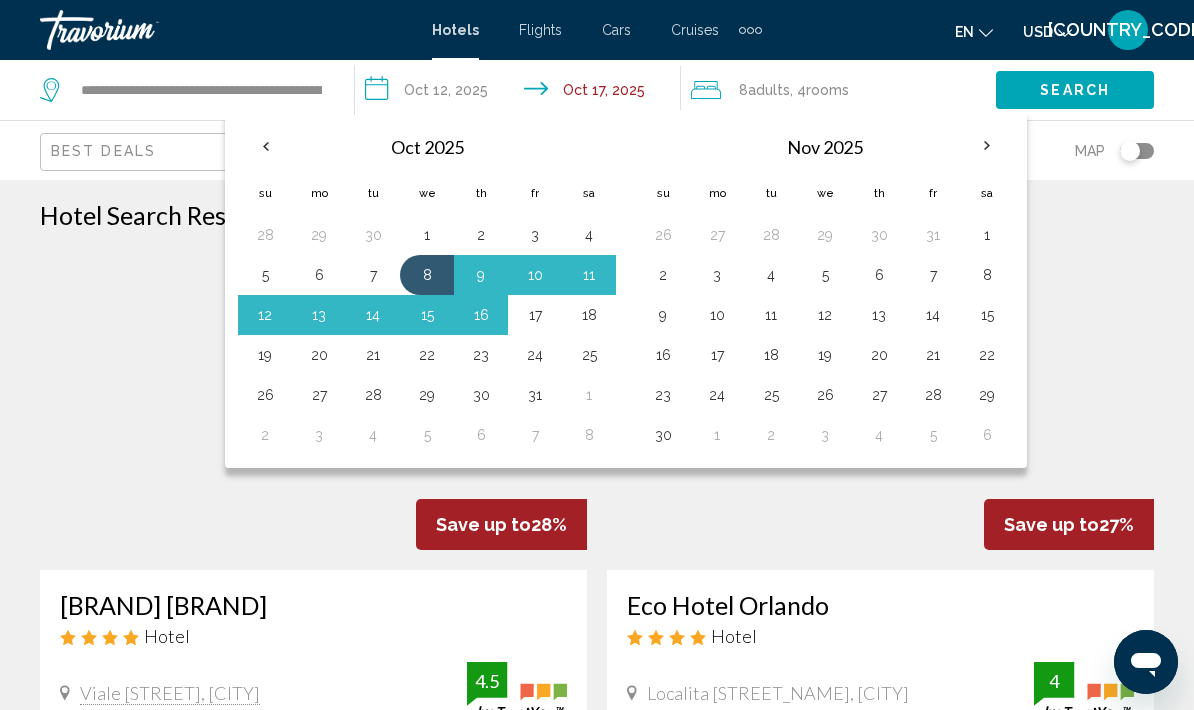 click on "12" at bounding box center (265, 315) 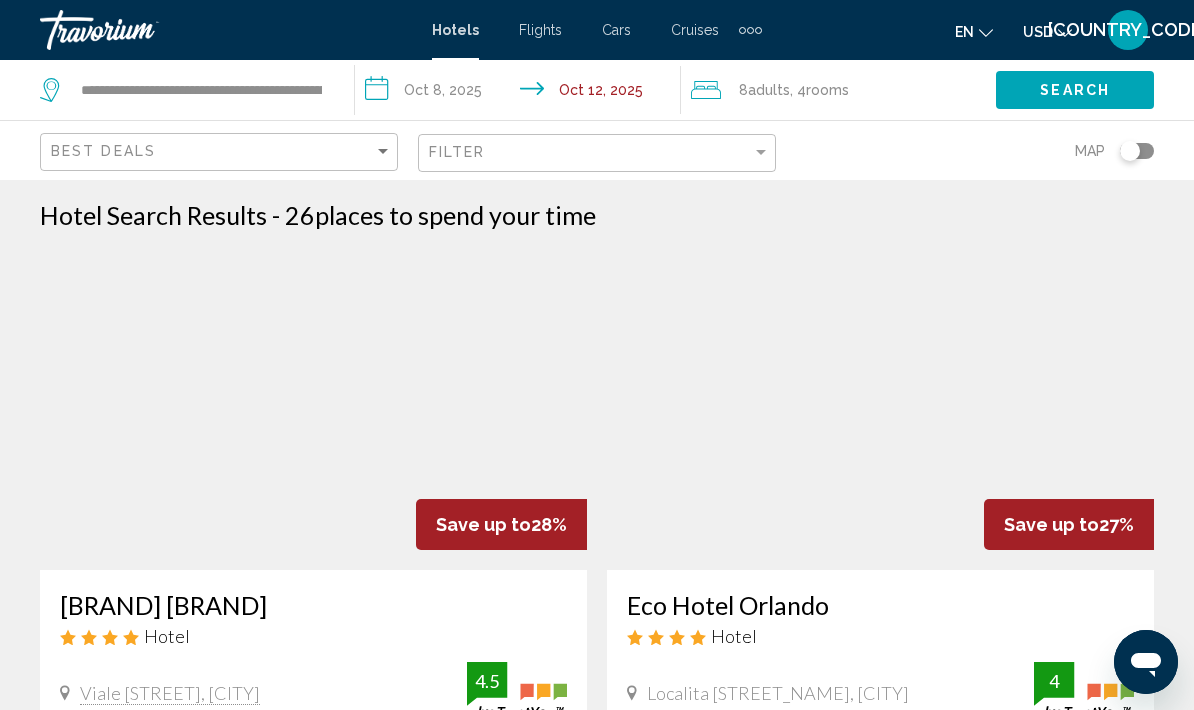 click on "Search" at bounding box center (1075, 91) 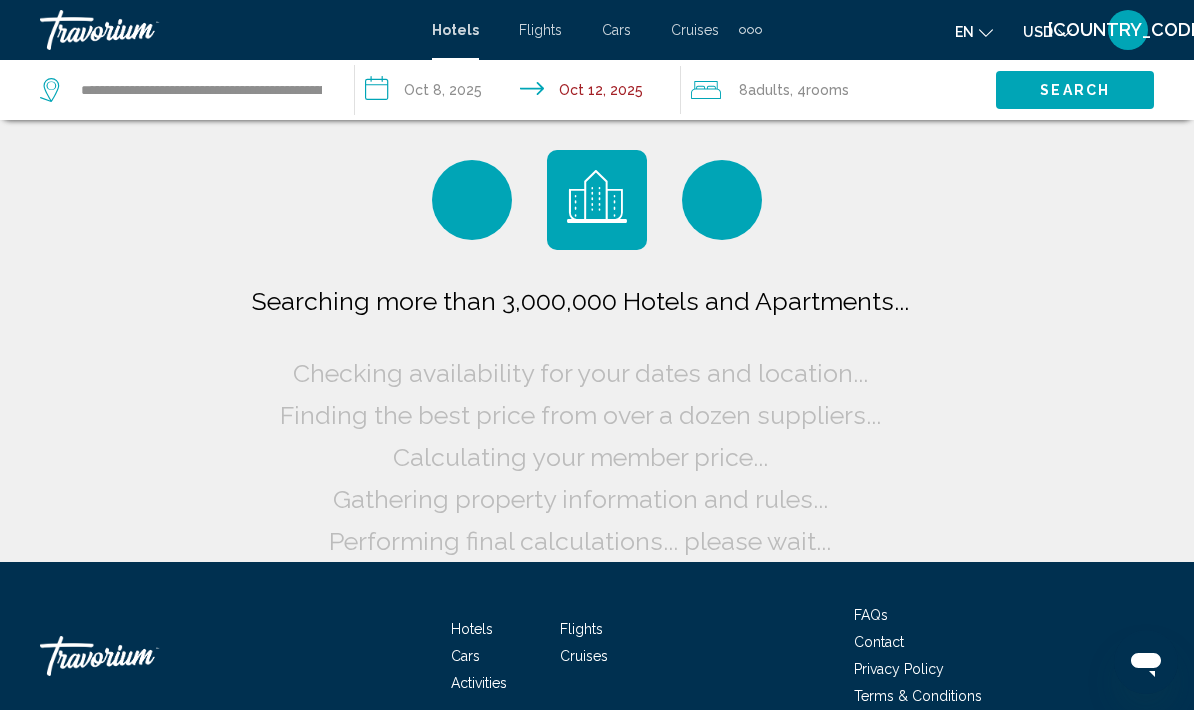 scroll, scrollTop: 0, scrollLeft: 0, axis: both 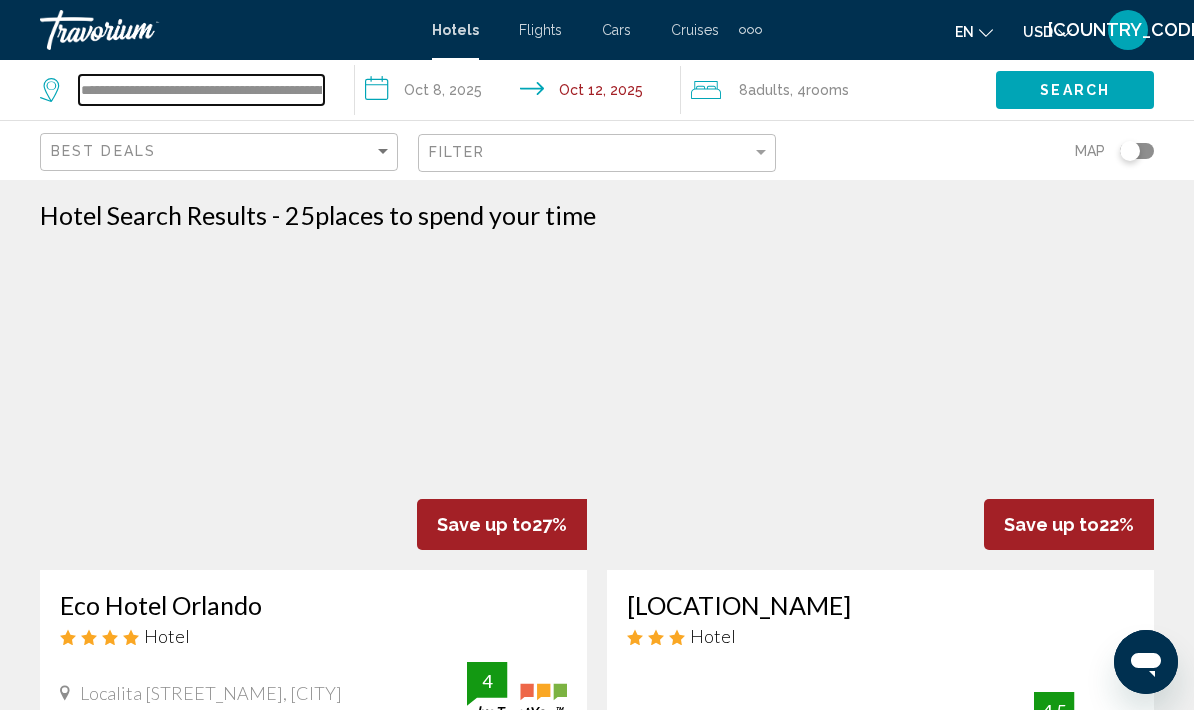 click on "**********" at bounding box center (201, 90) 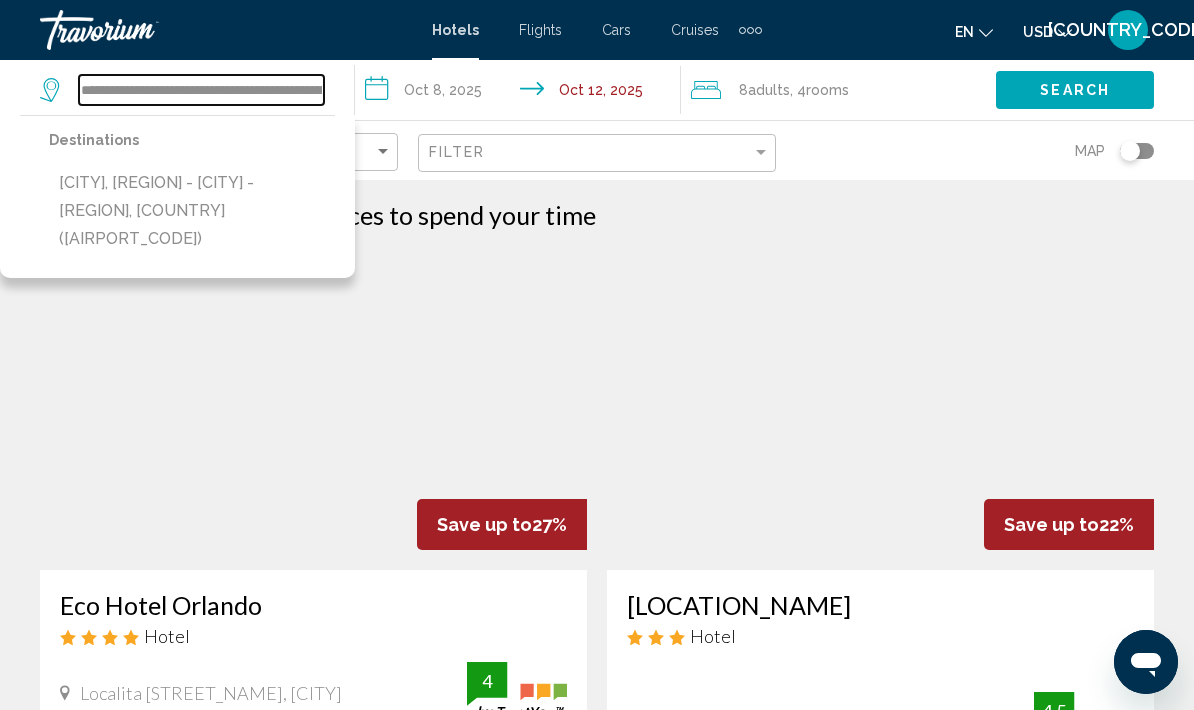 click on "**********" at bounding box center [201, 90] 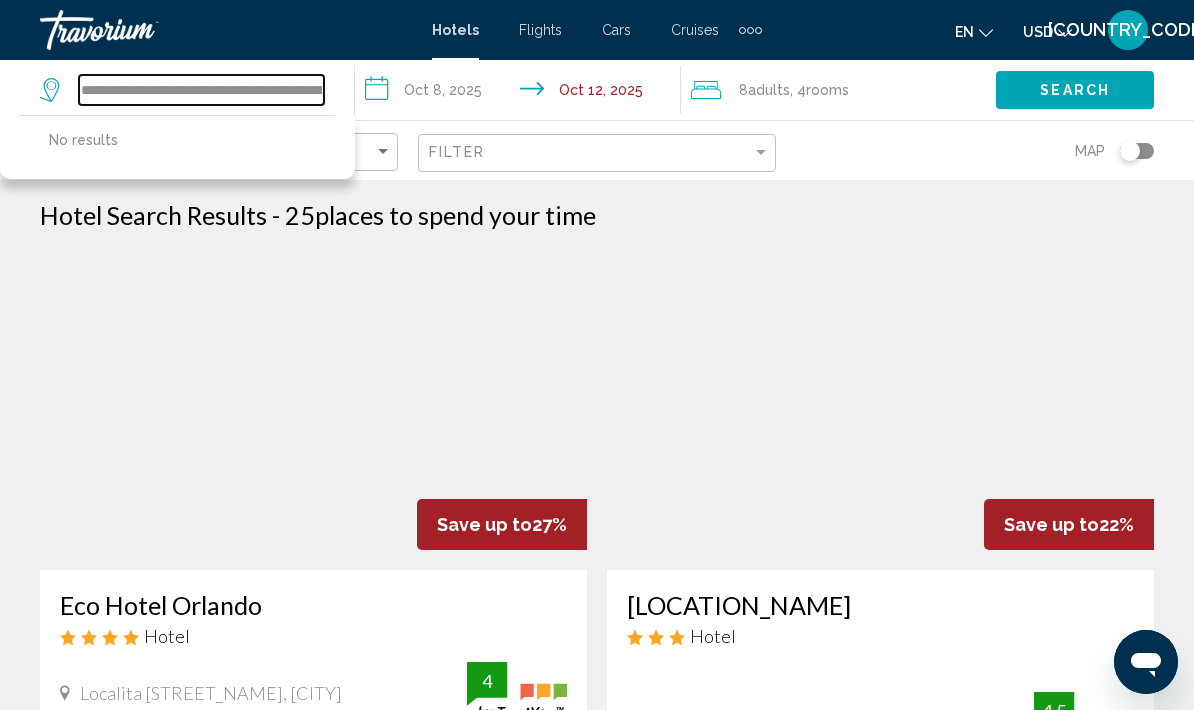 click on "**********" at bounding box center (201, 90) 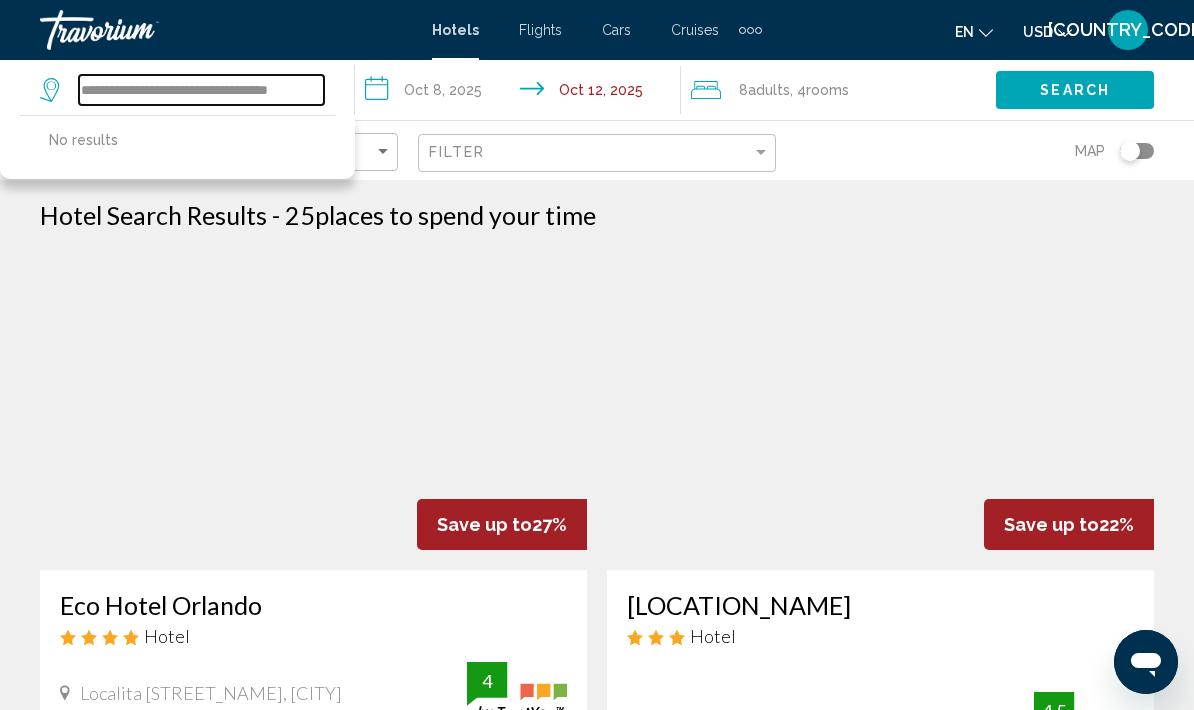 click on "**********" at bounding box center (201, 90) 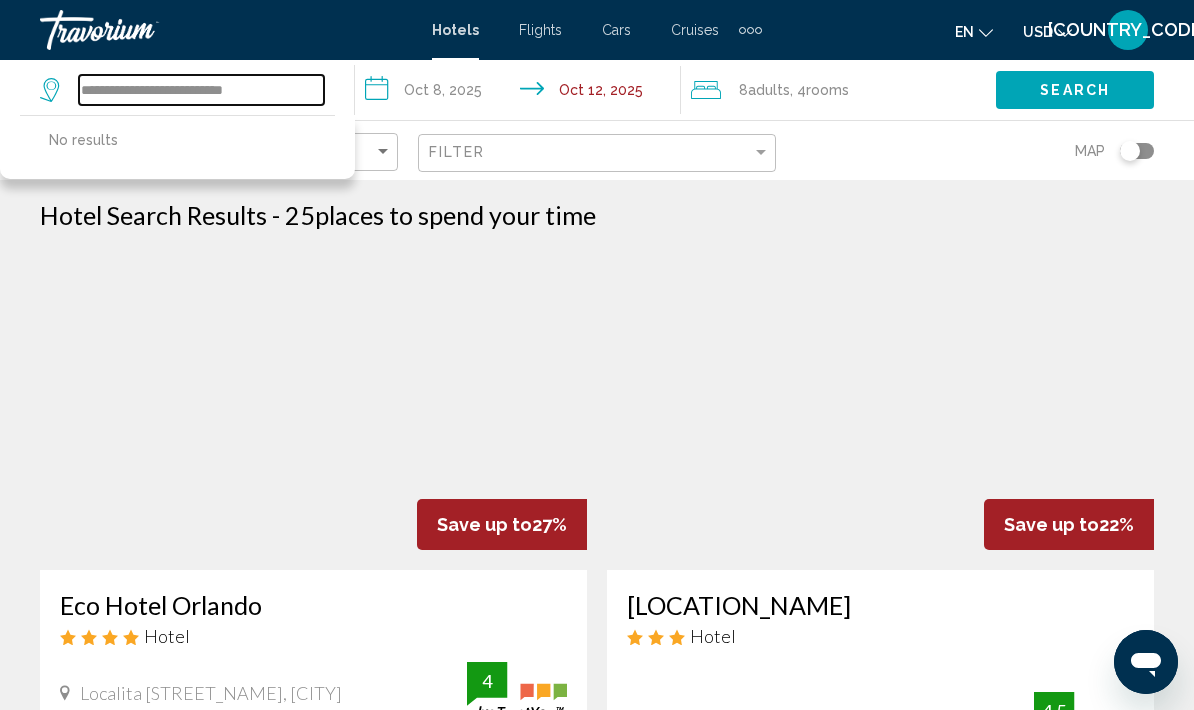 click on "**********" at bounding box center [201, 90] 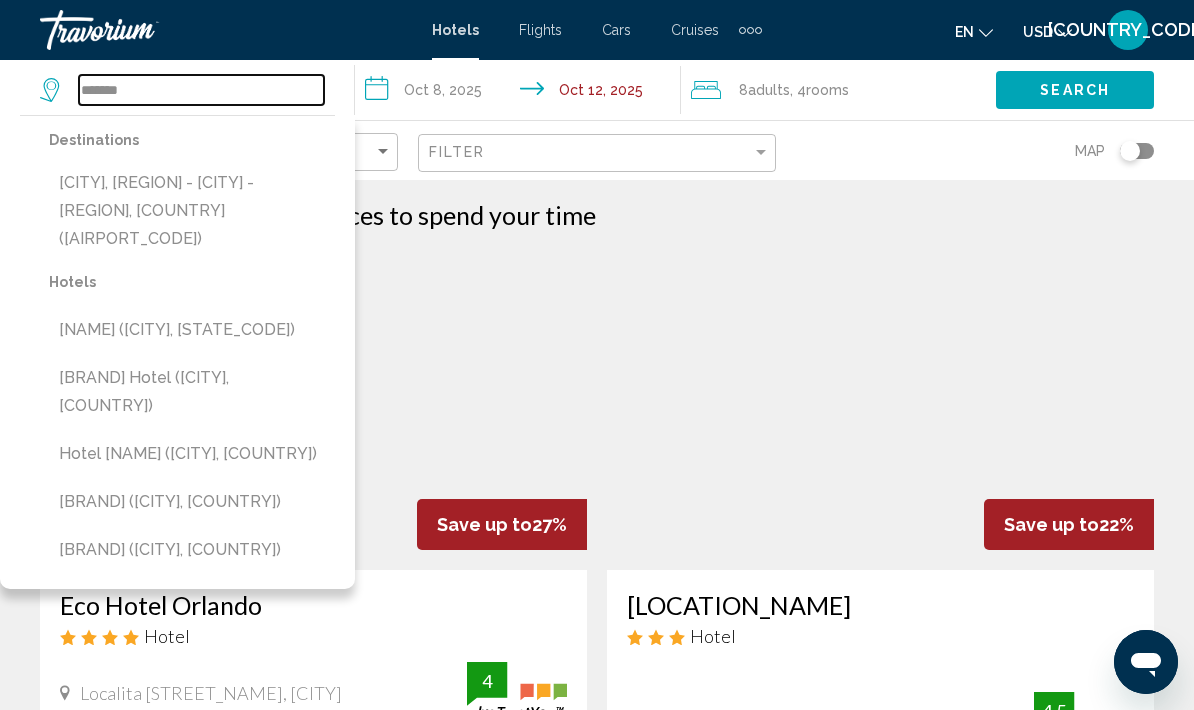type on "*****" 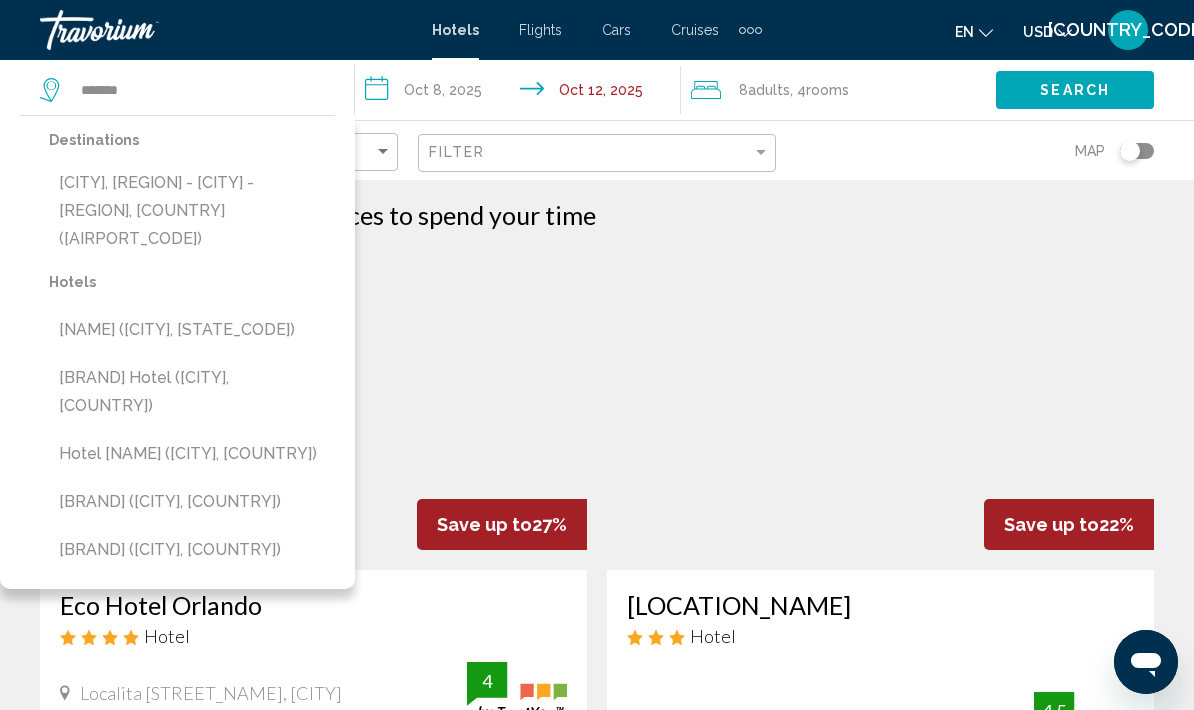 click on "[CITY], [REGION] - [CITY] - [REGION], [COUNTRY] ([AIRPORT_CODE])" at bounding box center (192, 211) 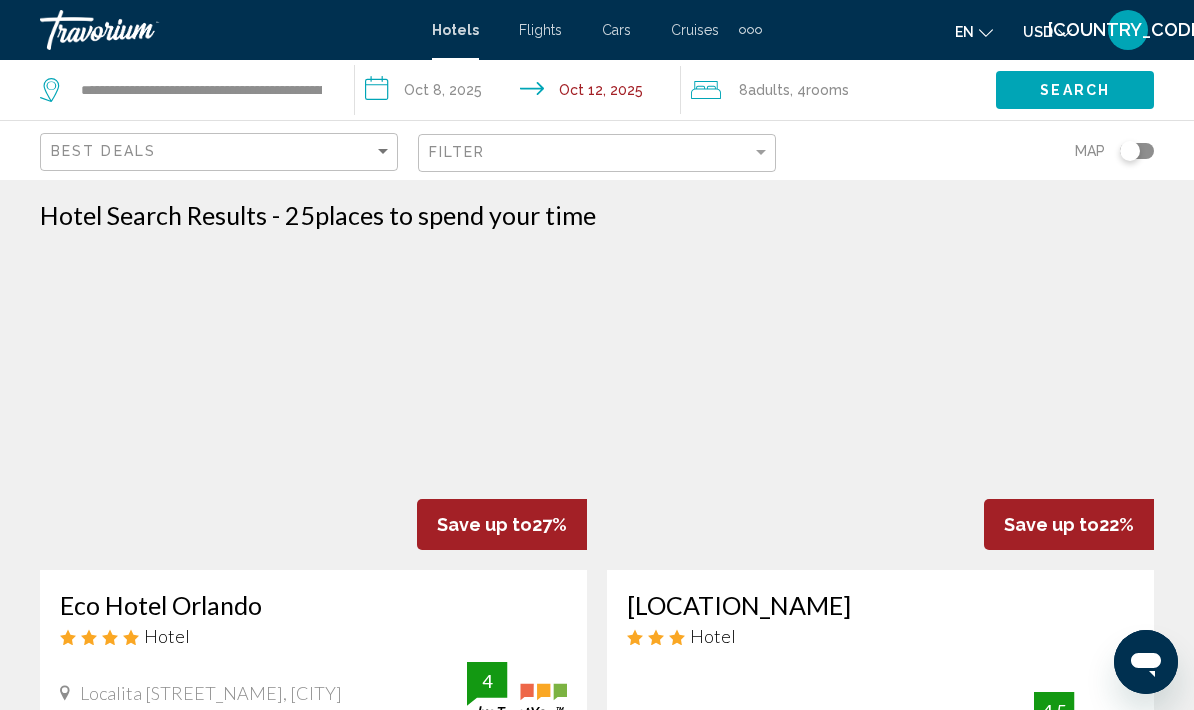 click on "Search" at bounding box center [1075, 91] 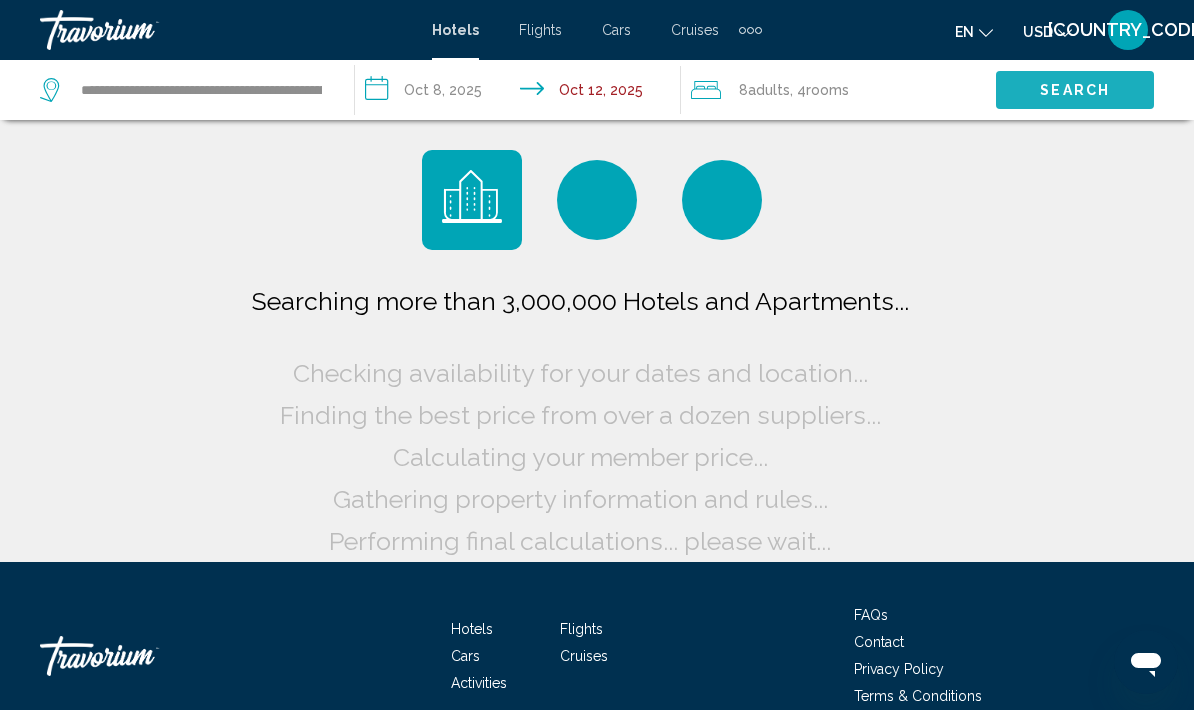scroll, scrollTop: 80, scrollLeft: 0, axis: vertical 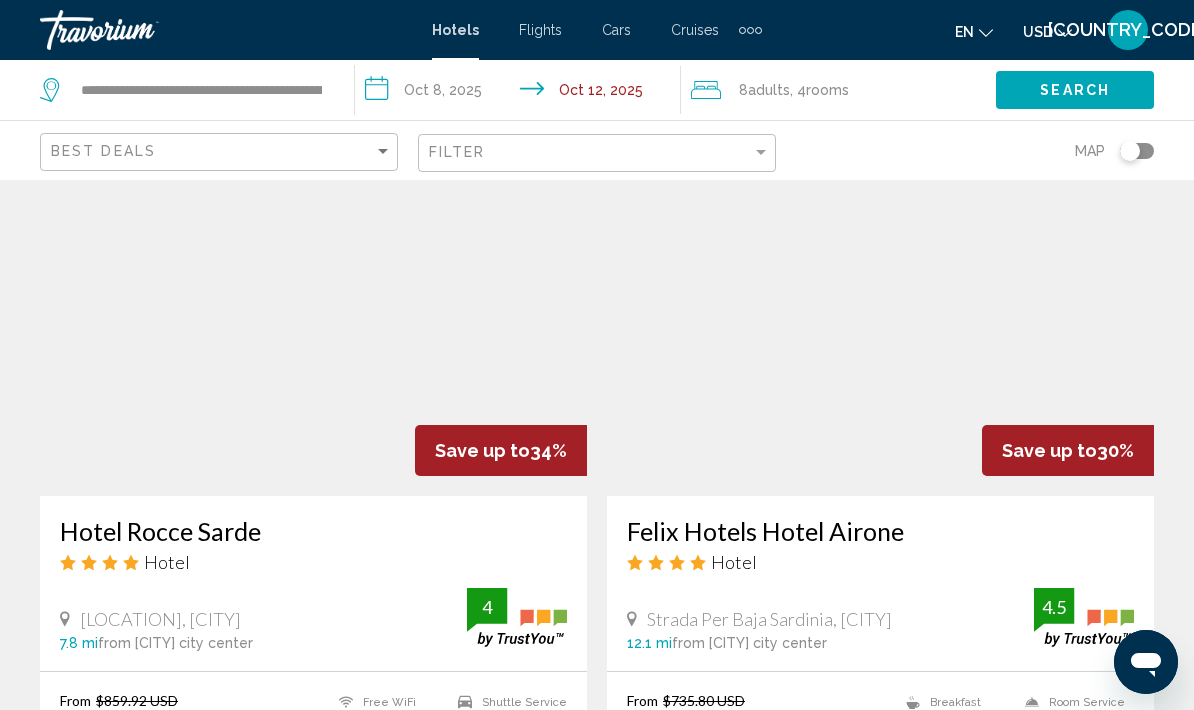 click on "Hotel Rocce Sarde" at bounding box center (313, 531) 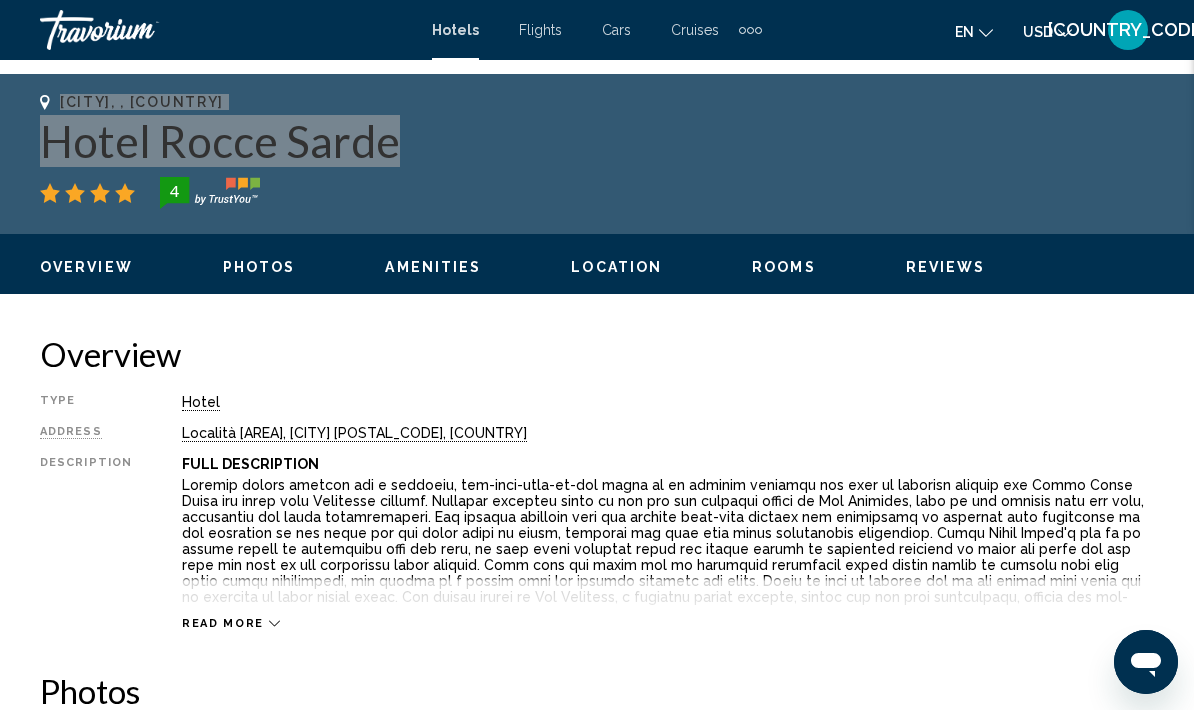 scroll, scrollTop: 728, scrollLeft: 0, axis: vertical 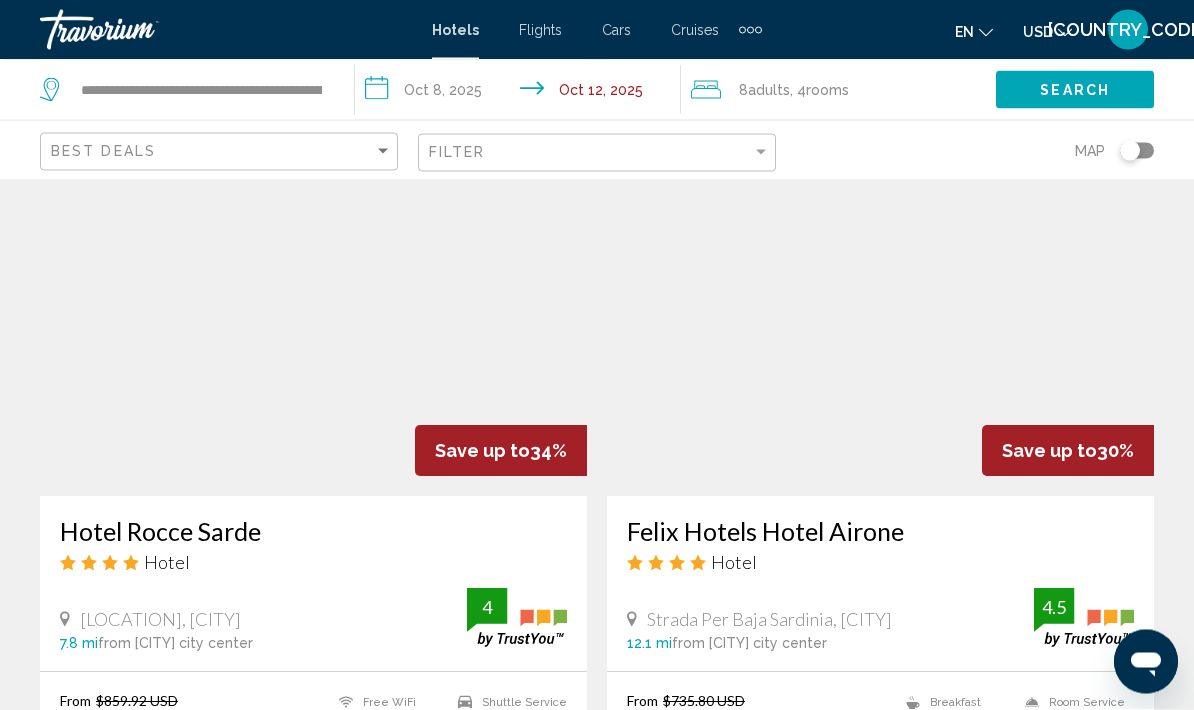 click at bounding box center (880, 337) 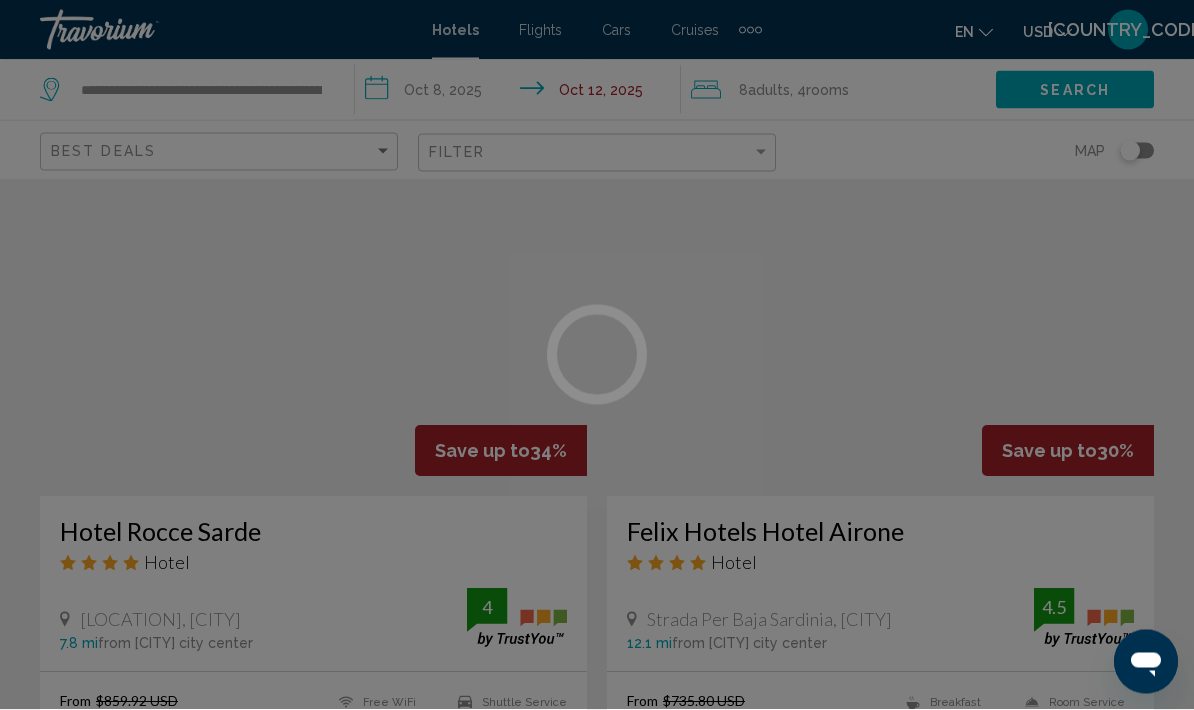 scroll, scrollTop: 816, scrollLeft: 0, axis: vertical 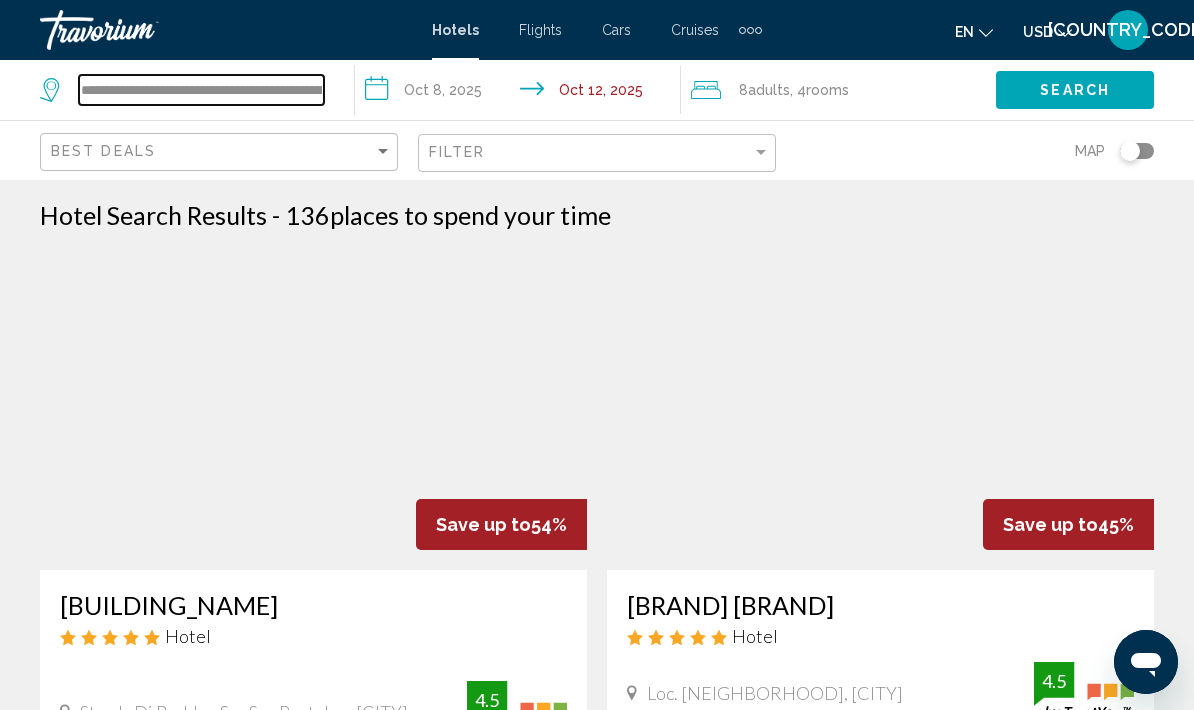click on "**********" at bounding box center (201, 90) 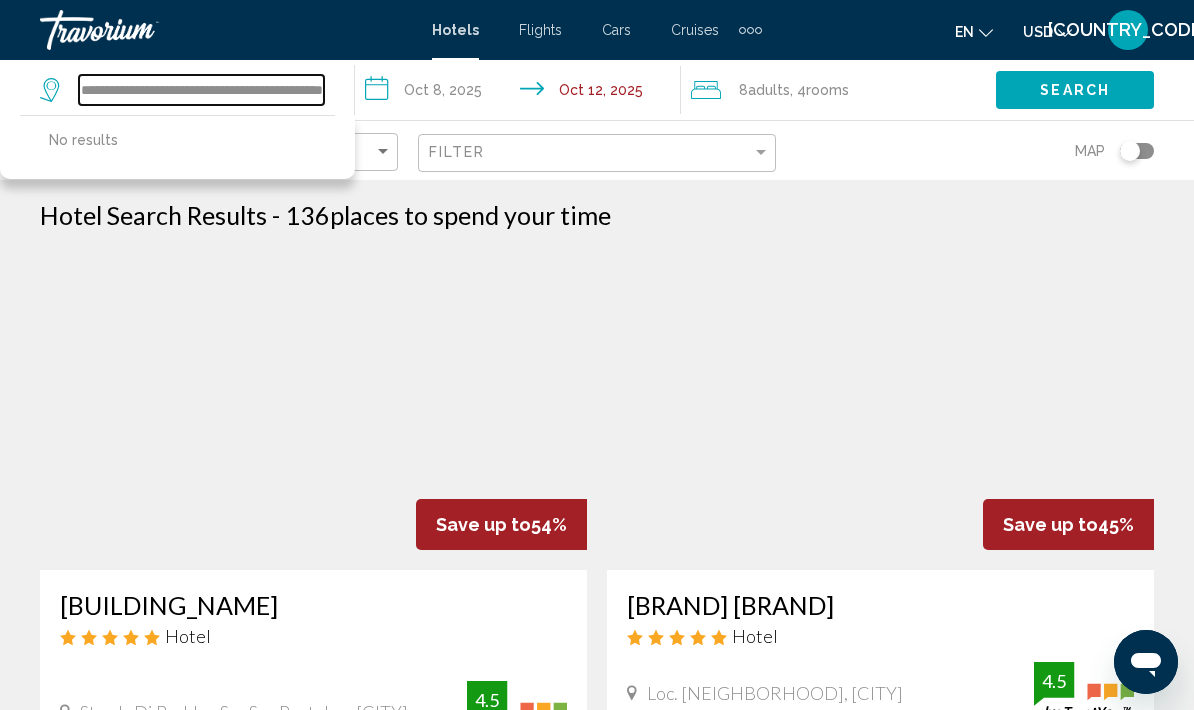 click on "**********" at bounding box center [201, 90] 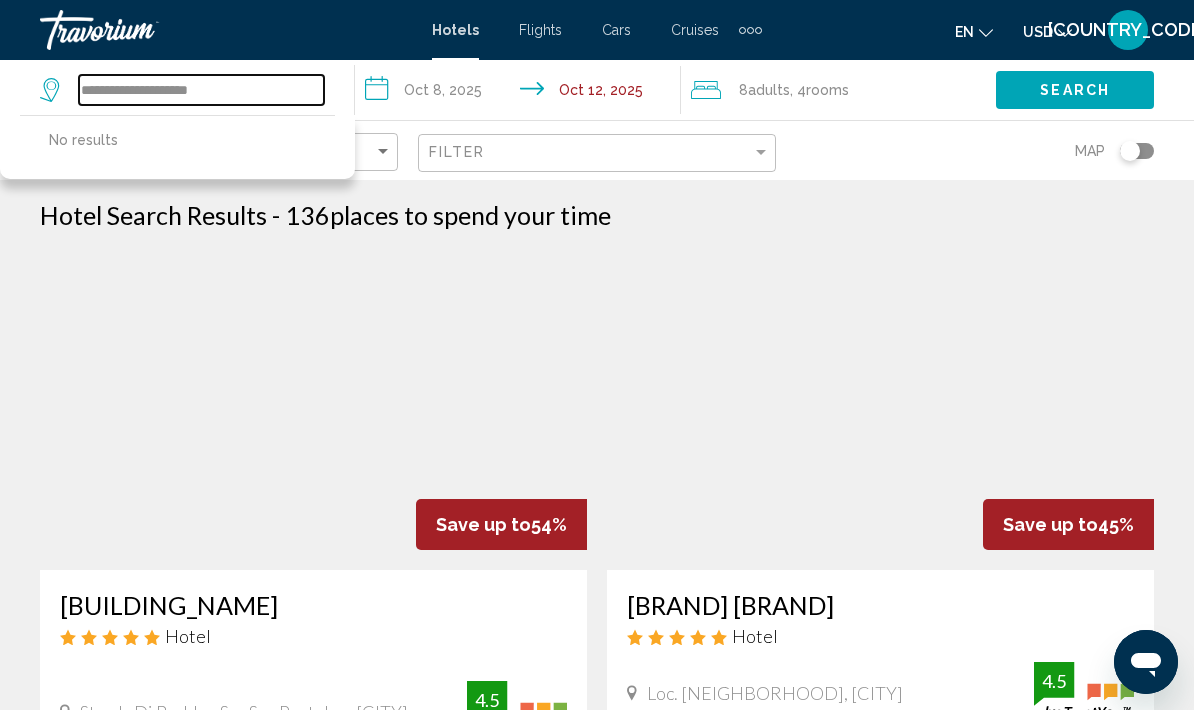 click on "**********" at bounding box center [201, 90] 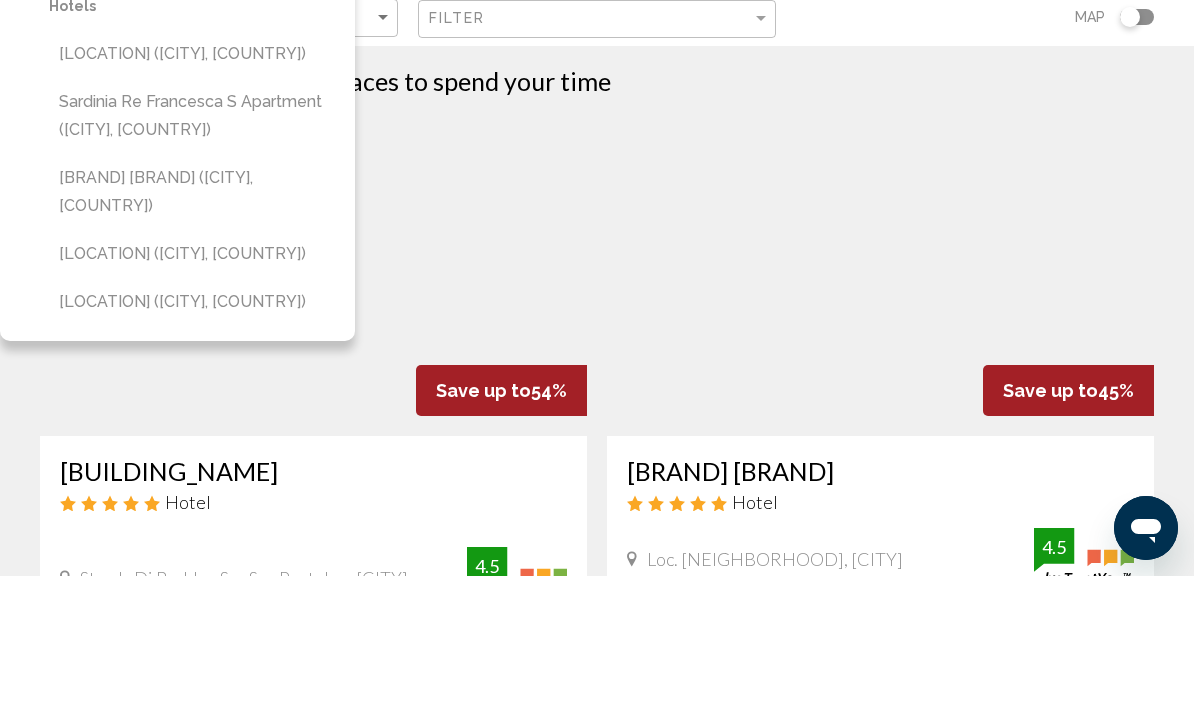 click on "[BRAND] [BRAND] ([CITY], [COUNTRY])" at bounding box center (192, 326) 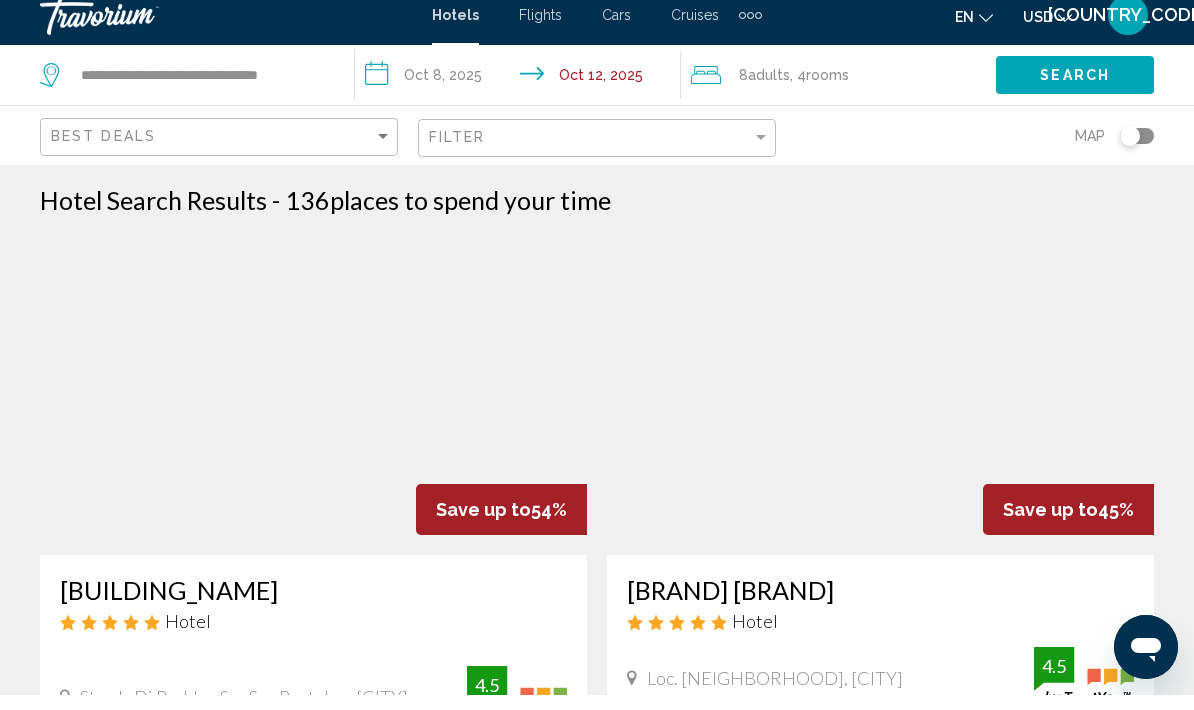 click on "**********" at bounding box center [521, 93] 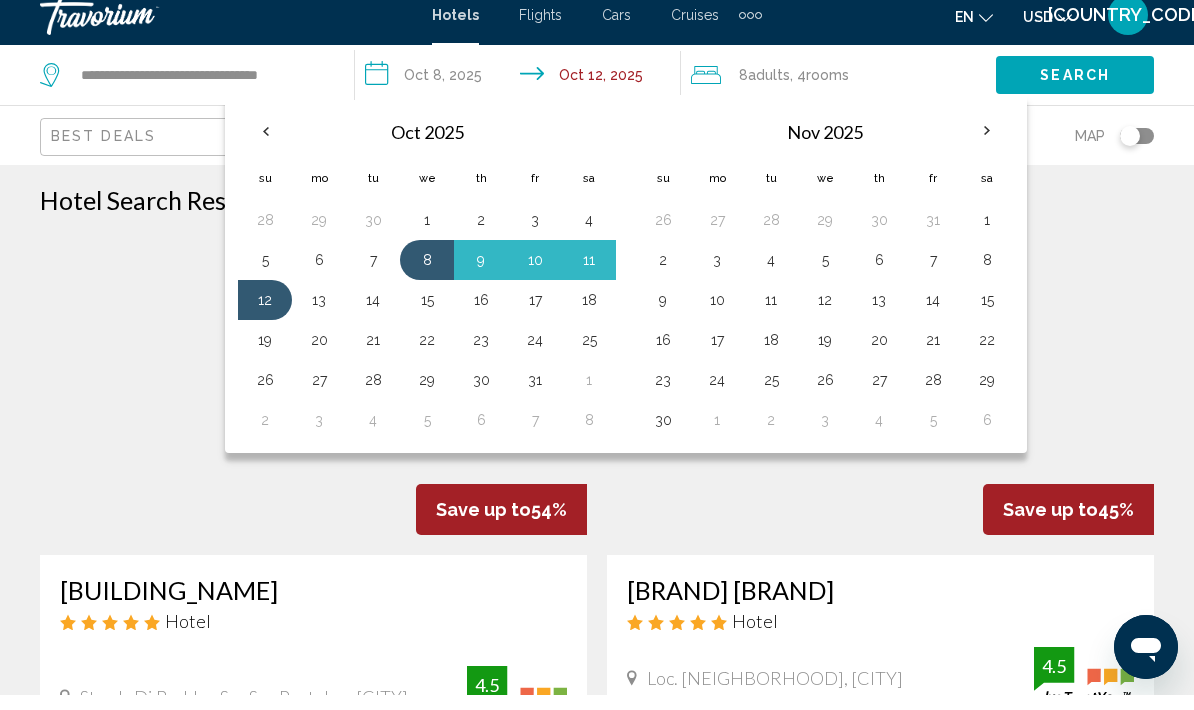 scroll, scrollTop: 15, scrollLeft: 0, axis: vertical 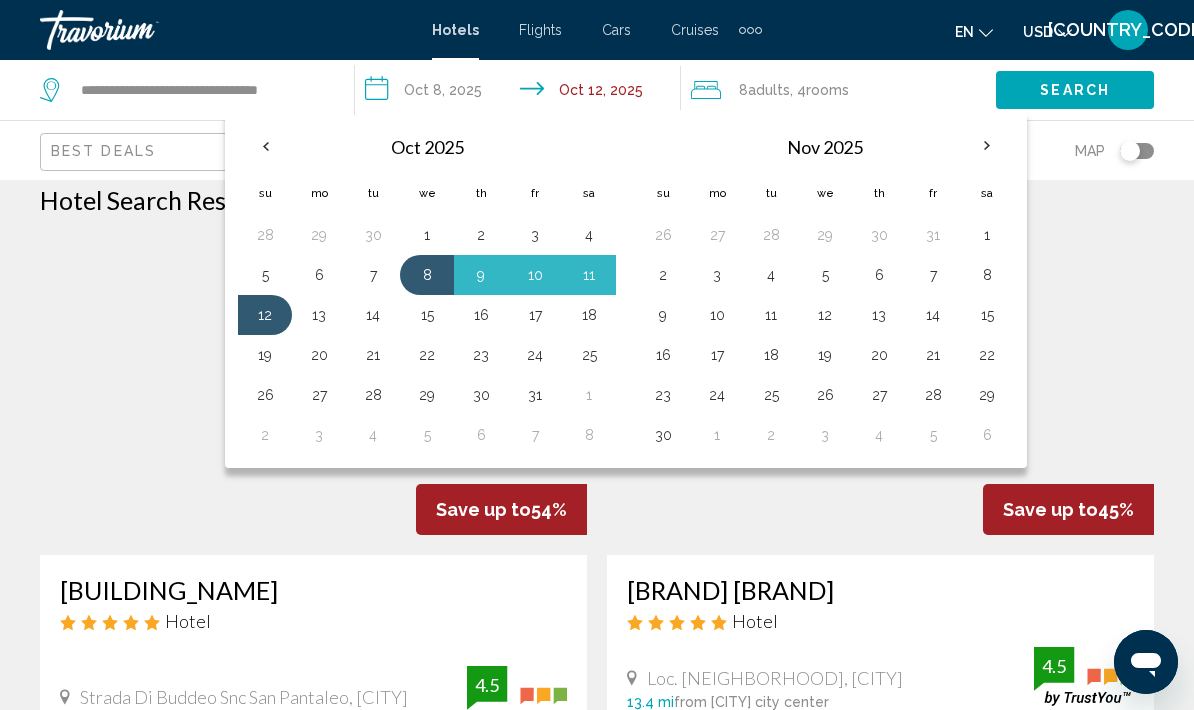 click on "5" at bounding box center (265, 275) 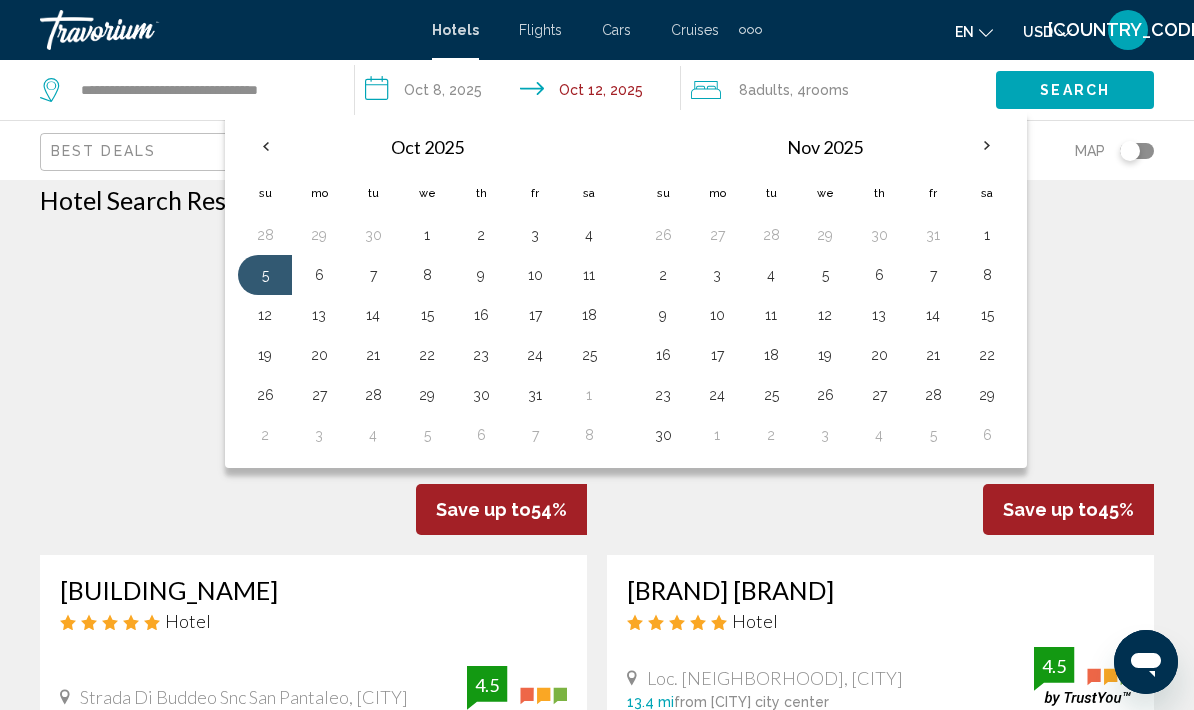 click on "10" at bounding box center (535, 275) 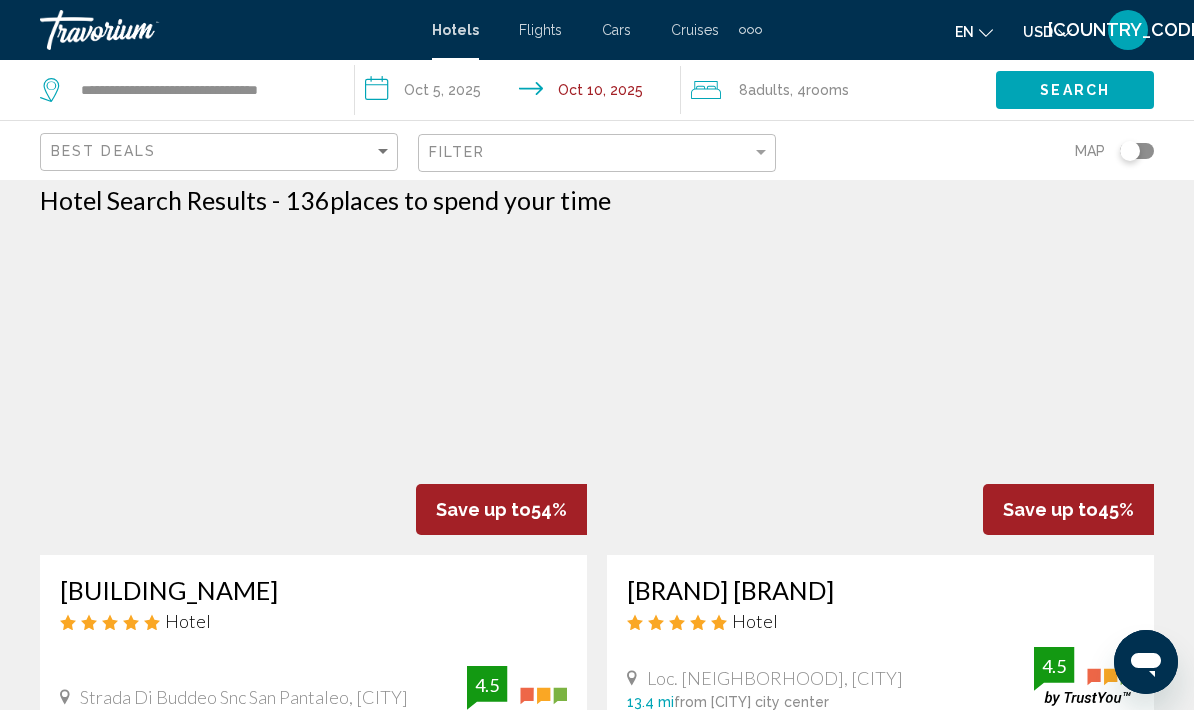 click on "Search" at bounding box center (1075, 91) 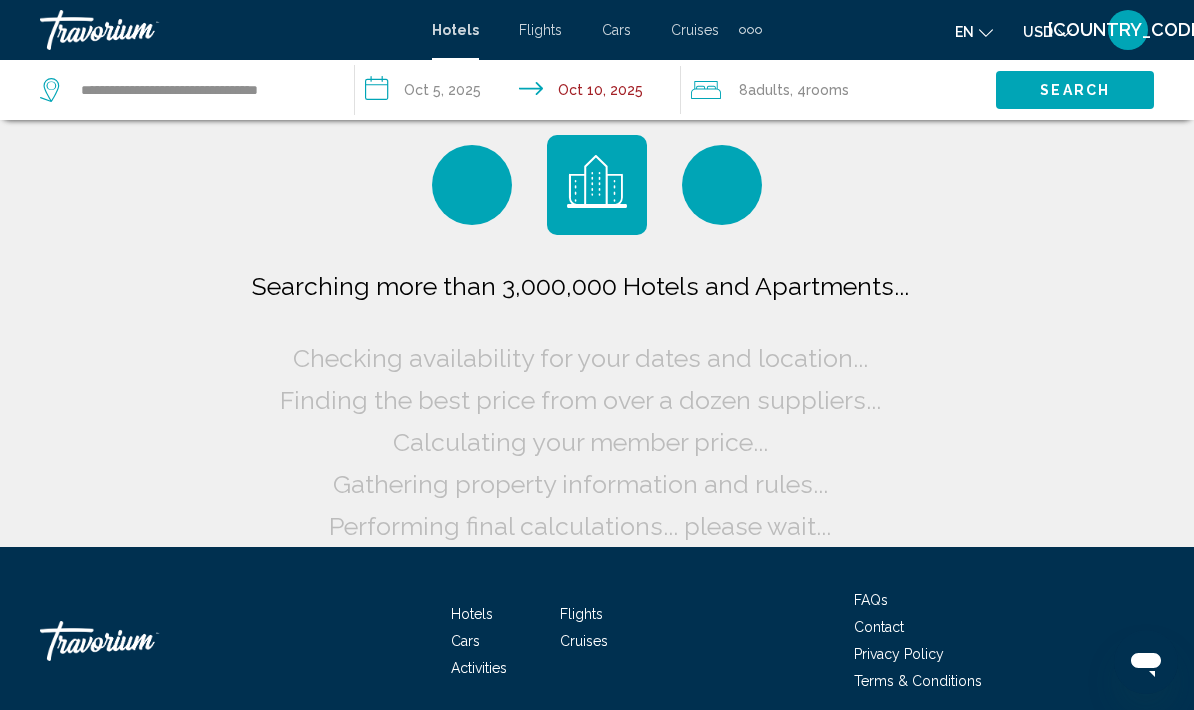 scroll, scrollTop: 0, scrollLeft: 0, axis: both 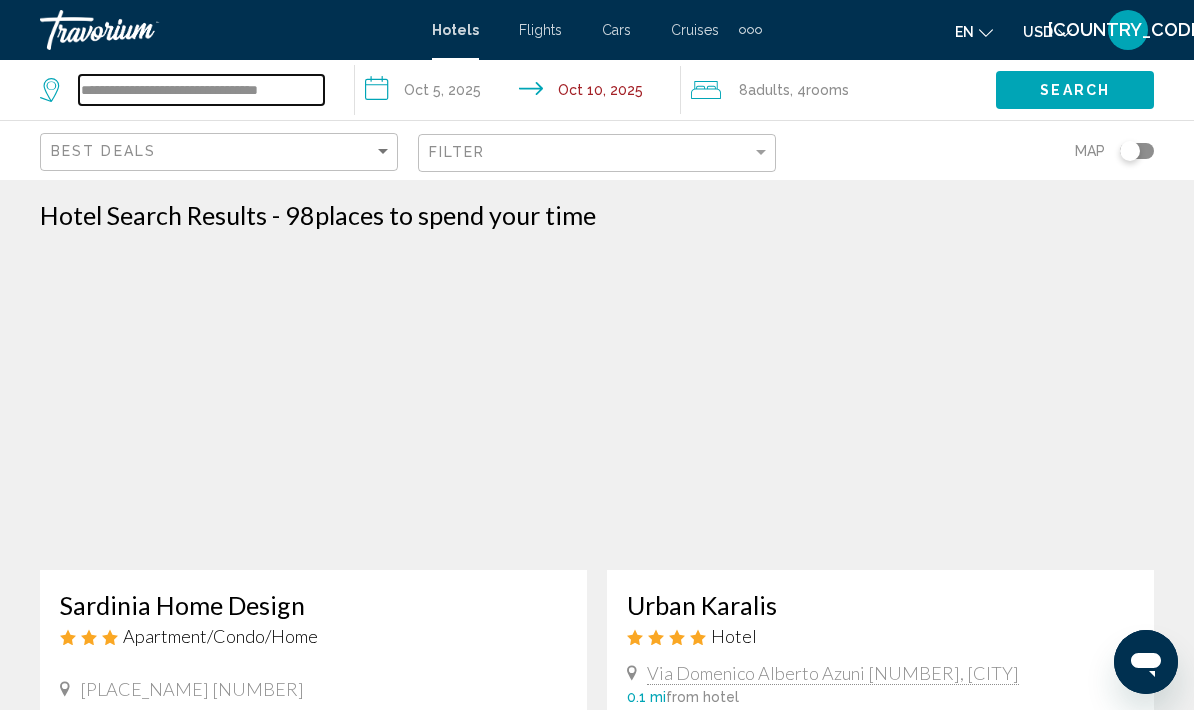 click on "**********" at bounding box center [201, 90] 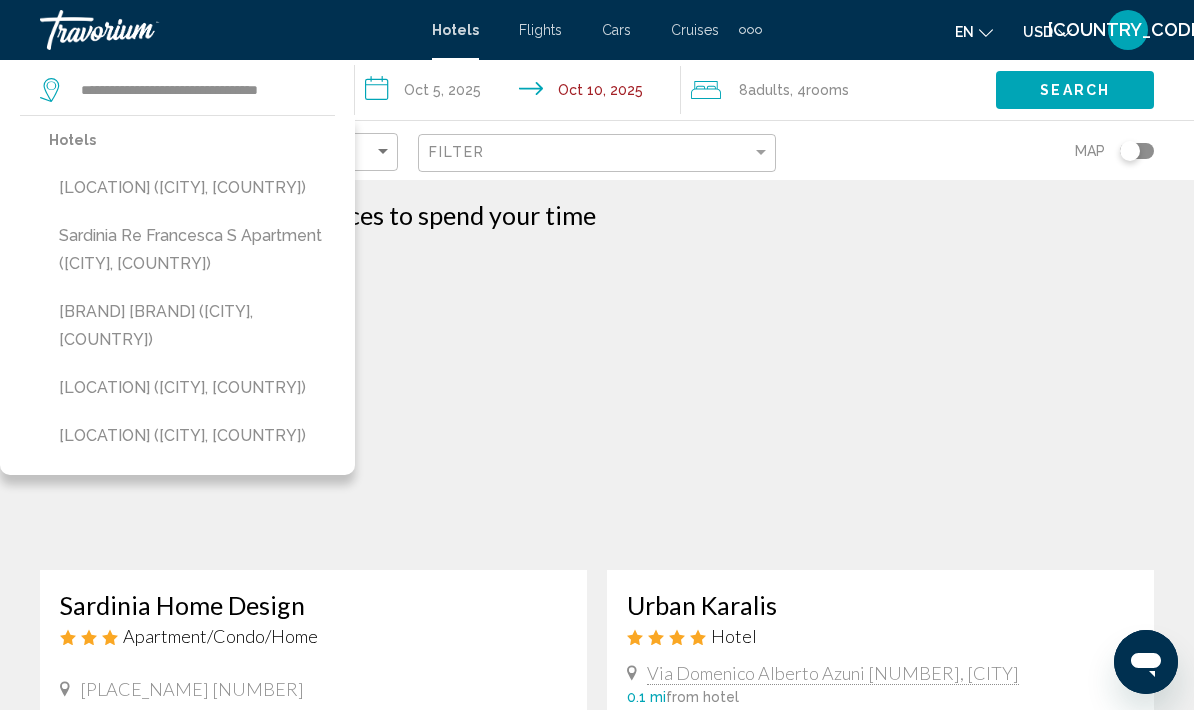 click on "[LOCATION] ([CITY], [COUNTRY])" at bounding box center [192, 188] 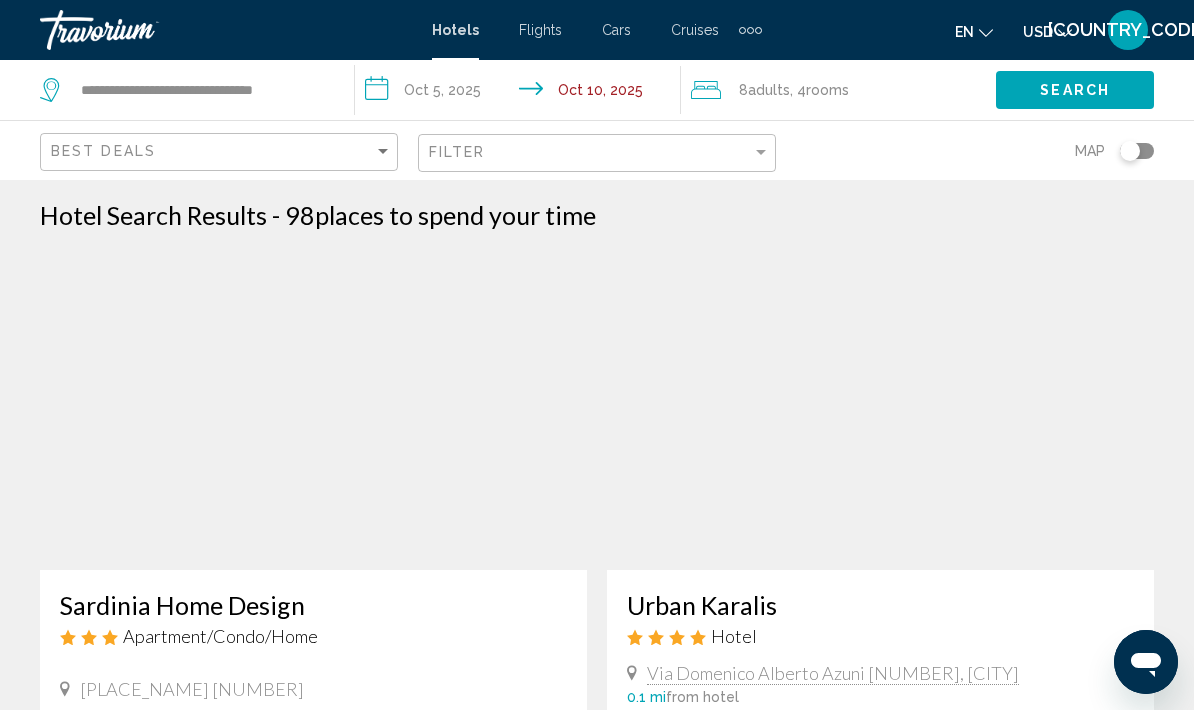 click on "Search" at bounding box center [1075, 91] 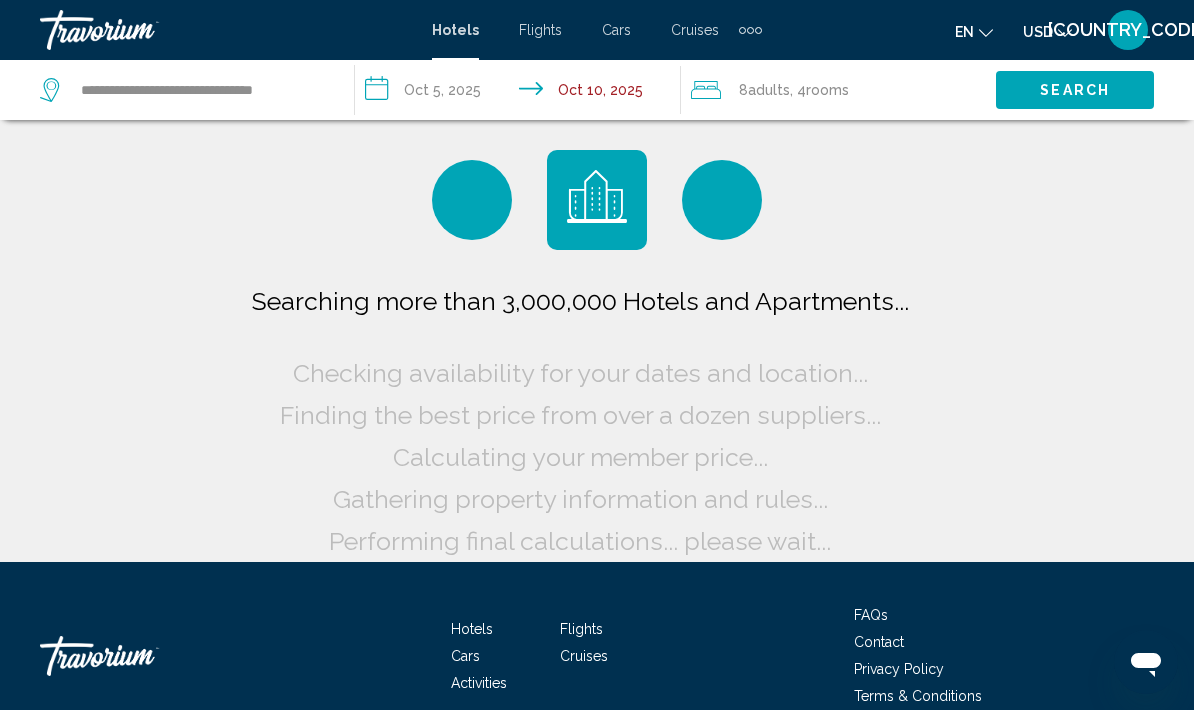 scroll, scrollTop: 0, scrollLeft: 0, axis: both 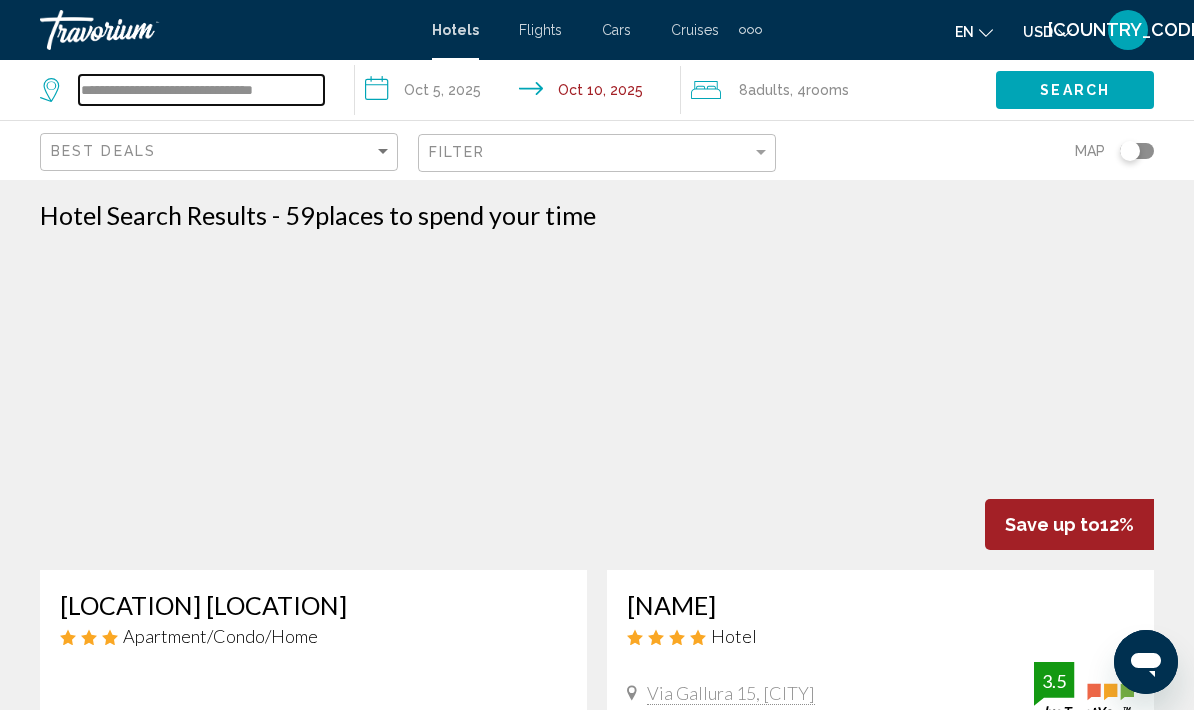 click on "**********" at bounding box center (201, 90) 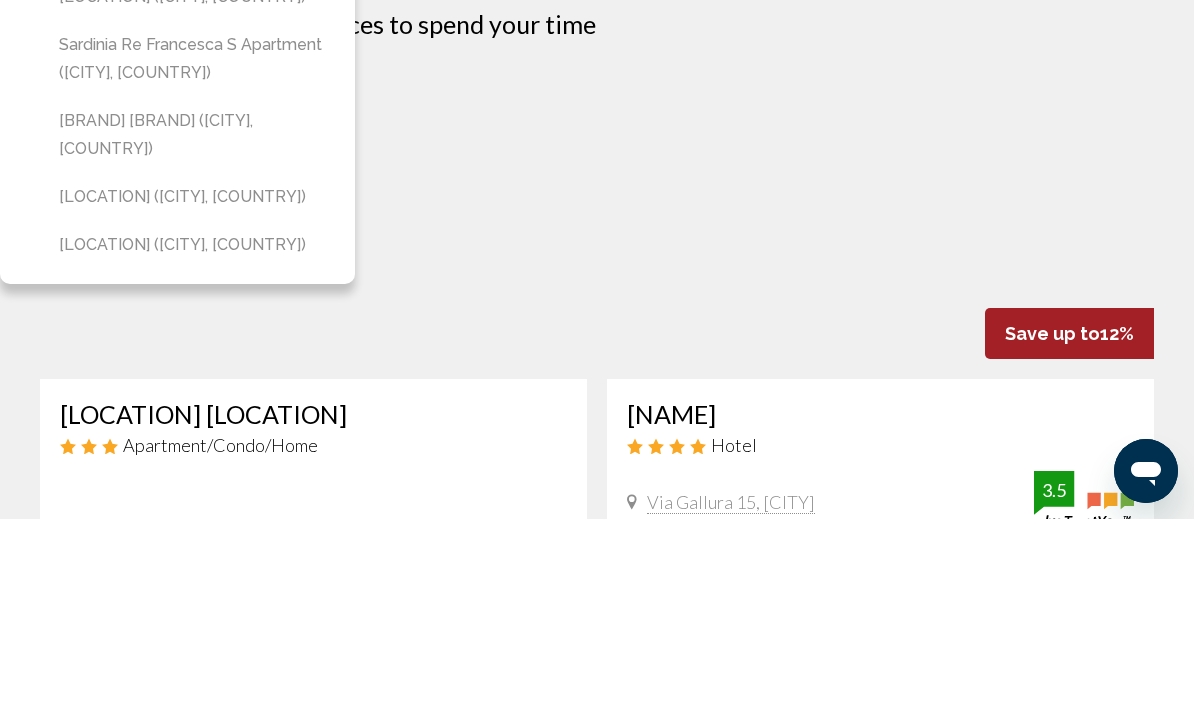 click on "[LOCATION] ([CITY], [COUNTRY])" at bounding box center [192, 436] 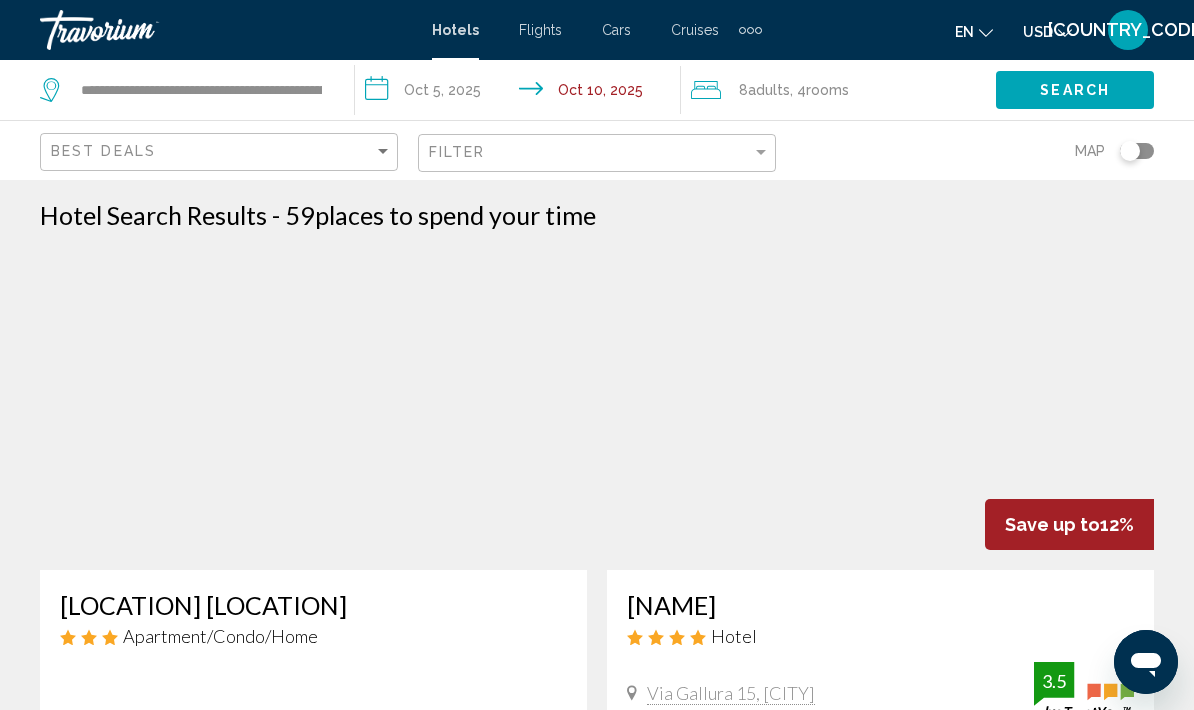 click on "Search" at bounding box center [1075, 91] 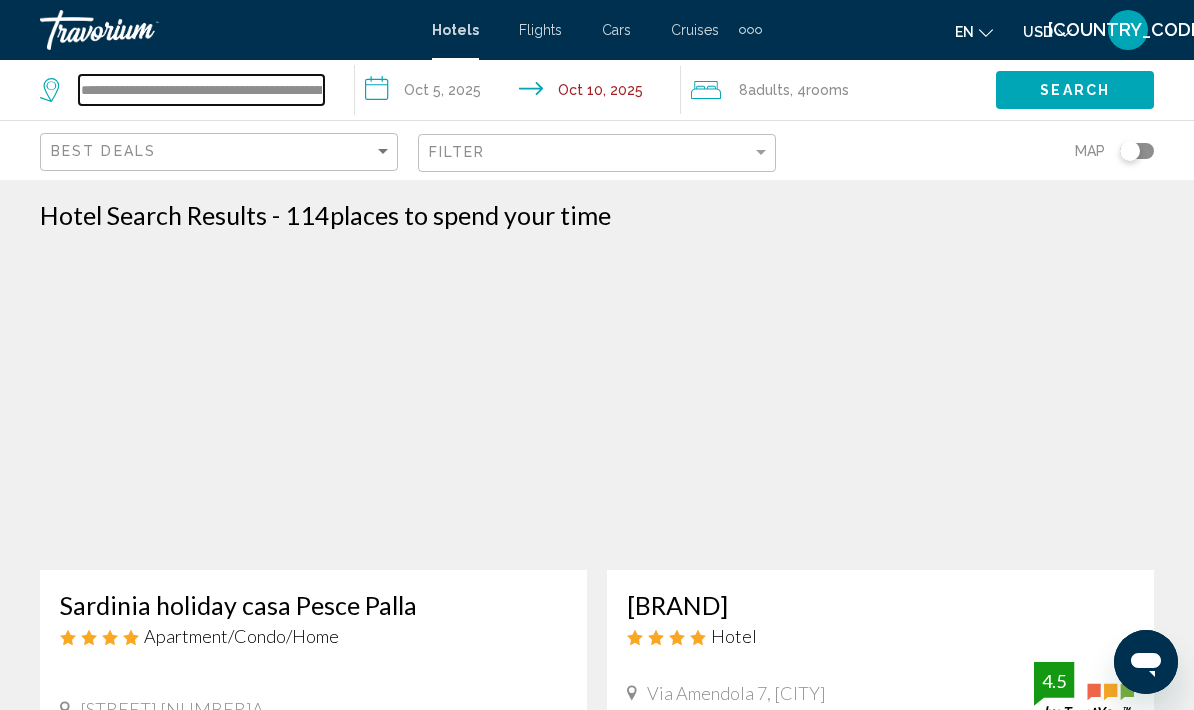 click on "**********" at bounding box center [201, 90] 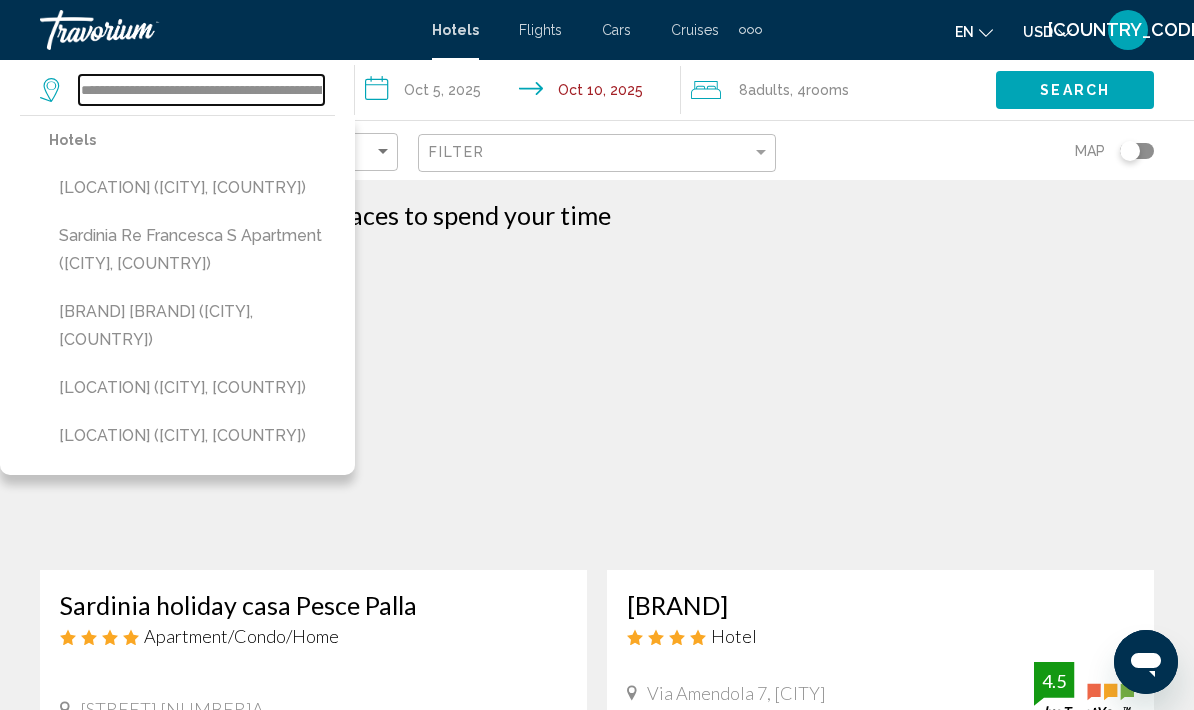 click on "**********" at bounding box center (201, 90) 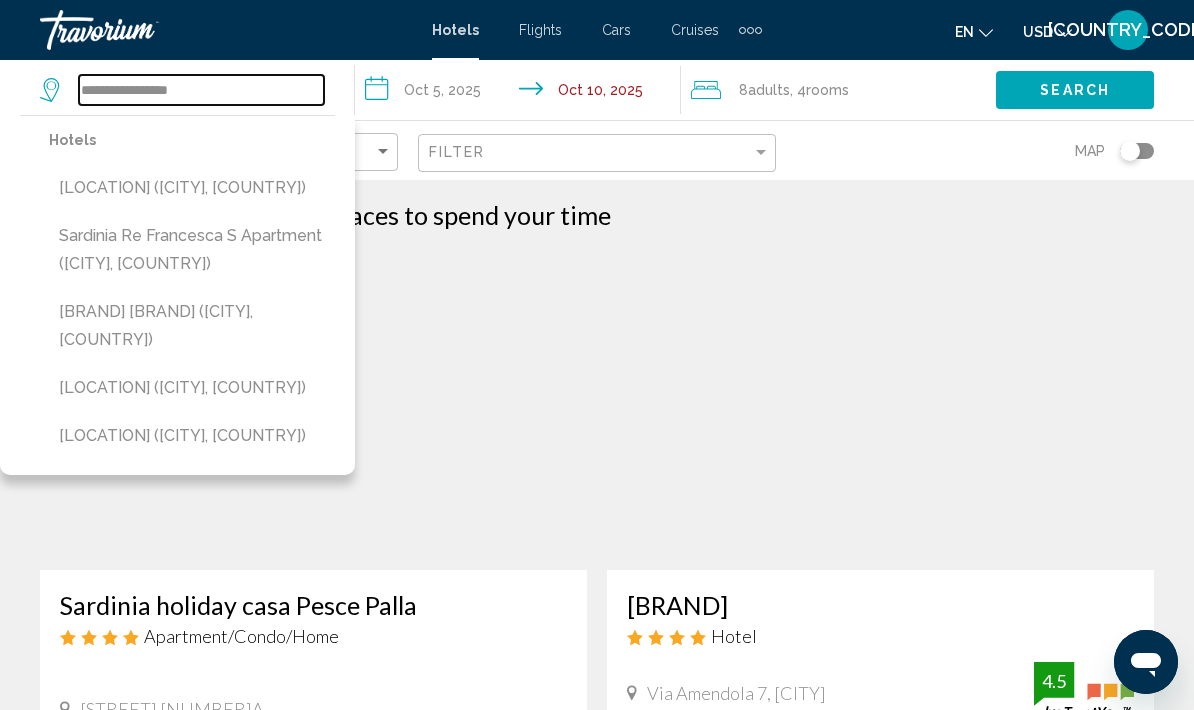 click on "**********" at bounding box center (201, 90) 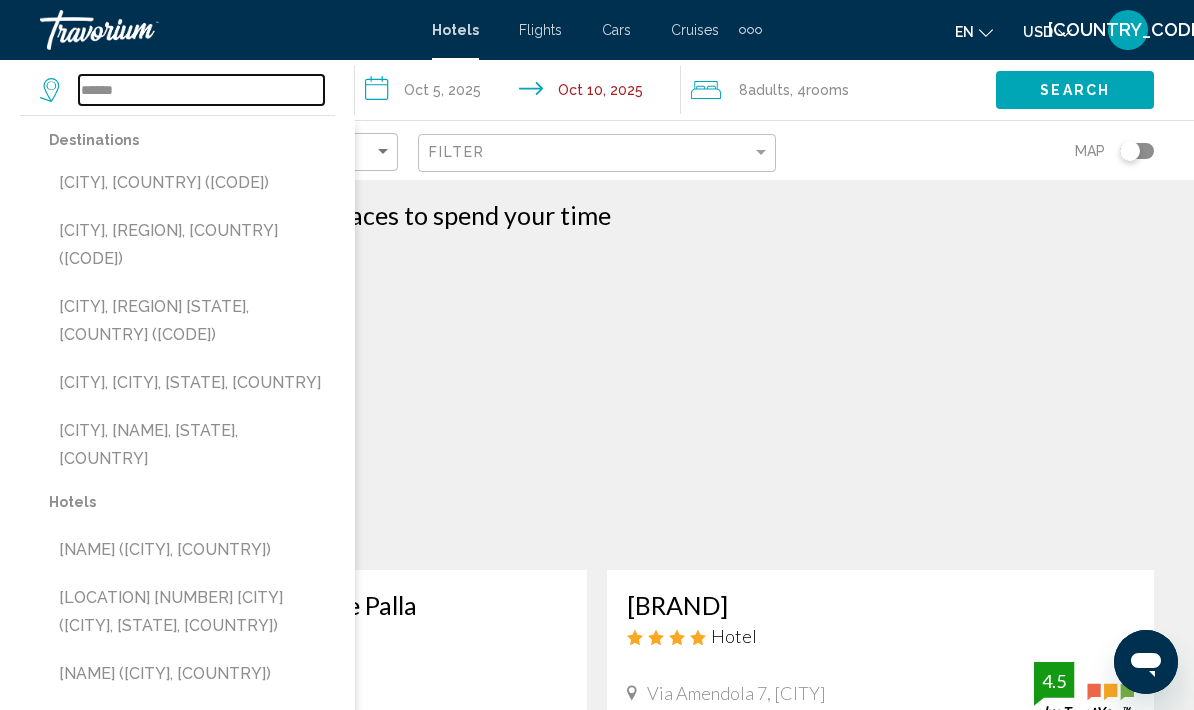 type on "******" 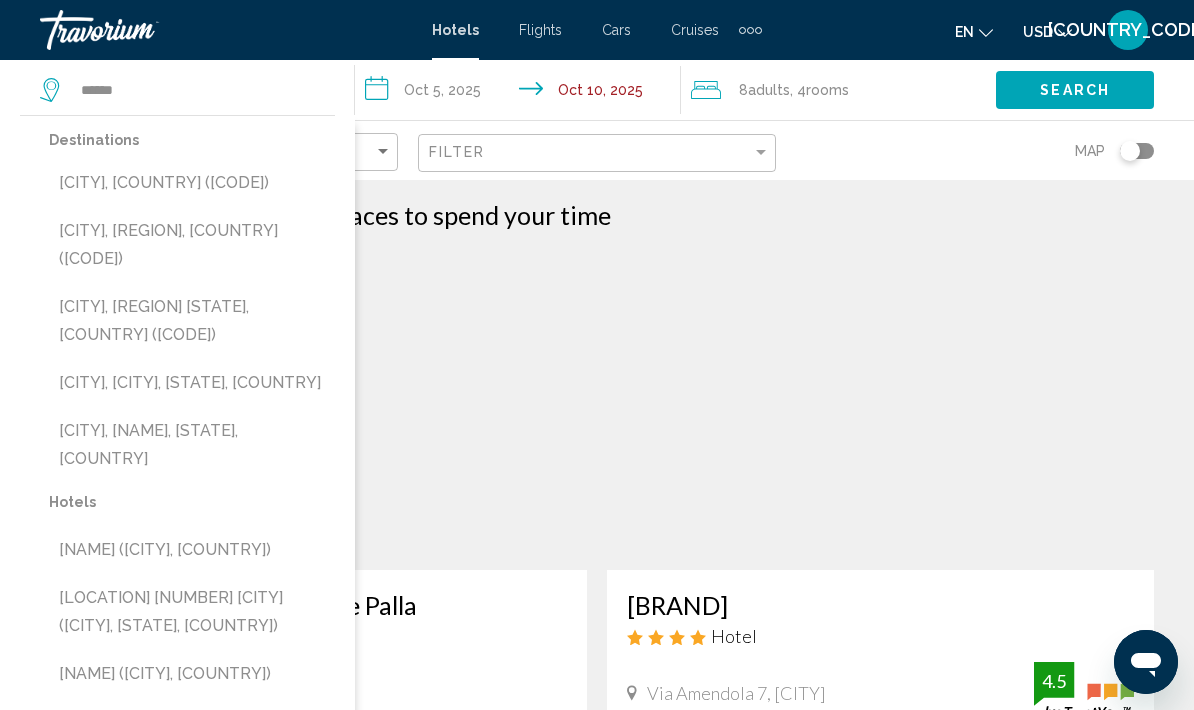 click on "[CITY], [COUNTRY] ([CODE])" at bounding box center (192, 183) 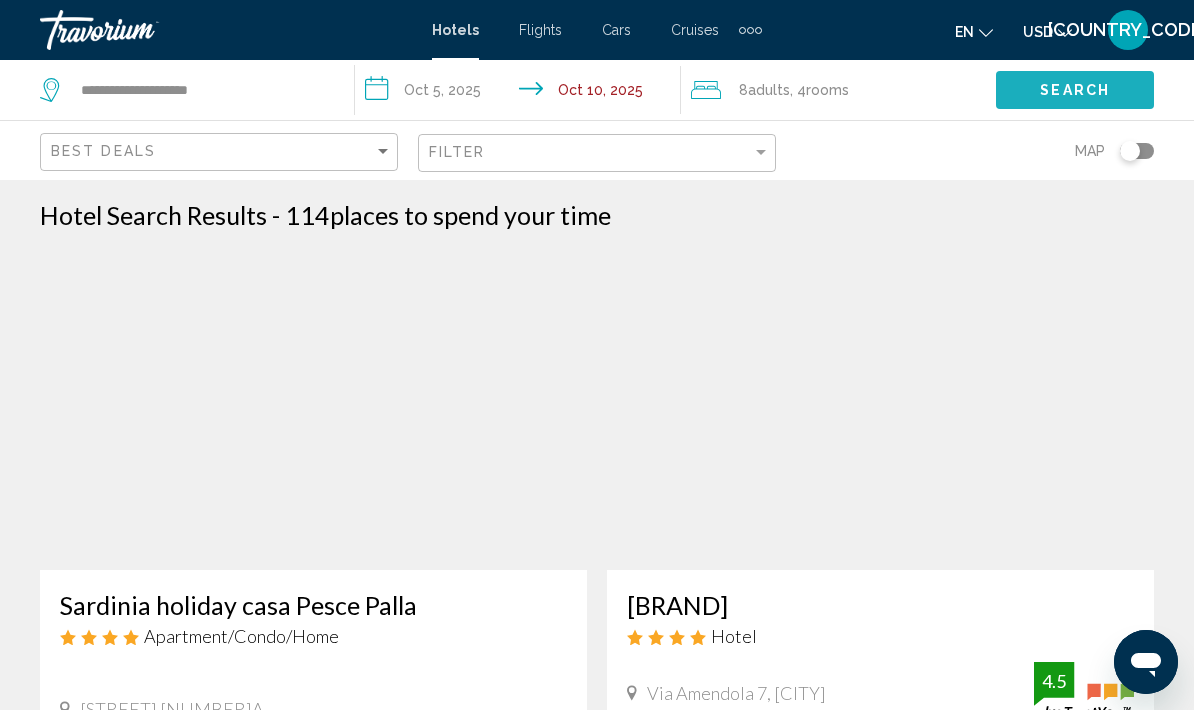 click on "Search" at bounding box center [1075, 89] 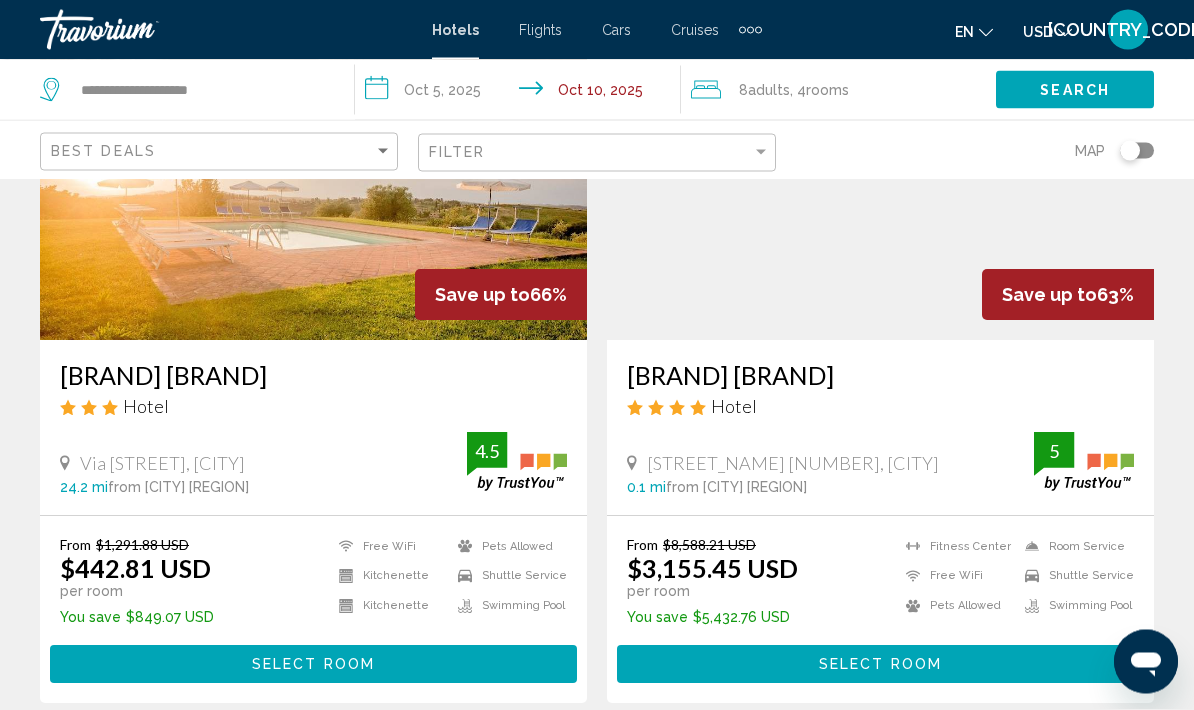 click on "Select Room" at bounding box center (313, 664) 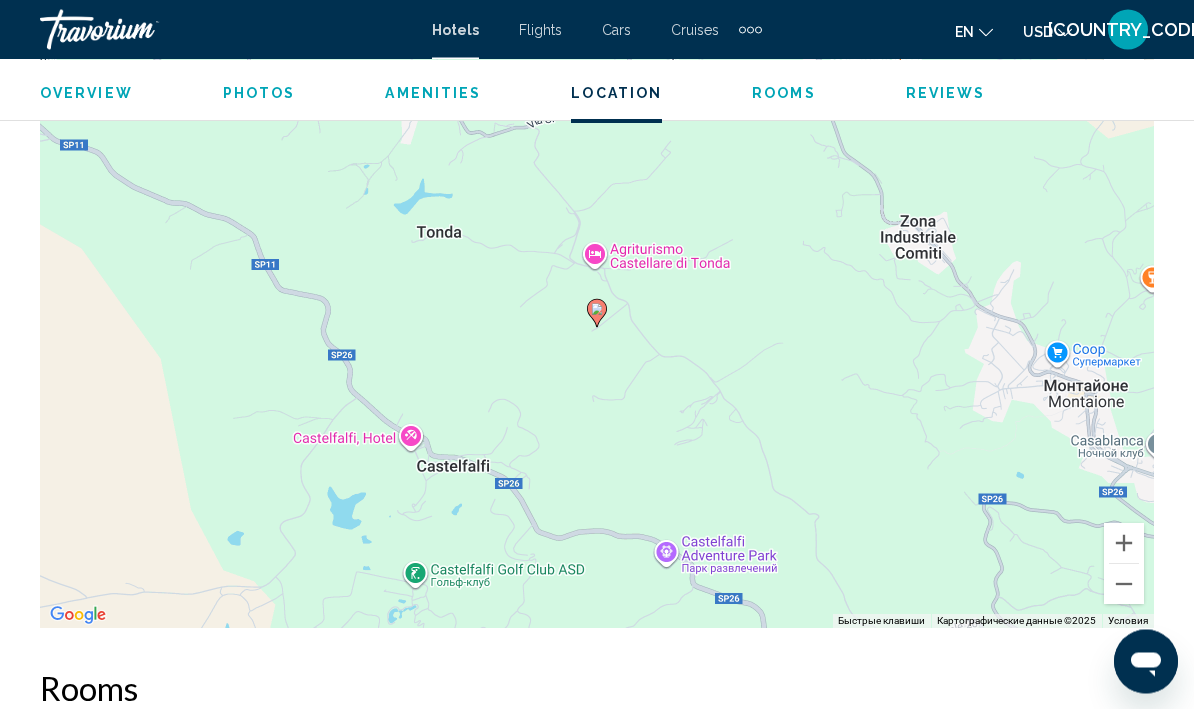 scroll, scrollTop: 2300, scrollLeft: 0, axis: vertical 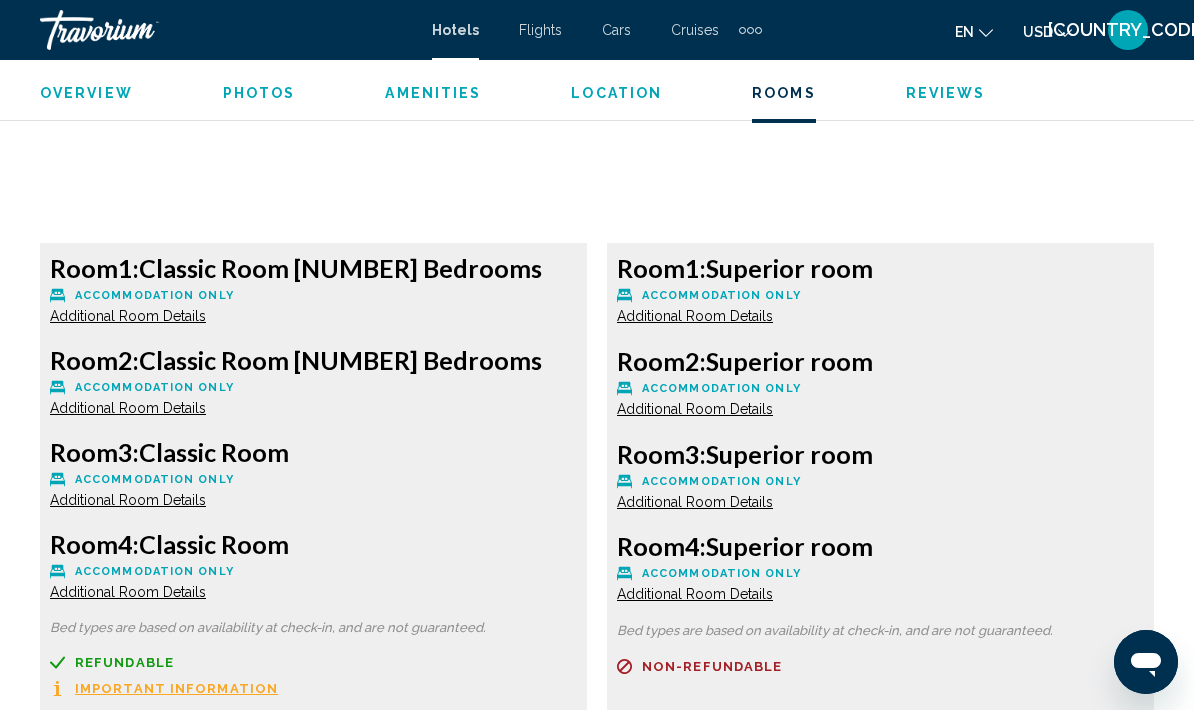 click on "Additional Room Details" at bounding box center (128, 316) 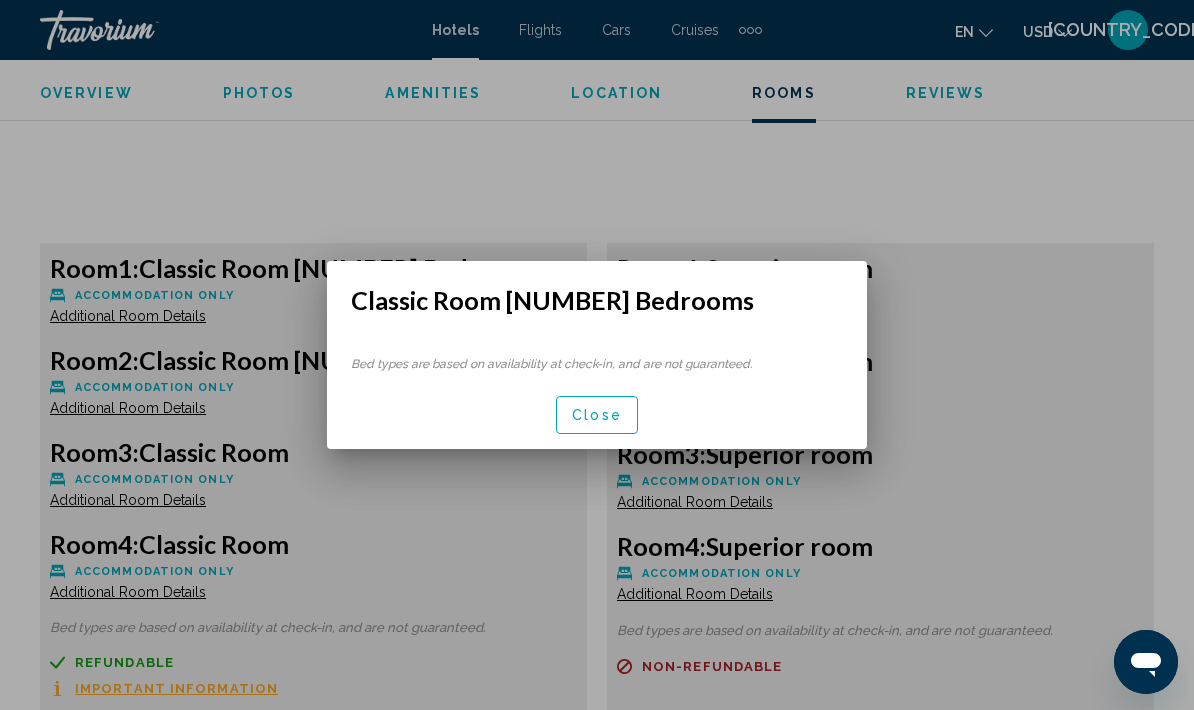 scroll, scrollTop: 0, scrollLeft: 0, axis: both 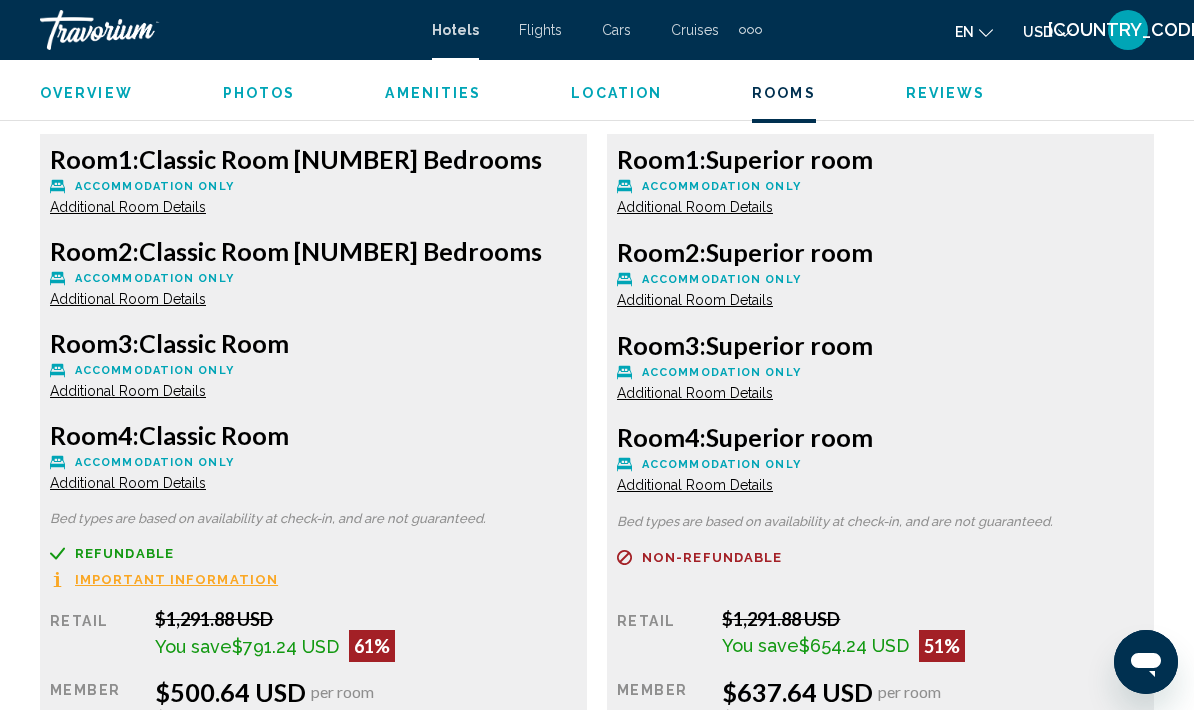 click on "Additional Room Details" at bounding box center [128, 207] 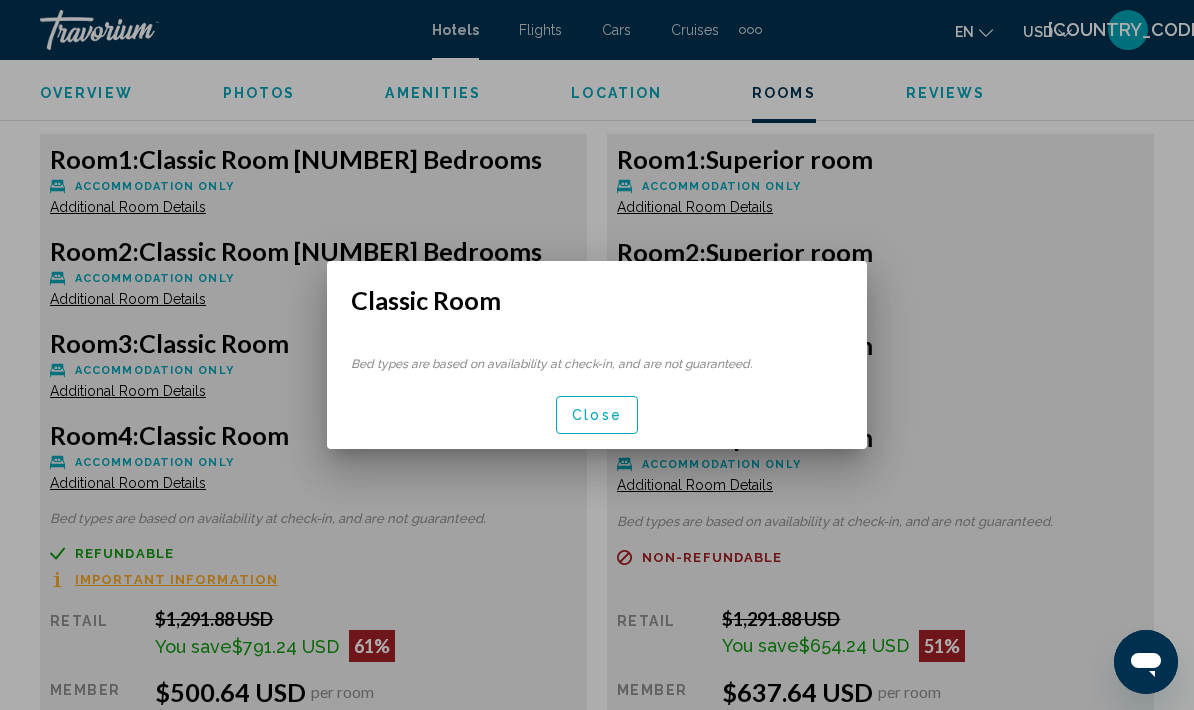click at bounding box center [597, 355] 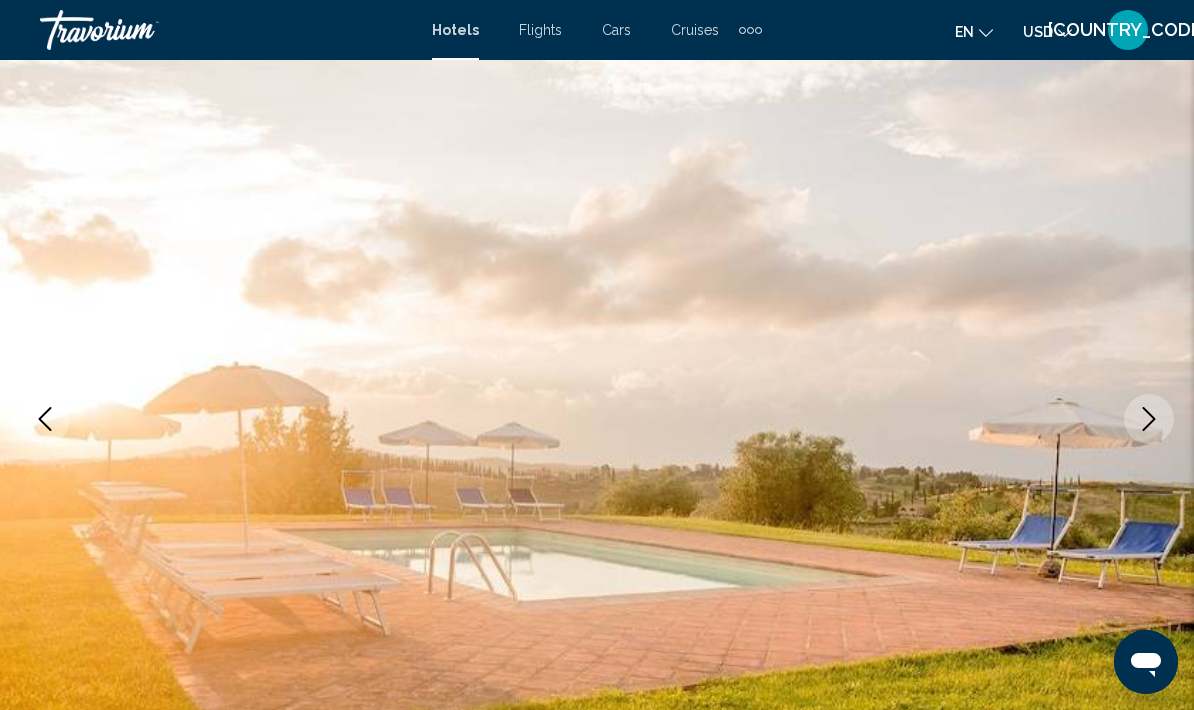 scroll, scrollTop: 0, scrollLeft: 0, axis: both 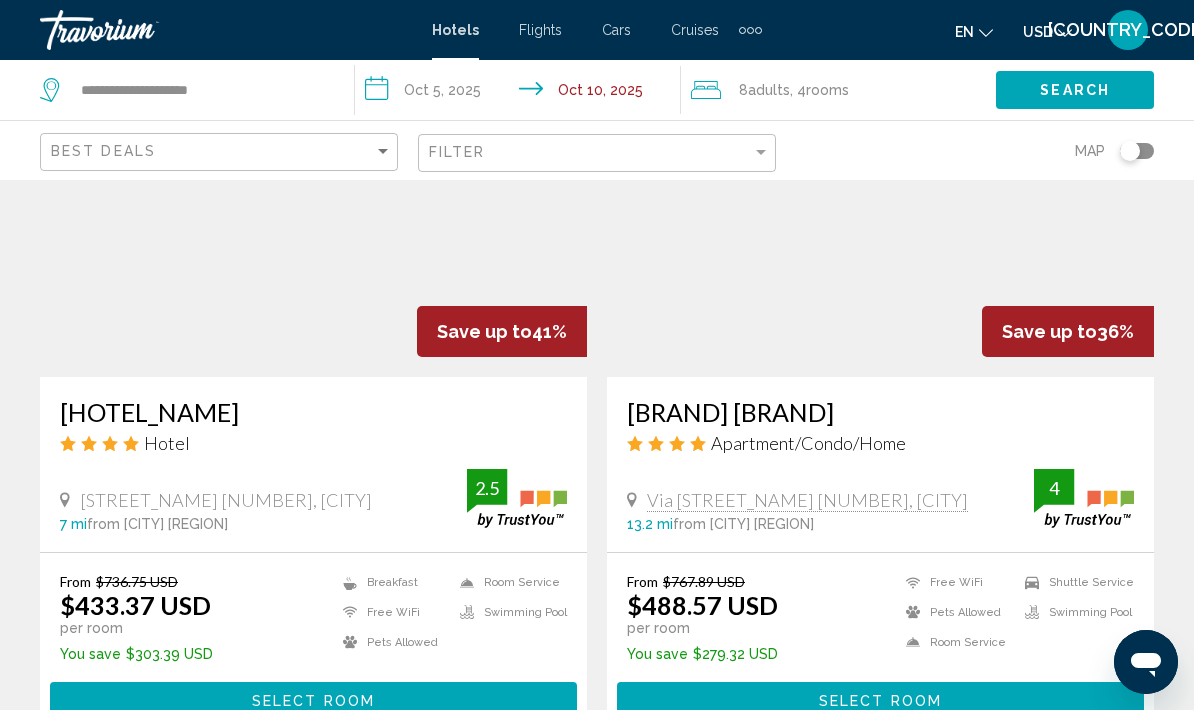 click on "Select Room" at bounding box center (880, 701) 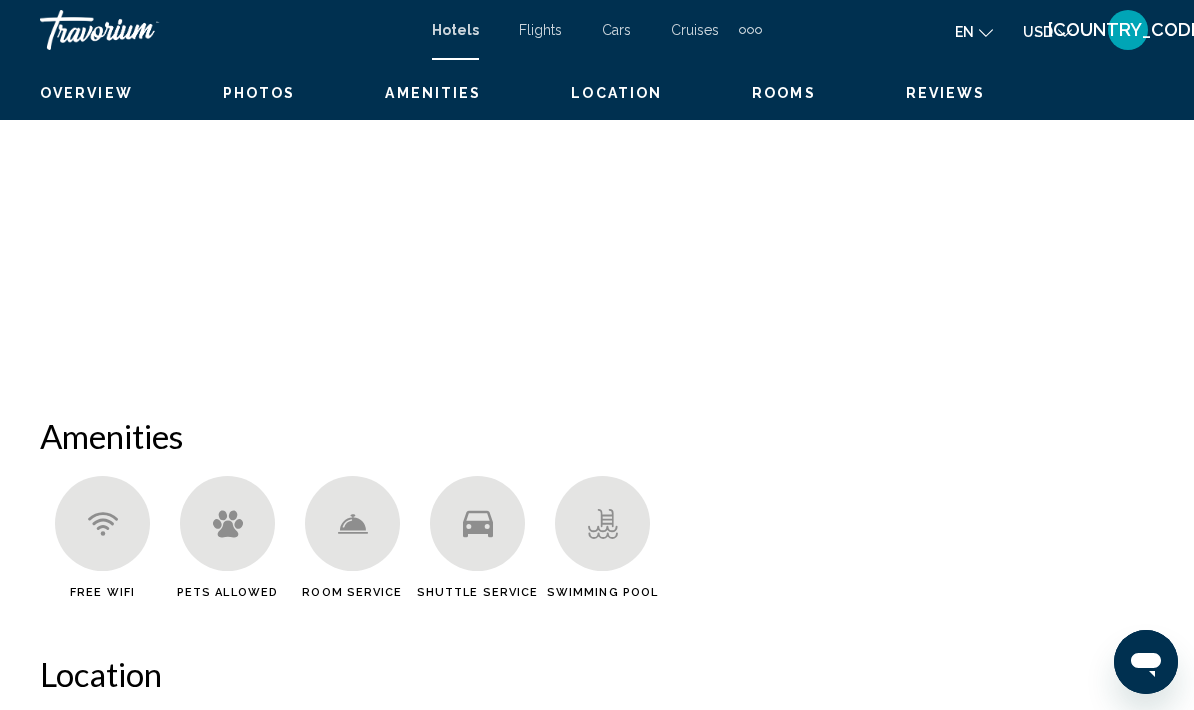 scroll, scrollTop: 0, scrollLeft: 0, axis: both 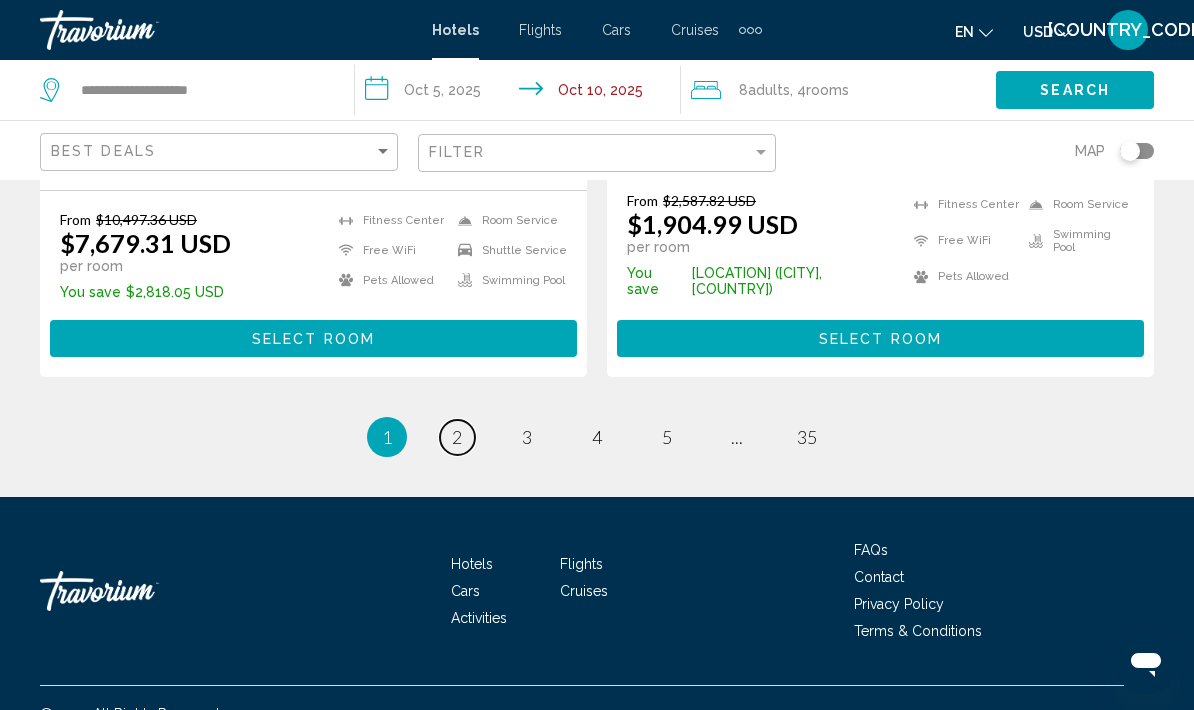 click on "2" at bounding box center [457, 437] 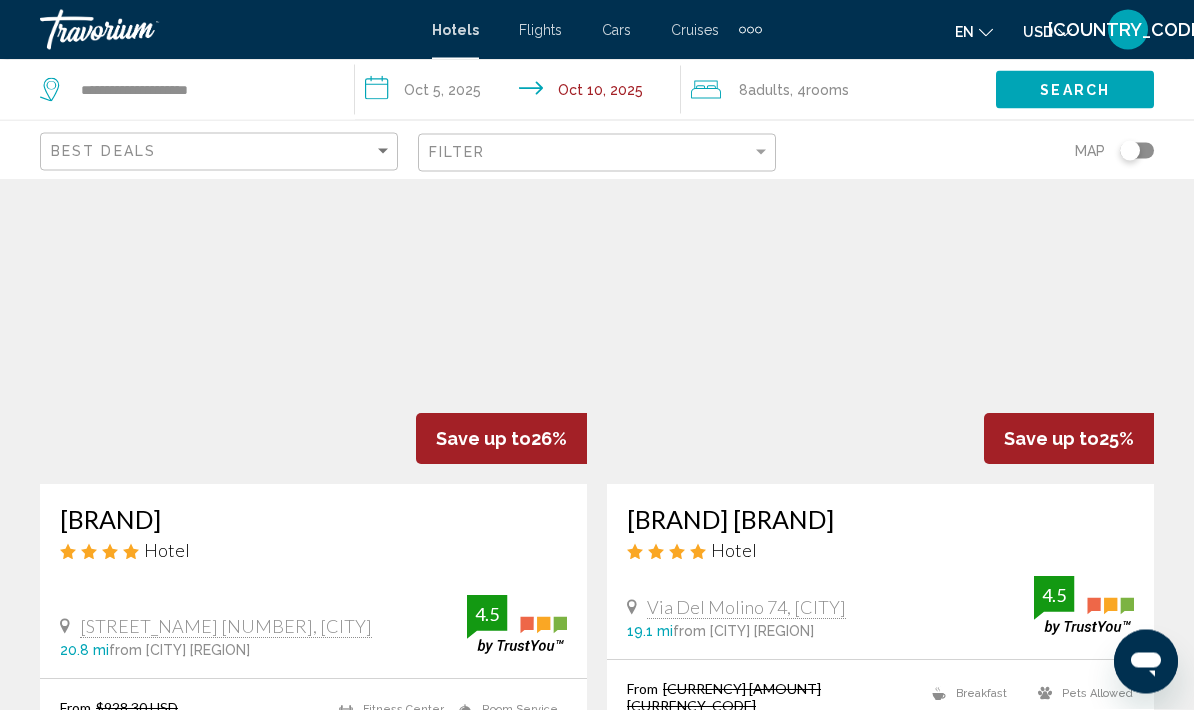 scroll, scrollTop: 57, scrollLeft: 0, axis: vertical 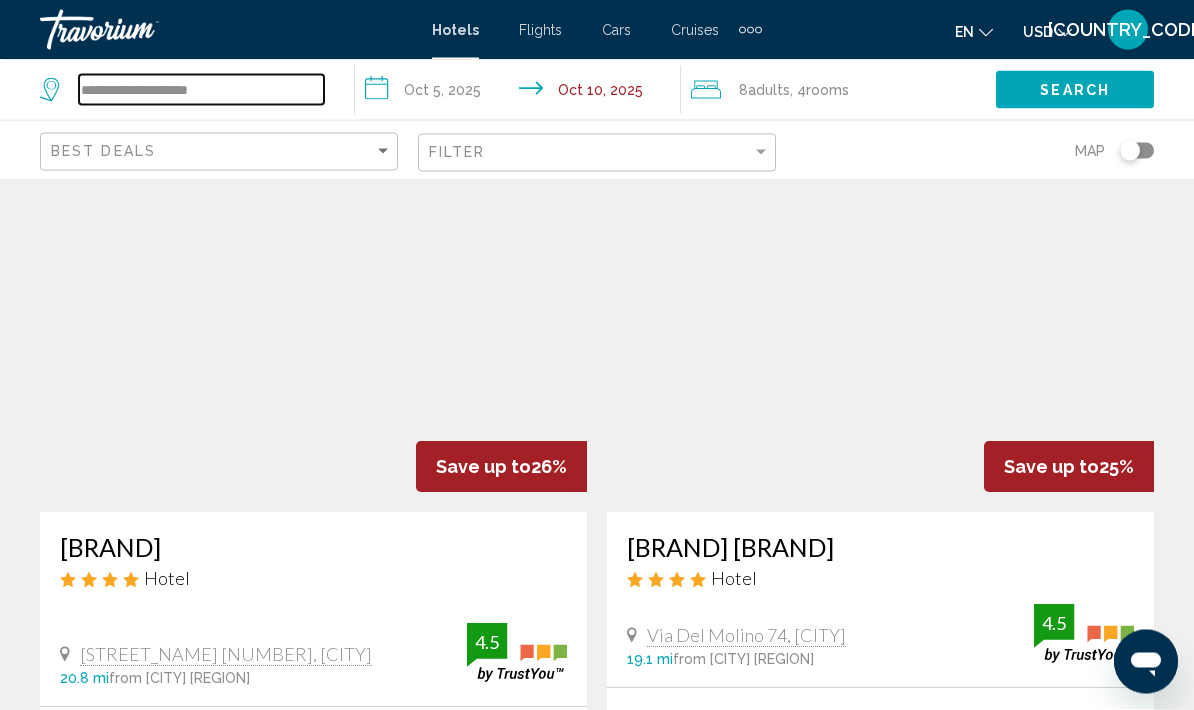 click on "**********" at bounding box center (201, 90) 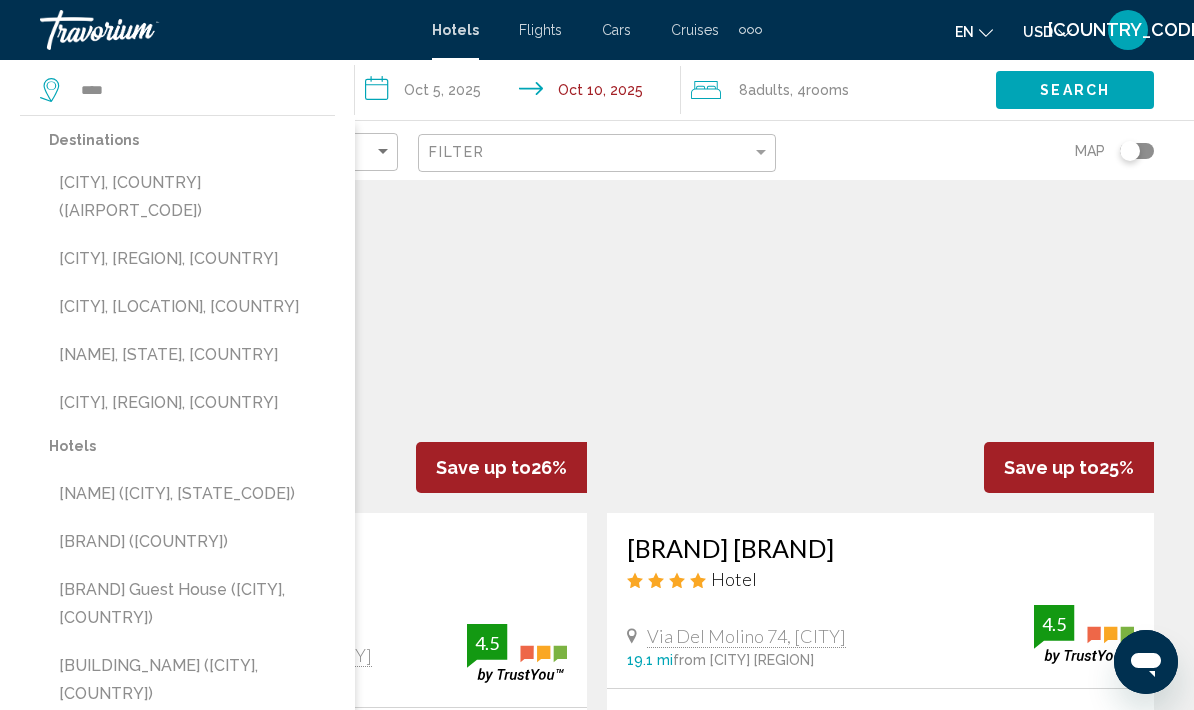 click on "[CITY], [COUNTRY] ([AIRPORT_CODE])" at bounding box center (192, 197) 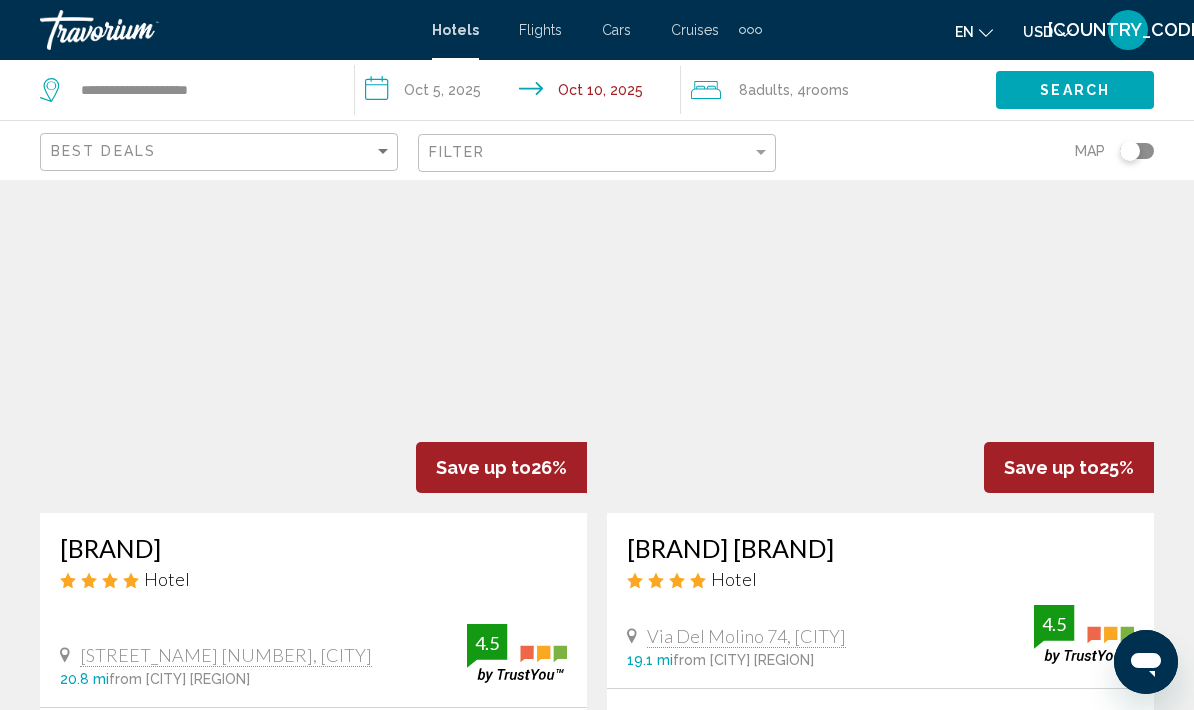 click on "Search" at bounding box center (1075, 91) 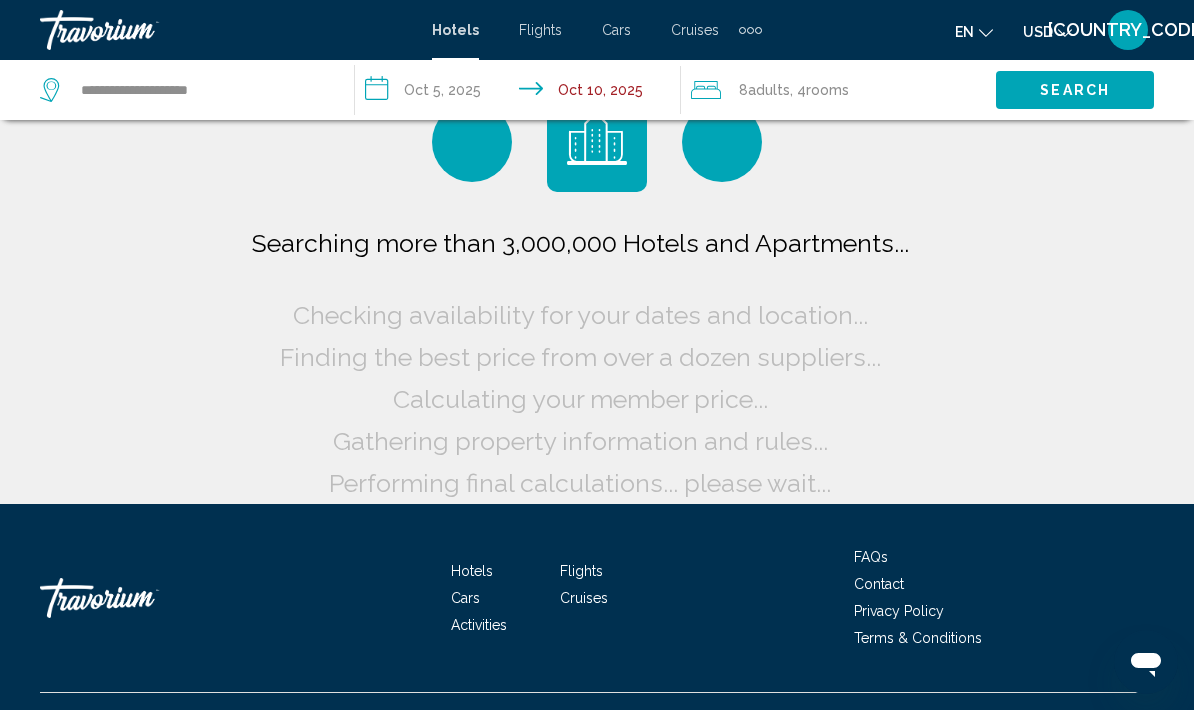 scroll, scrollTop: 0, scrollLeft: 0, axis: both 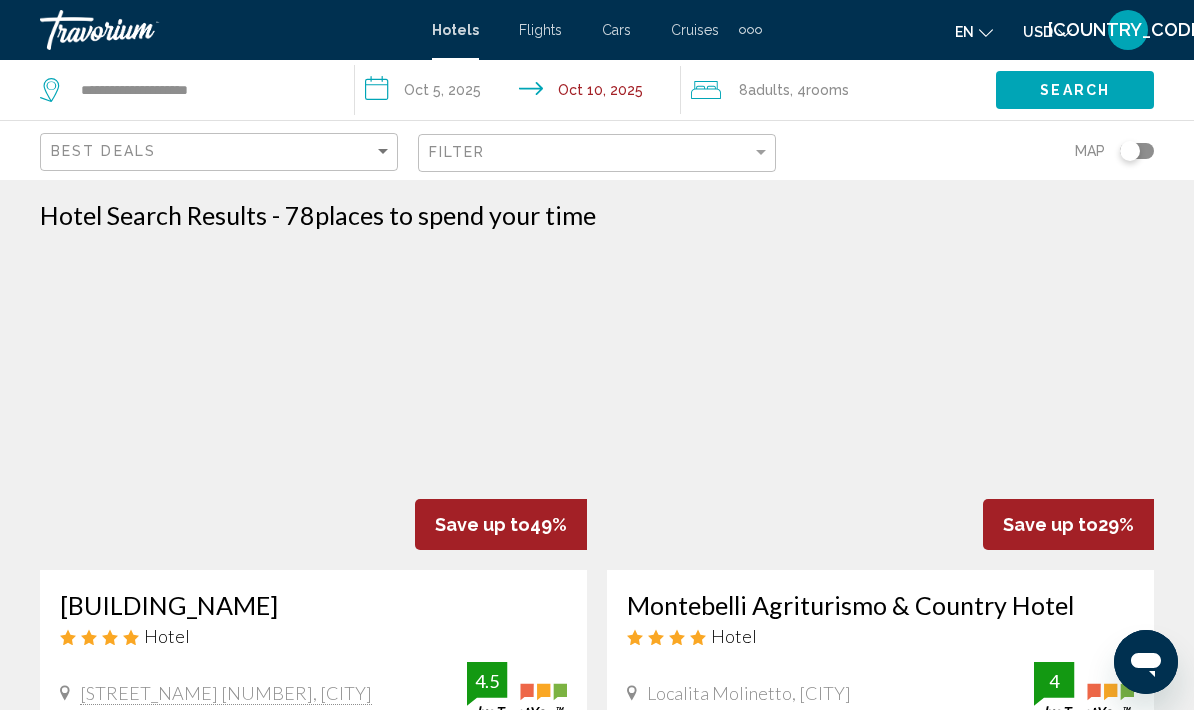click on "**********" at bounding box center (521, 93) 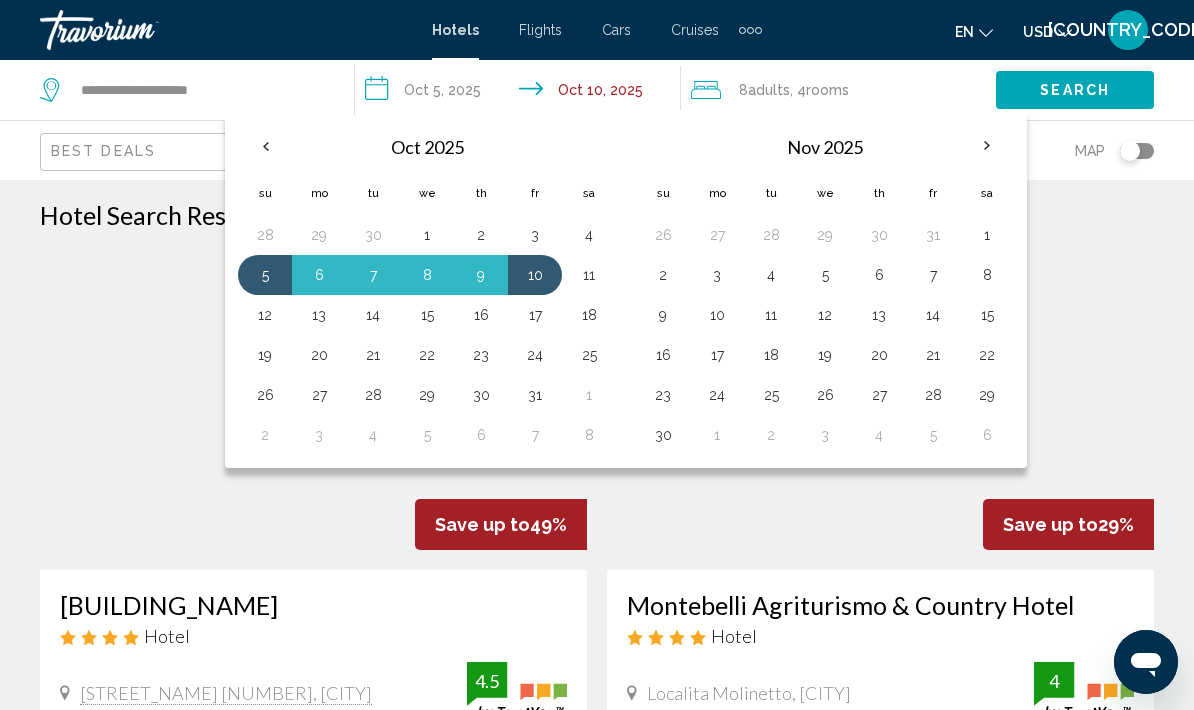 click on "6" at bounding box center (319, 275) 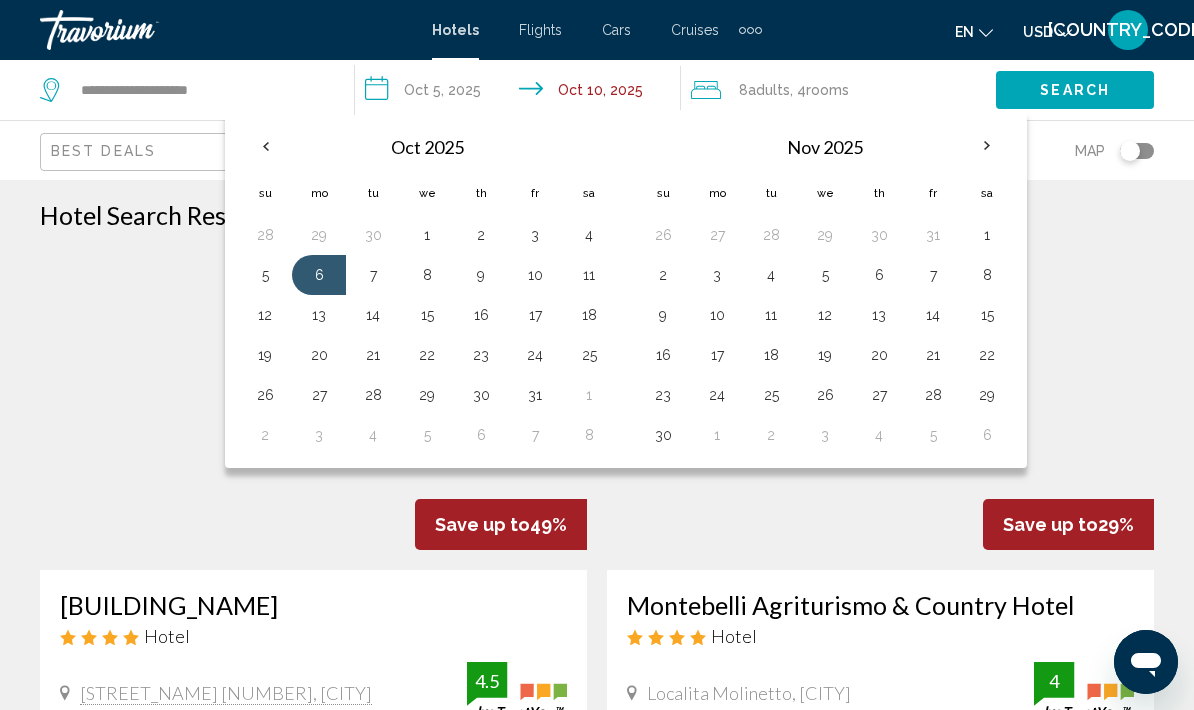 click on "11" at bounding box center [589, 275] 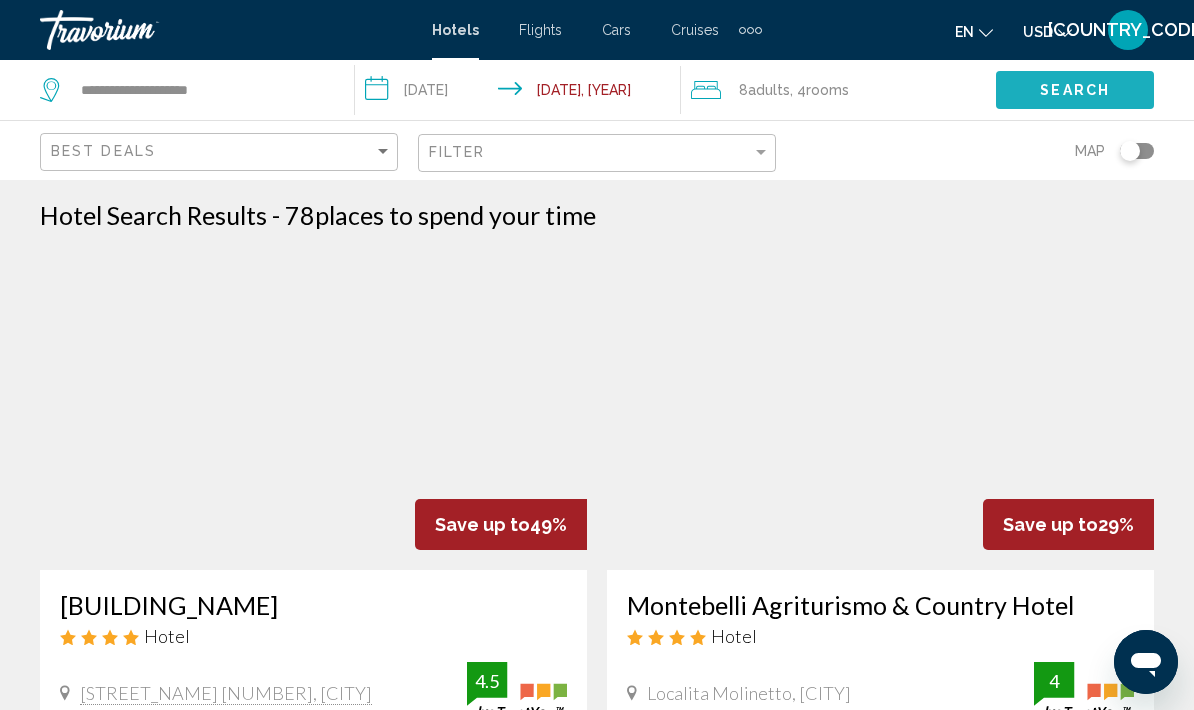 click on "Search" at bounding box center (1075, 91) 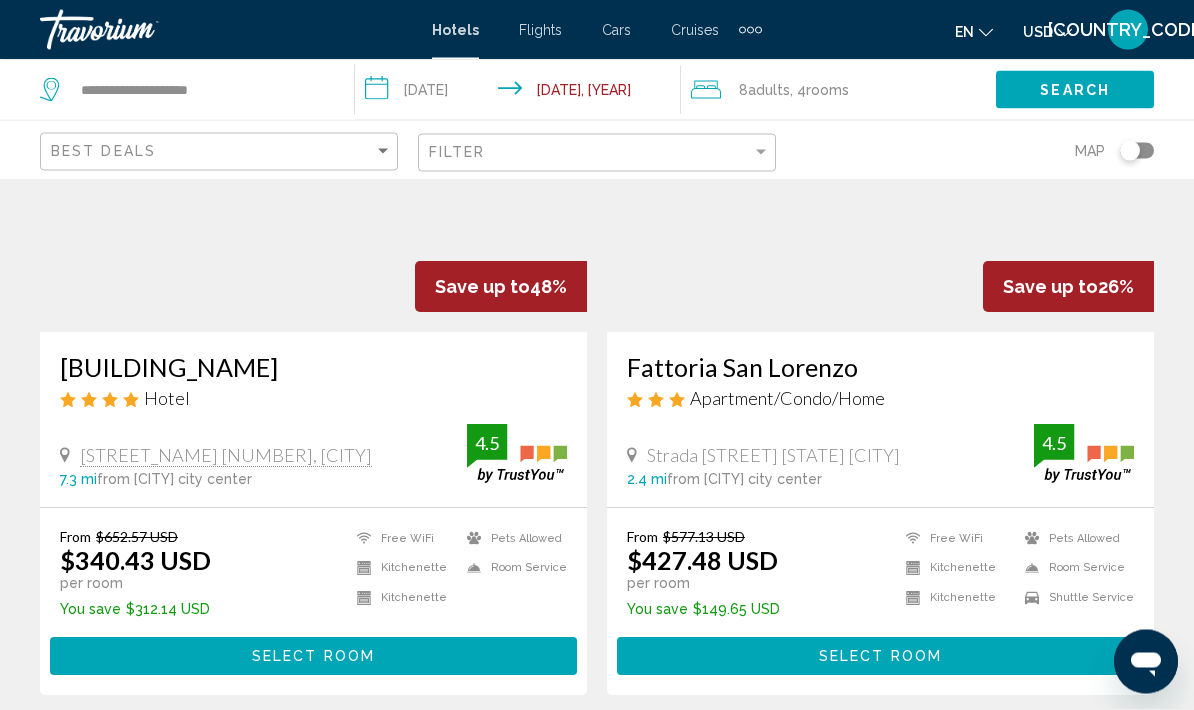 scroll, scrollTop: 0, scrollLeft: 0, axis: both 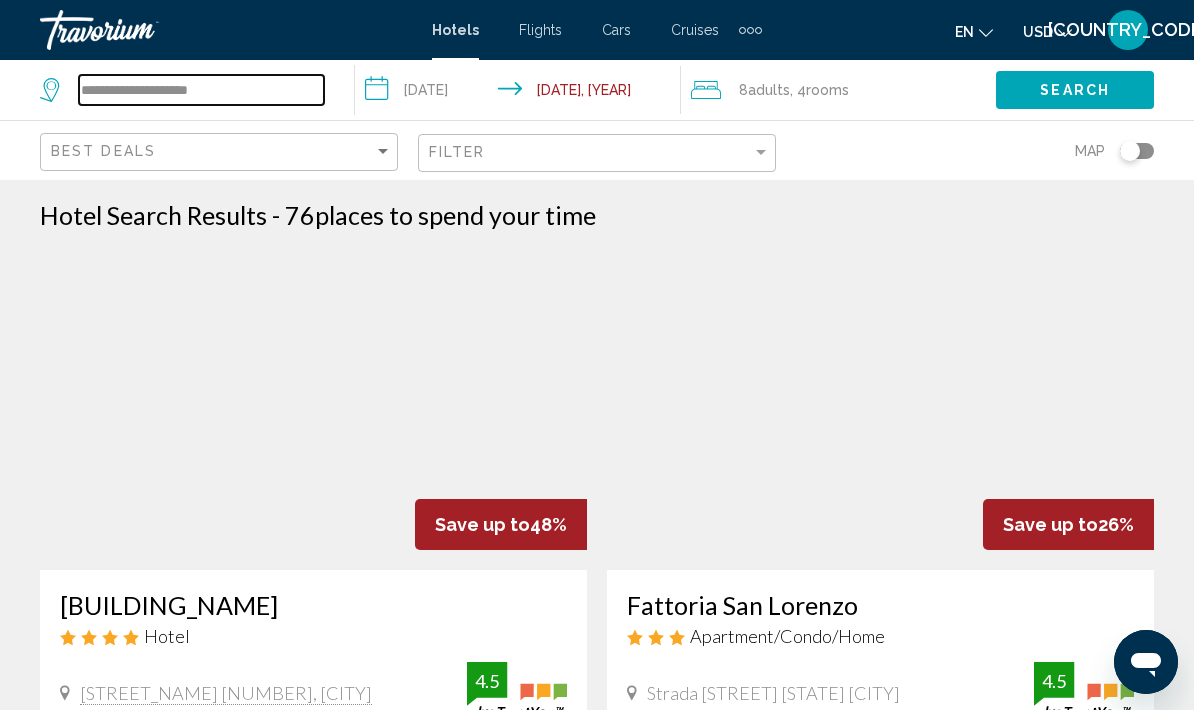 click on "**********" at bounding box center (201, 90) 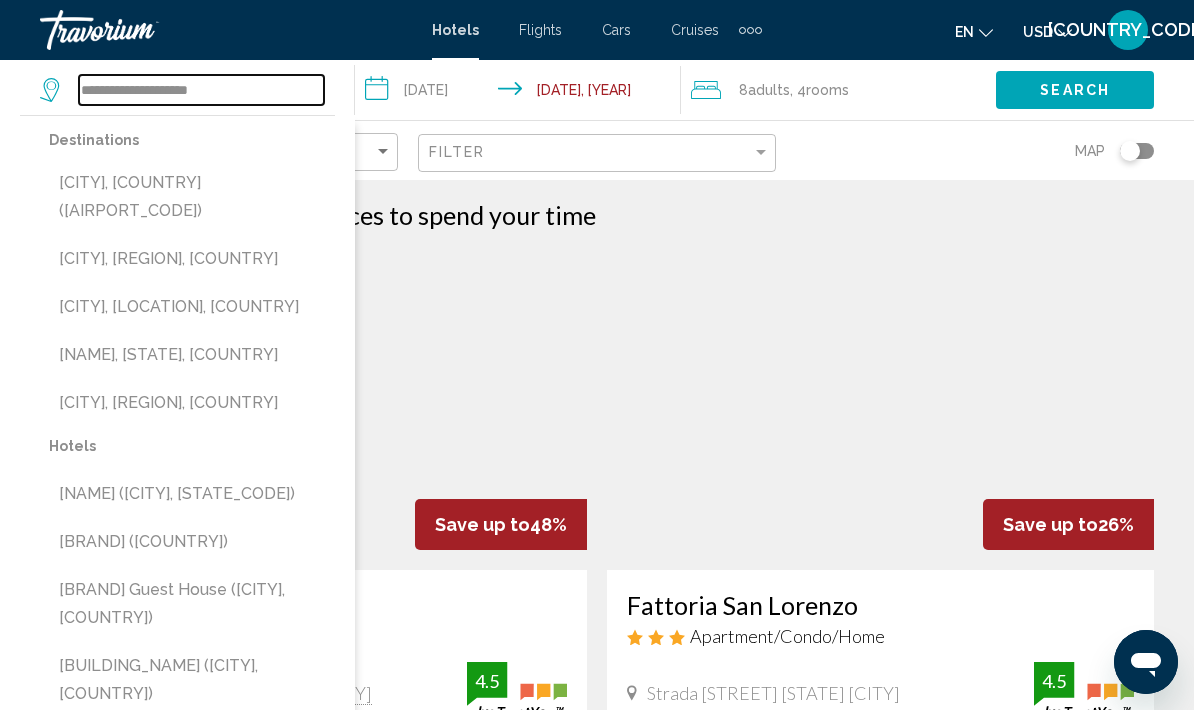 click on "**********" at bounding box center [201, 90] 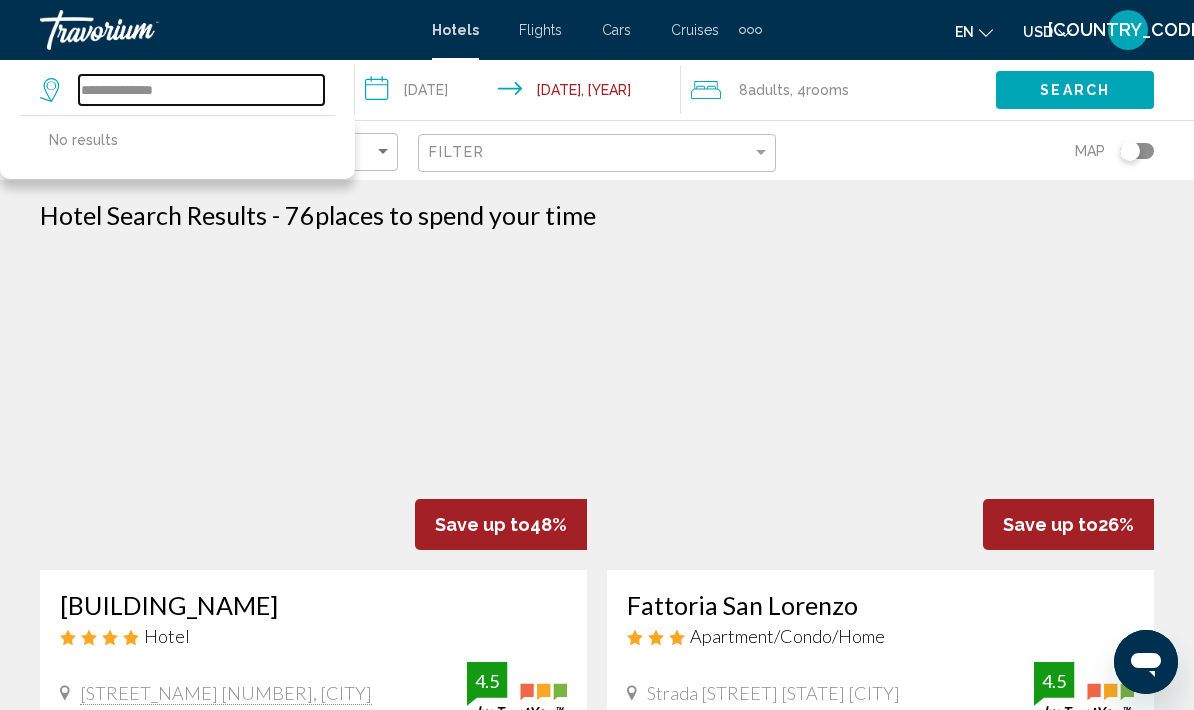 click on "**********" at bounding box center [201, 90] 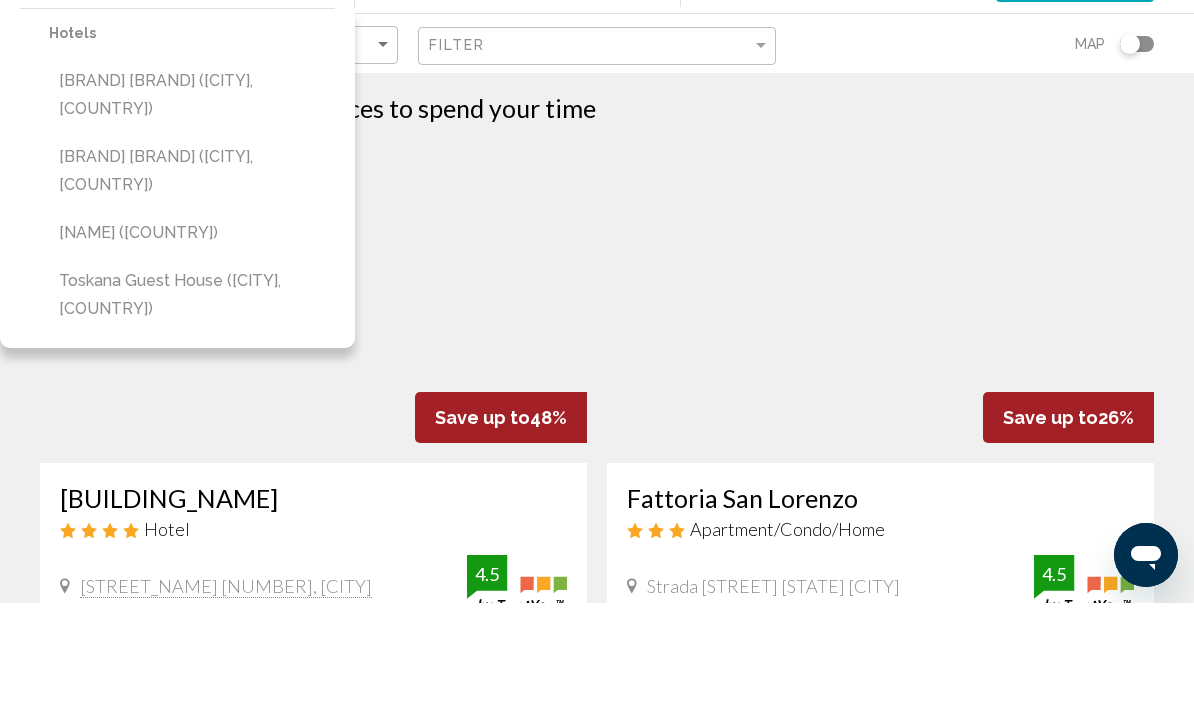 click on "[NAME] ([COUNTRY])" at bounding box center [192, 340] 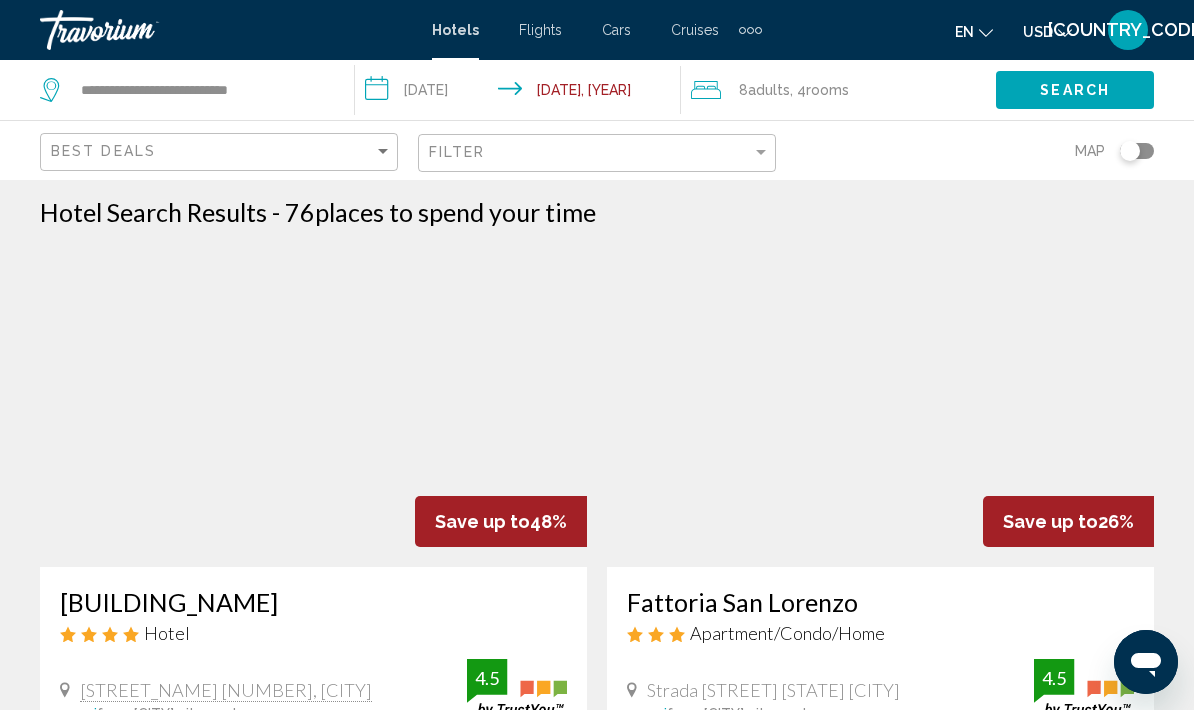 scroll, scrollTop: 0, scrollLeft: 0, axis: both 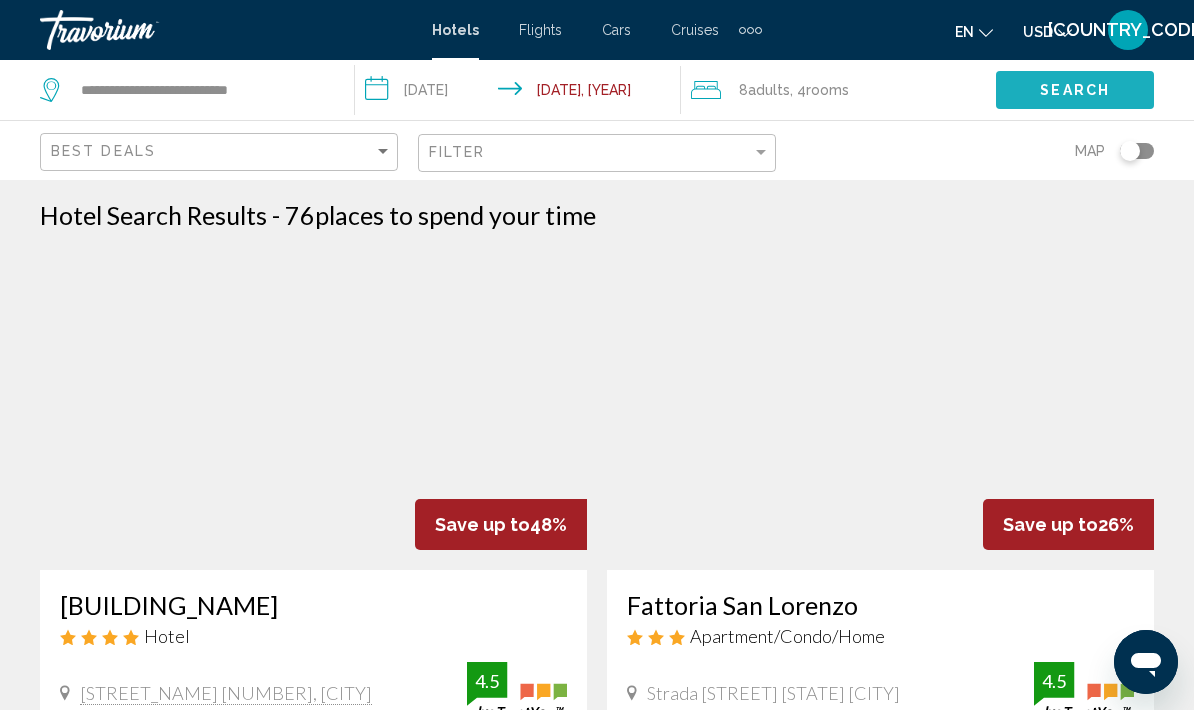 click on "Search" at bounding box center [1075, 89] 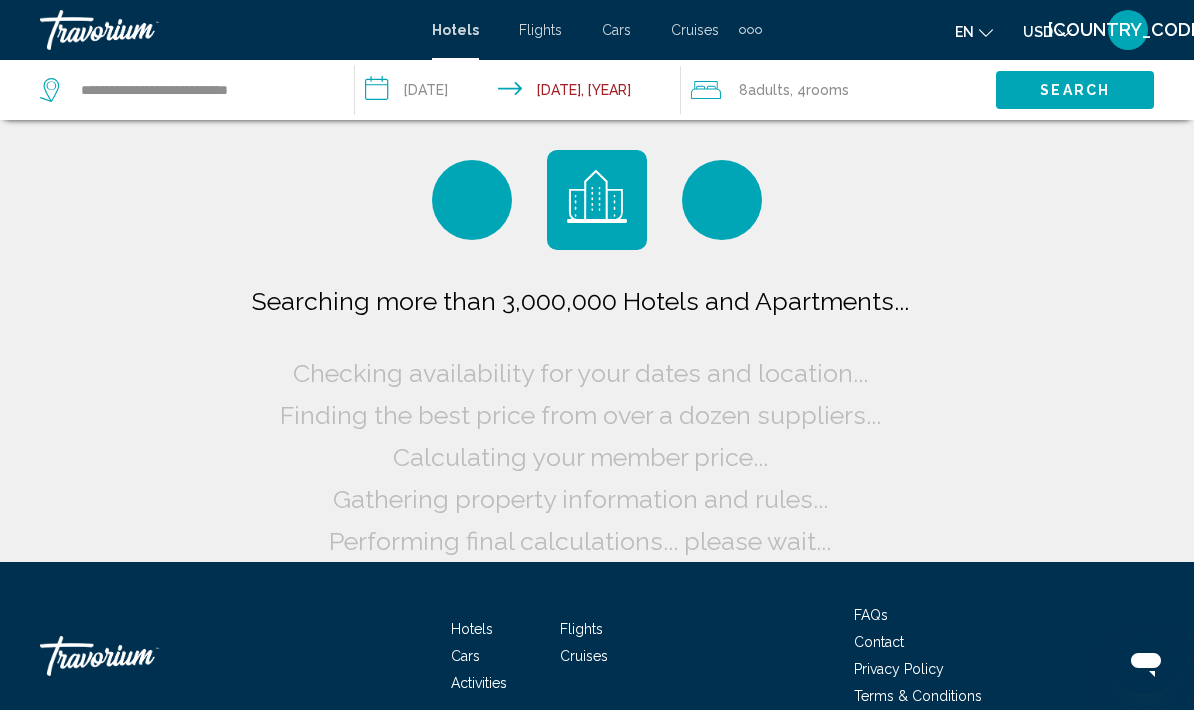 scroll, scrollTop: 0, scrollLeft: 0, axis: both 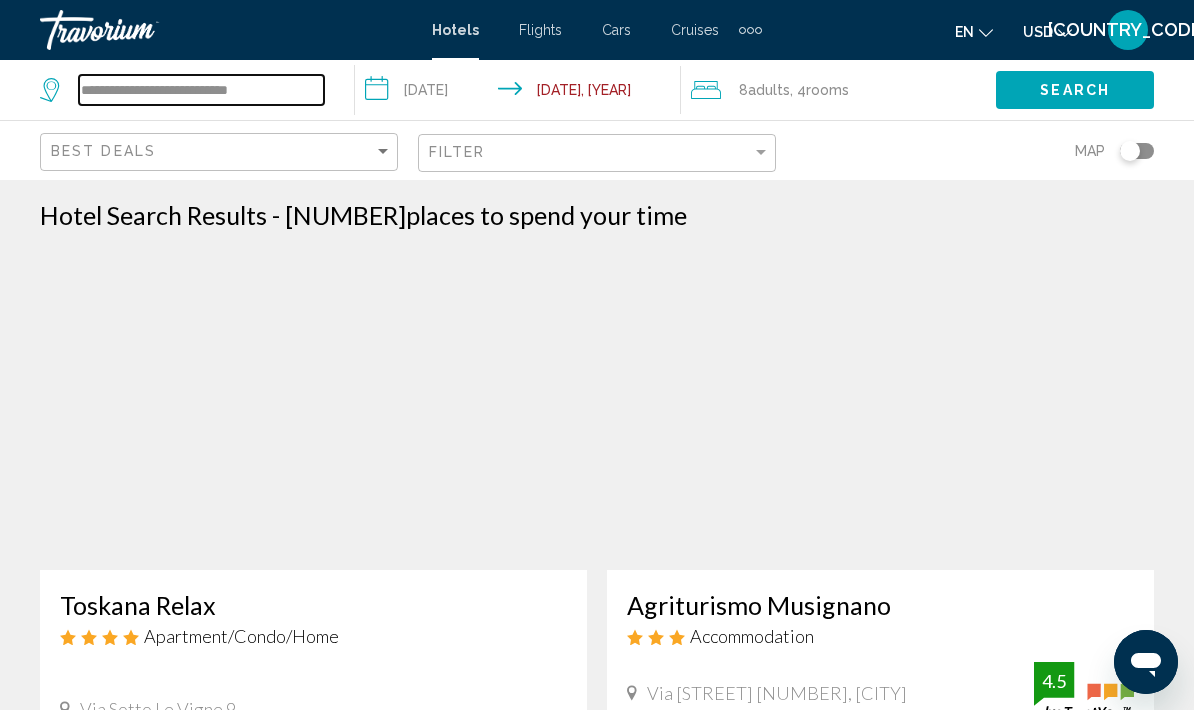 click on "**********" at bounding box center (201, 90) 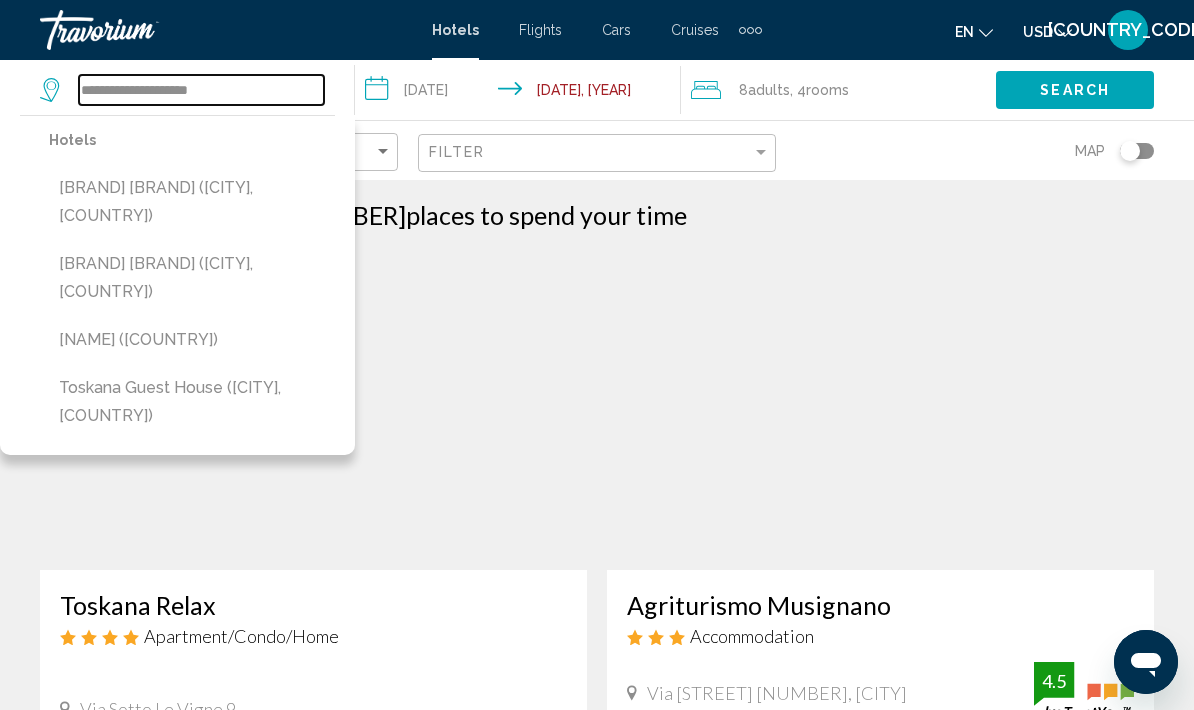 click on "**********" at bounding box center [201, 90] 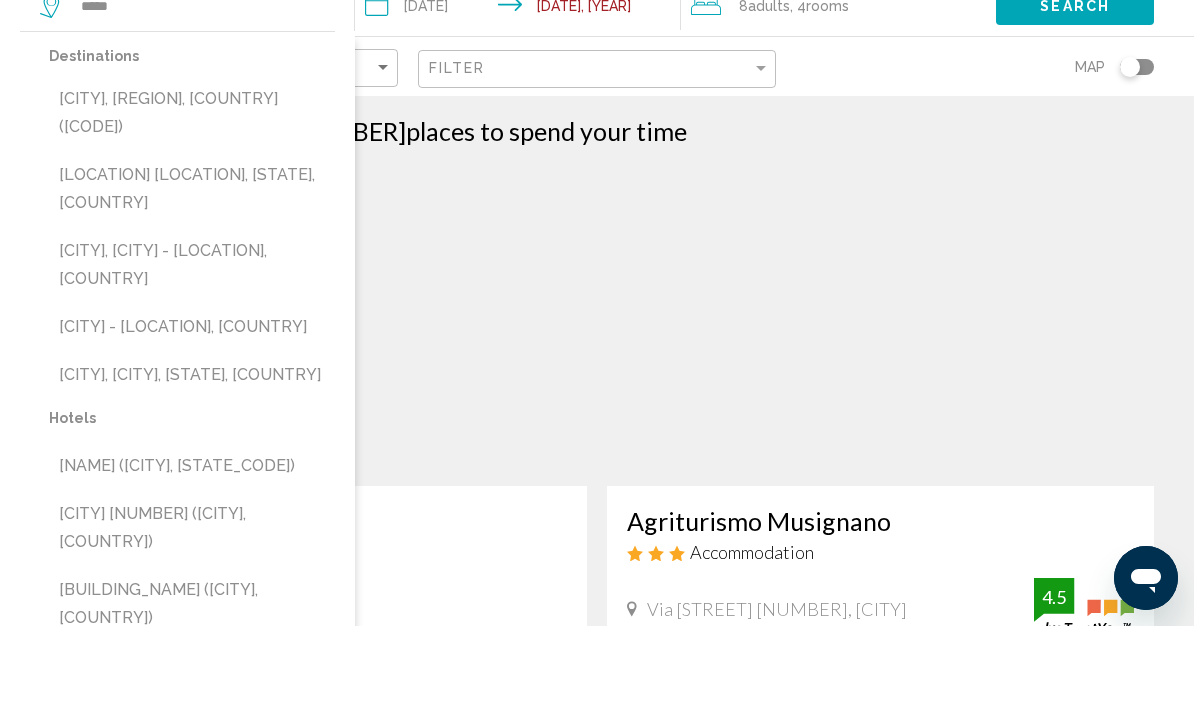 click on "[CITY], [CITY] - [LOCATION], [COUNTRY]" at bounding box center (192, 349) 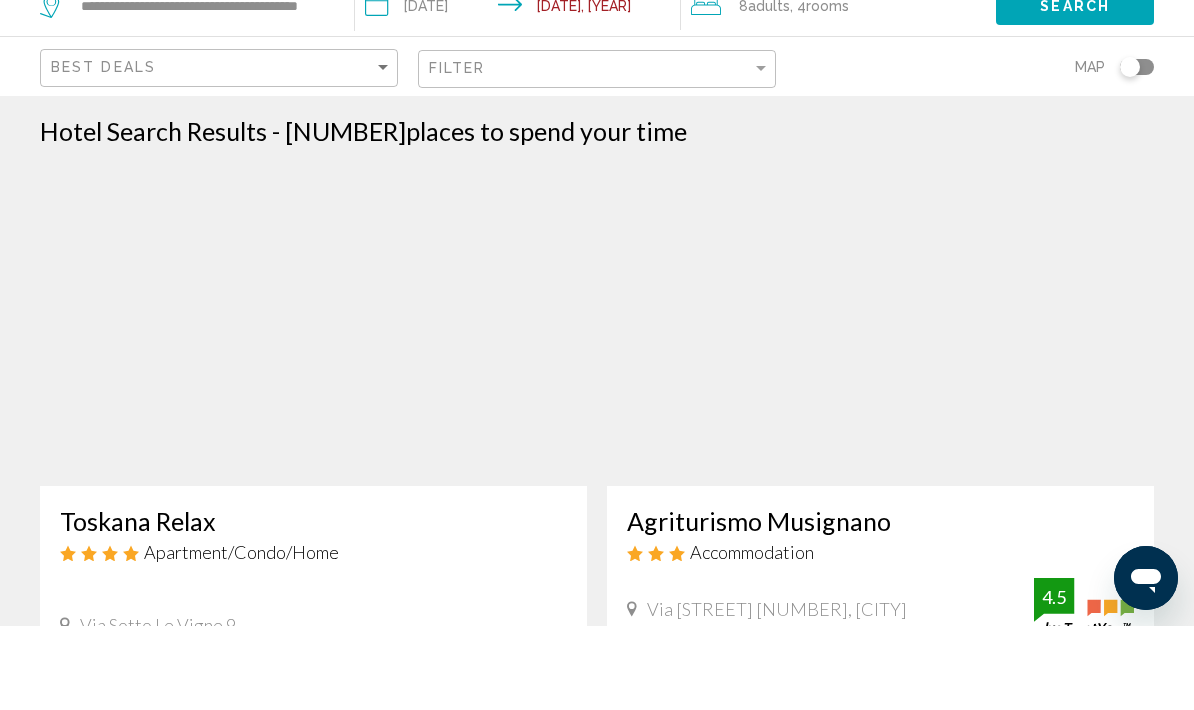 click on "Search" at bounding box center (1075, 89) 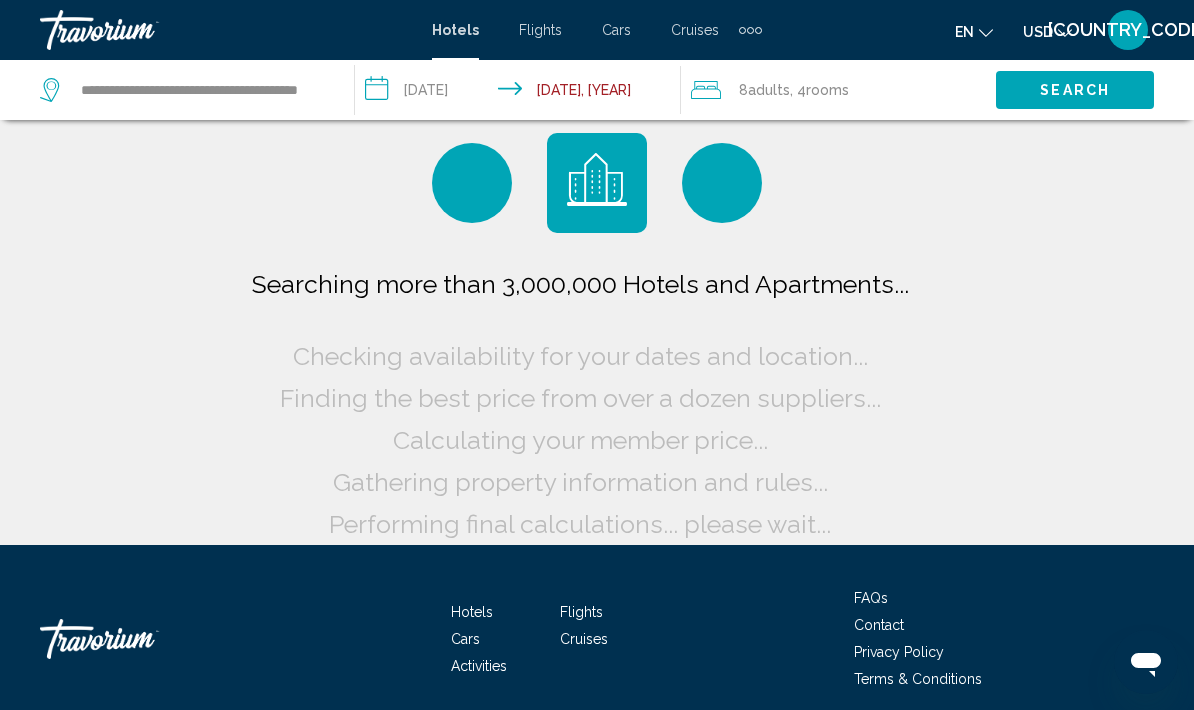 scroll, scrollTop: 0, scrollLeft: 0, axis: both 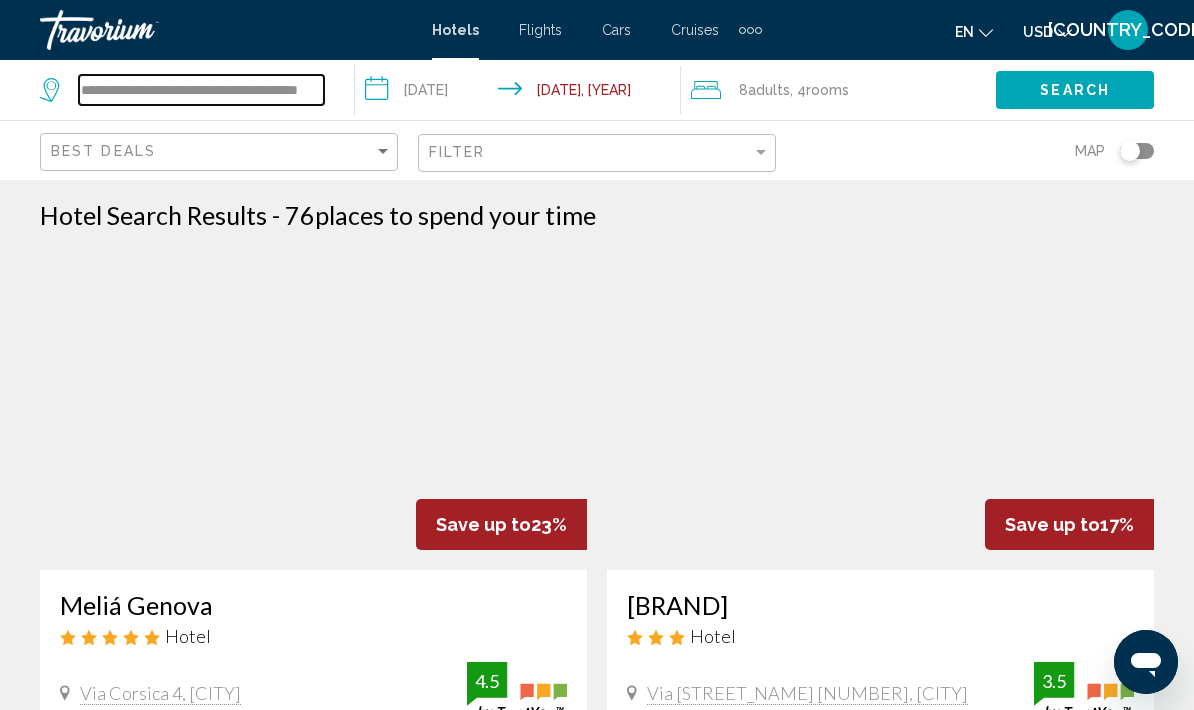 click on "**********" at bounding box center (201, 90) 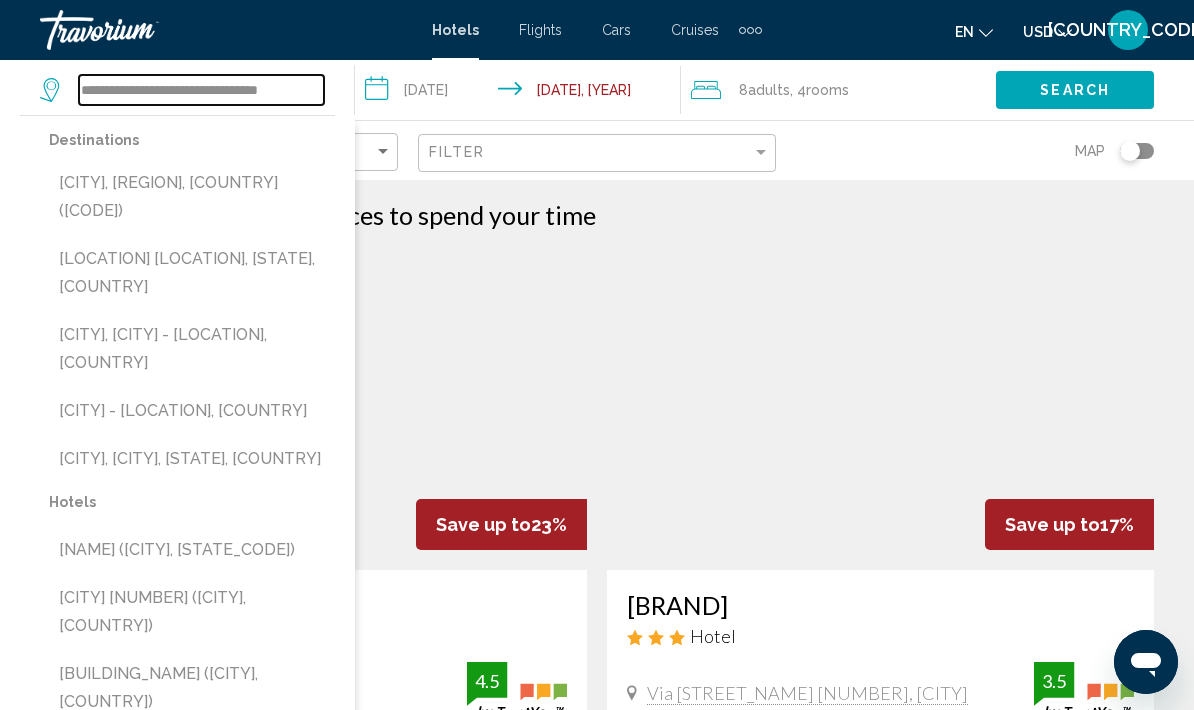 click on "**********" at bounding box center [201, 90] 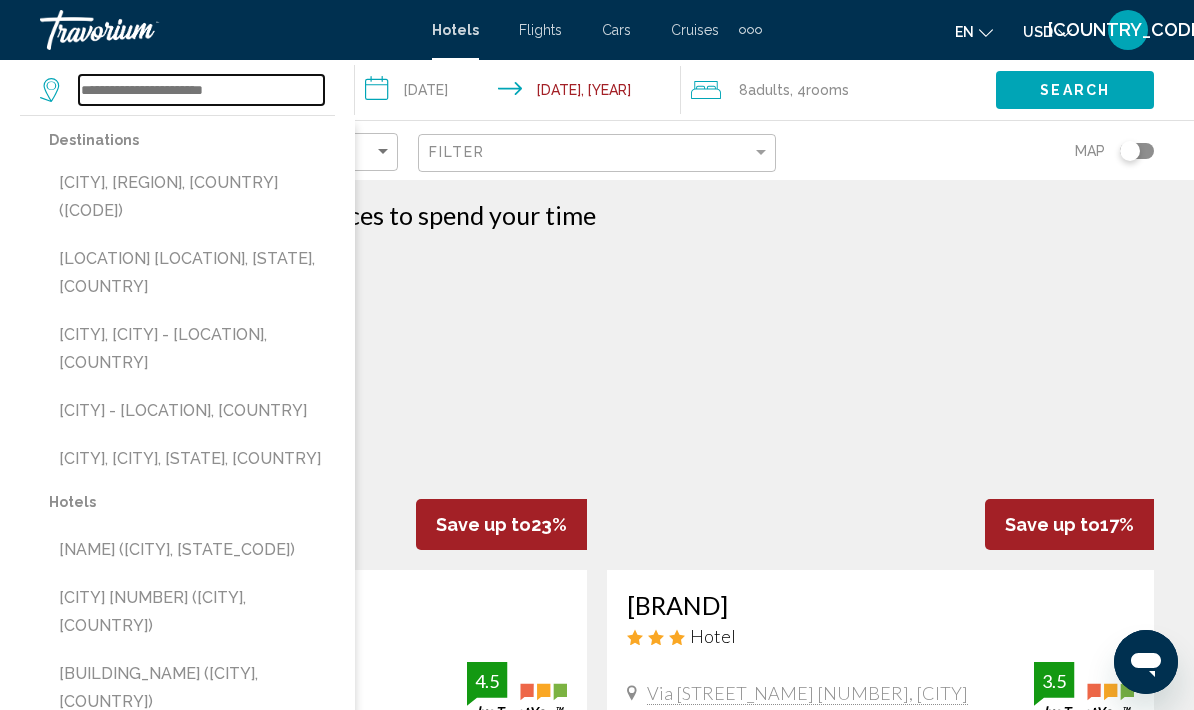 click at bounding box center (201, 90) 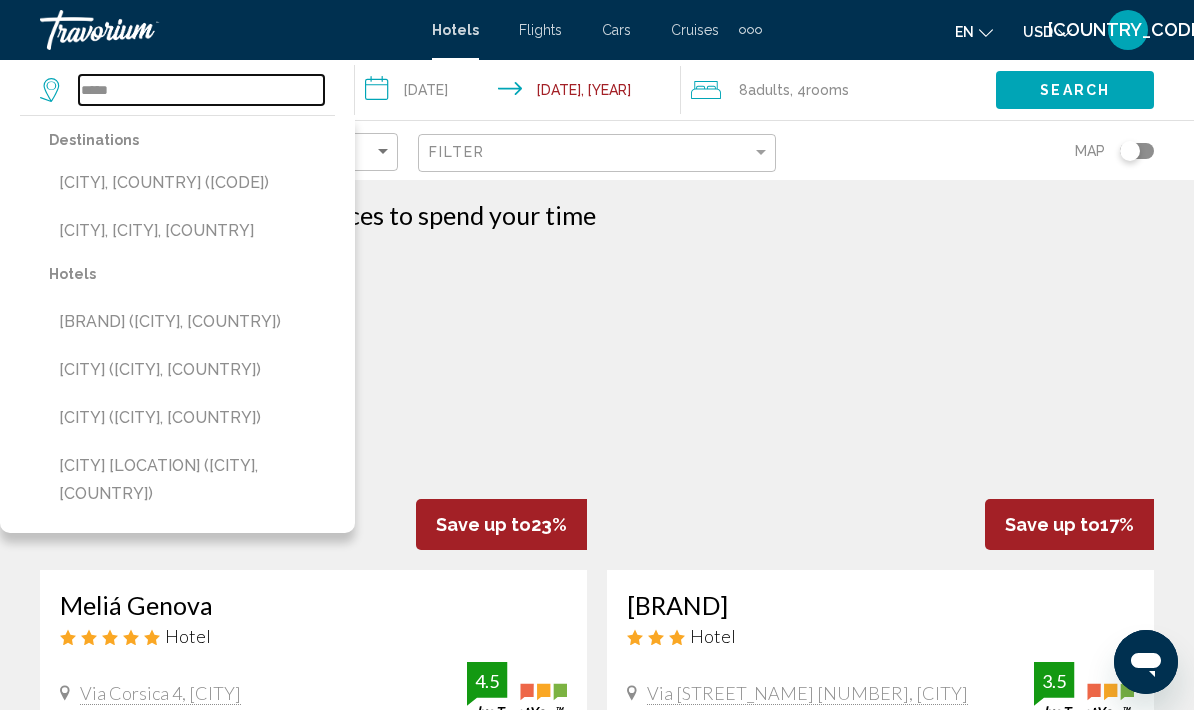 type on "*****" 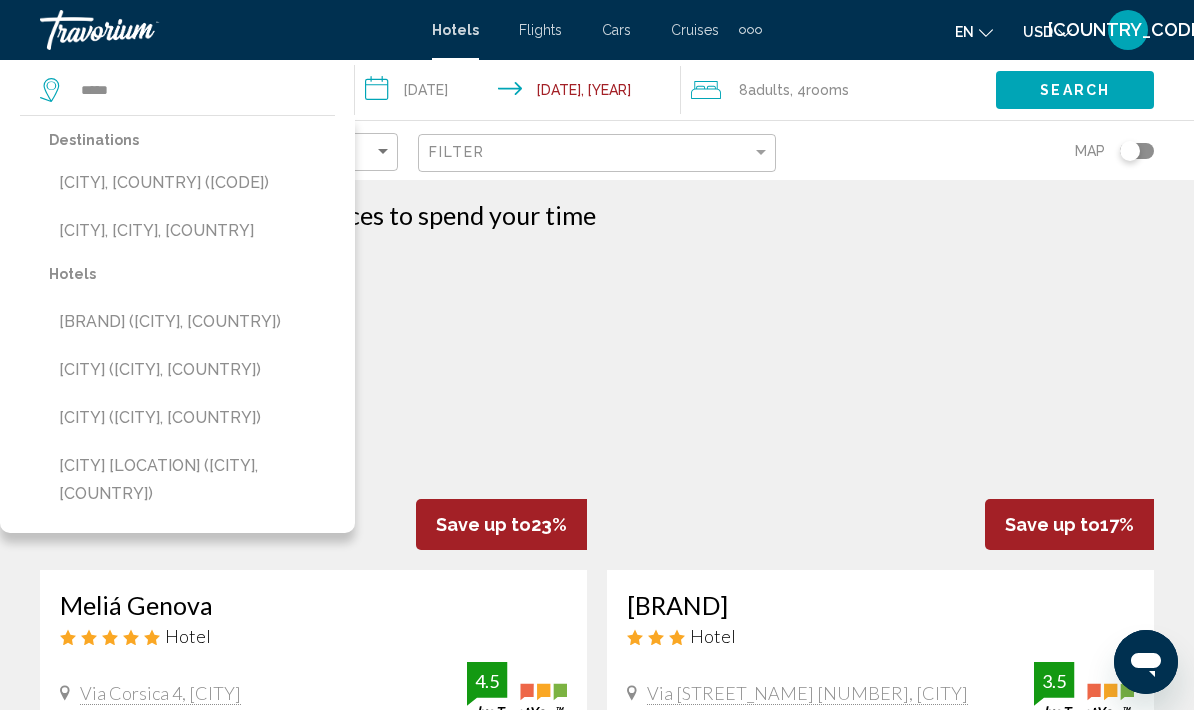 click on "[CITY], [COUNTRY] ([CODE])" at bounding box center (192, 183) 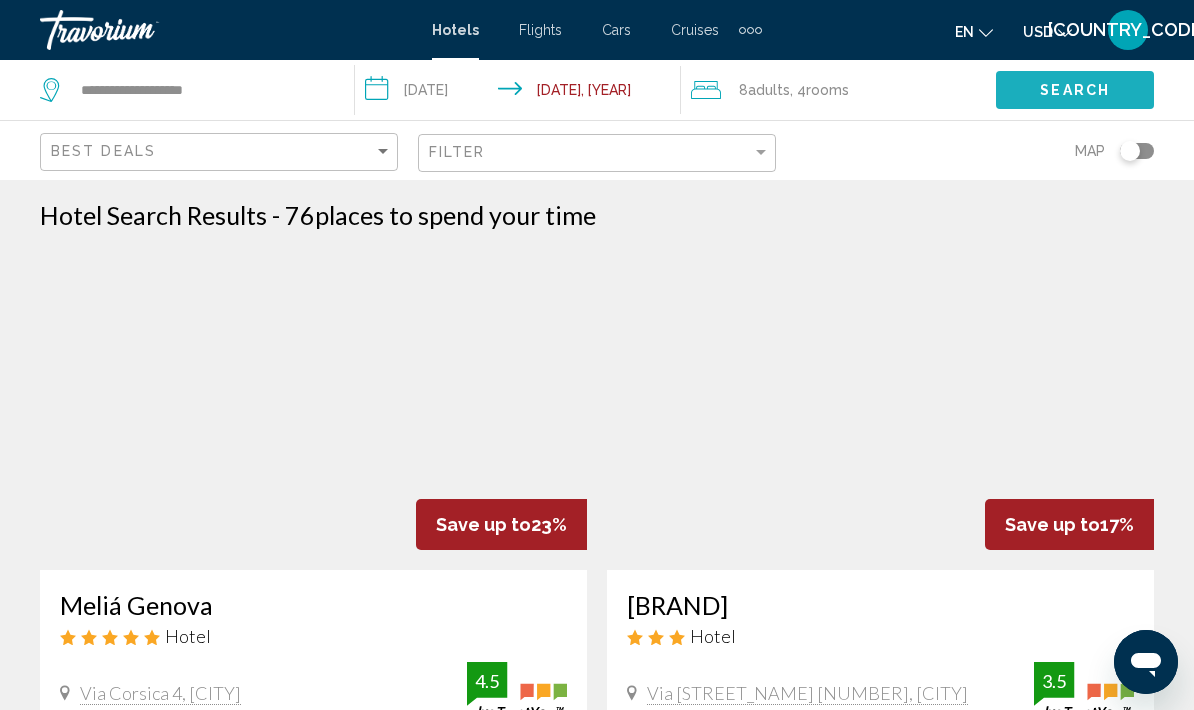 click on "Search" at bounding box center (1075, 91) 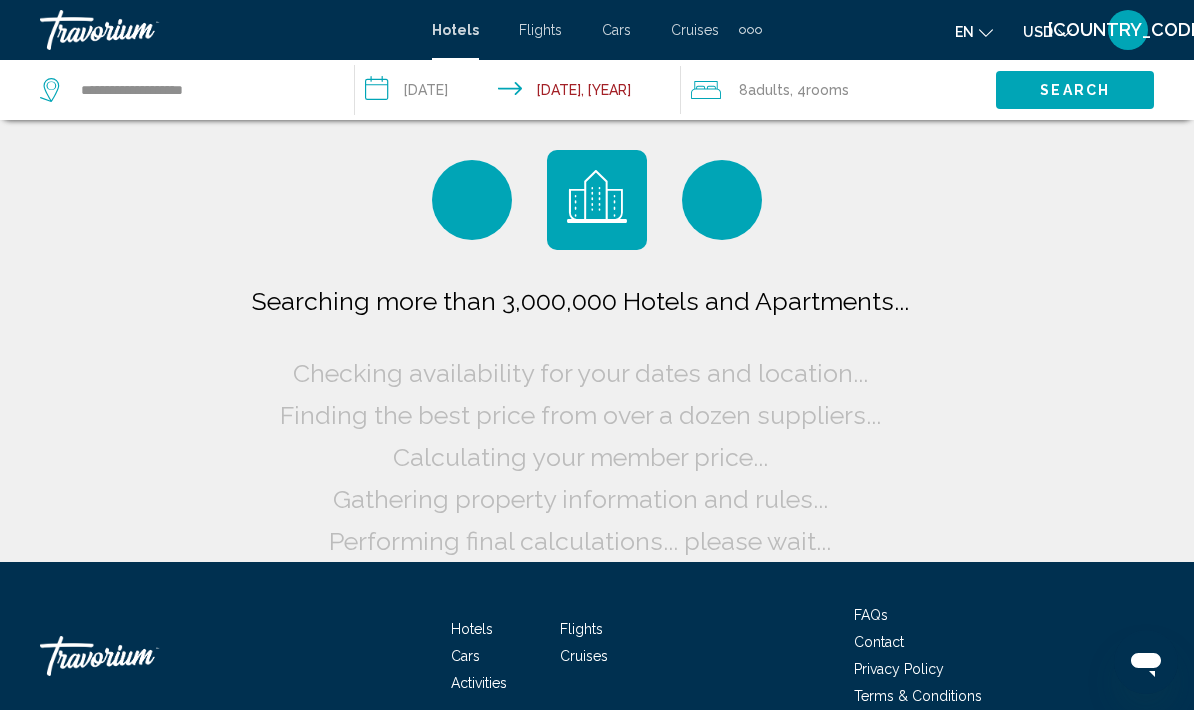 scroll, scrollTop: 0, scrollLeft: 0, axis: both 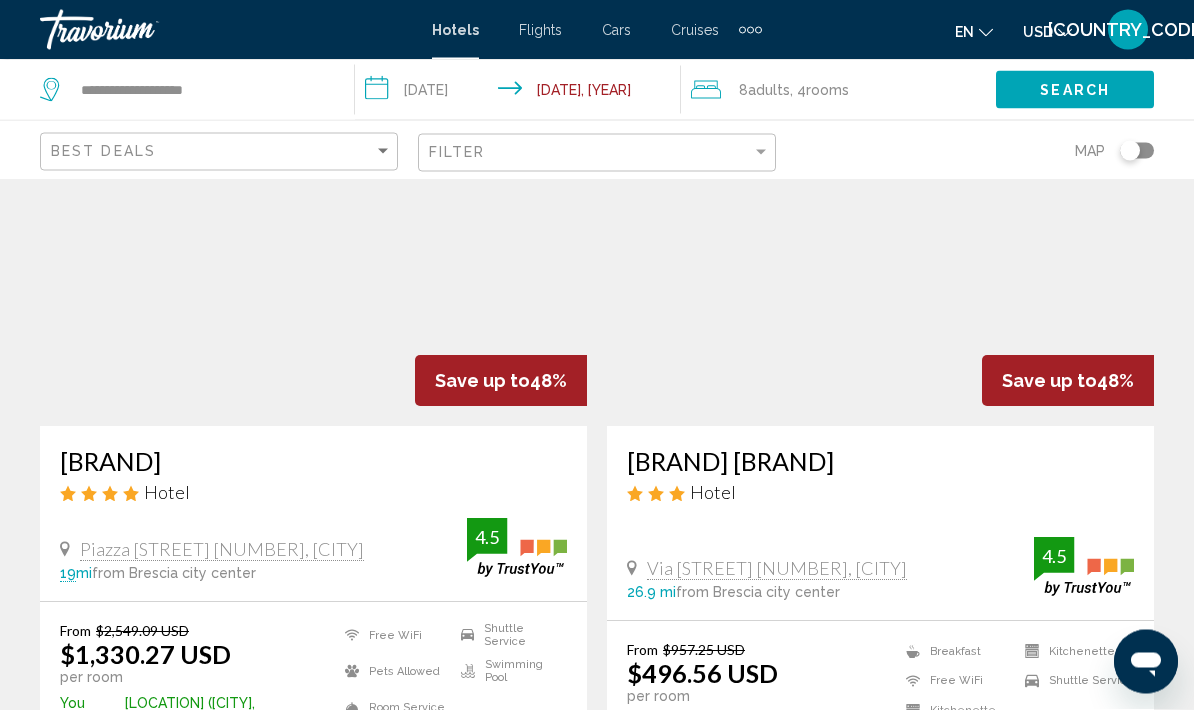 click on "Select Room" at bounding box center [313, 769] 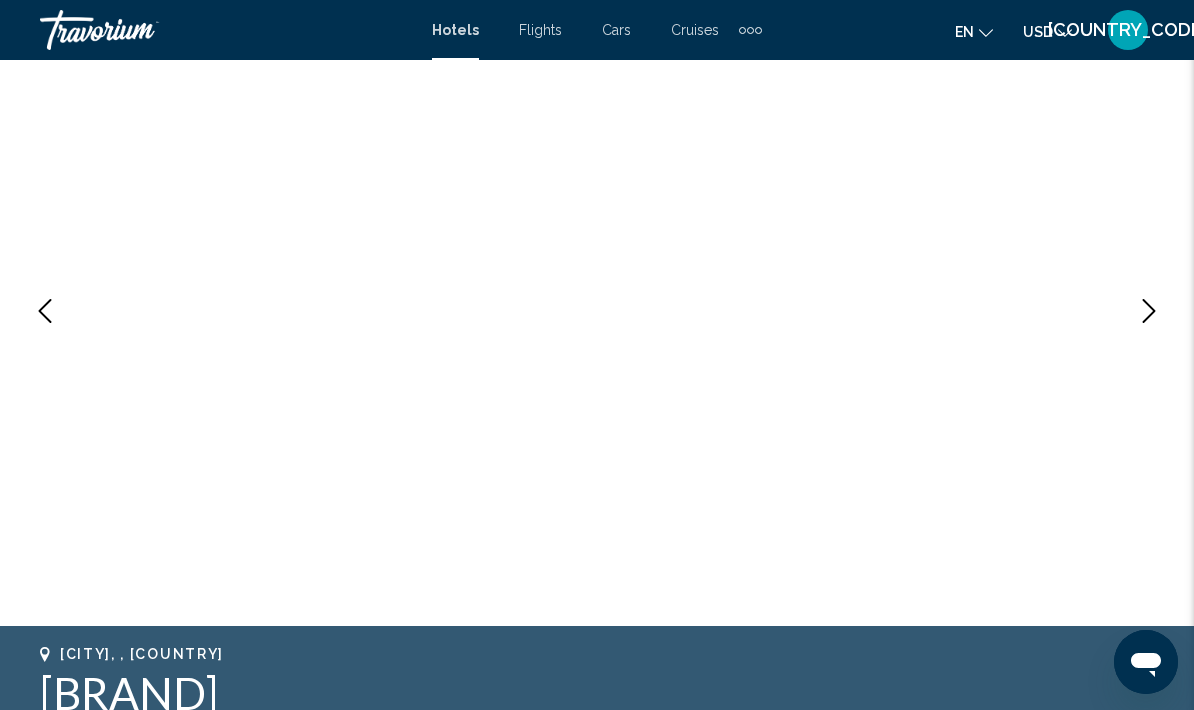 scroll, scrollTop: 0, scrollLeft: 0, axis: both 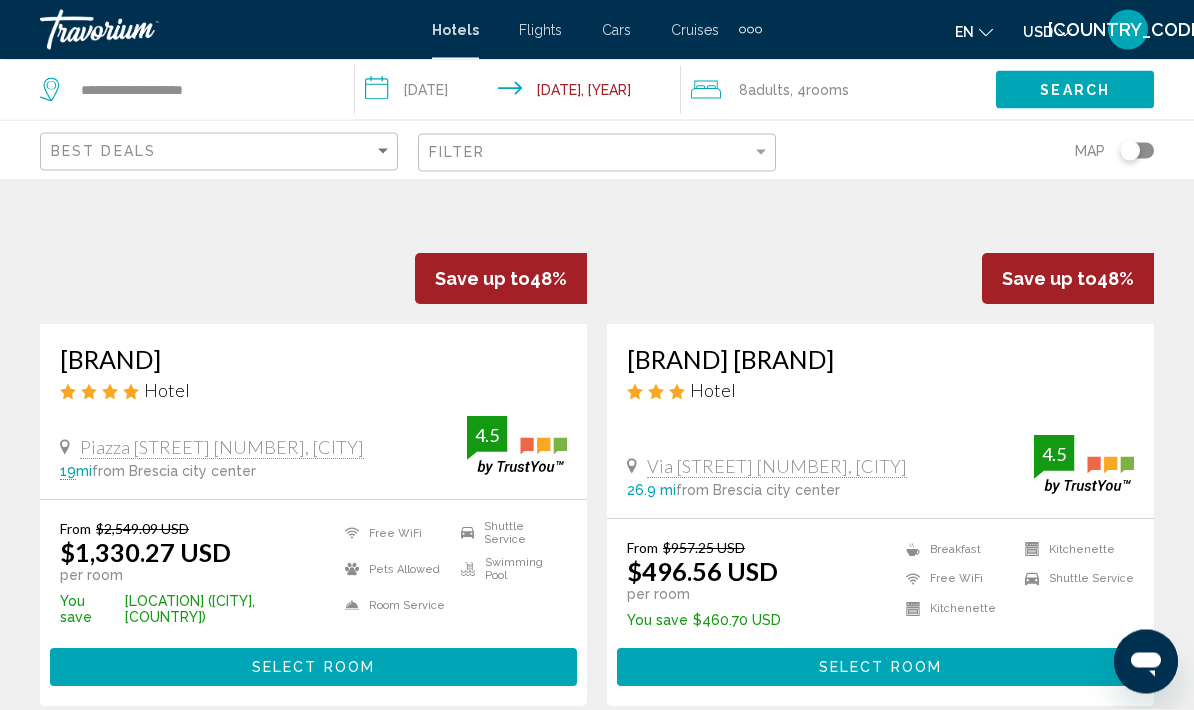 click on "Select Room" at bounding box center [880, 667] 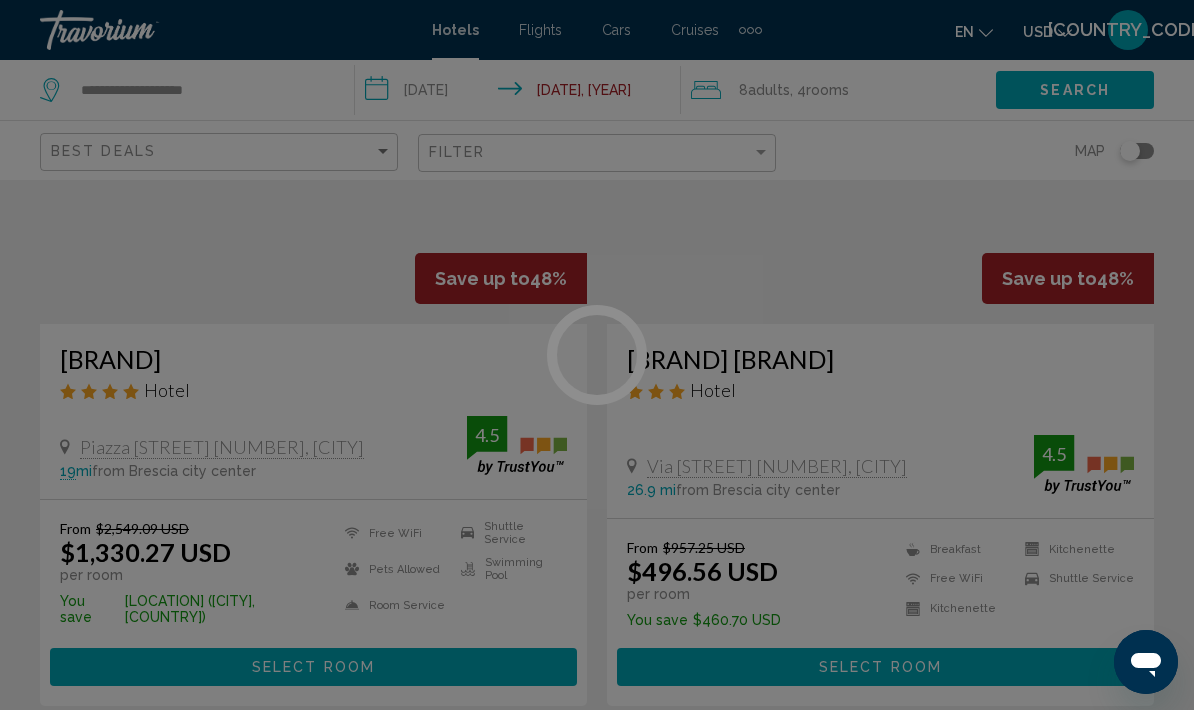scroll, scrollTop: 0, scrollLeft: 0, axis: both 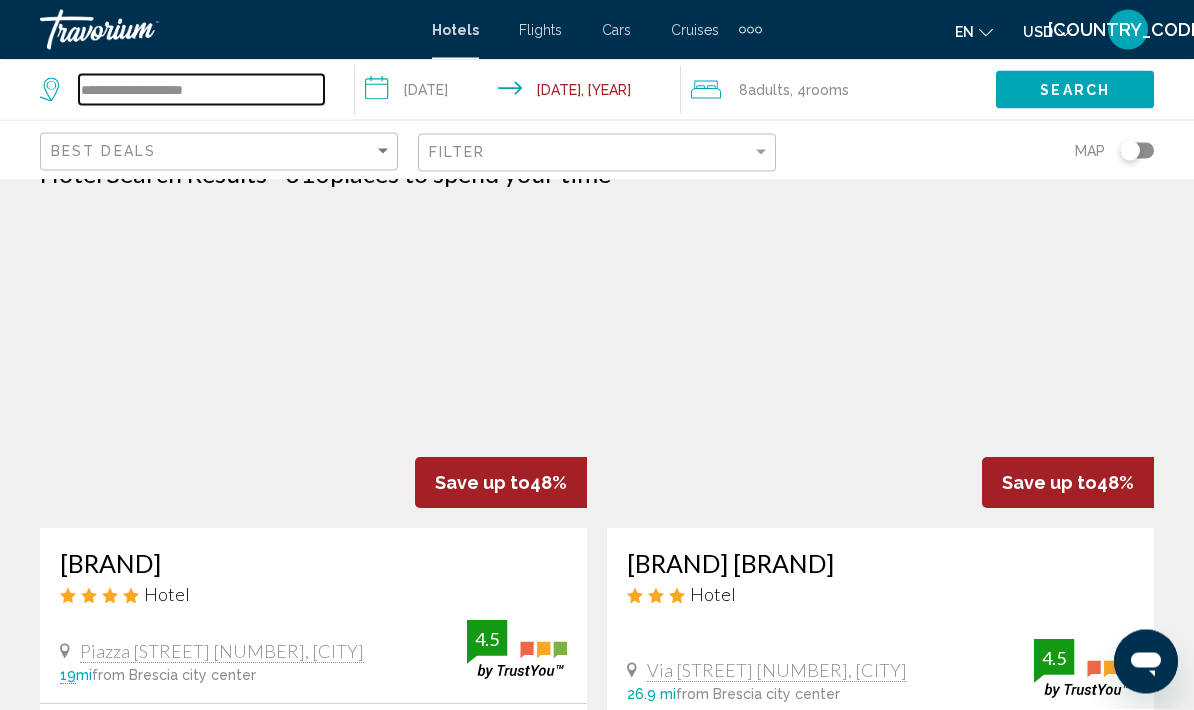 click on "**********" at bounding box center [201, 90] 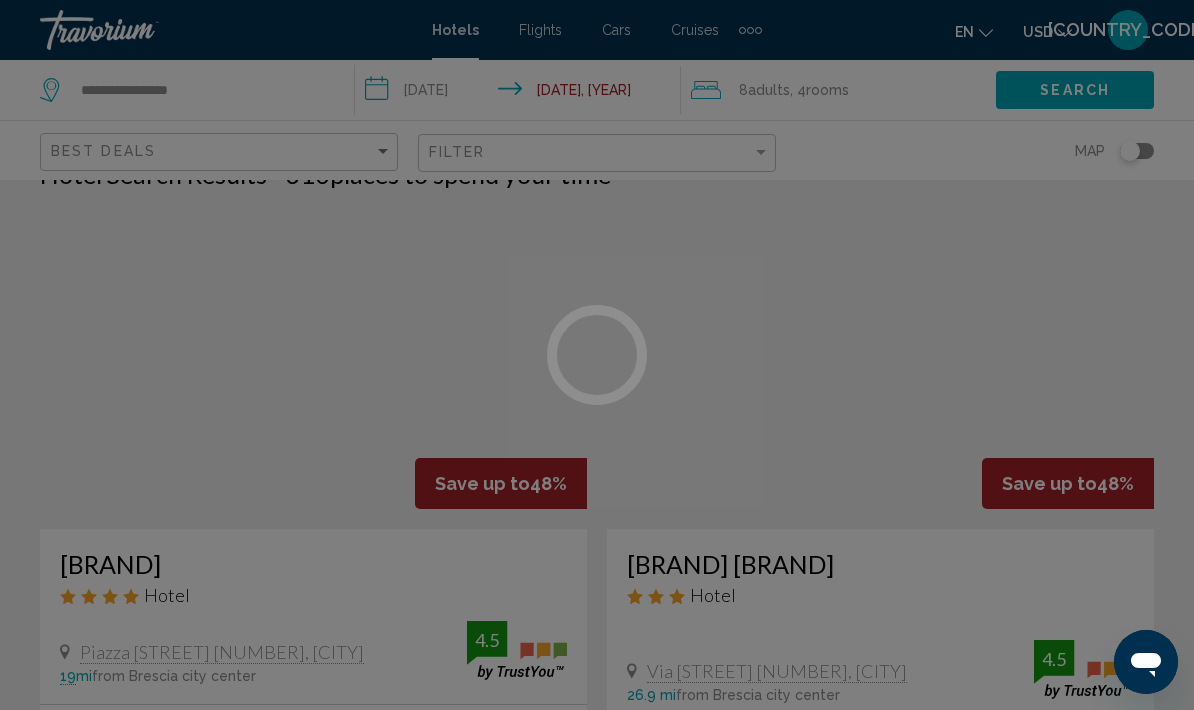 click at bounding box center (597, 355) 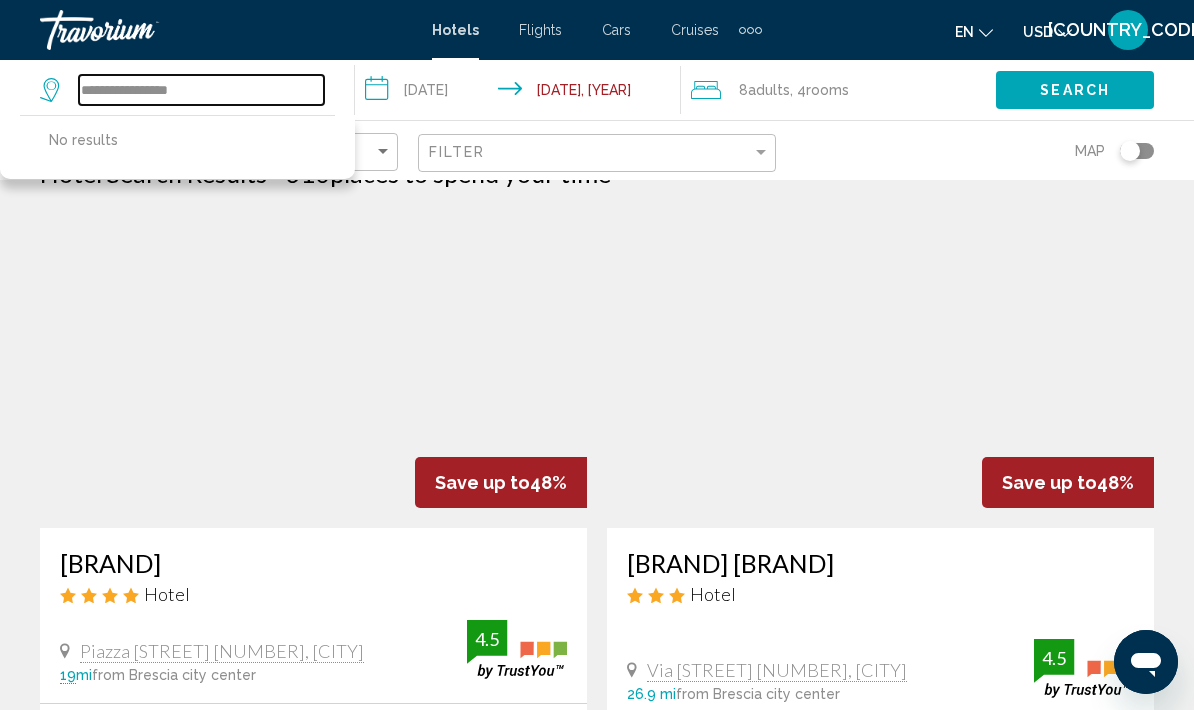 click on "**********" at bounding box center (201, 90) 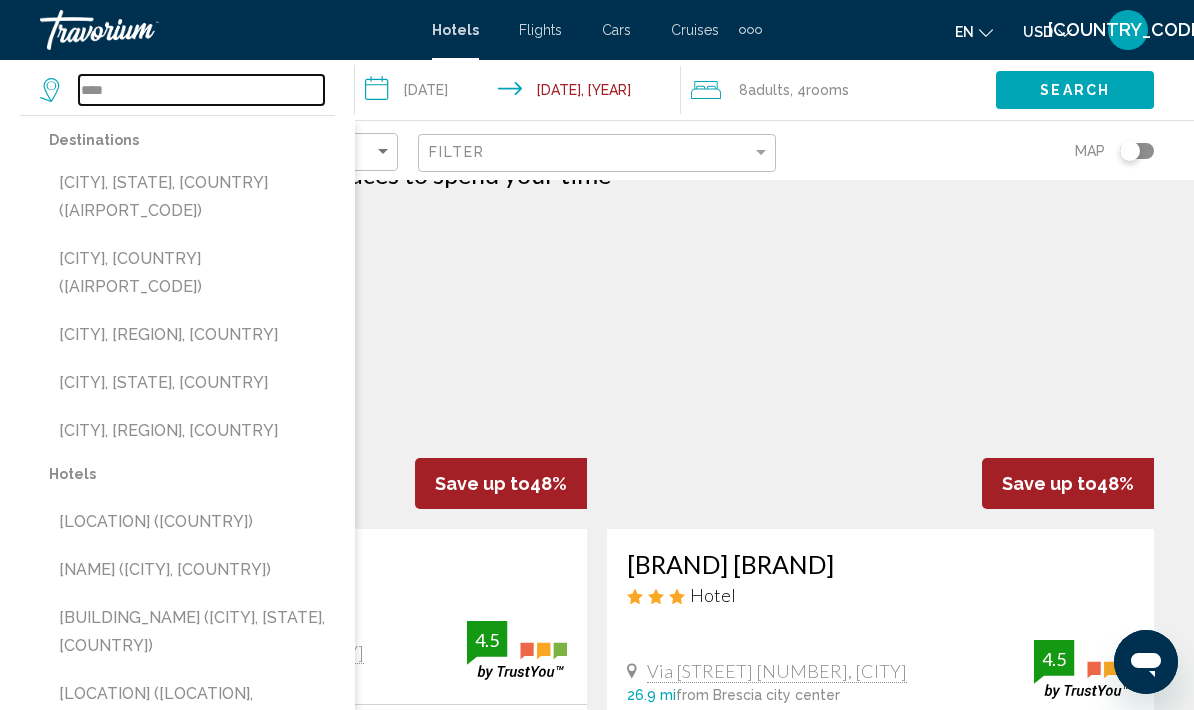 type on "****" 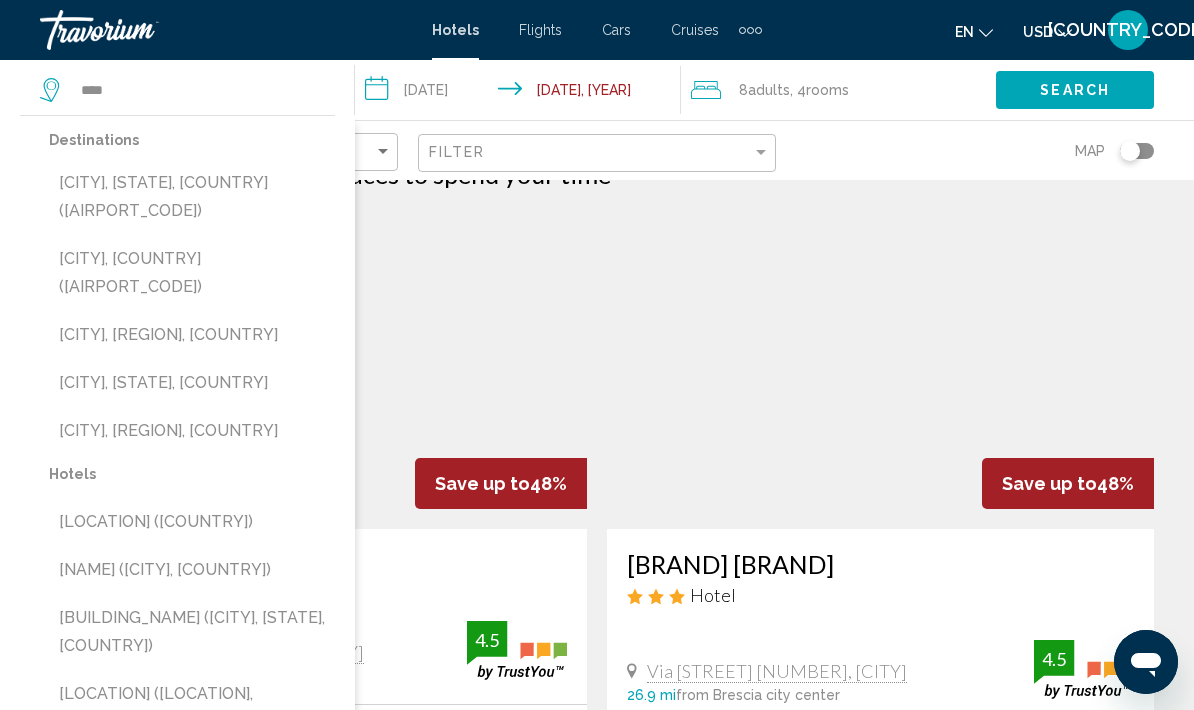 click on "[CITY], [COUNTRY] ([AIRPORT_CODE])" at bounding box center [192, 273] 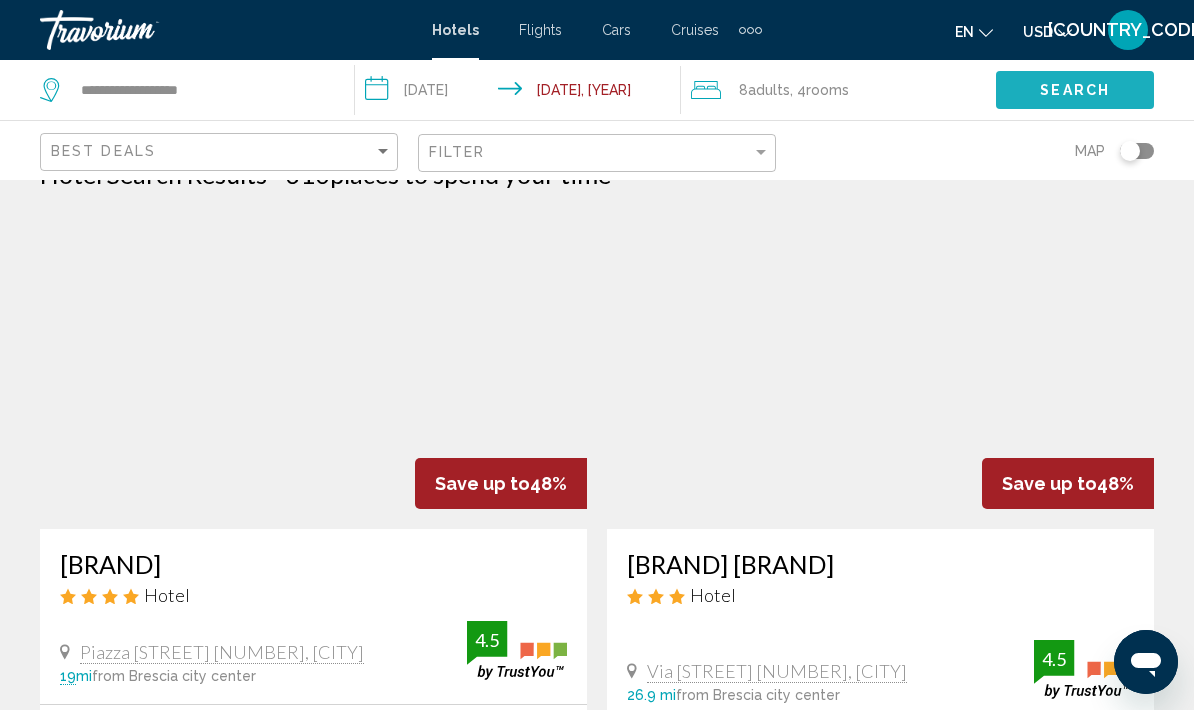 click on "Search" at bounding box center [1075, 91] 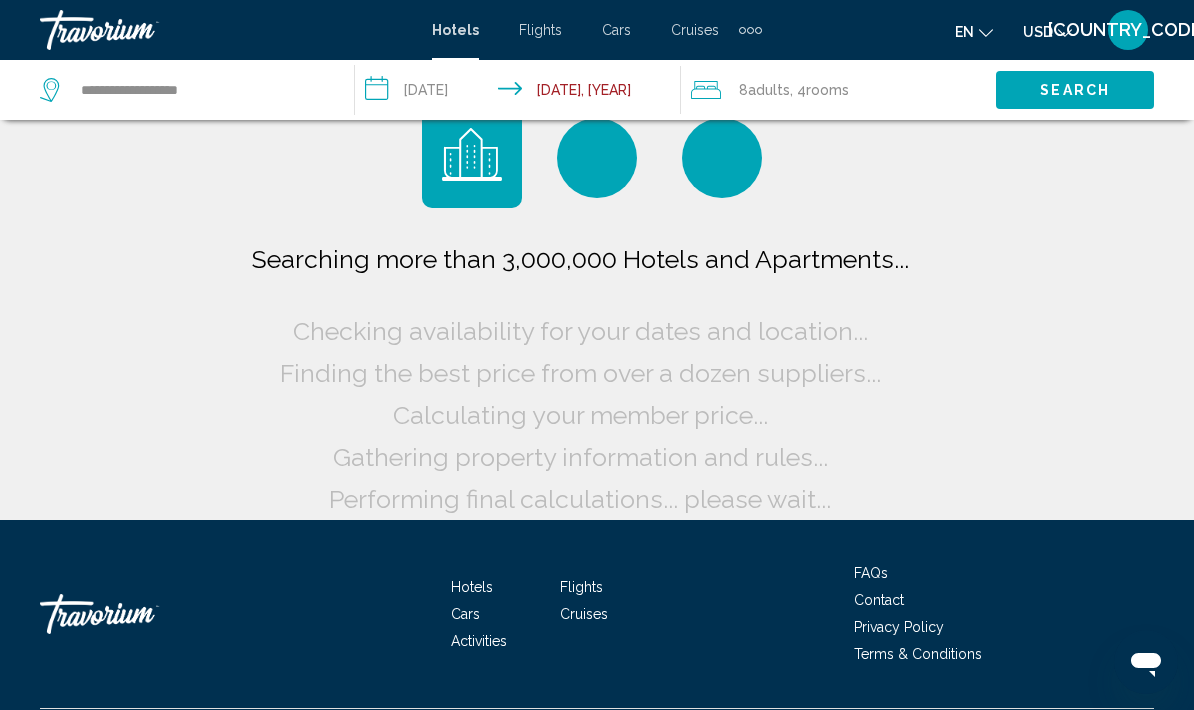 scroll, scrollTop: 0, scrollLeft: 0, axis: both 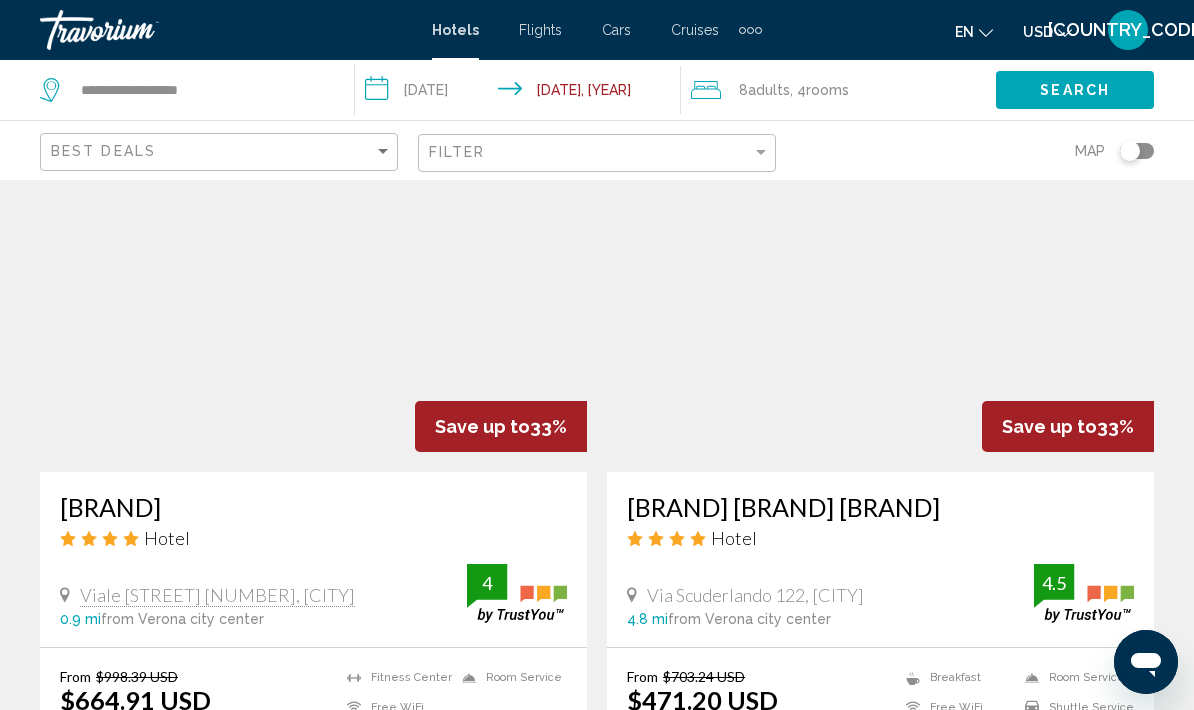 click on "Select Room" at bounding box center [880, 795] 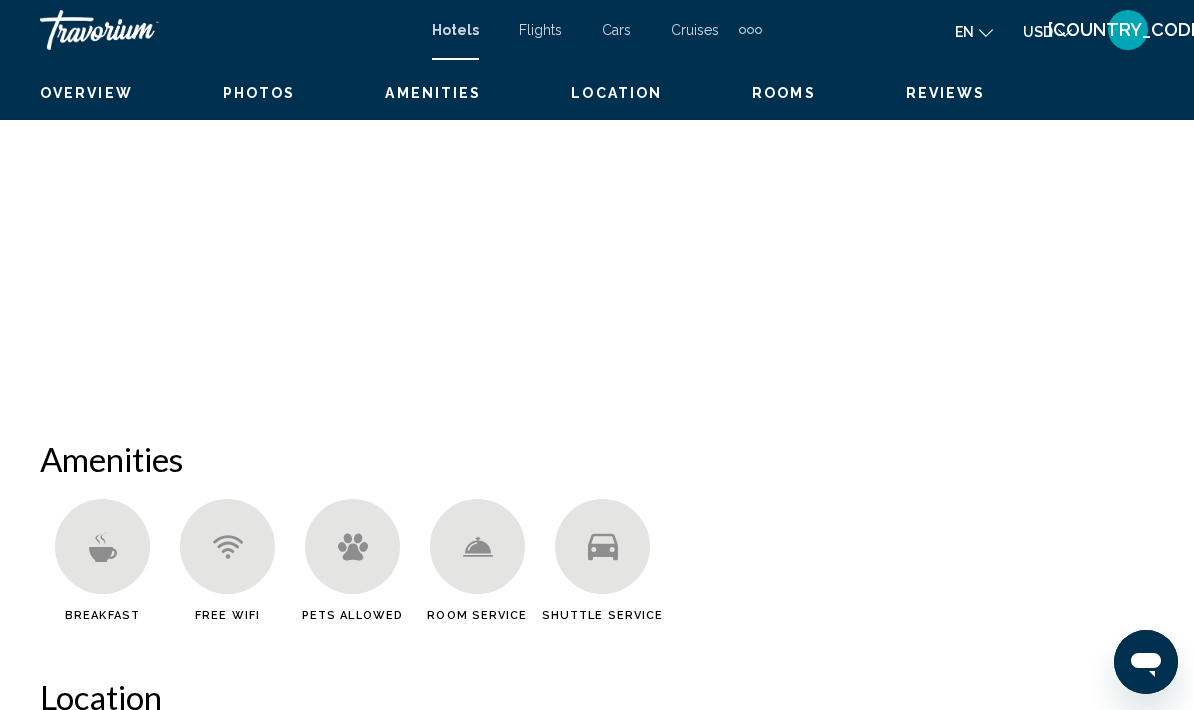 scroll, scrollTop: 0, scrollLeft: 0, axis: both 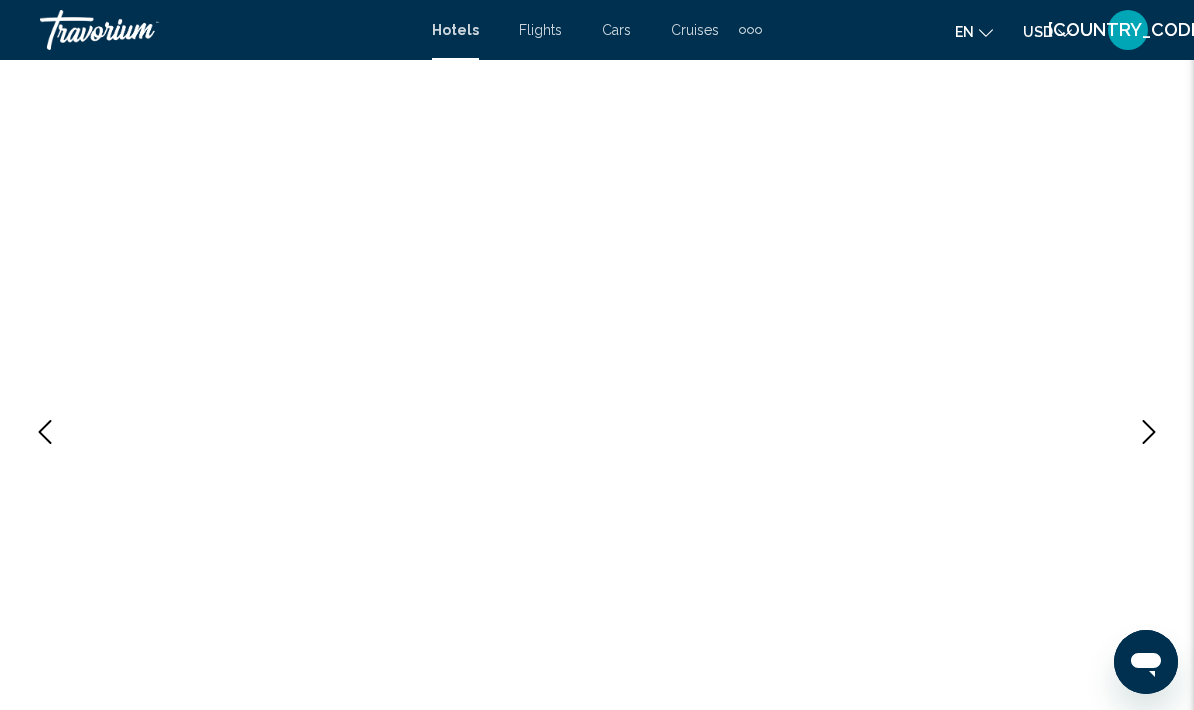 click at bounding box center [1149, 432] 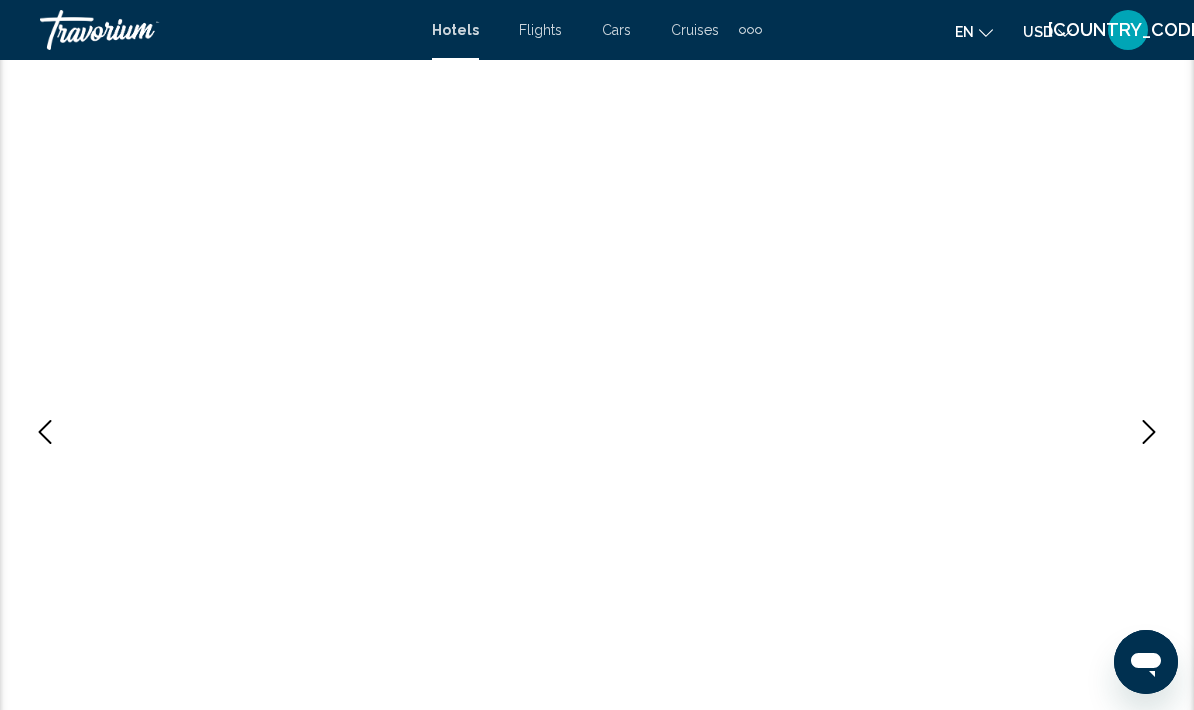 scroll, scrollTop: 0, scrollLeft: 0, axis: both 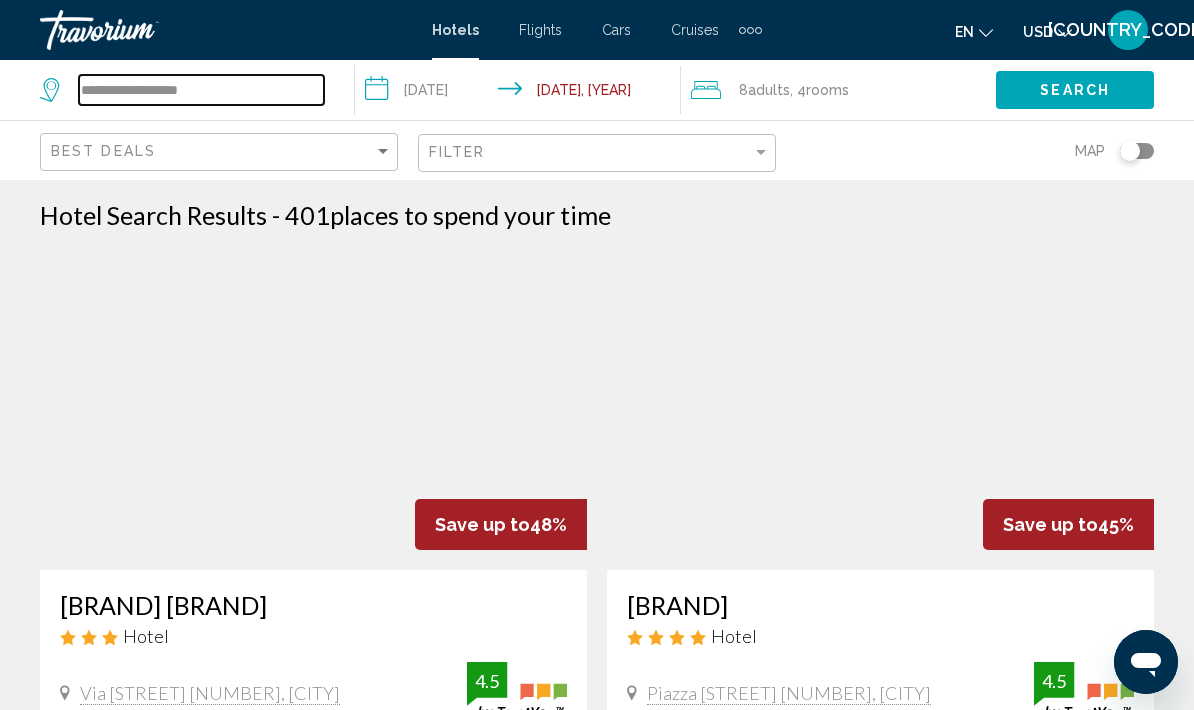 click on "**********" at bounding box center (201, 90) 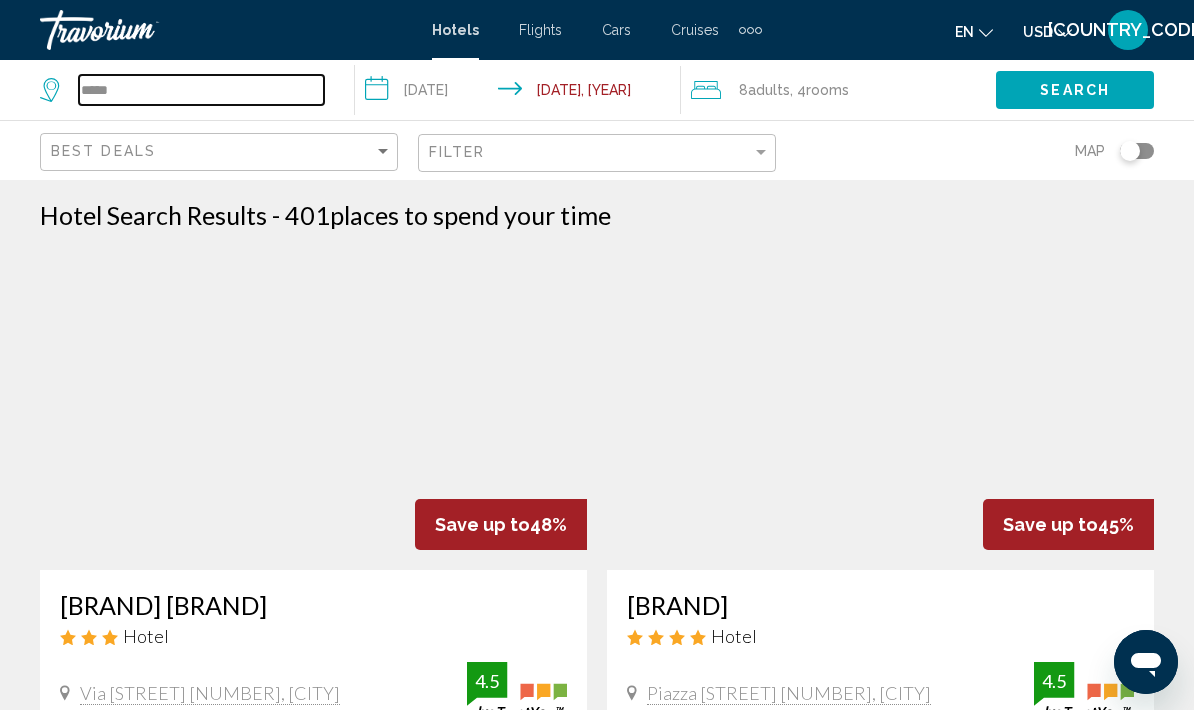 click on "*****" at bounding box center (201, 90) 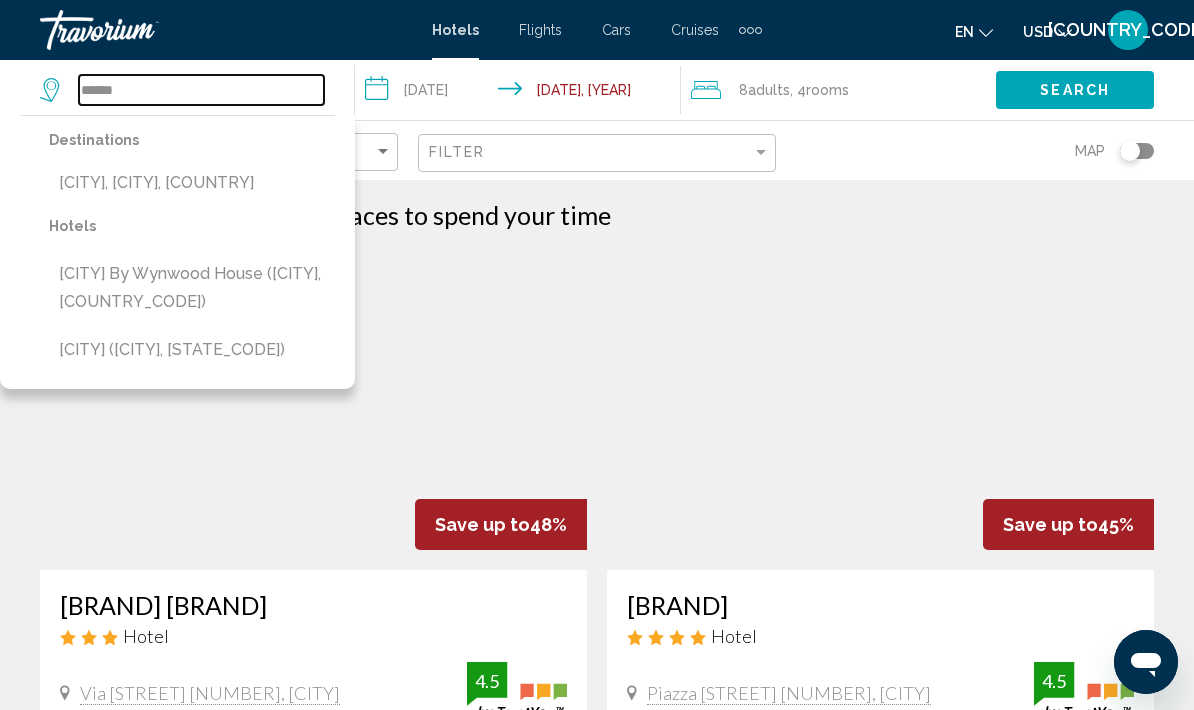 type on "******" 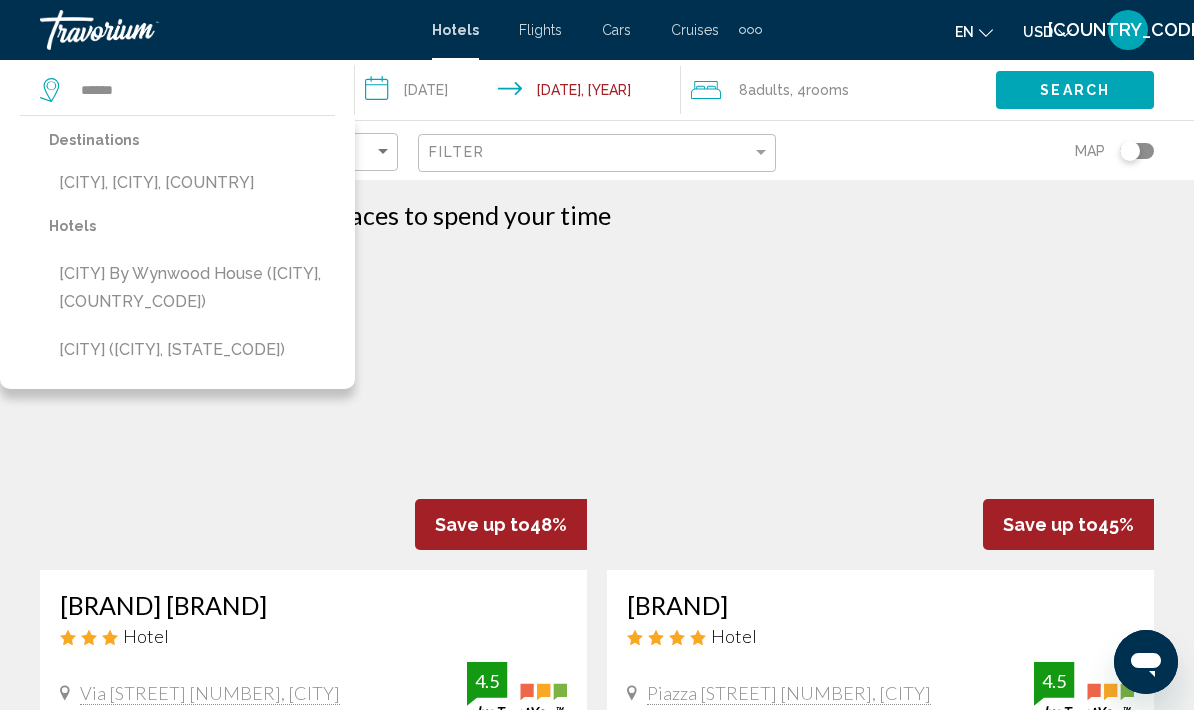 click on "[CITY], [CITY], [COUNTRY]" at bounding box center (192, 183) 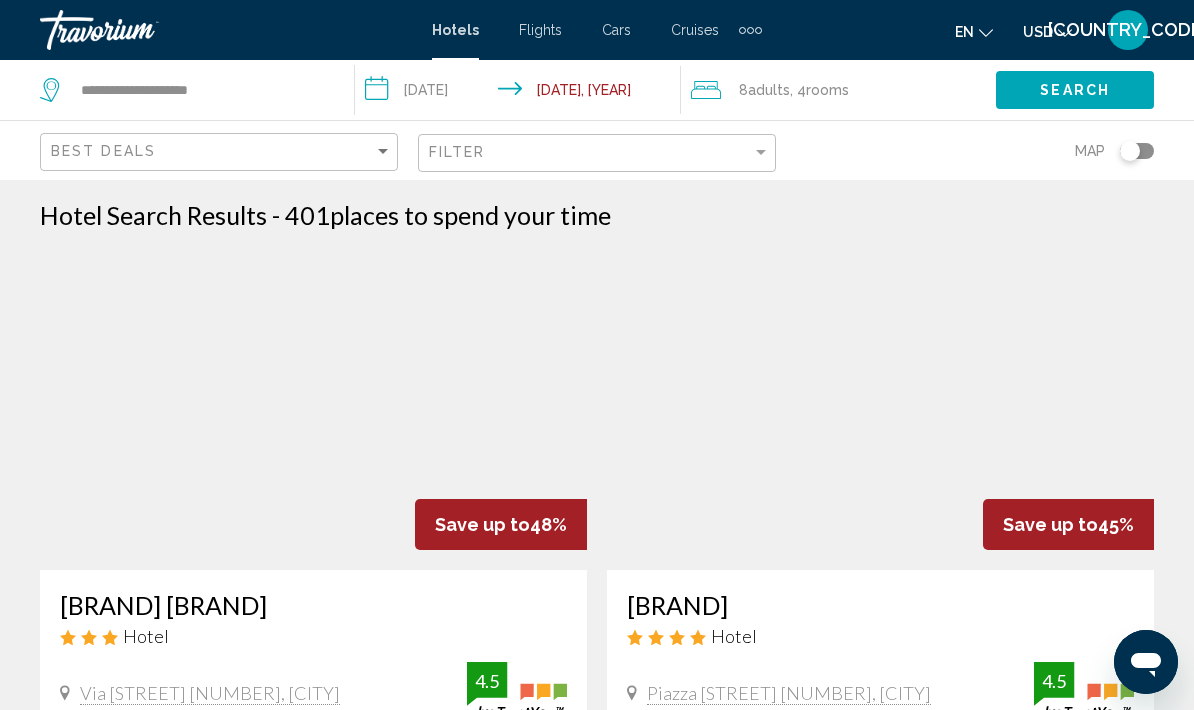 click on "Search" at bounding box center (1075, 91) 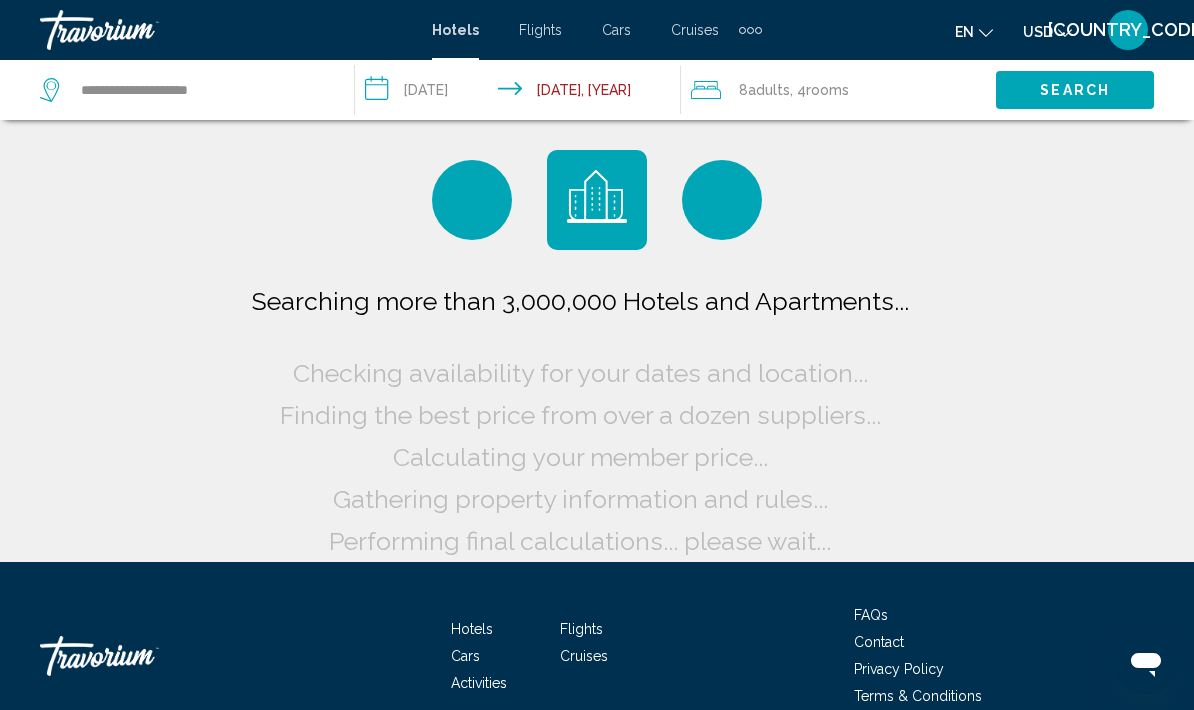 scroll, scrollTop: 0, scrollLeft: 0, axis: both 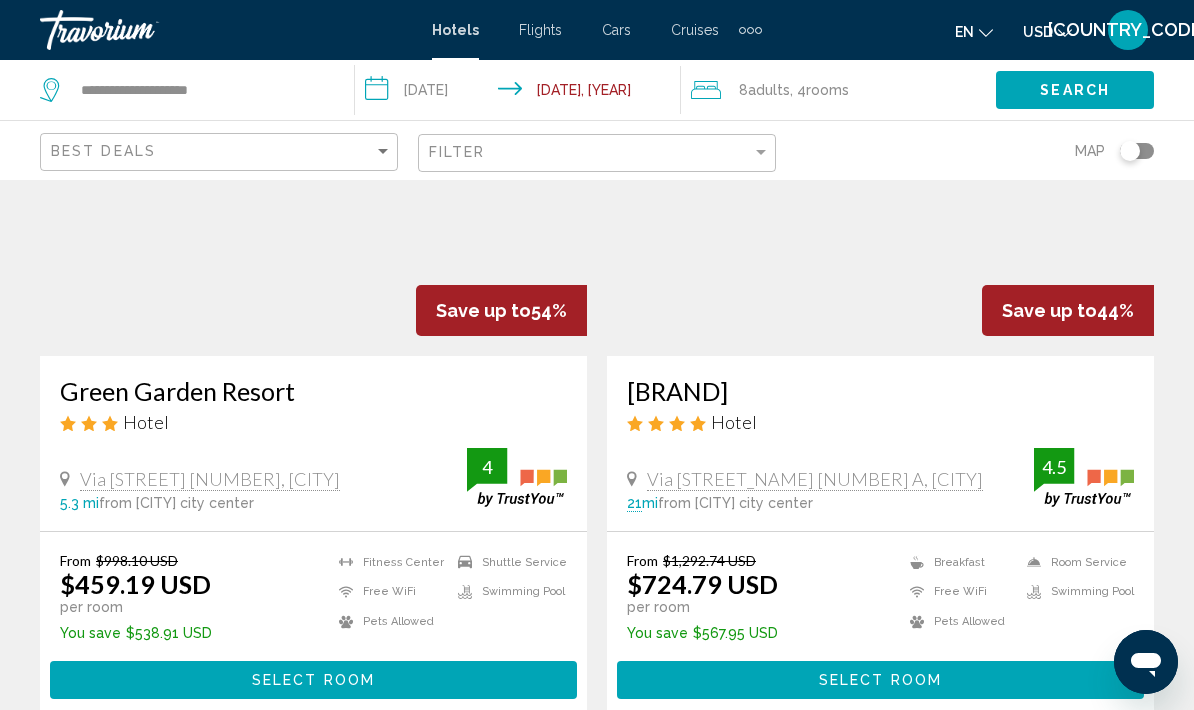 click on "Select Room" at bounding box center (313, 679) 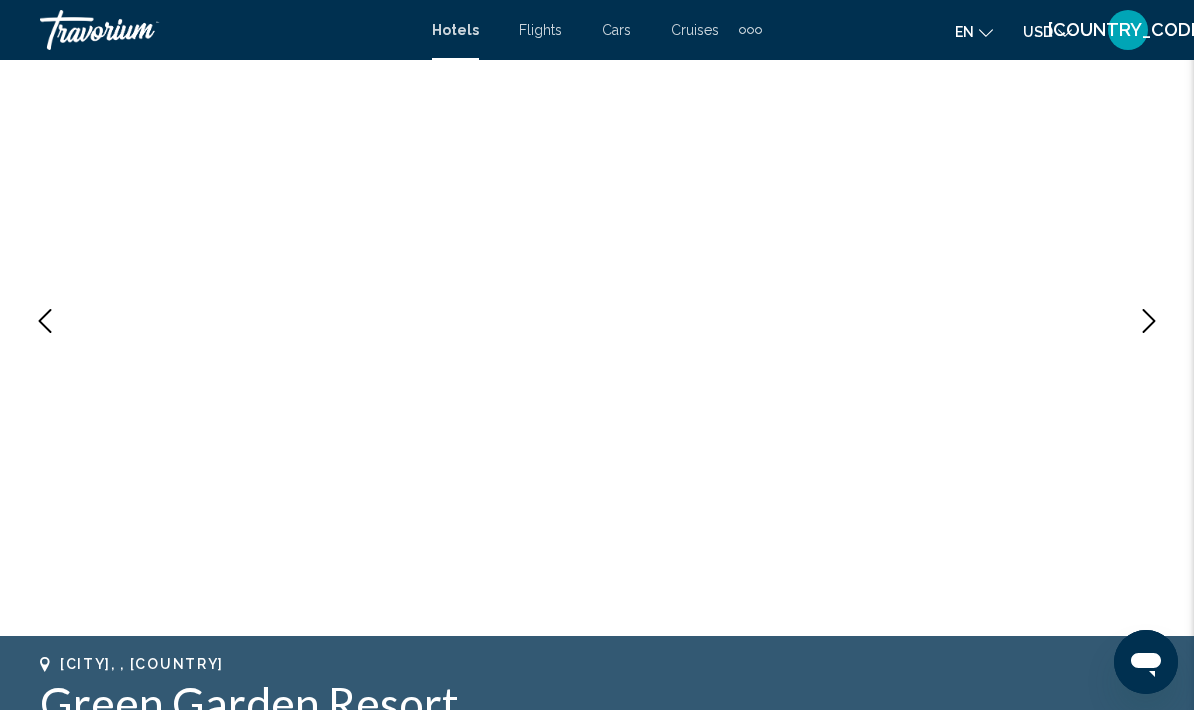 scroll, scrollTop: 0, scrollLeft: 0, axis: both 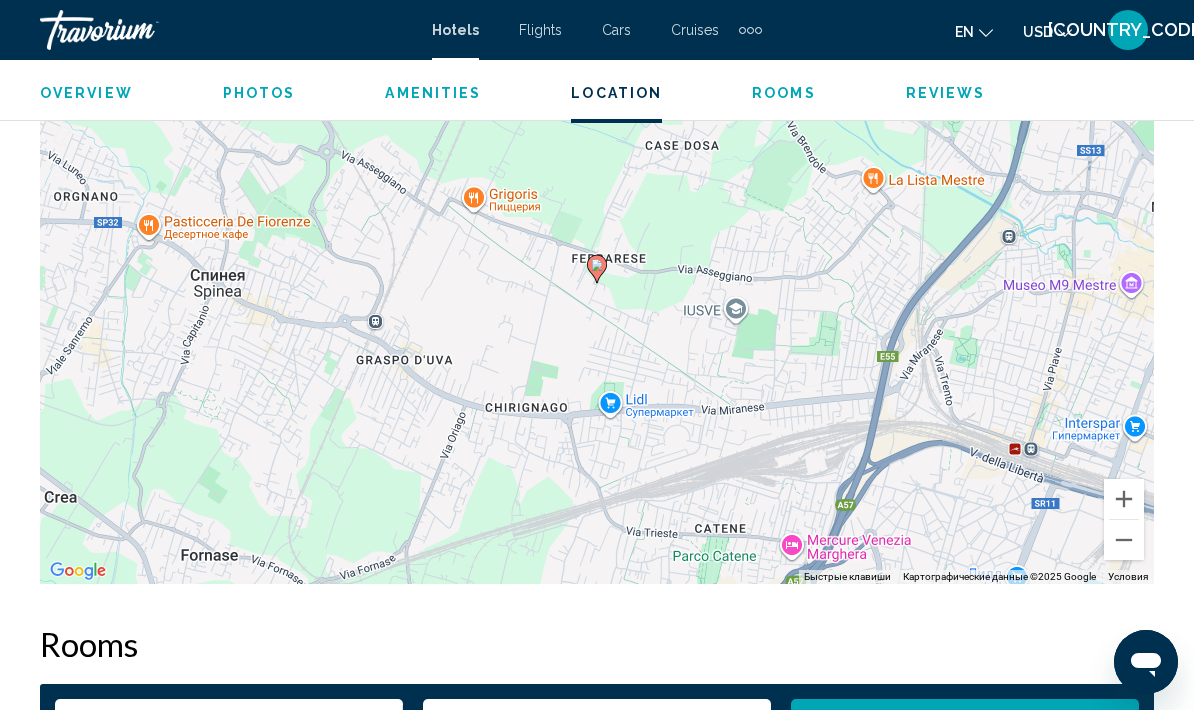 click at bounding box center [1124, 540] 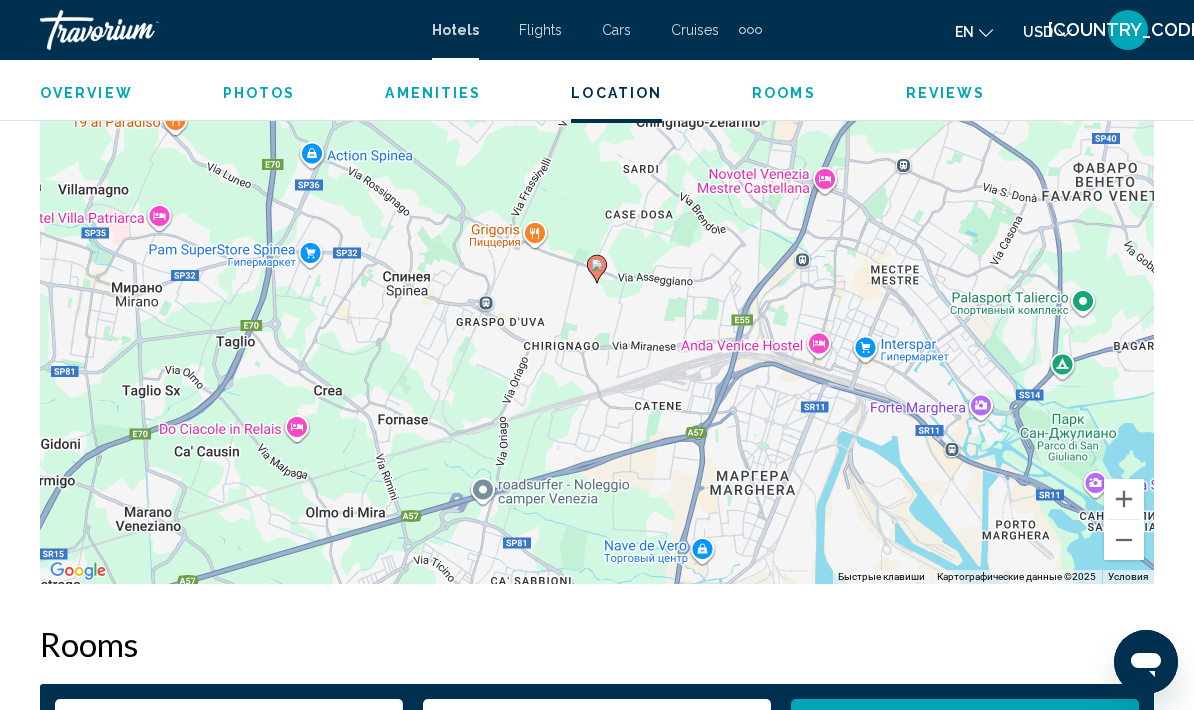 click at bounding box center (1124, 499) 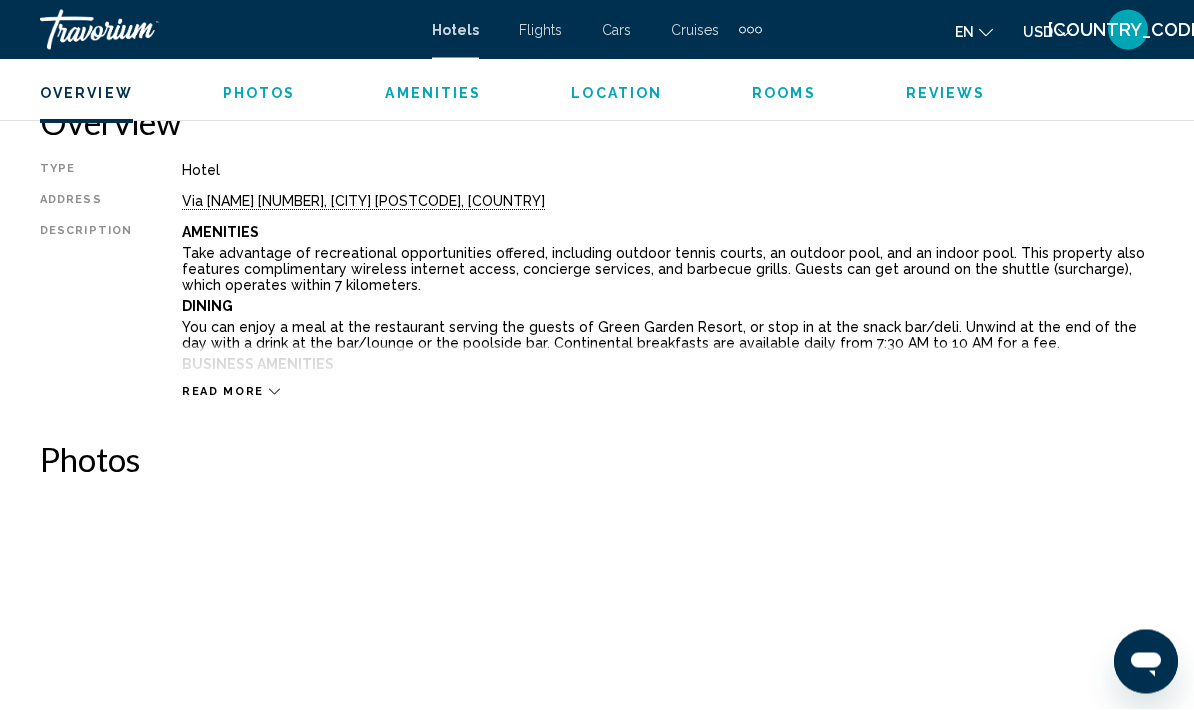 scroll, scrollTop: 1006, scrollLeft: 0, axis: vertical 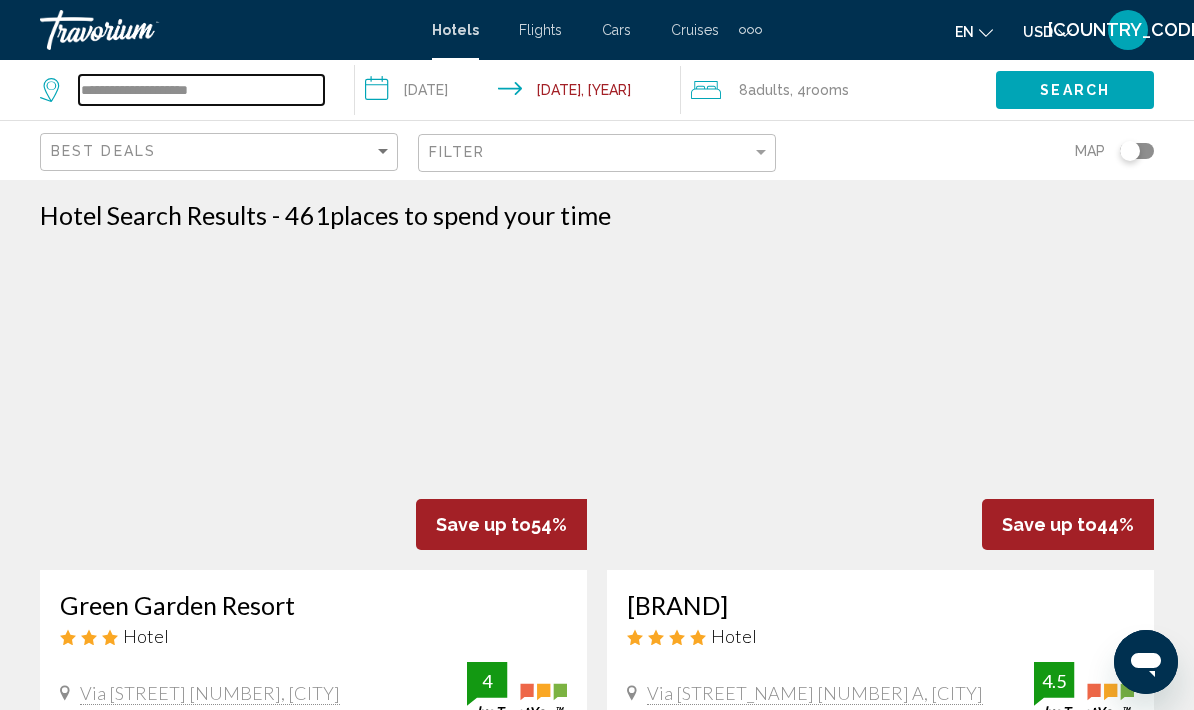 click on "**********" at bounding box center (201, 90) 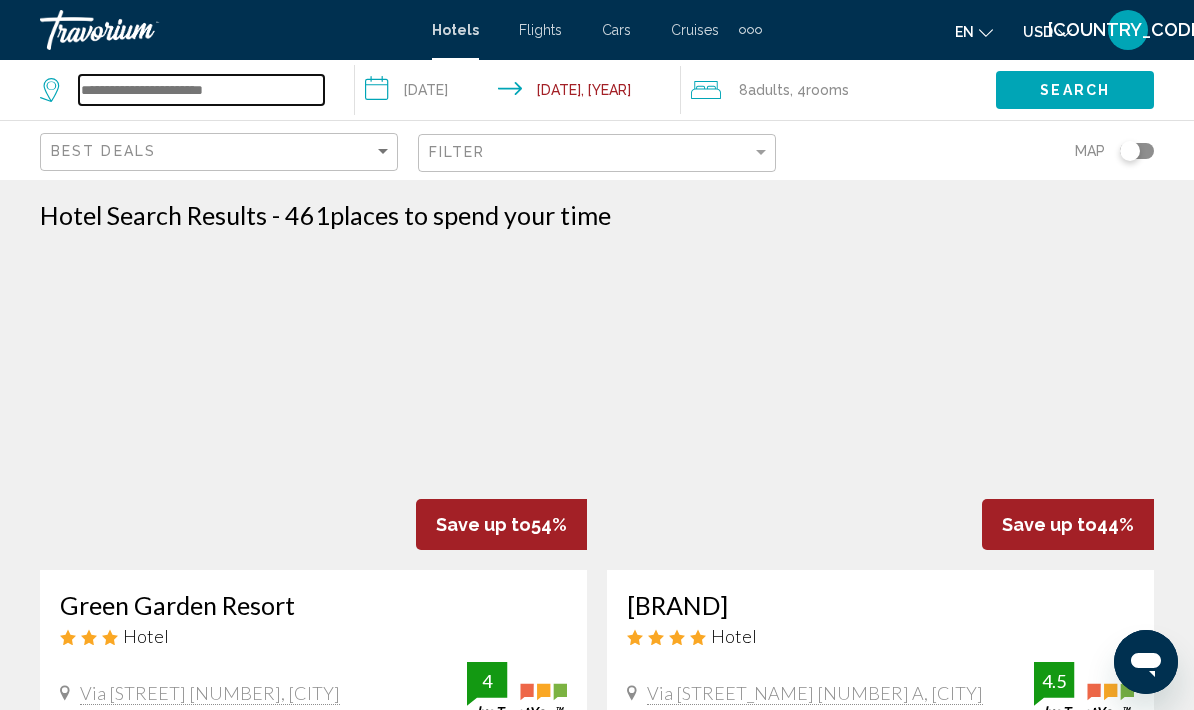 paste on "**********" 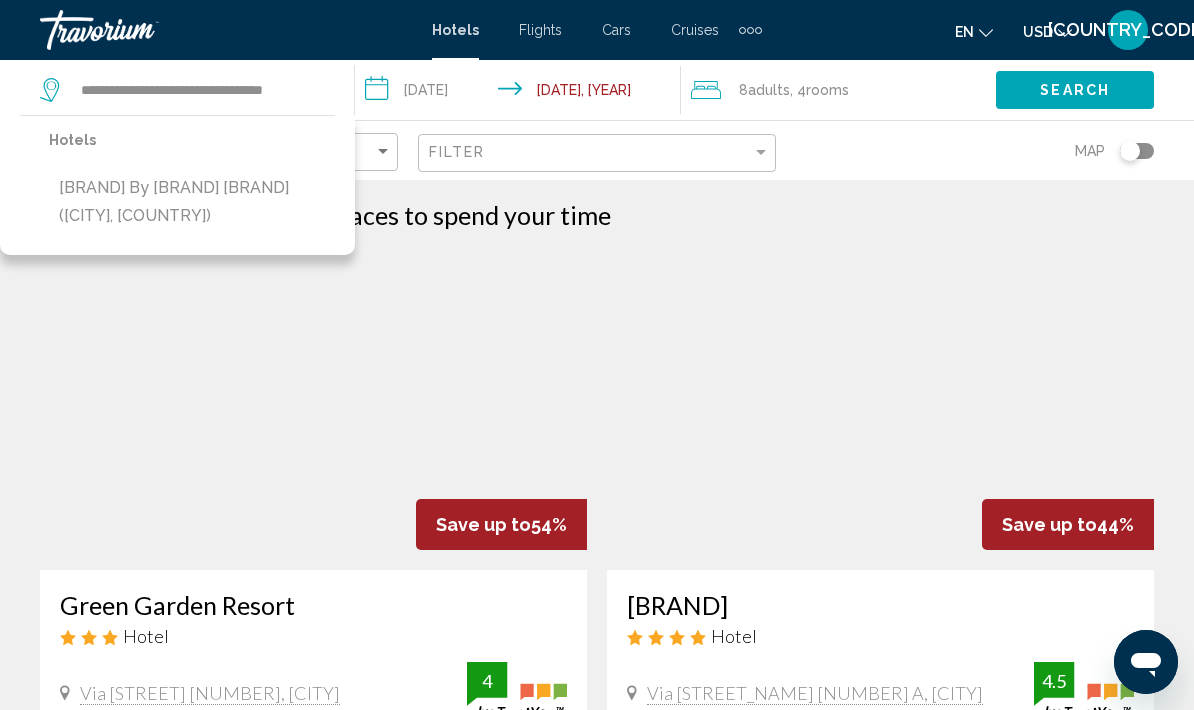click on "[BRAND] by [BRAND] [BRAND] ([CITY], [COUNTRY])" at bounding box center (192, 202) 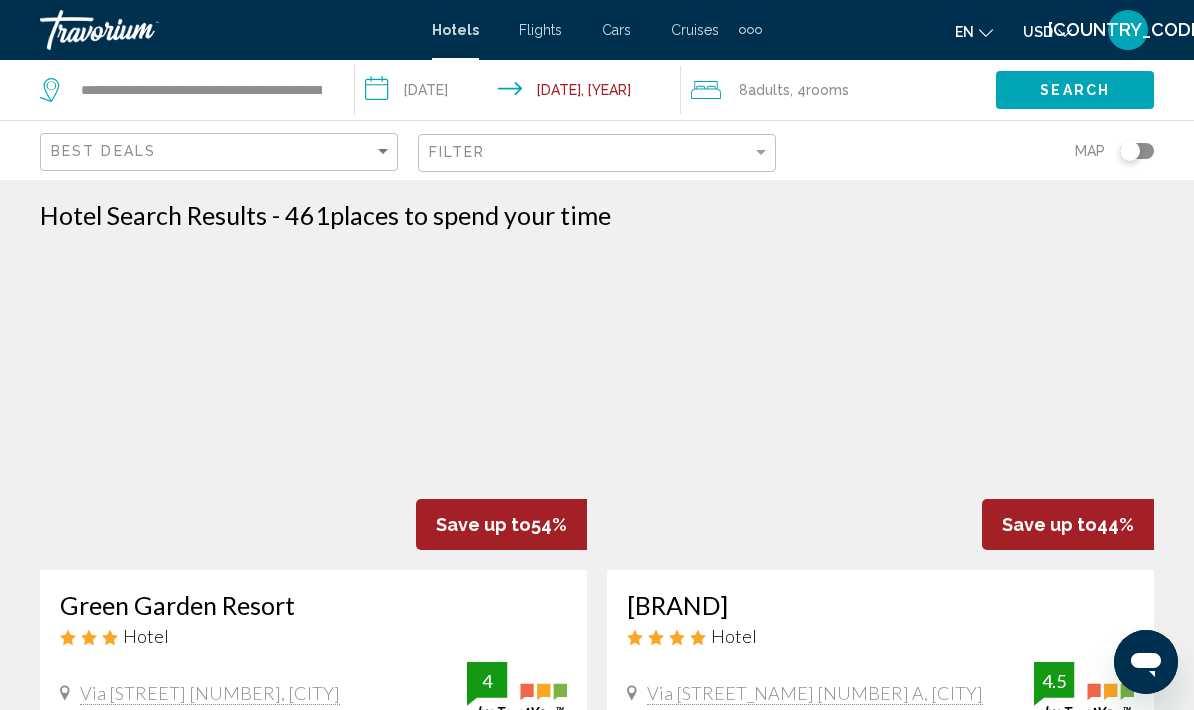 click on "Search" at bounding box center (1075, 91) 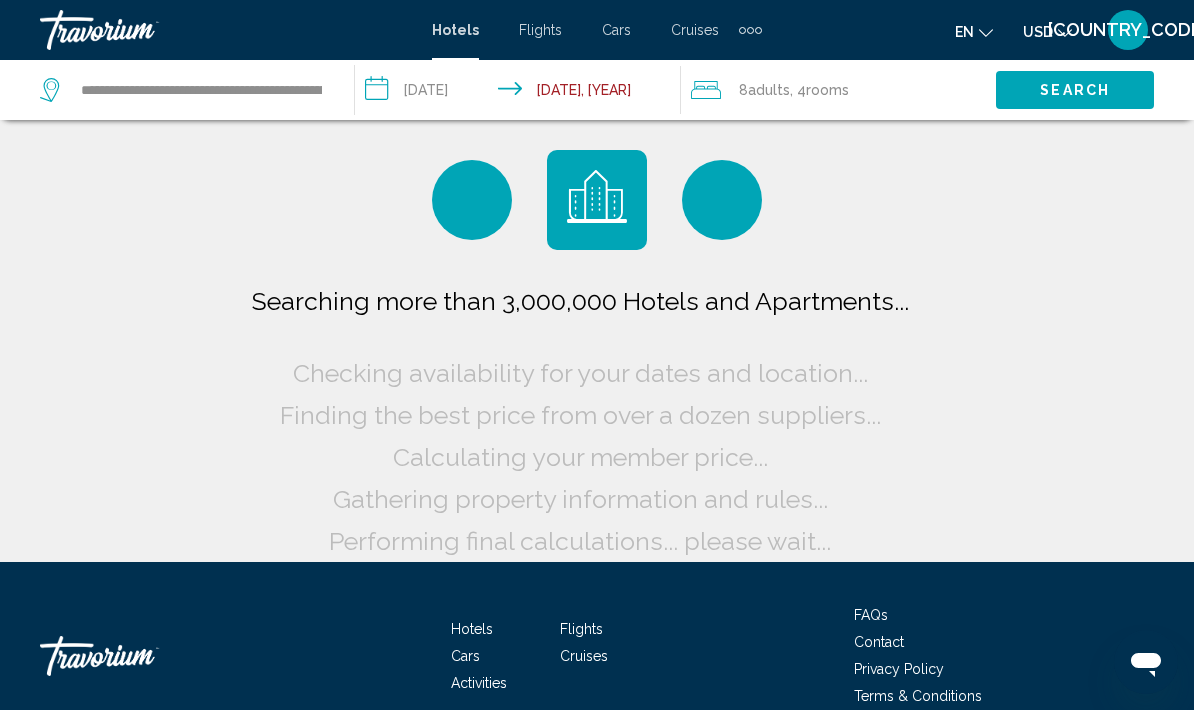 scroll, scrollTop: 0, scrollLeft: 0, axis: both 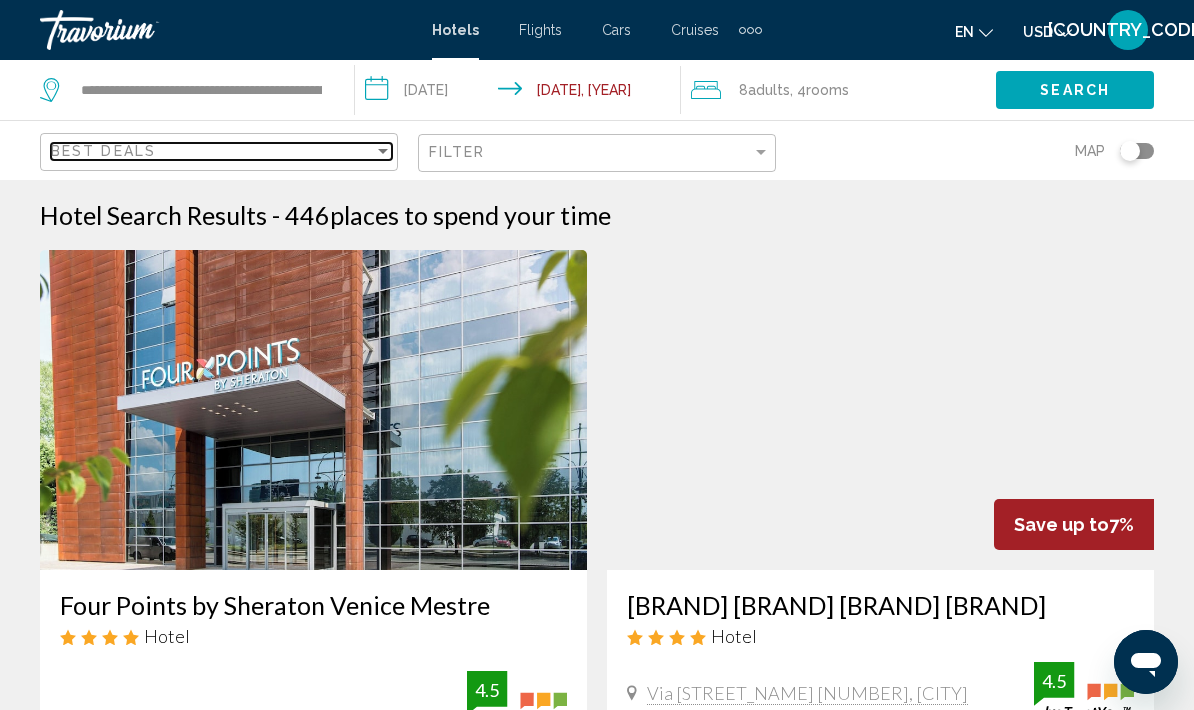 click at bounding box center (383, 151) 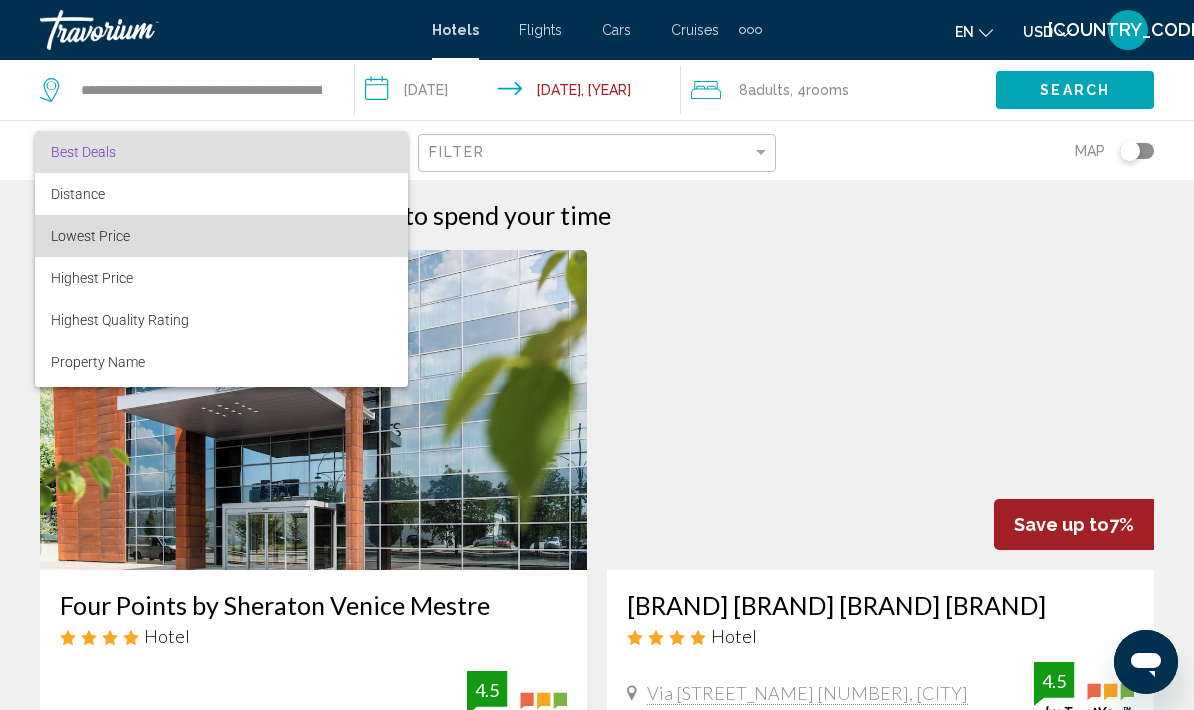 click on "Lowest Price" at bounding box center (221, 236) 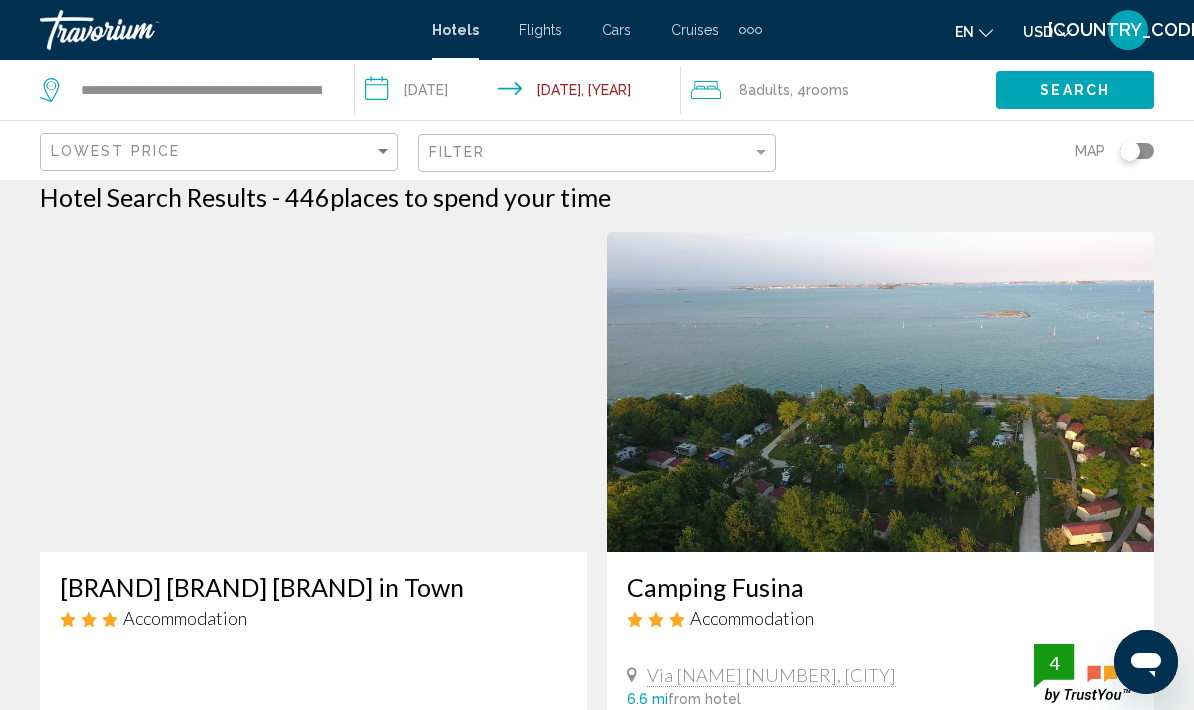 scroll, scrollTop: 0, scrollLeft: 0, axis: both 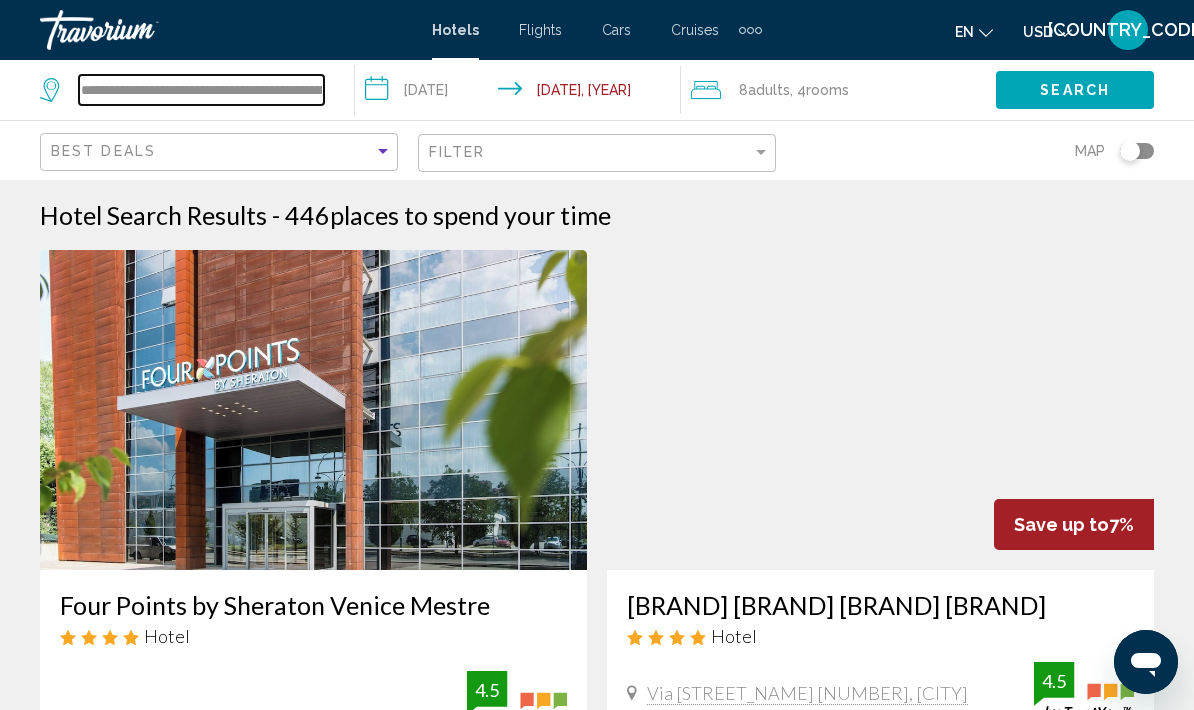click on "**********" at bounding box center [201, 90] 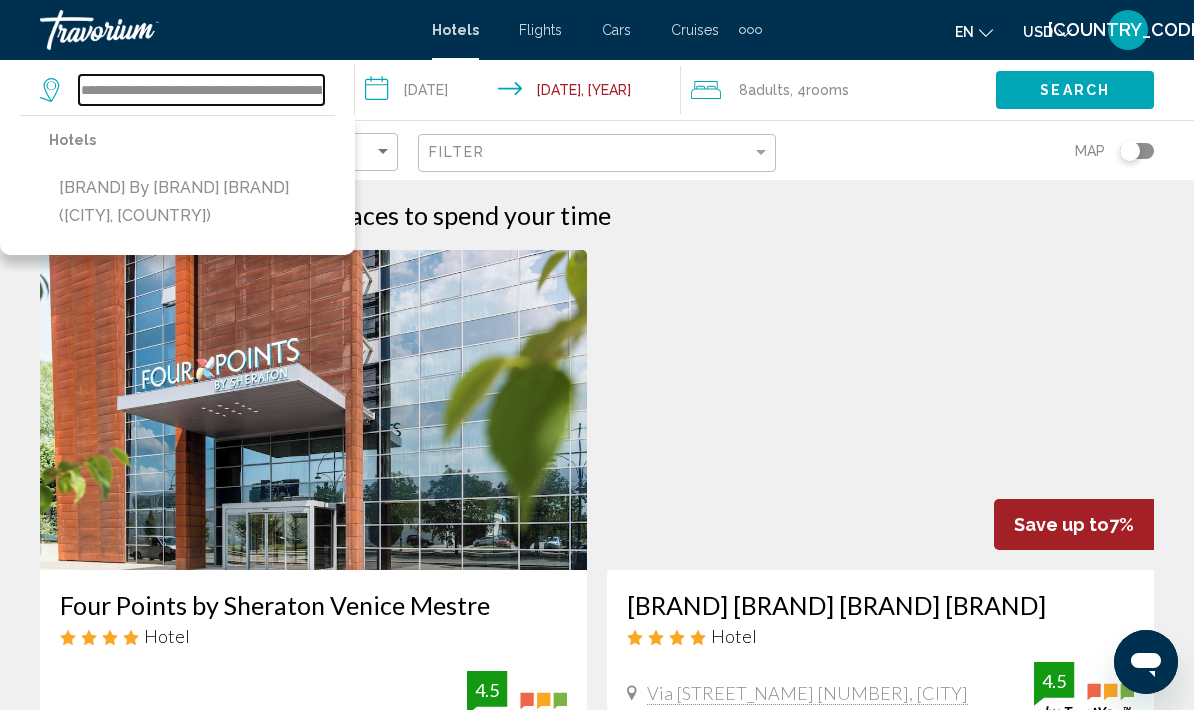 click on "**********" at bounding box center (201, 90) 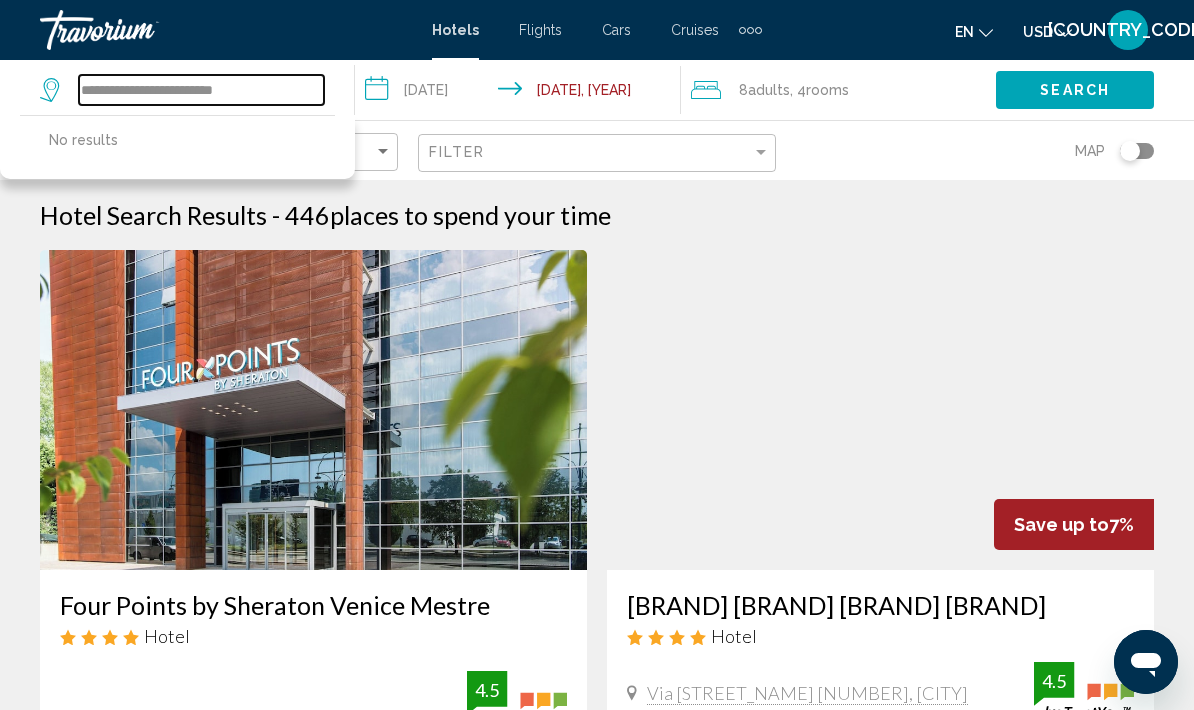 click on "**********" at bounding box center [201, 90] 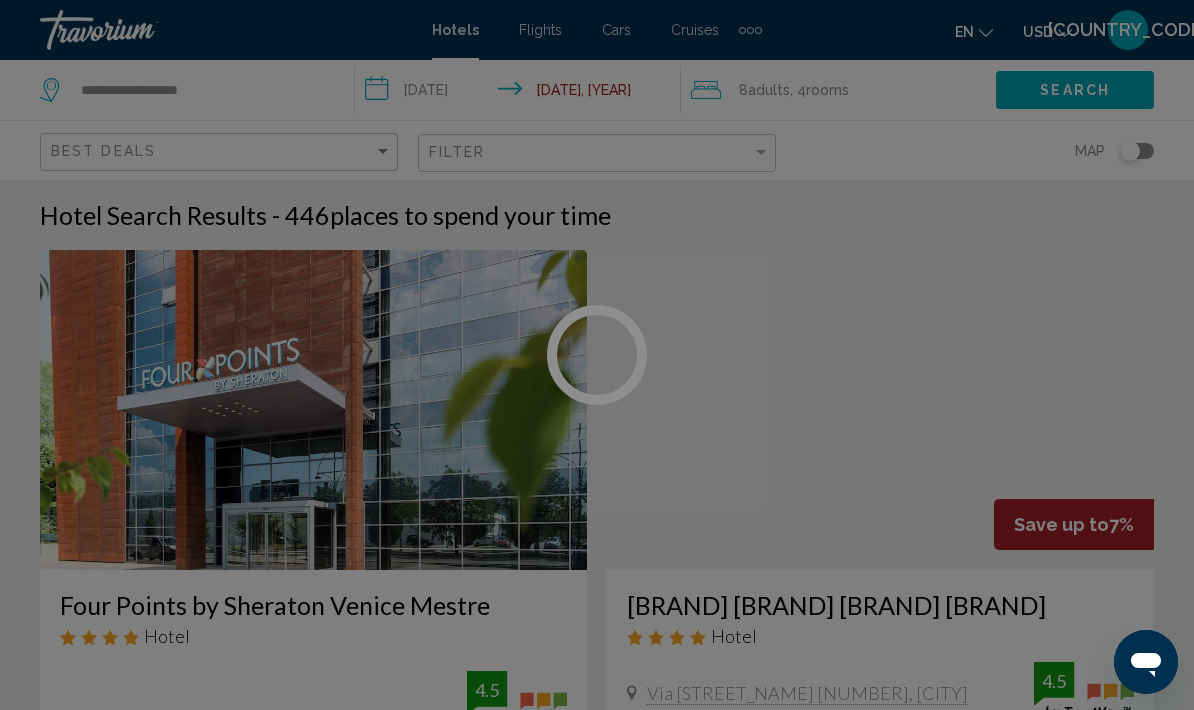 click at bounding box center [597, 355] 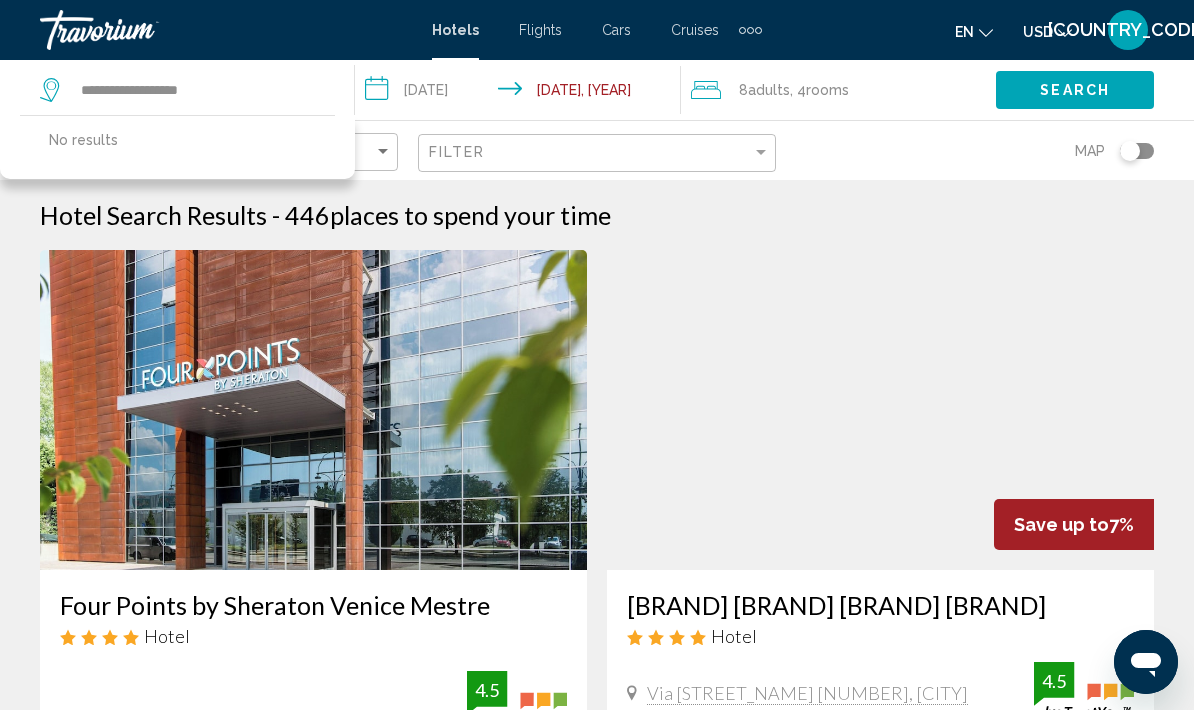 click on "Search" at bounding box center (1075, 91) 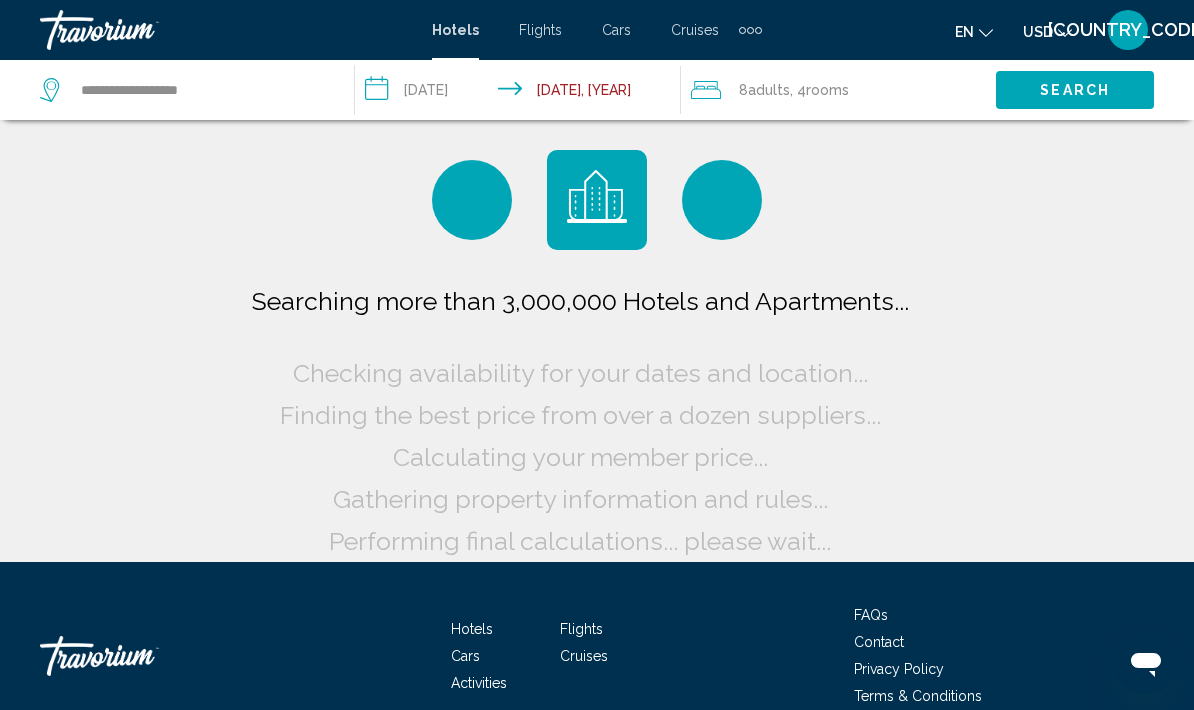 scroll, scrollTop: 0, scrollLeft: 0, axis: both 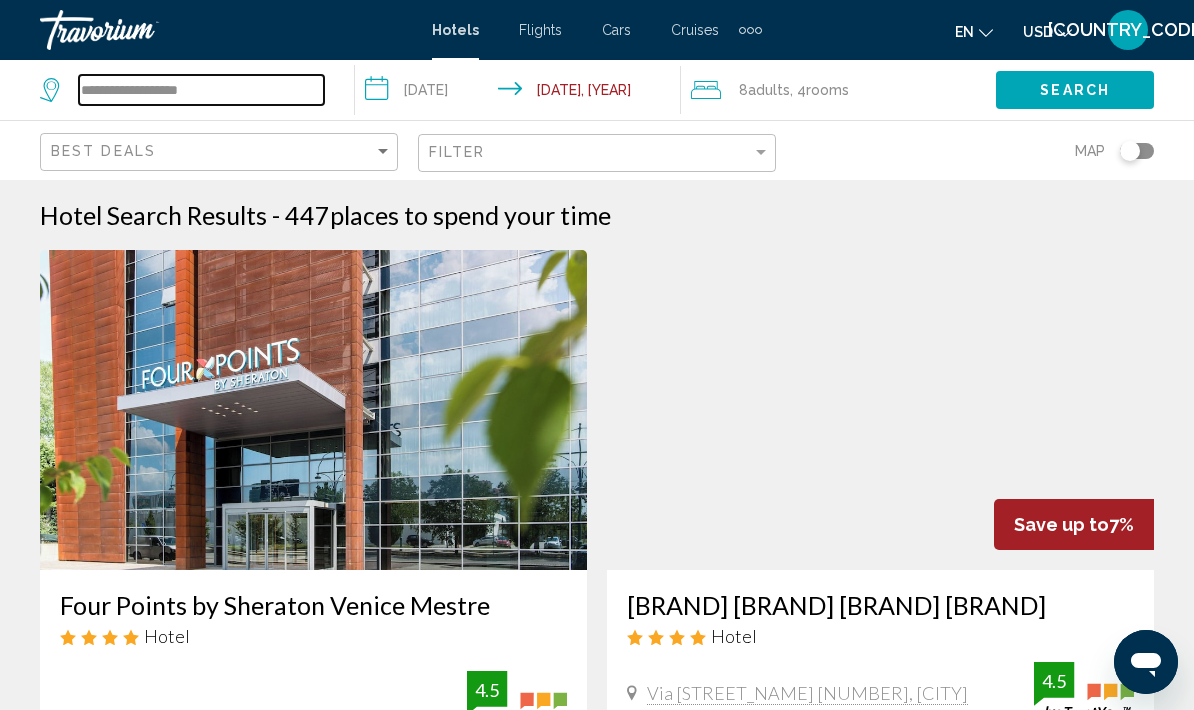 click on "**********" at bounding box center [201, 90] 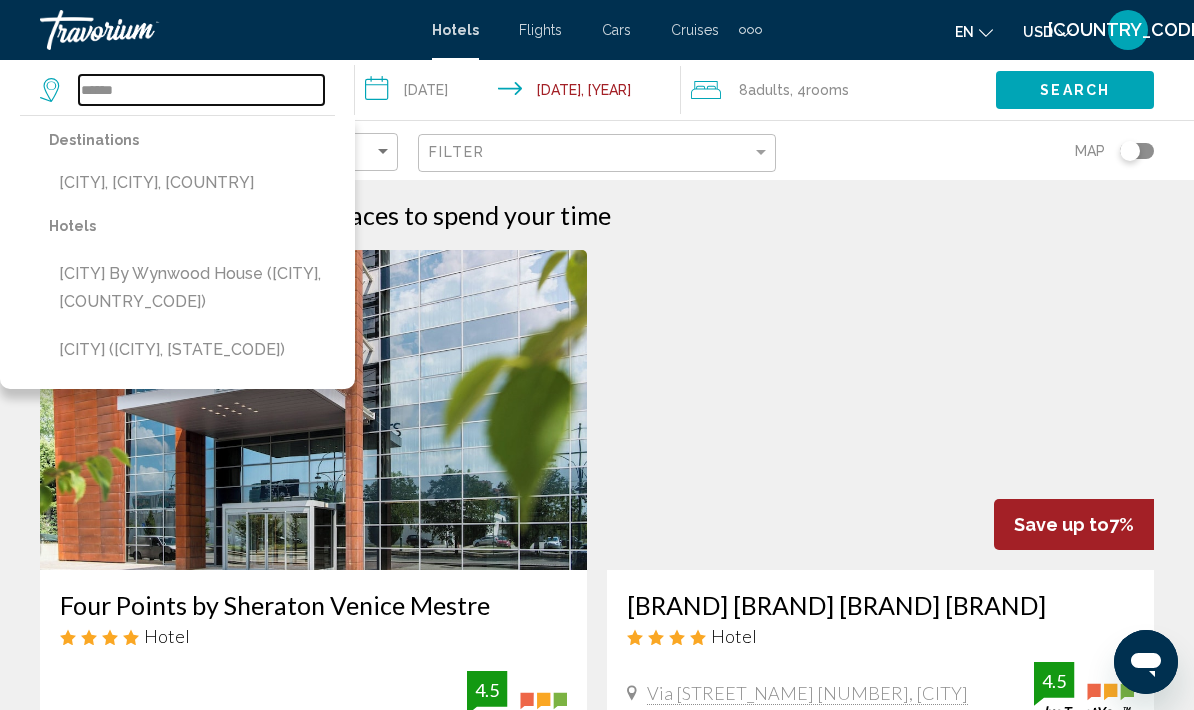 type on "******" 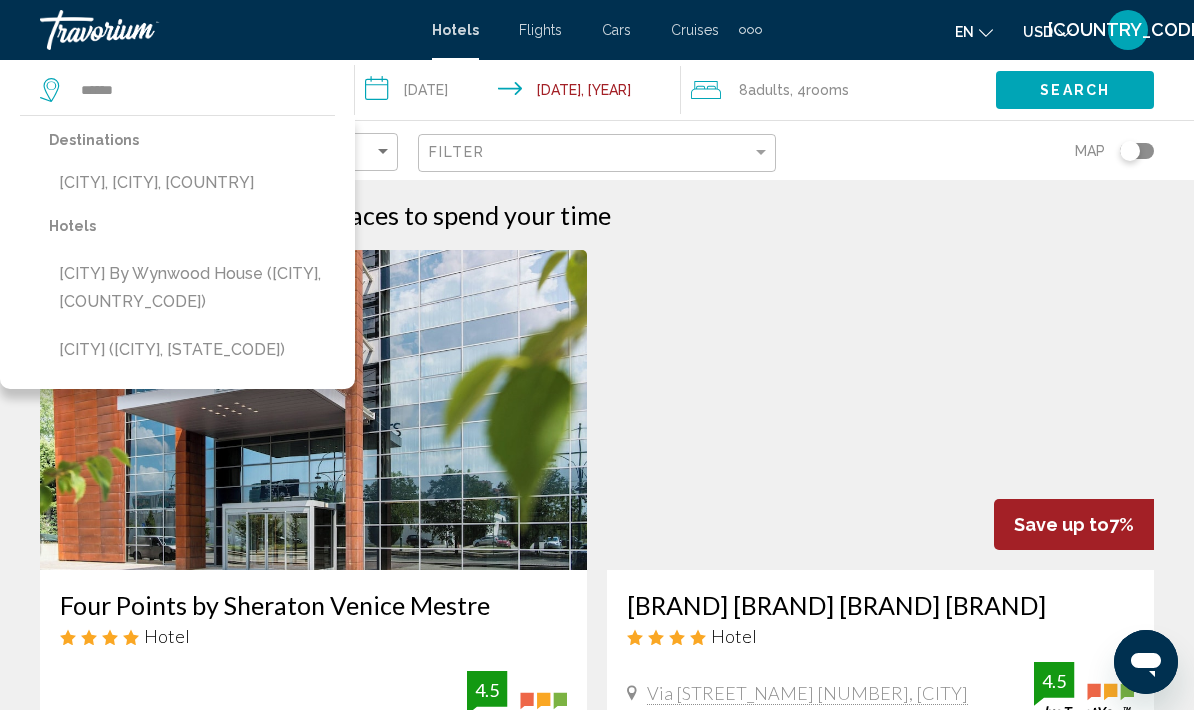 click on "[CITY], [CITY], [COUNTRY]" at bounding box center [192, 183] 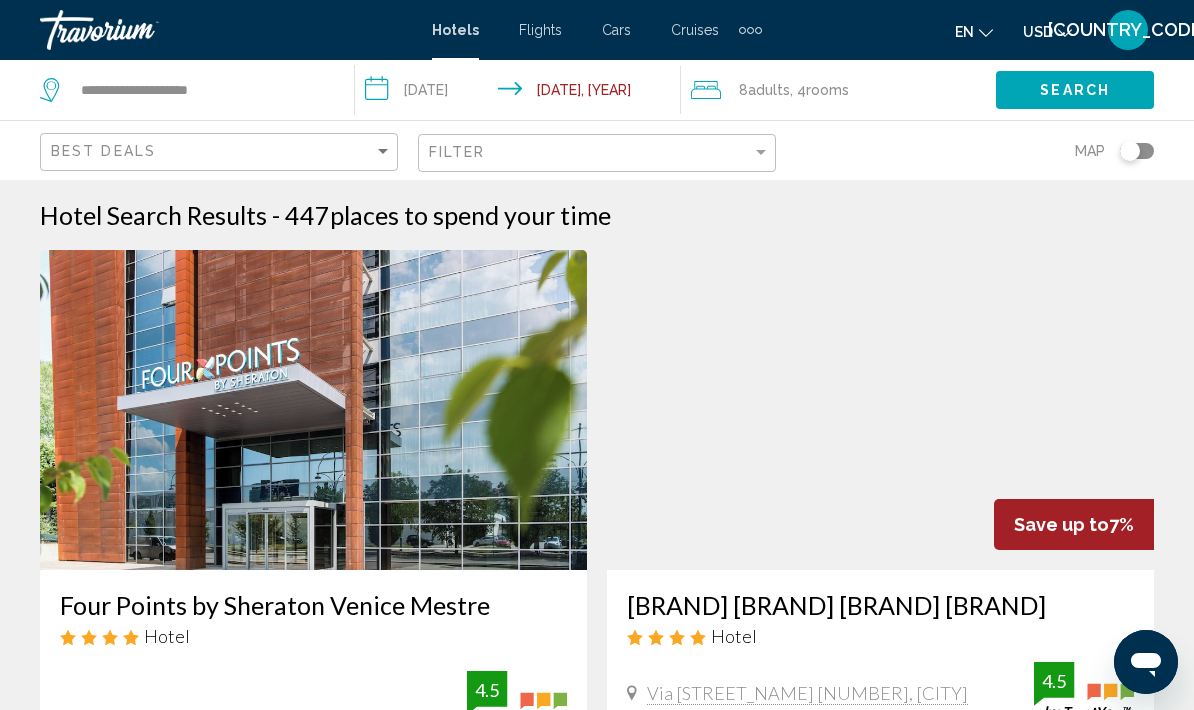 click on "Search" at bounding box center (1075, 91) 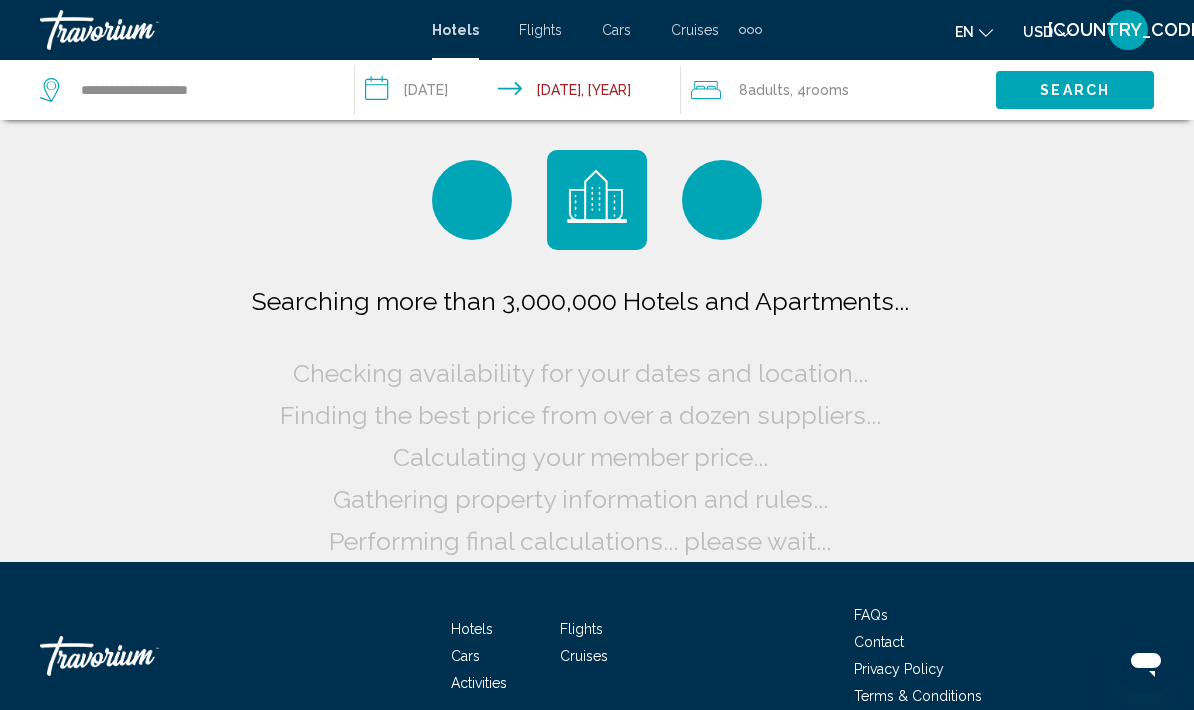 scroll, scrollTop: 0, scrollLeft: 0, axis: both 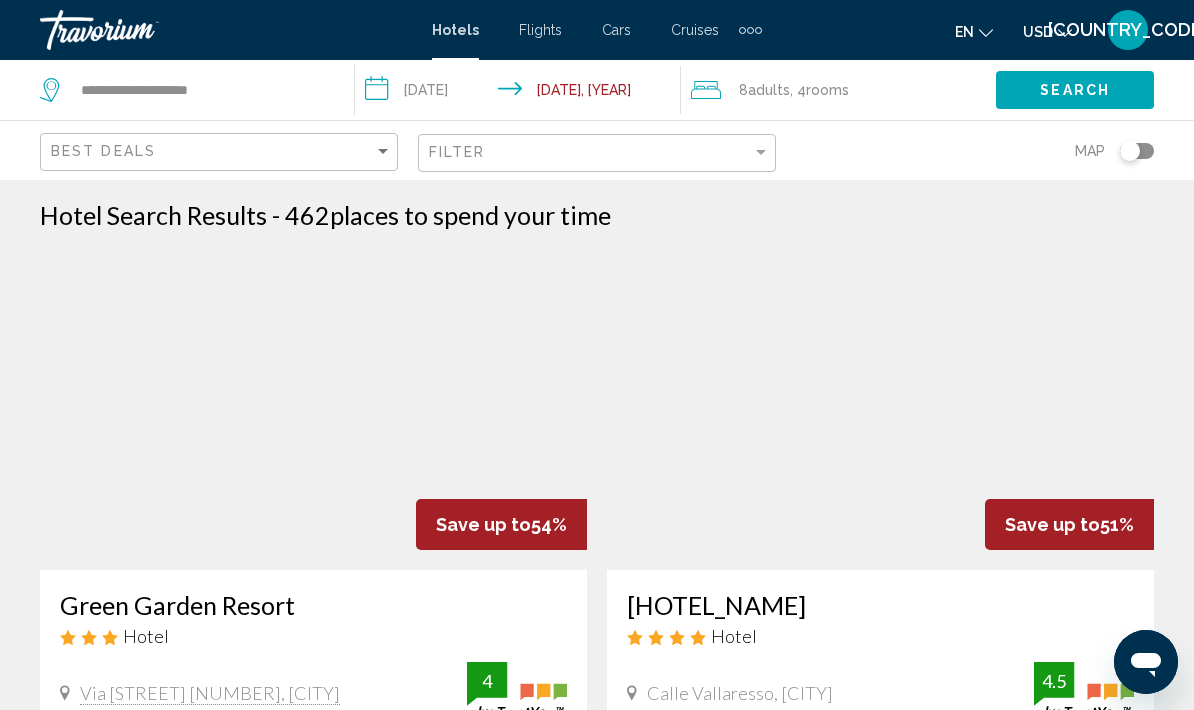 click on "**********" at bounding box center [521, 93] 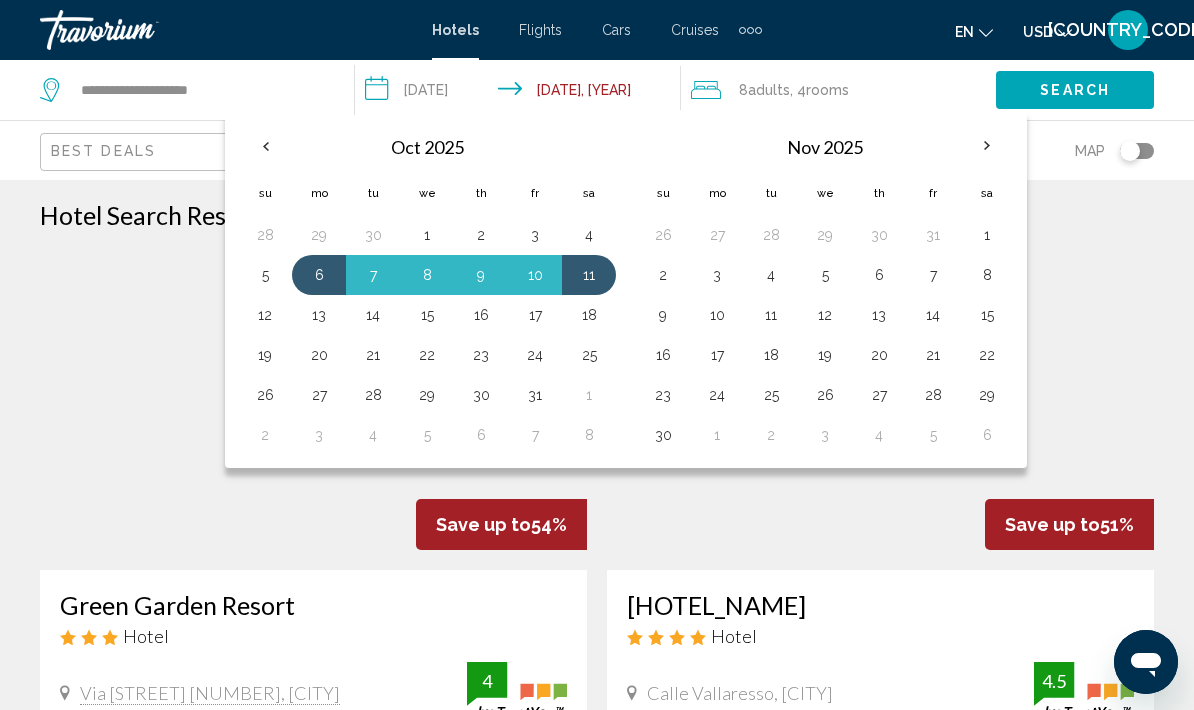 click on "29" at bounding box center (319, 235) 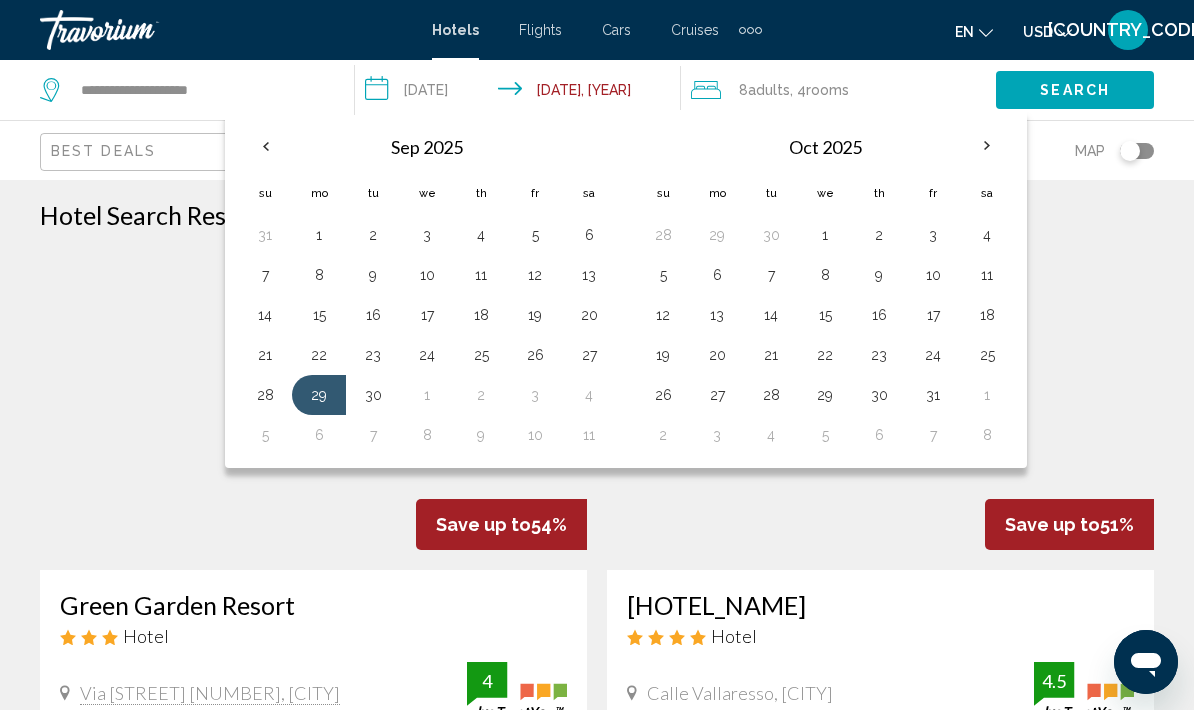 click on "3" at bounding box center [535, 395] 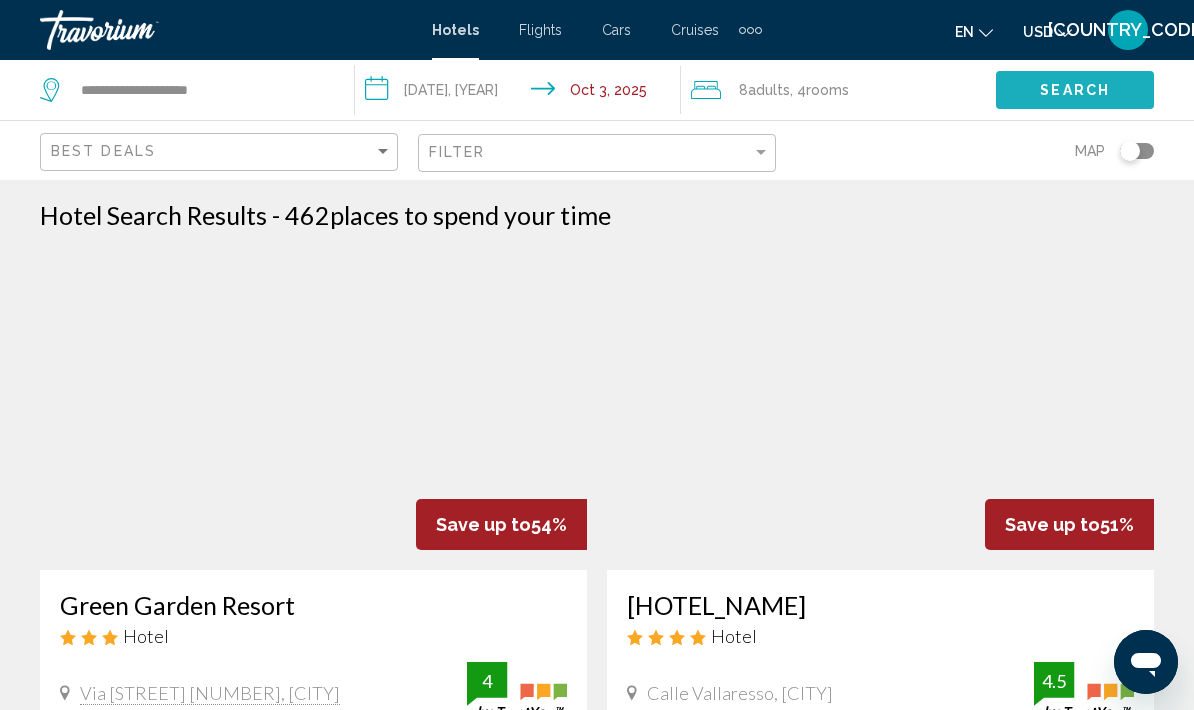 click on "Search" at bounding box center (1075, 91) 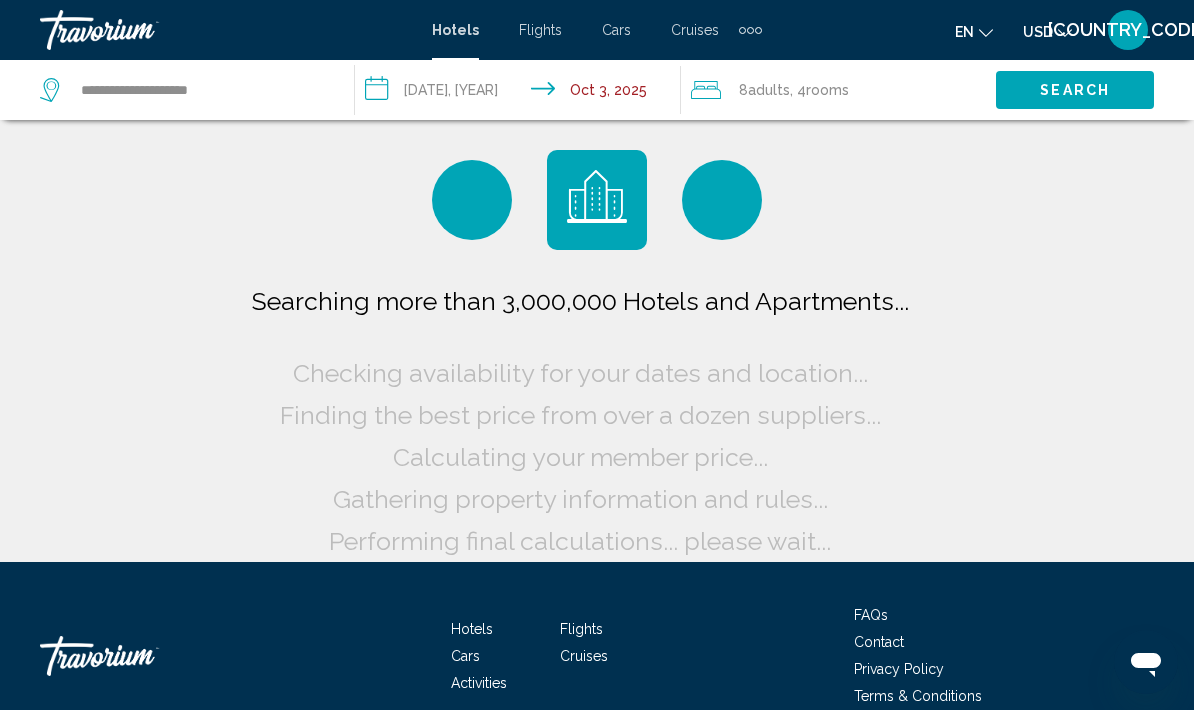 scroll, scrollTop: 0, scrollLeft: 0, axis: both 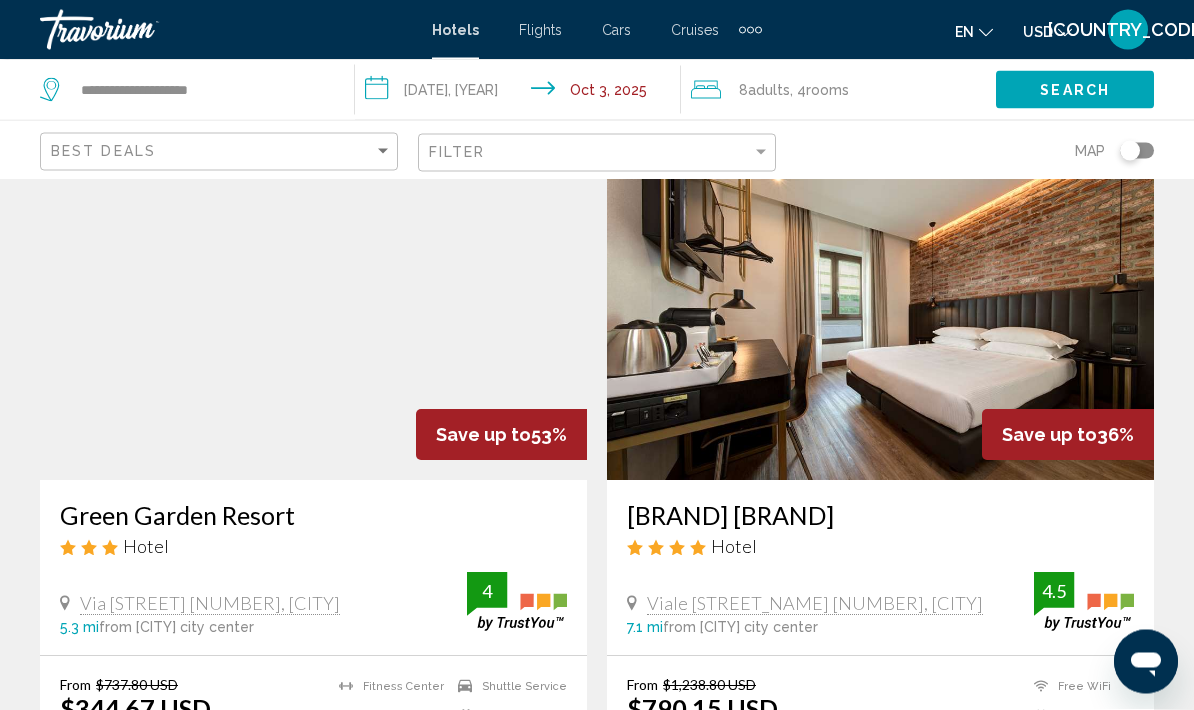 click on "**********" at bounding box center [521, 93] 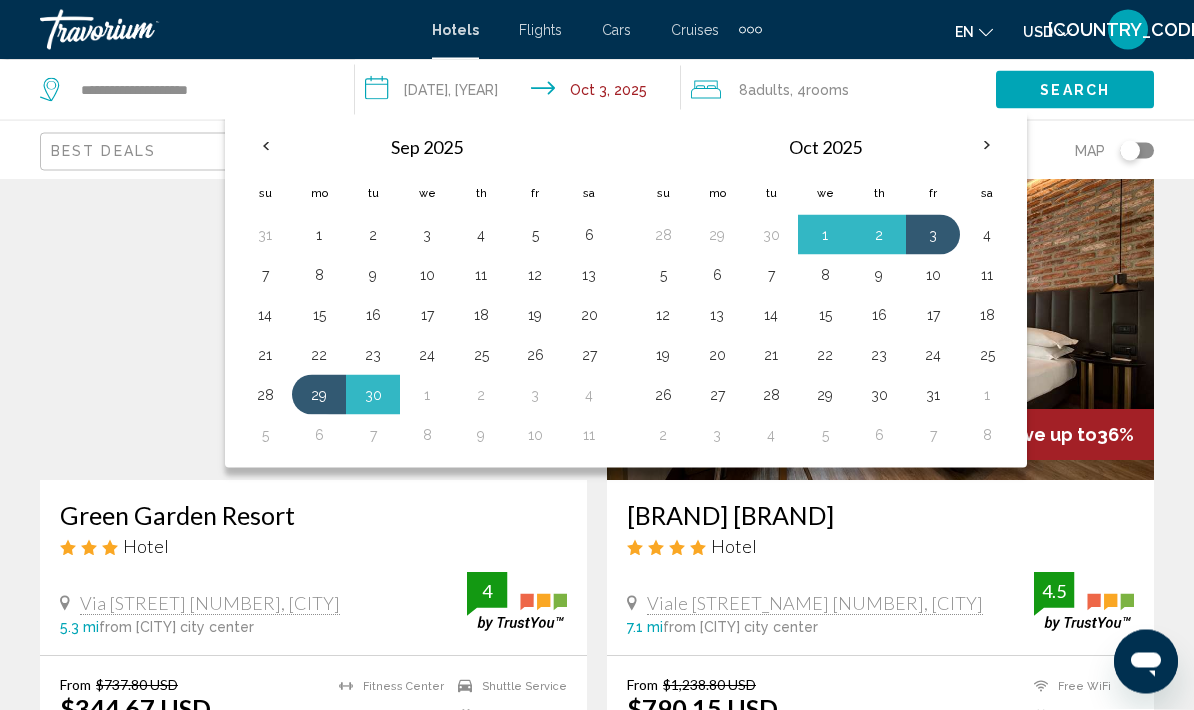 scroll, scrollTop: 90, scrollLeft: 0, axis: vertical 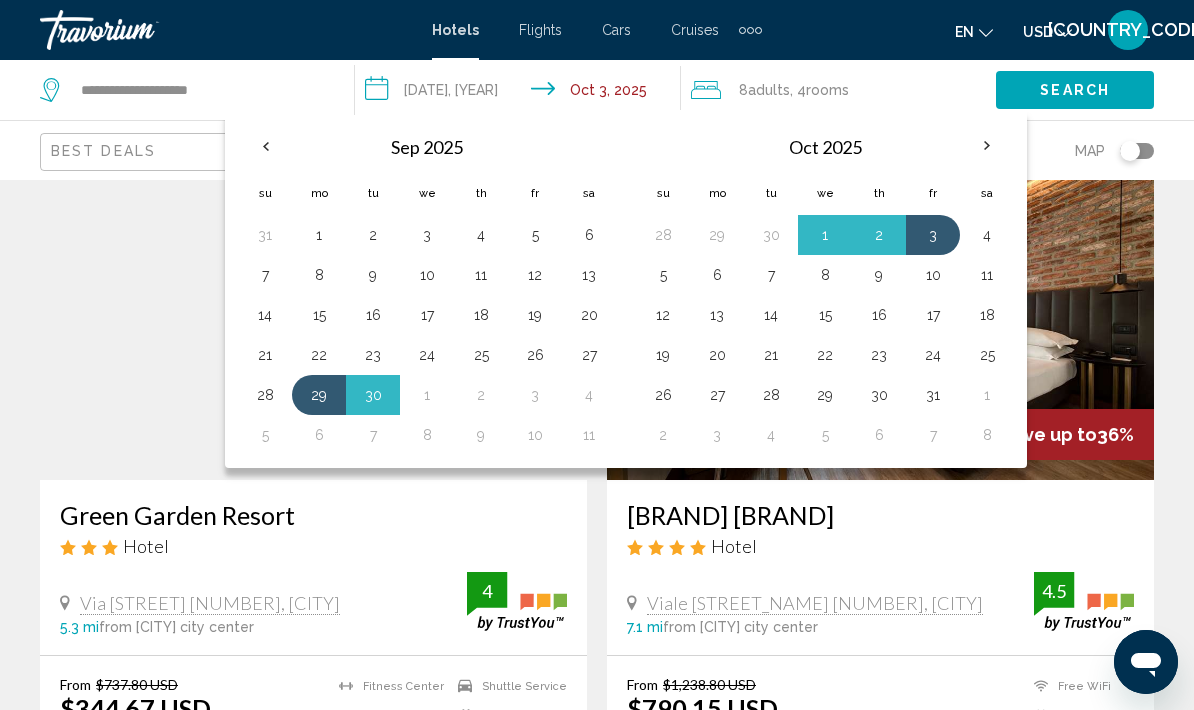 click on "28" at bounding box center [265, 395] 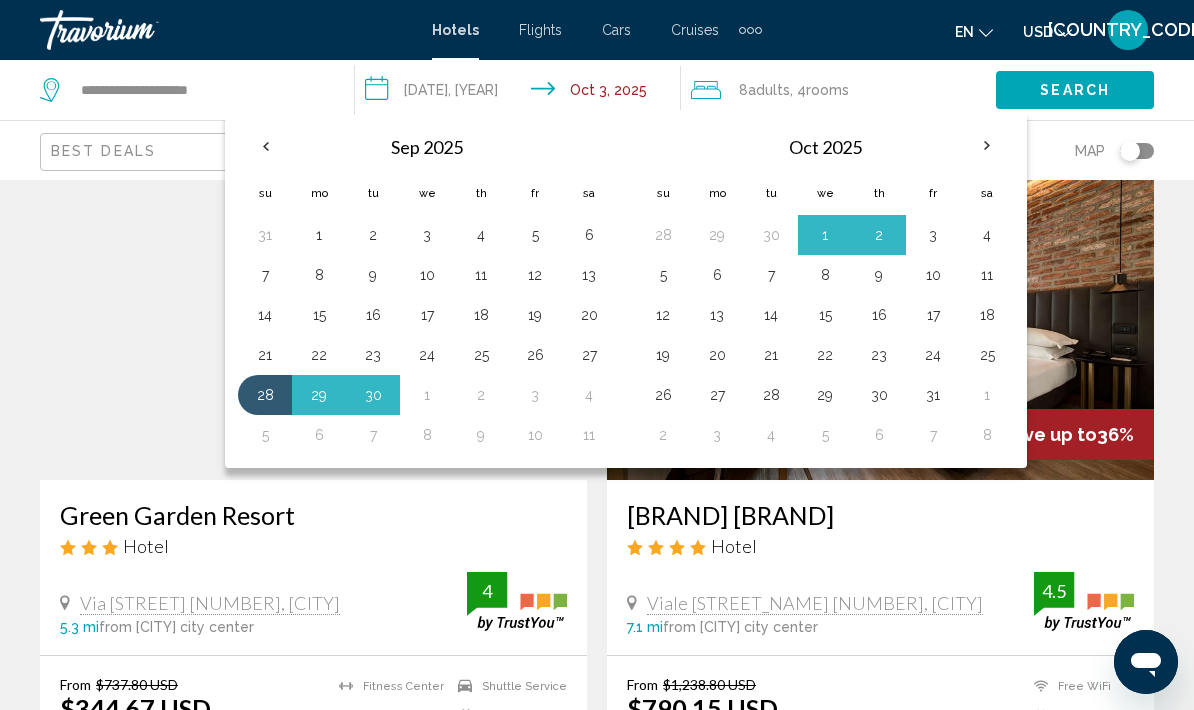 click on "3" at bounding box center [535, 395] 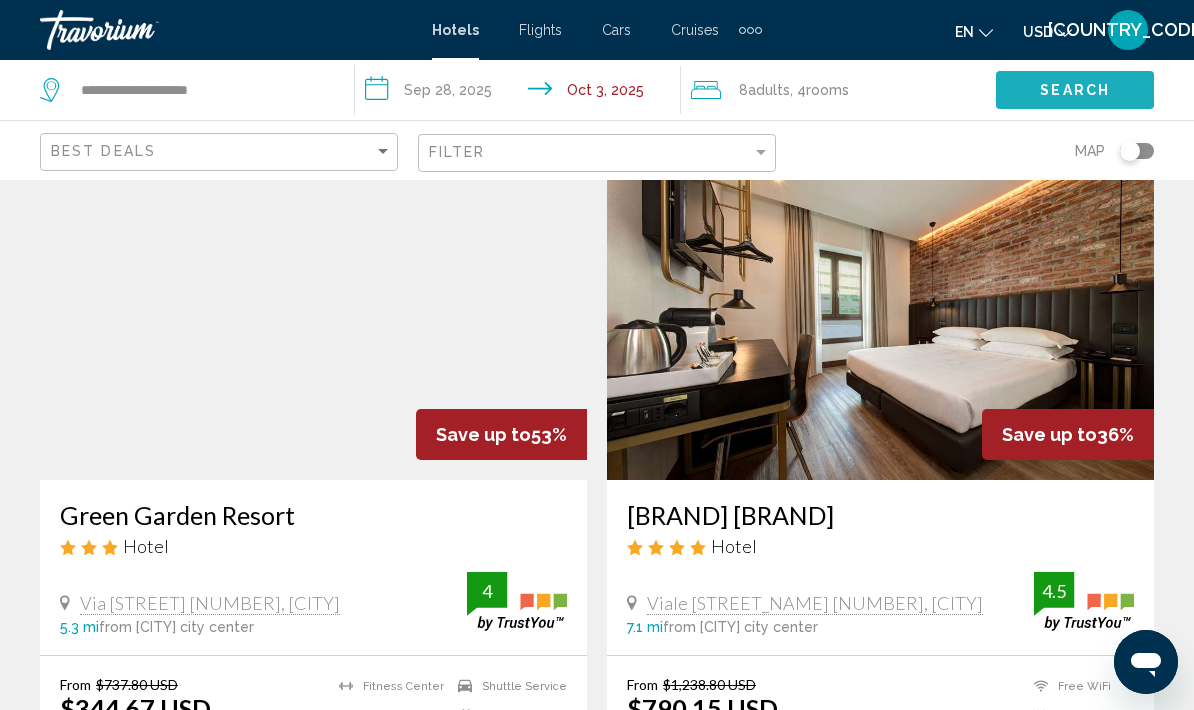 click on "Search" at bounding box center (1075, 91) 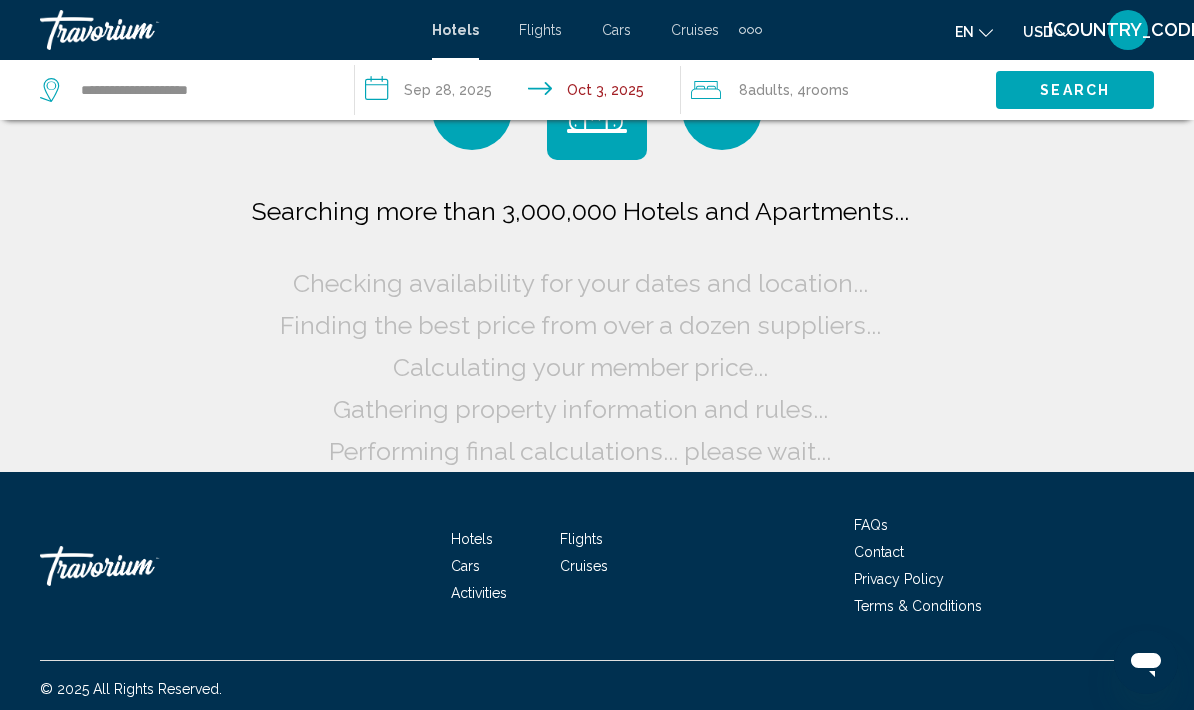scroll, scrollTop: 0, scrollLeft: 0, axis: both 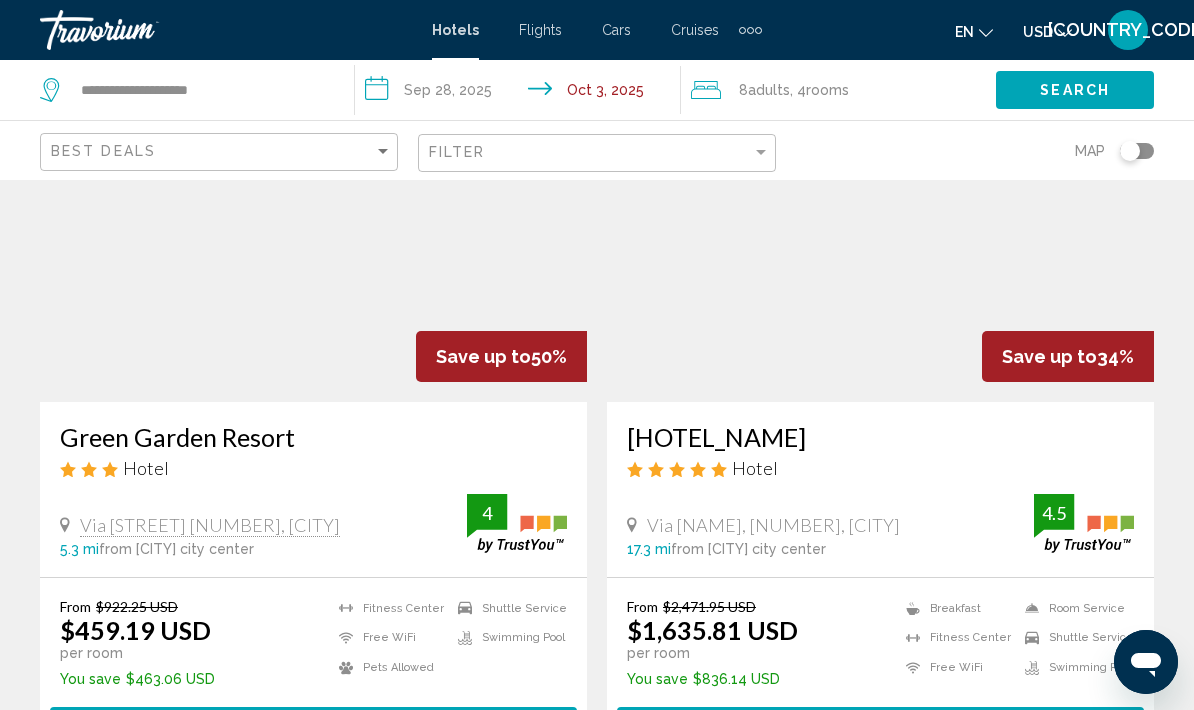click on "Select Room" at bounding box center (313, 727) 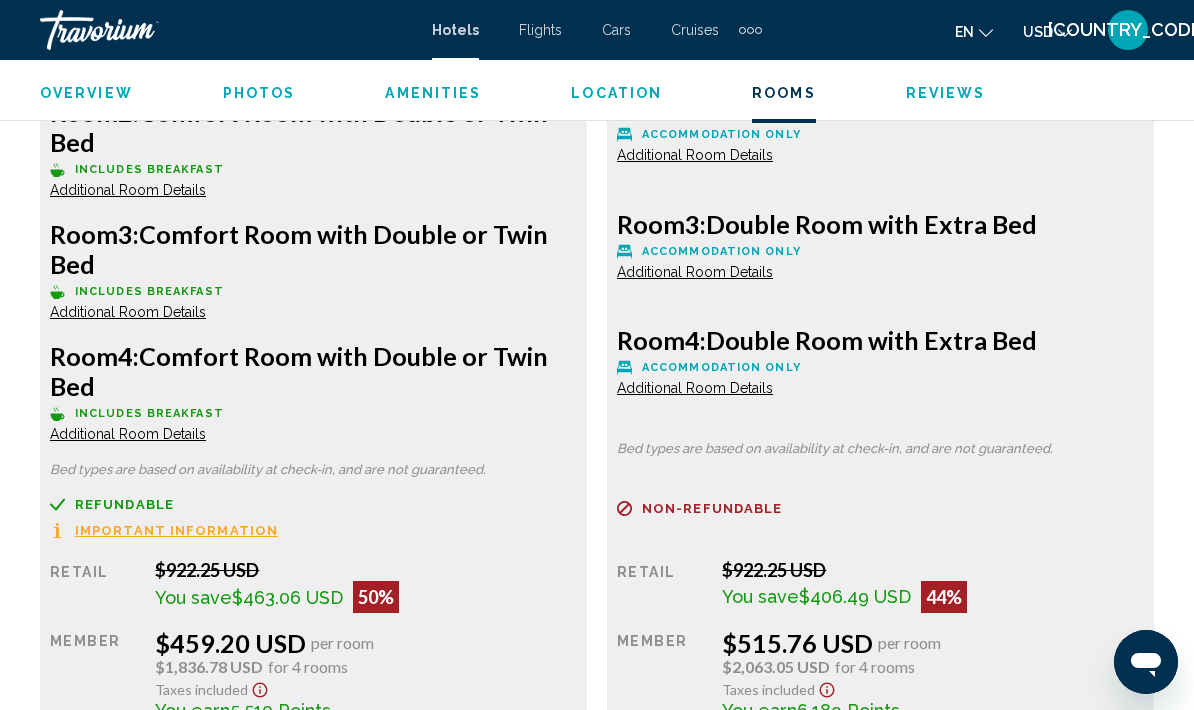 scroll, scrollTop: 3457, scrollLeft: 0, axis: vertical 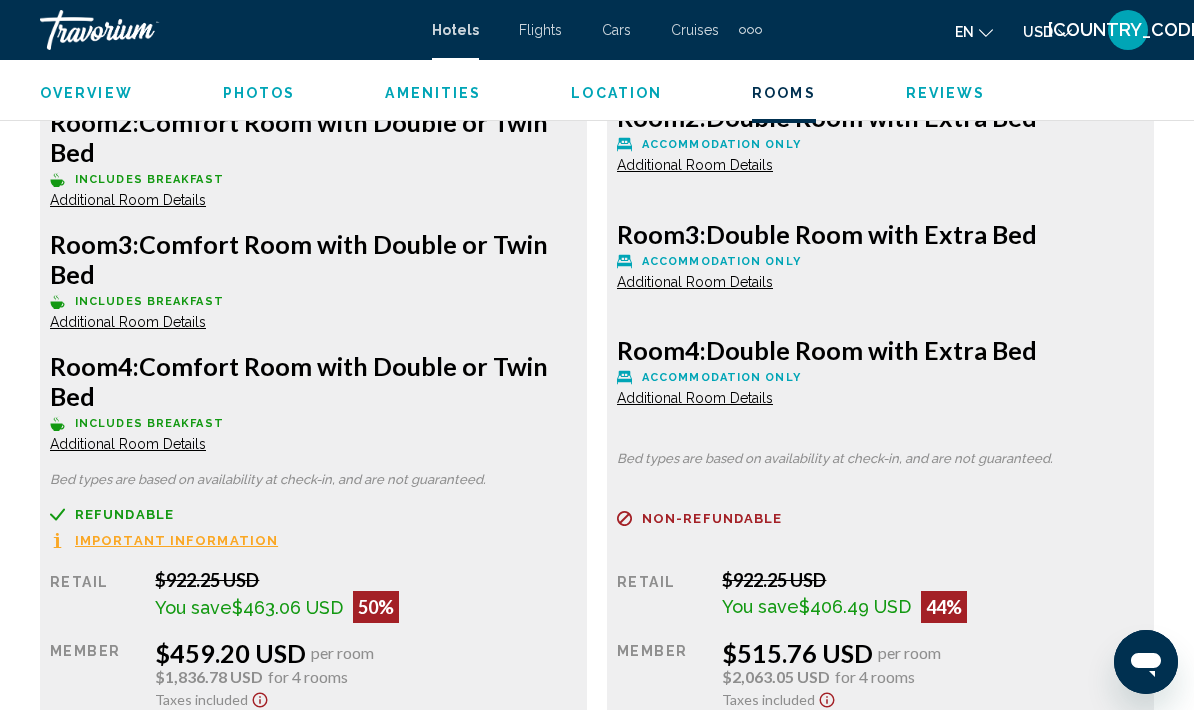click on "Important Information" at bounding box center [176, 540] 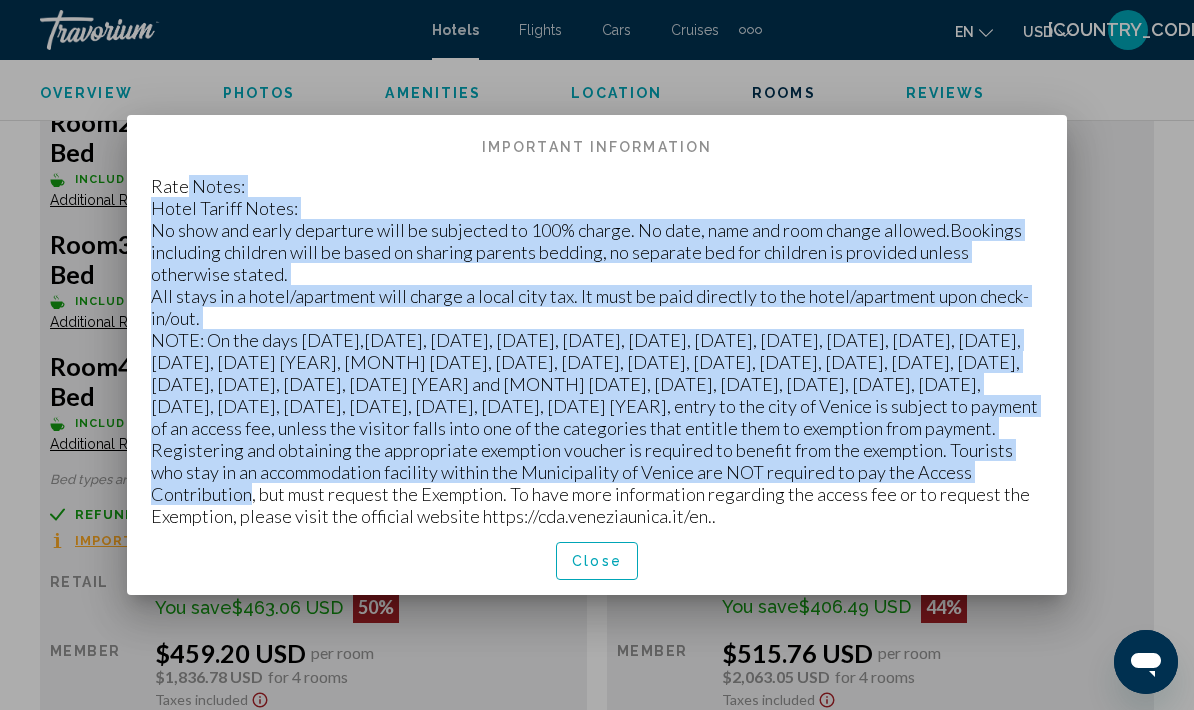 click on "Rate Notes: Hotel Tariff Notes: No show and early departure will be subjected to 100% charge. No date, name and room change allowed.Bookings including children will be based on sharing parents bedding, no separate bed for children is provided unless otherwise stated. All stays in a hotel/apartment will charge a local city tax. It must be paid directly to the hotel/apartment upon check-in/out." at bounding box center (597, 351) 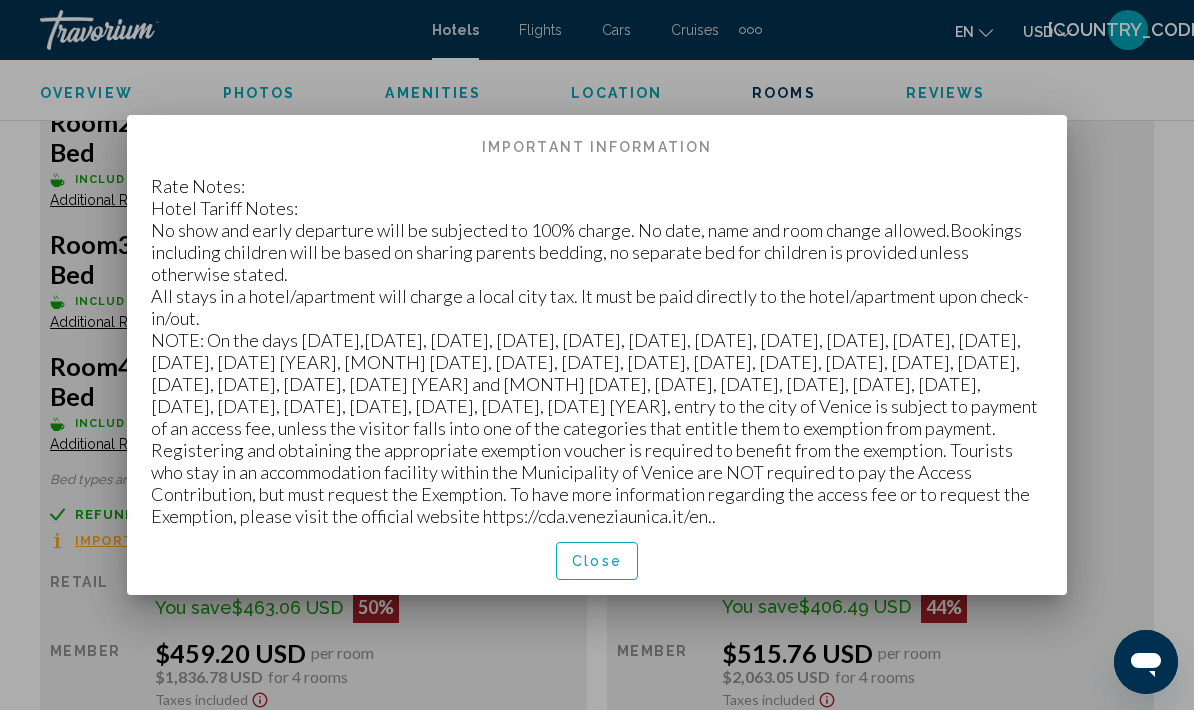 click on "Cancellation Policy Important Information Rate Notes: Hotel Tariff Notes: No show and early departure will be subjected to 100% charge. No date, name and room change allowed.Bookings including children will be based on sharing parents bedding, no separate bed for children is provided unless otherwise stated. All stays in a hotel/apartment will charge a local city tax. It must be paid directly to the hotel/apartment upon check-in/out. There is no information available for this rate. Close" at bounding box center [597, 367] 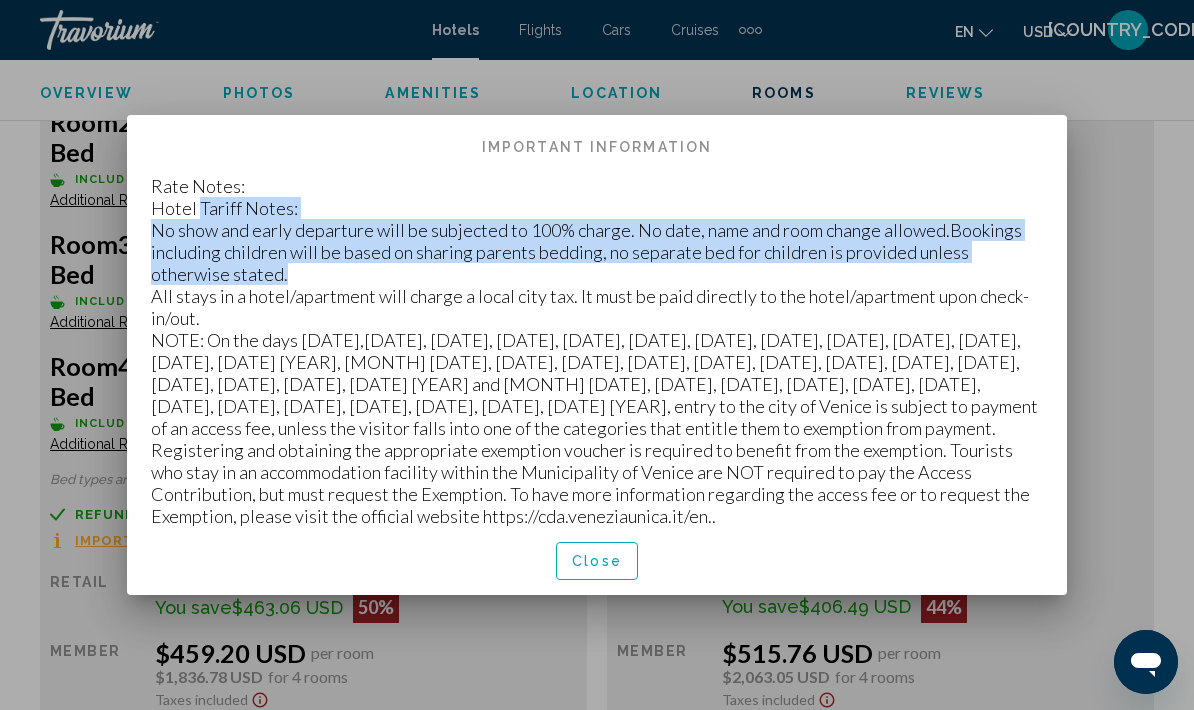 click on "Close" at bounding box center [597, 562] 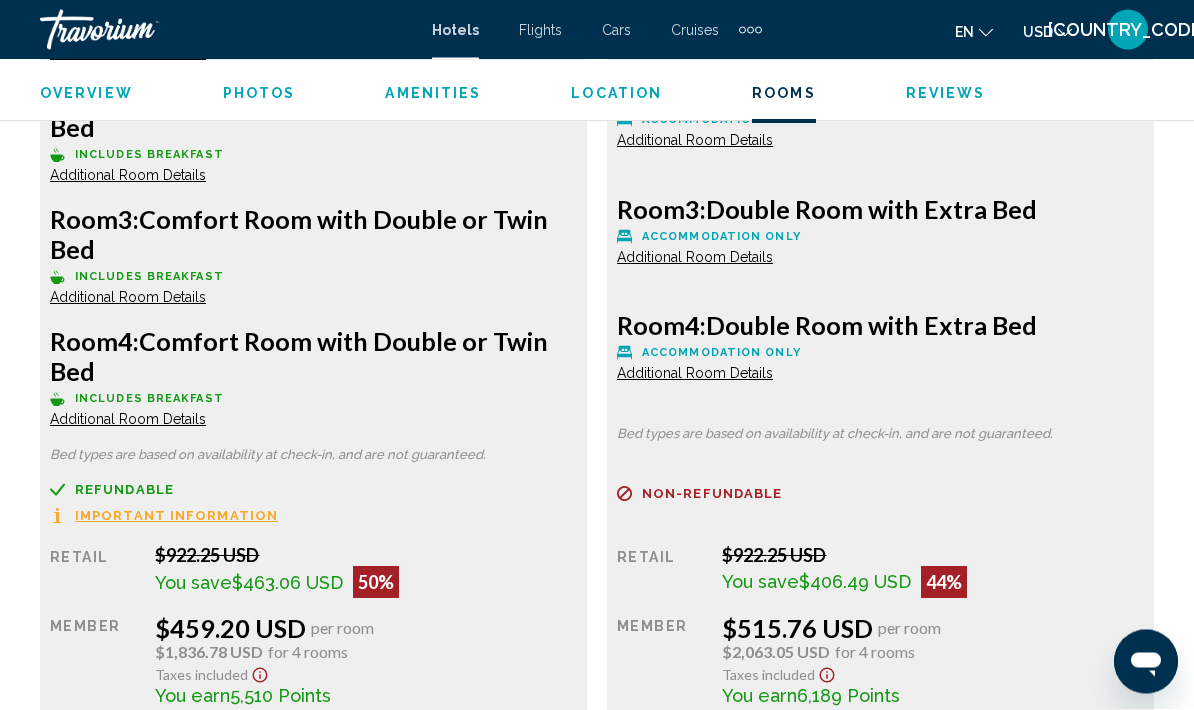 scroll, scrollTop: 3546, scrollLeft: 0, axis: vertical 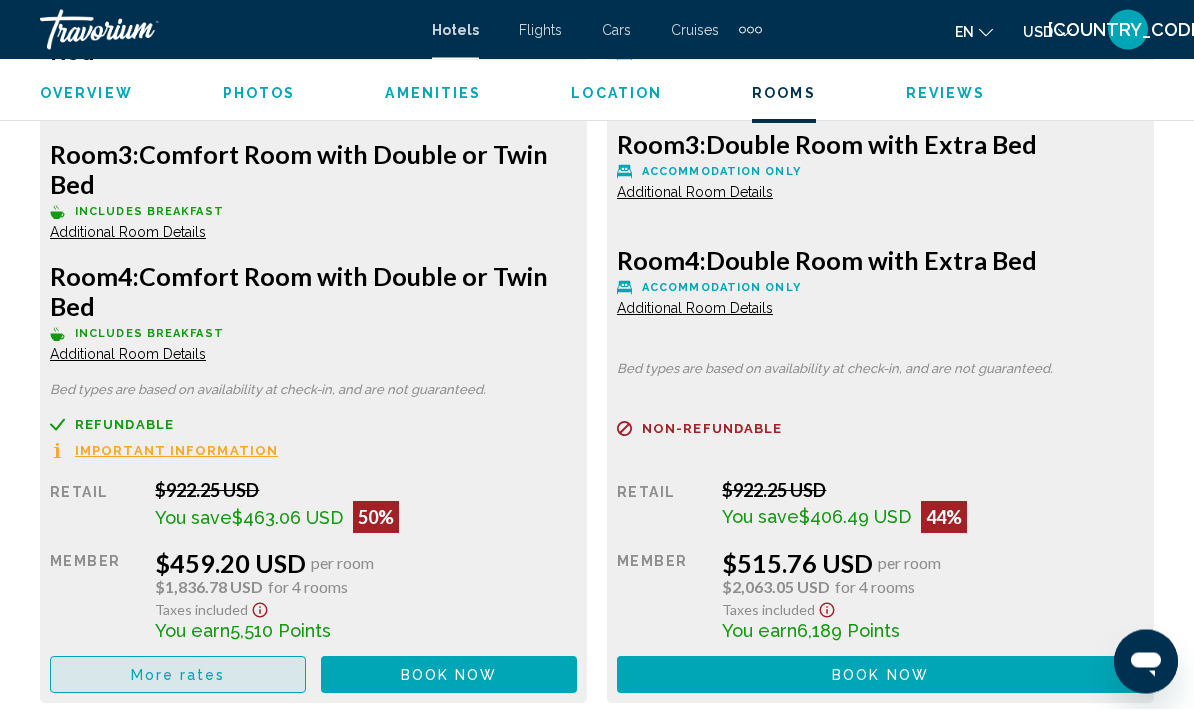 click on "More rates" at bounding box center (178, 675) 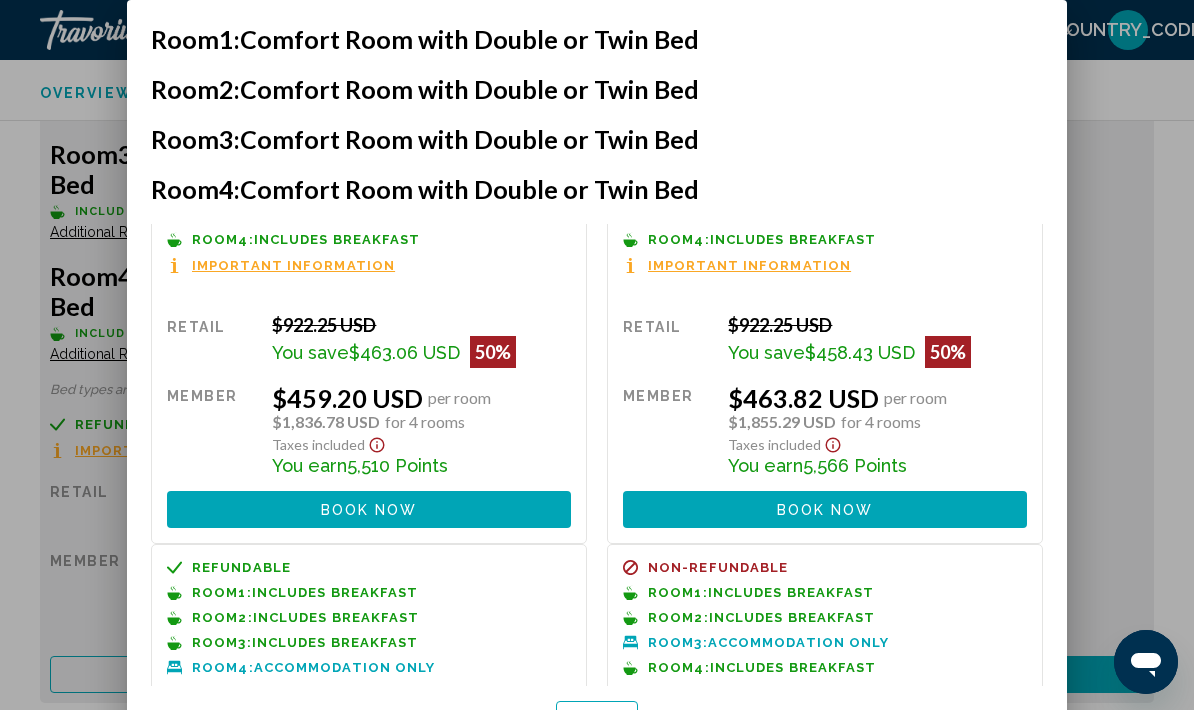 scroll, scrollTop: 109, scrollLeft: 0, axis: vertical 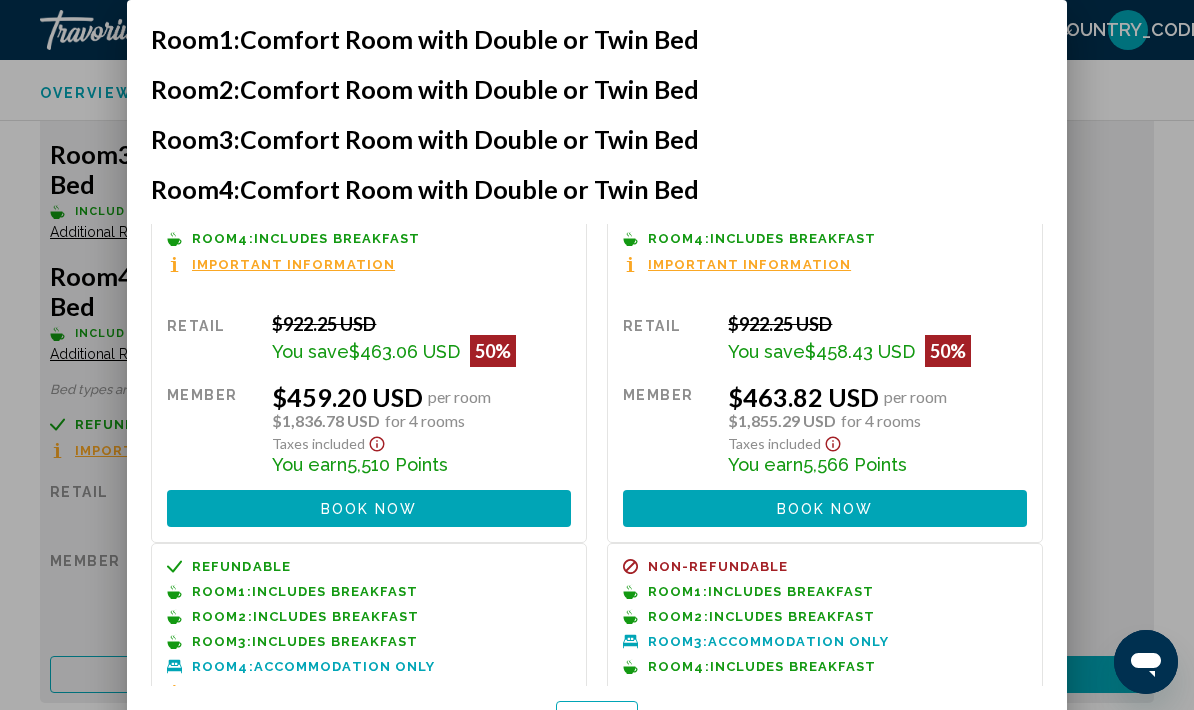 click on "Book now" at bounding box center (369, 509) 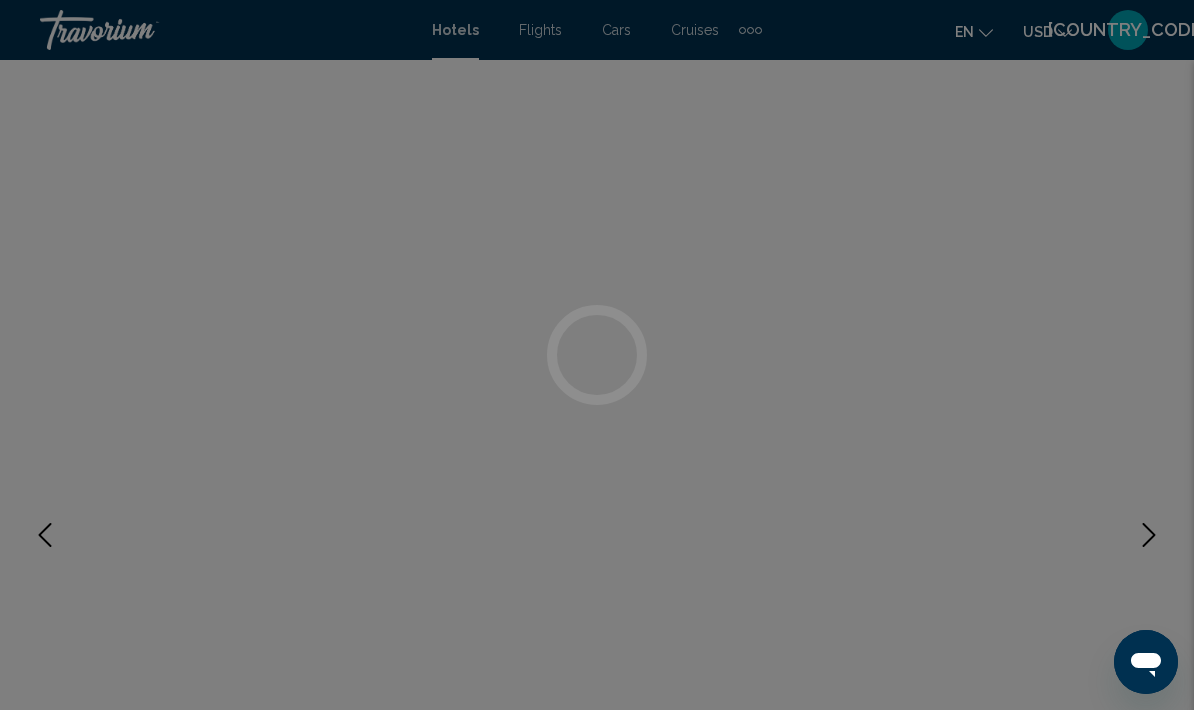 scroll, scrollTop: 3547, scrollLeft: 0, axis: vertical 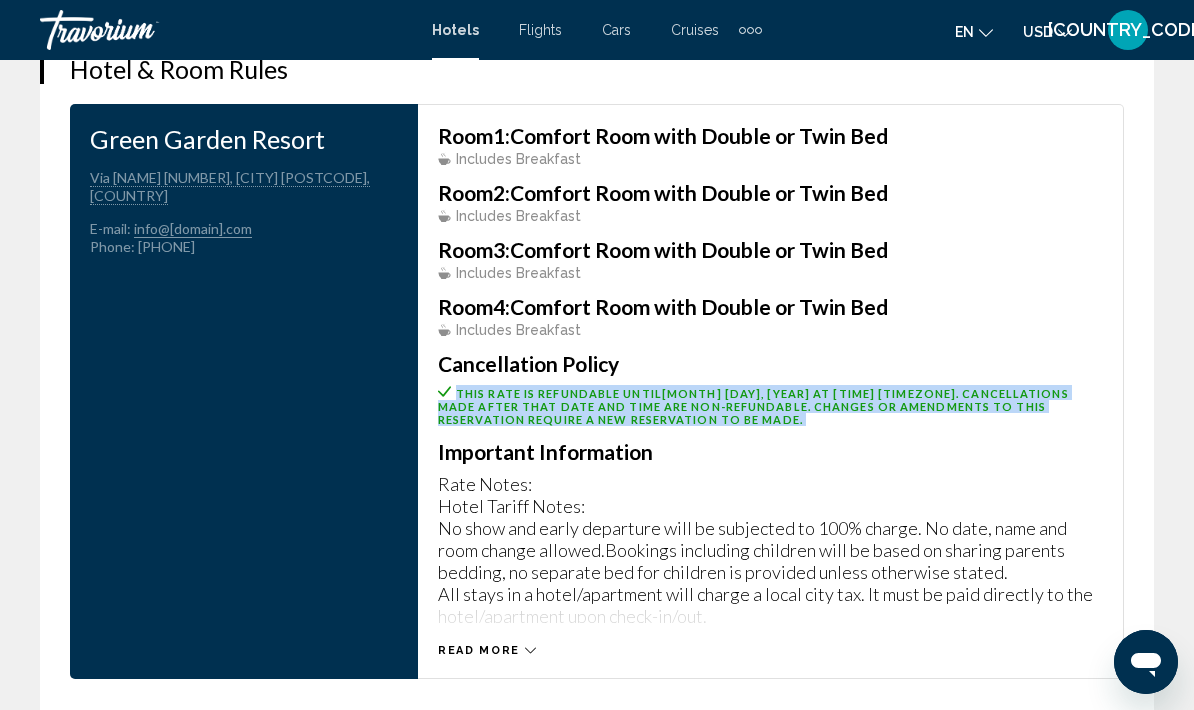 click on "Rate Notes: Hotel Tariff Notes: No show and early departure will be subjected to 100% charge. No date, name and room change allowed.Bookings including children will be based on sharing parents bedding, no separate bed for children is provided unless otherwise stated. All stays in a hotel/apartment will charge a local city tax. It must be paid directly to the hotel/apartment upon check-in/out." at bounding box center (770, 548) 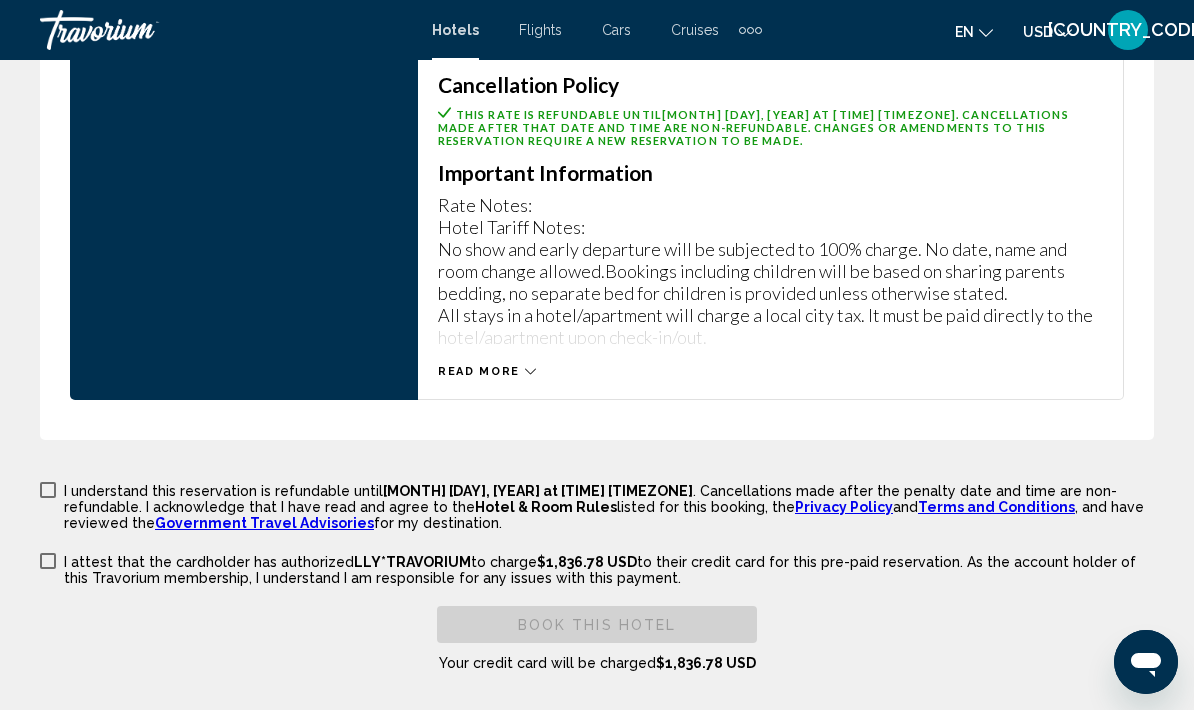 scroll, scrollTop: 3711, scrollLeft: 0, axis: vertical 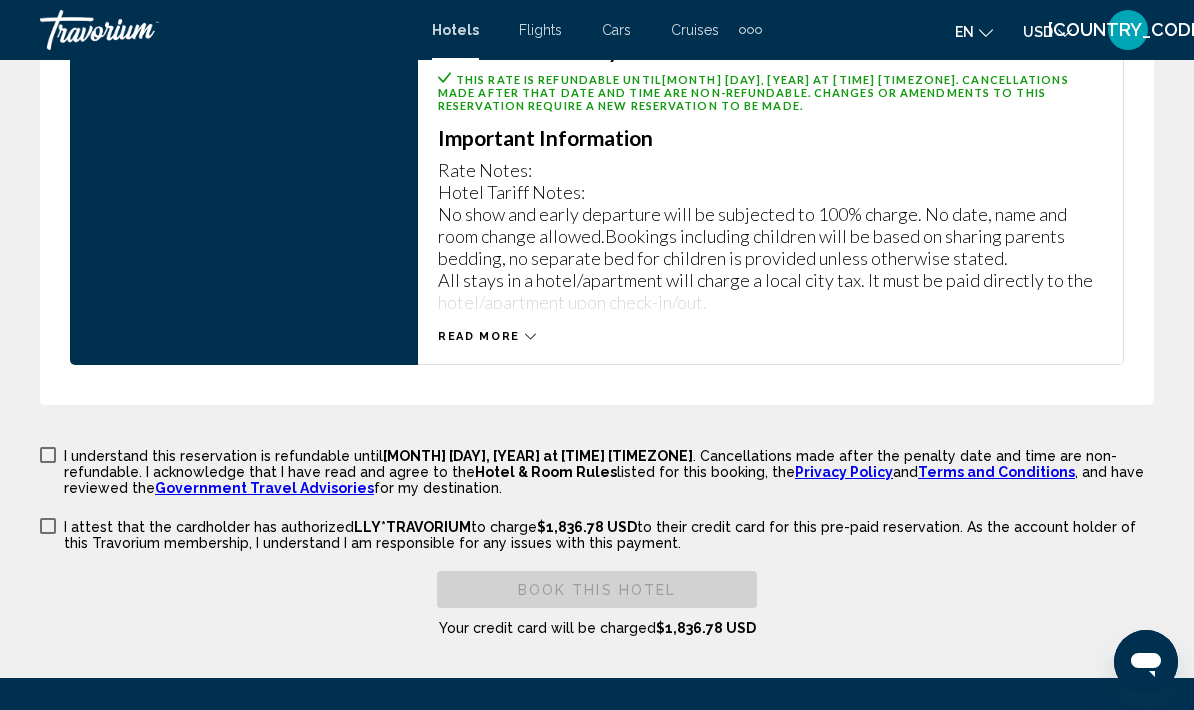click on "Read more" at bounding box center (770, 316) 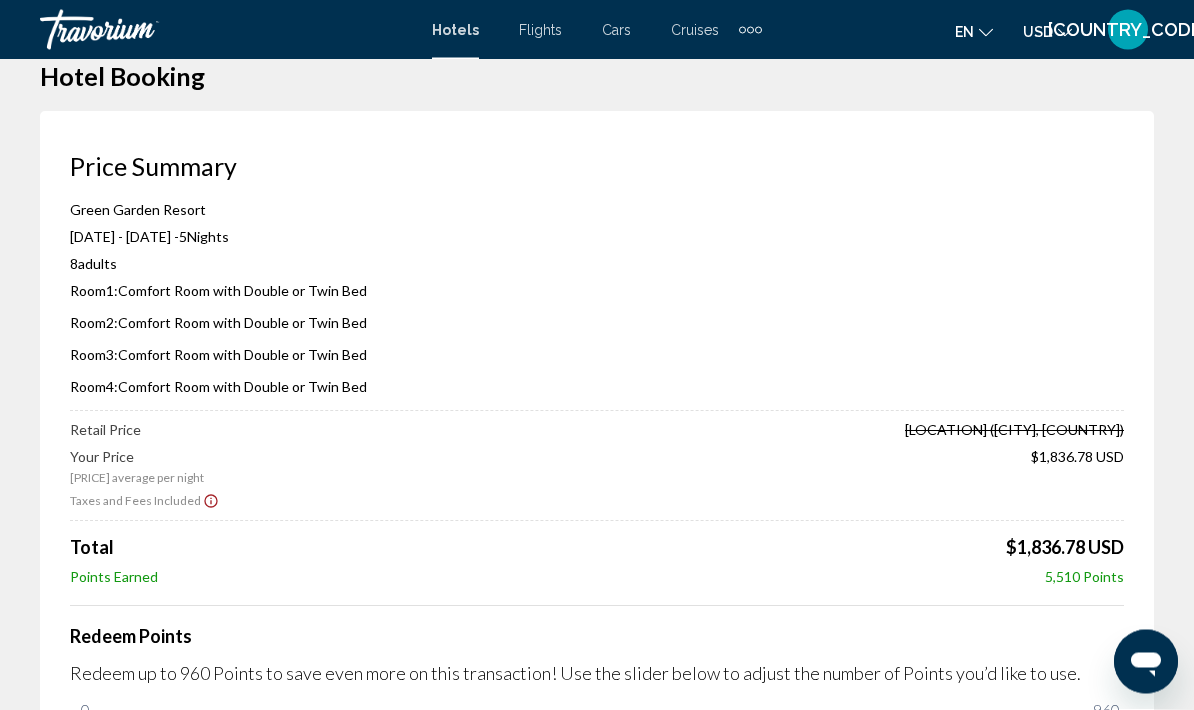 scroll, scrollTop: 0, scrollLeft: 0, axis: both 